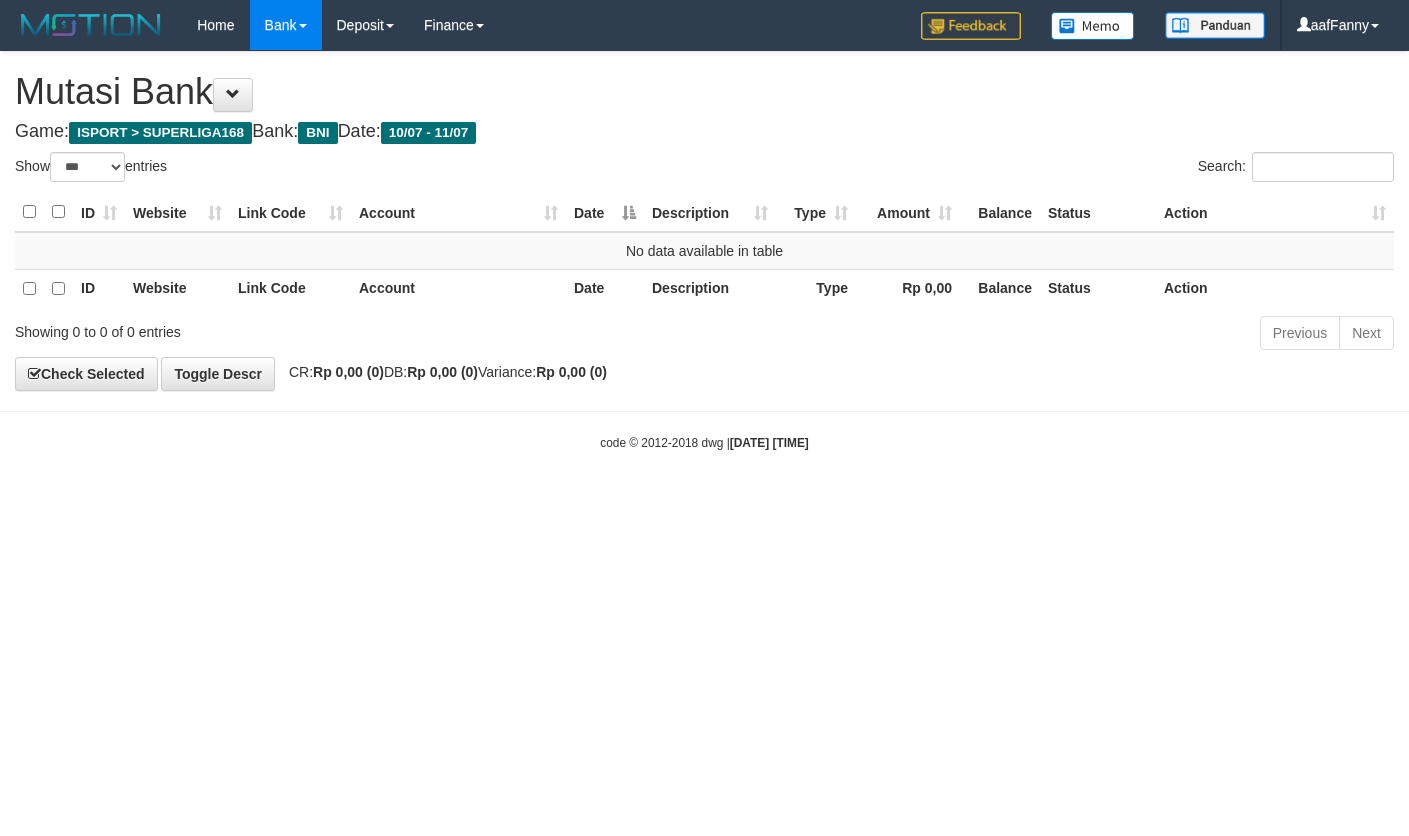 select on "***" 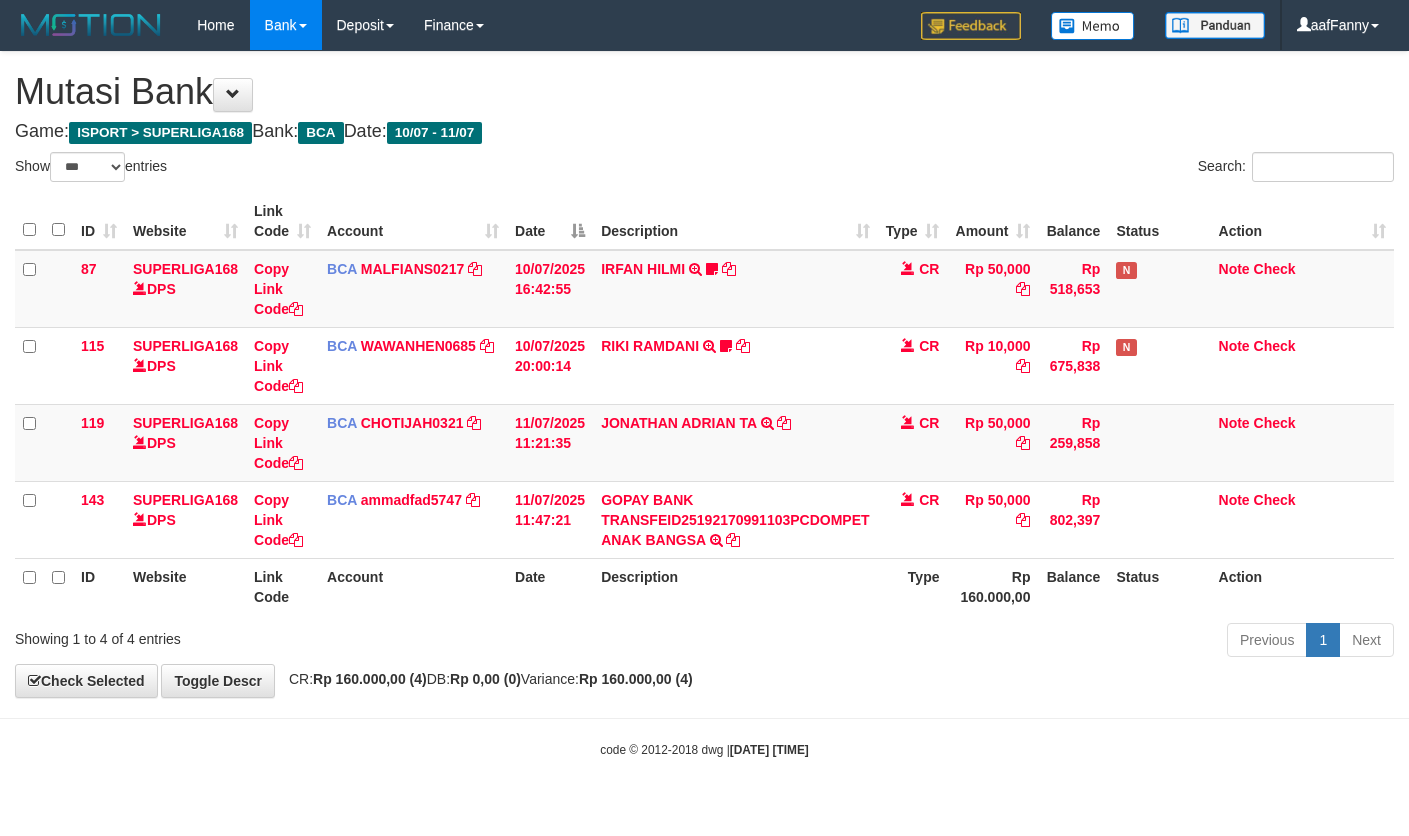 select on "***" 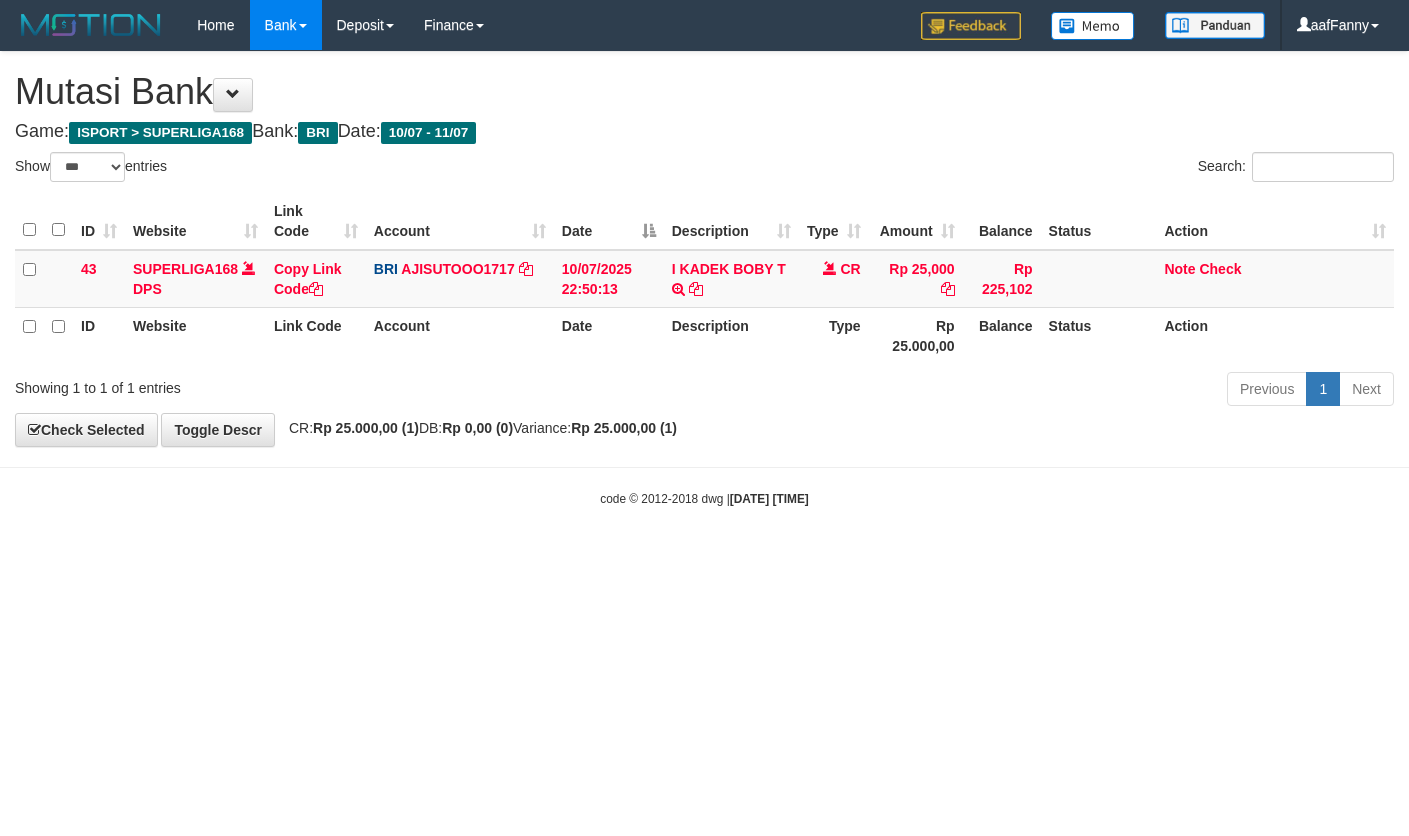 select on "***" 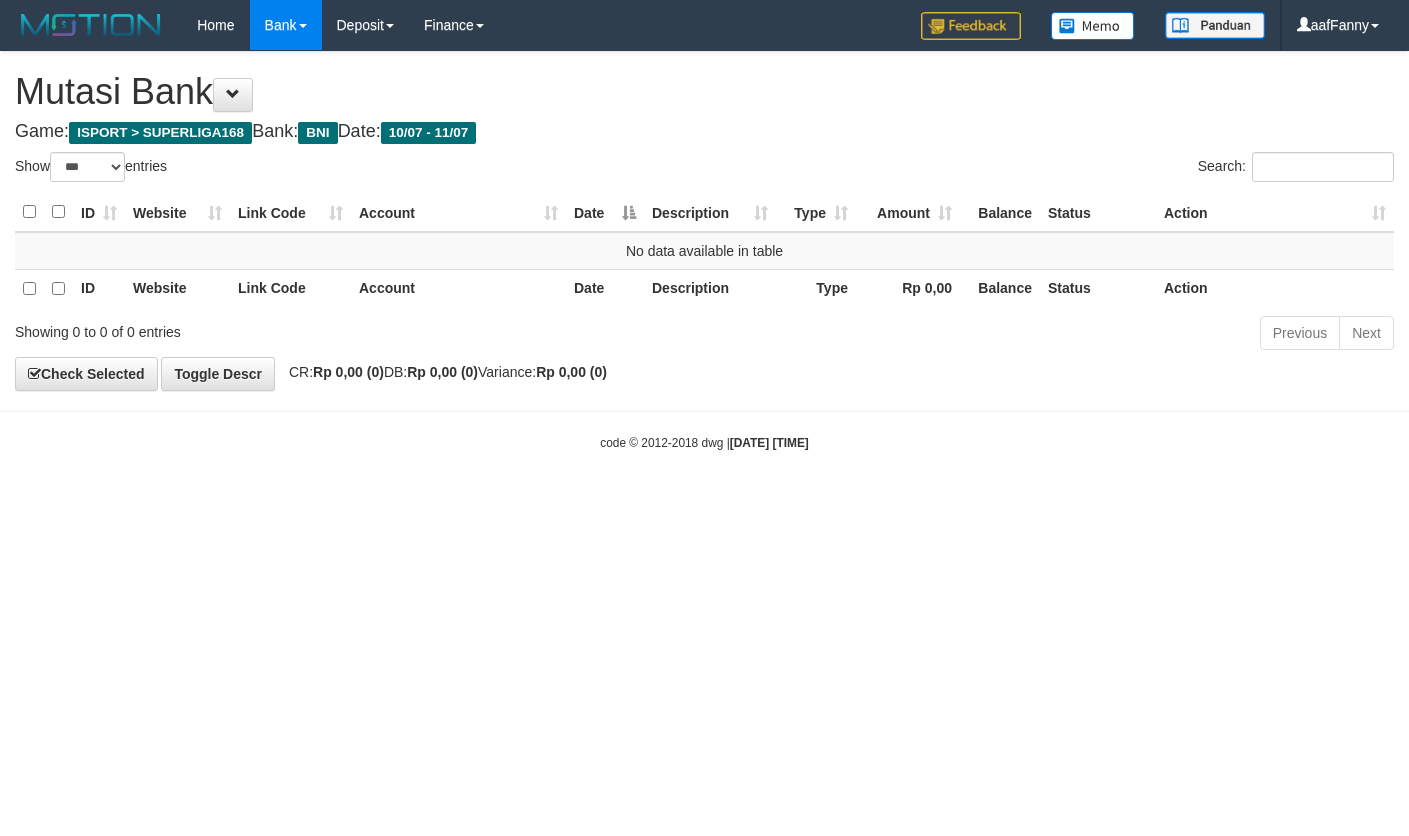 select on "***" 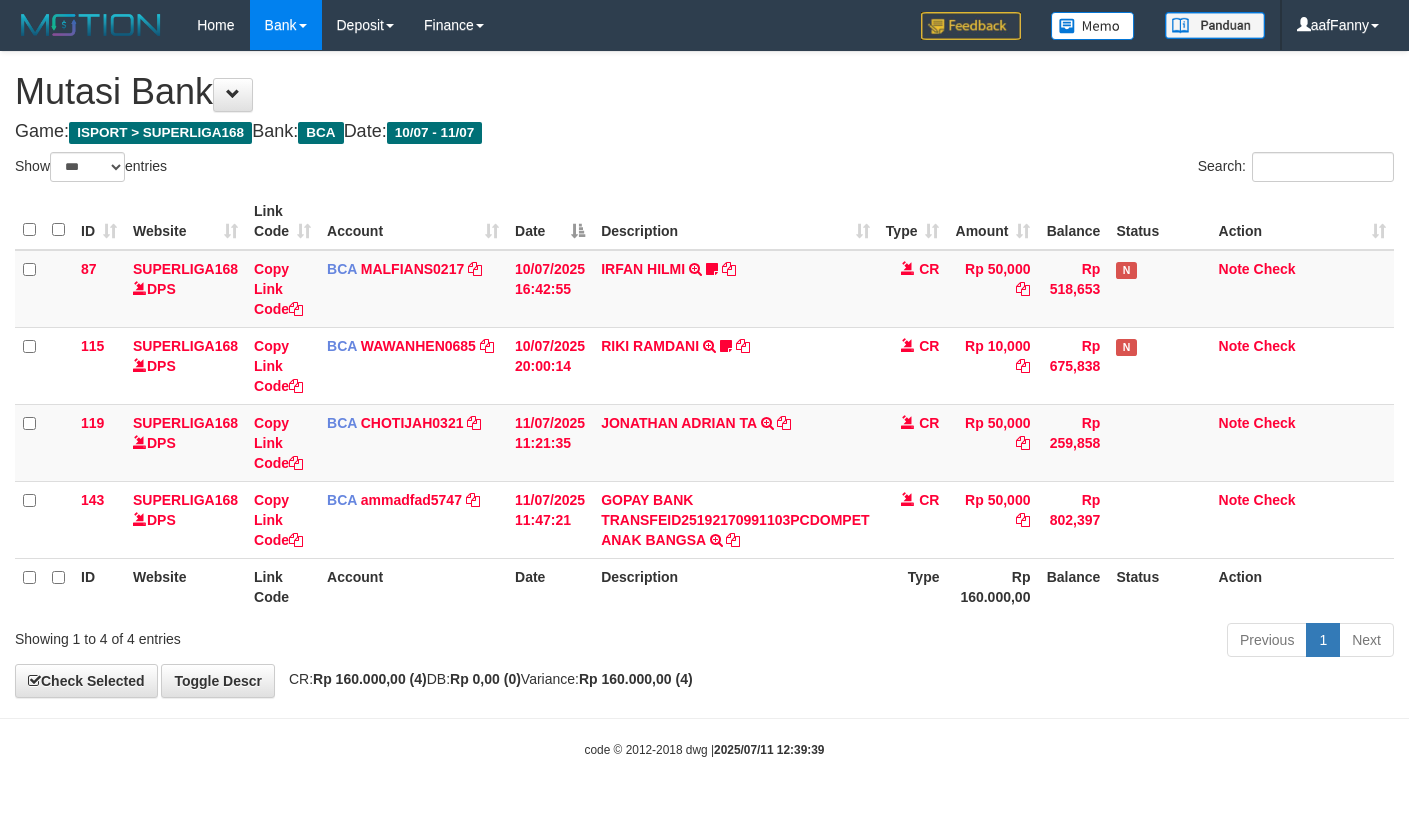 select on "***" 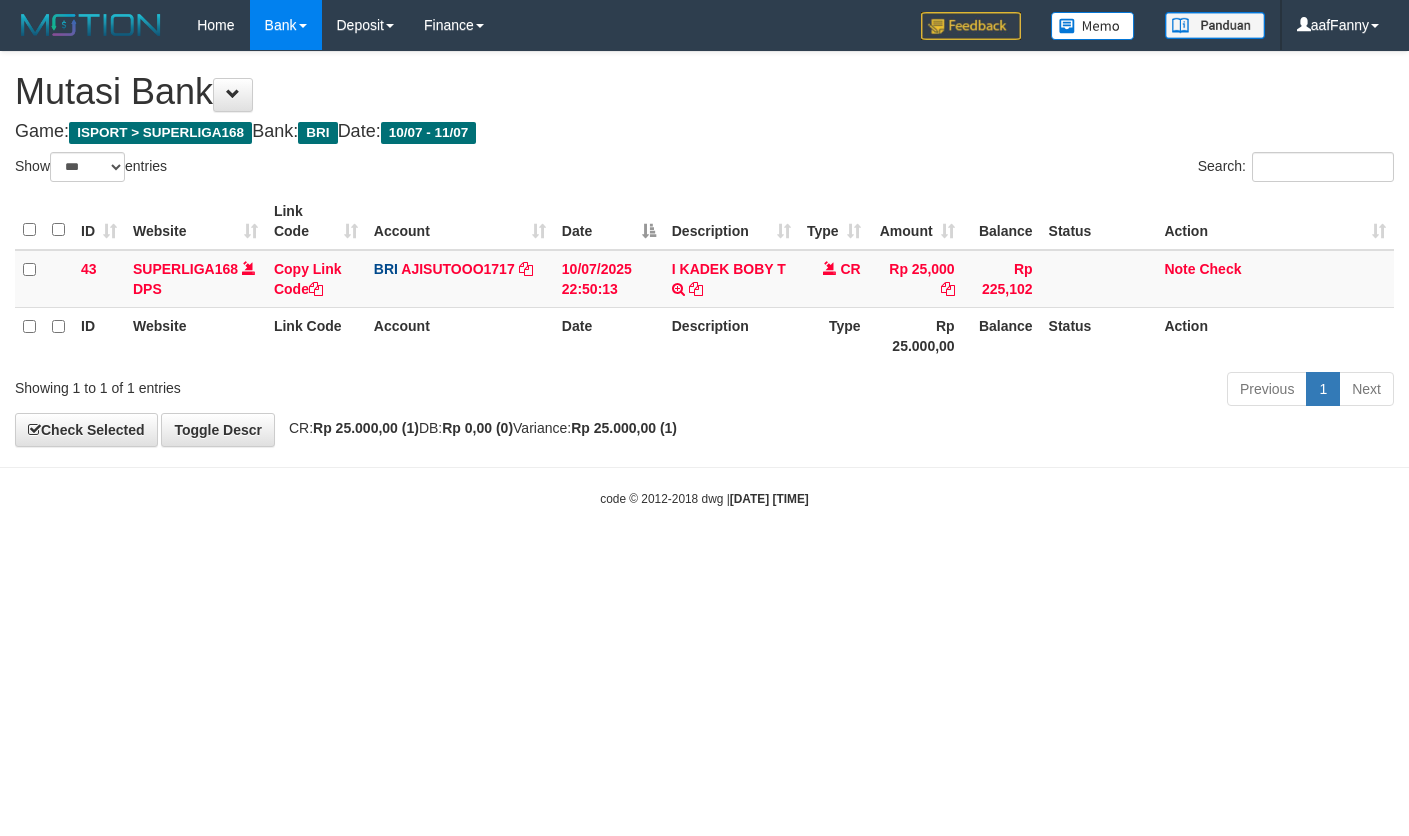 select on "***" 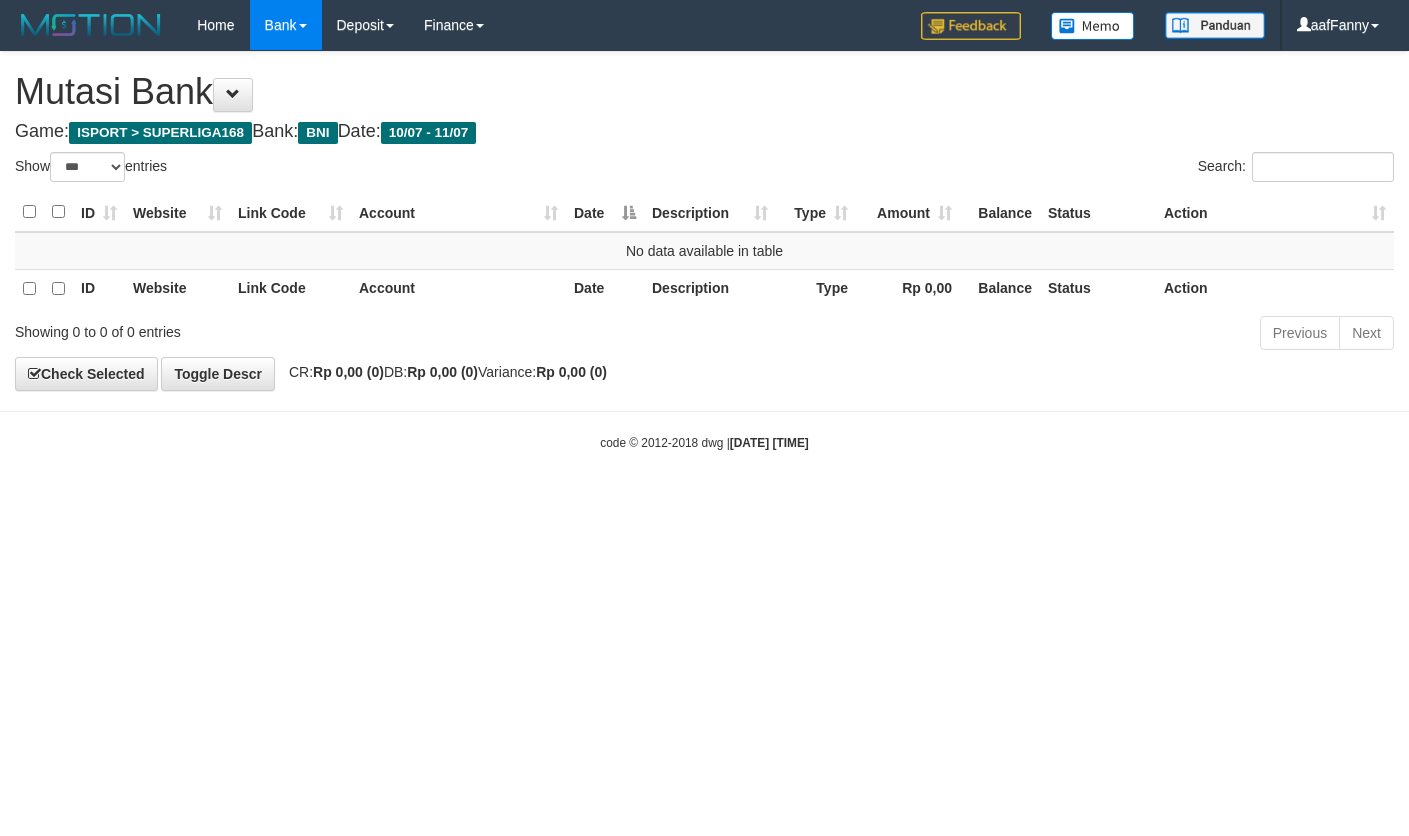 select on "***" 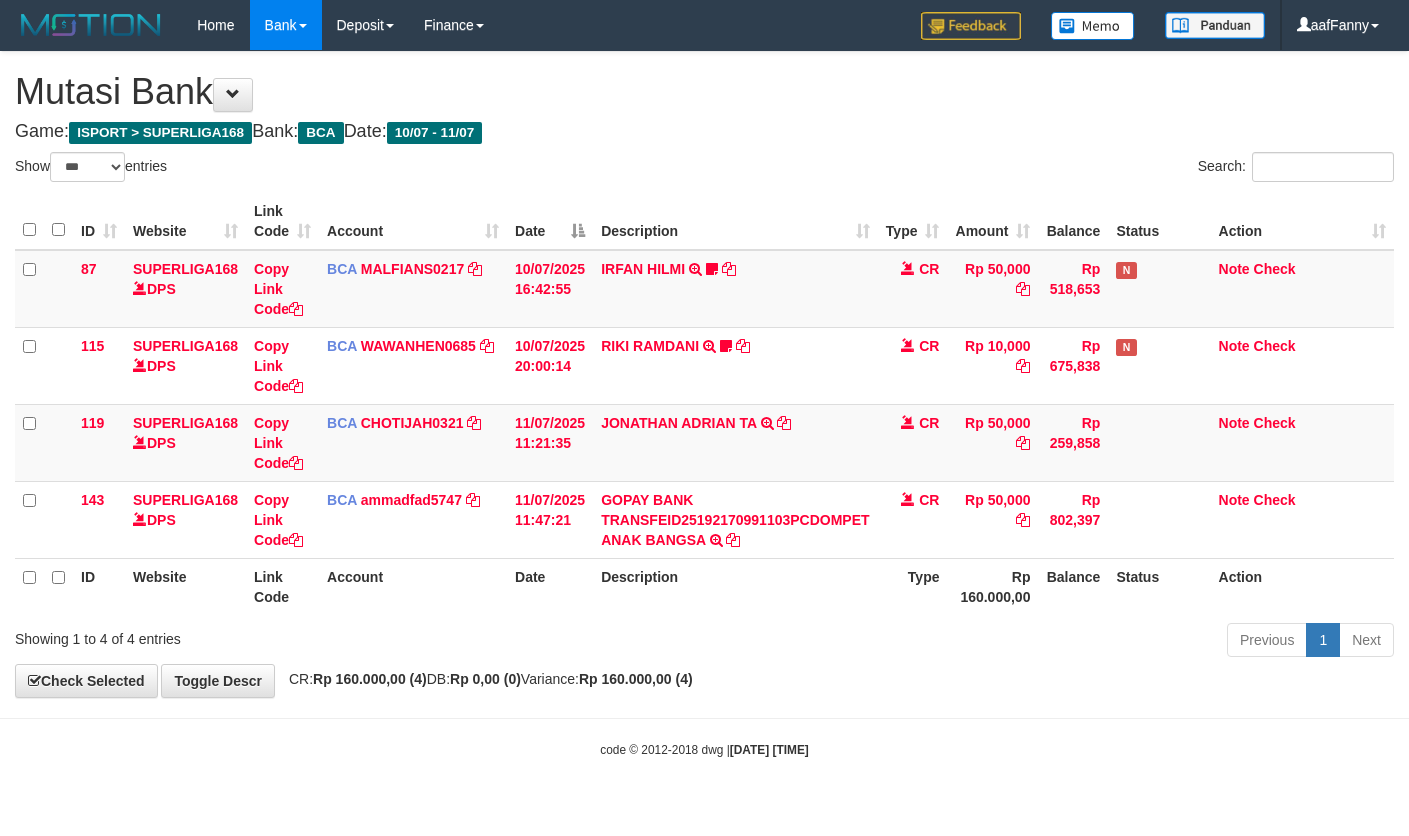select on "***" 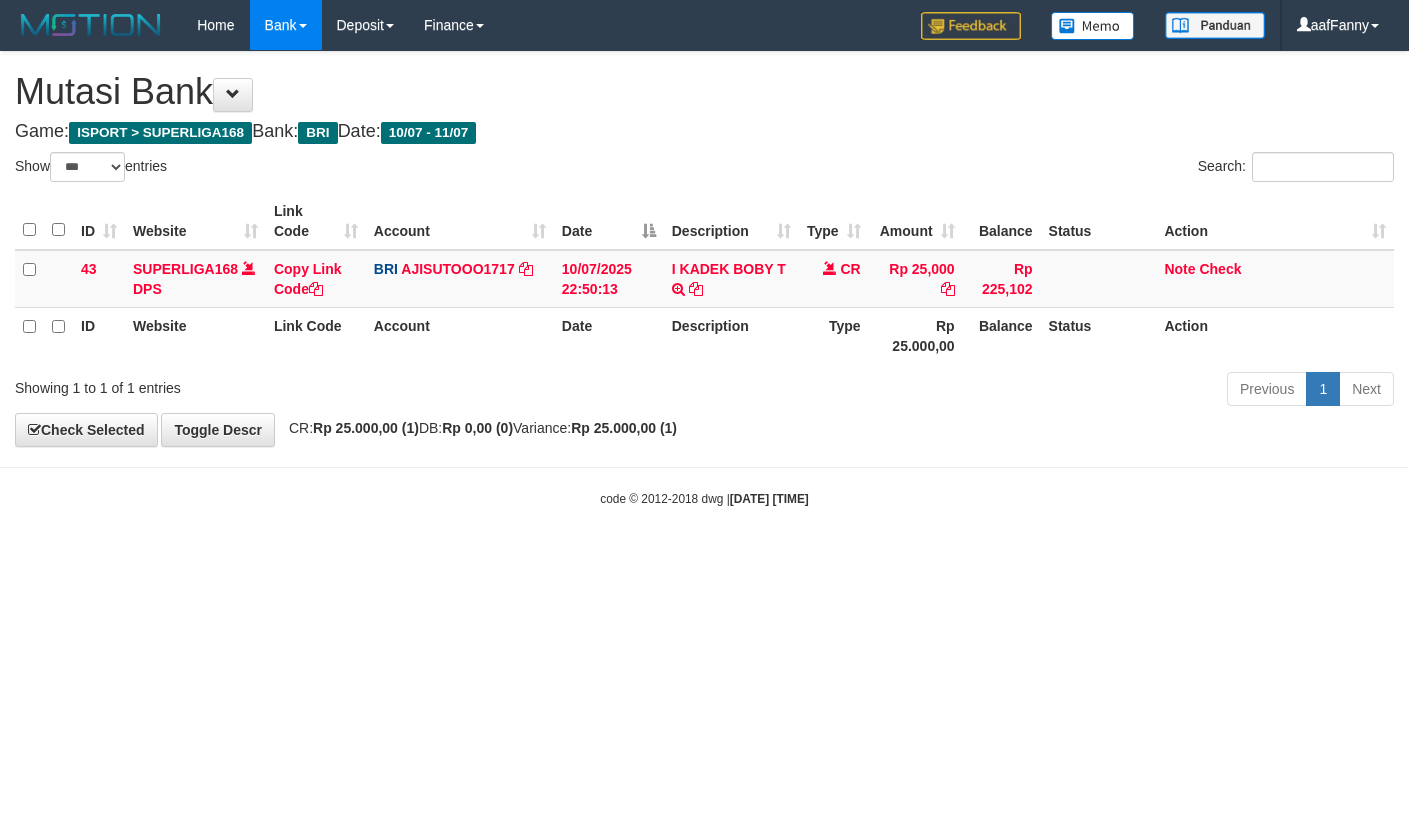 select on "***" 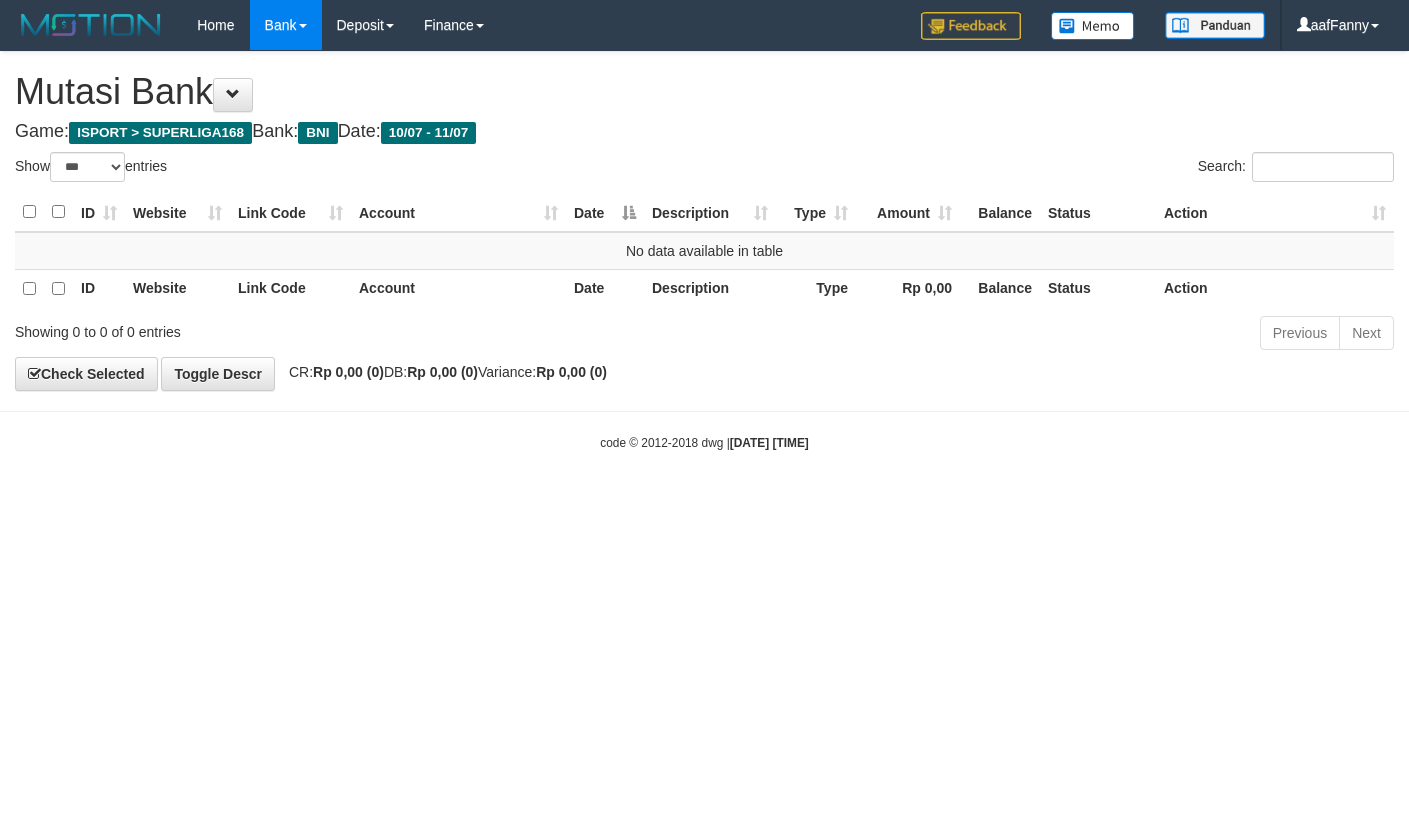 select on "***" 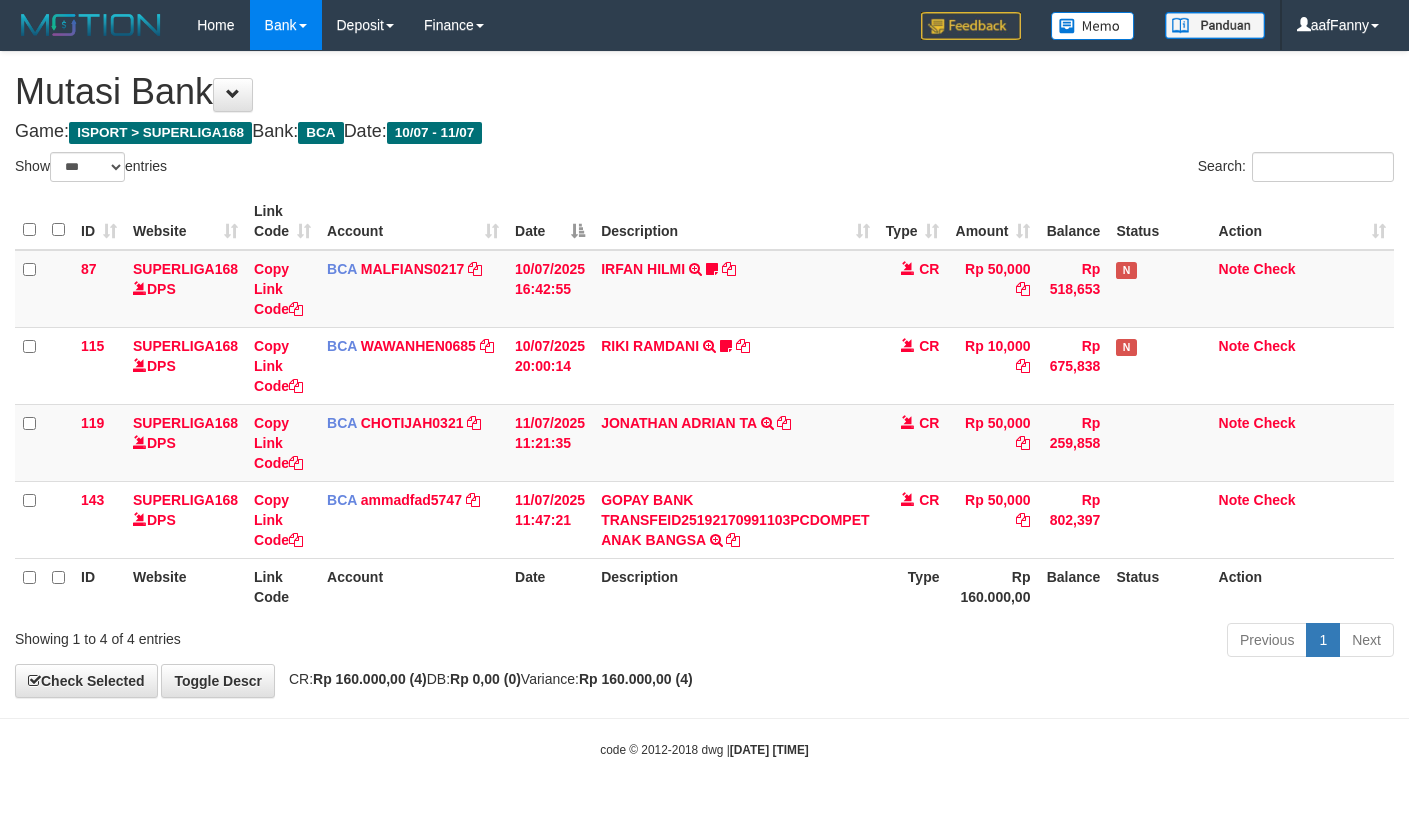 select on "***" 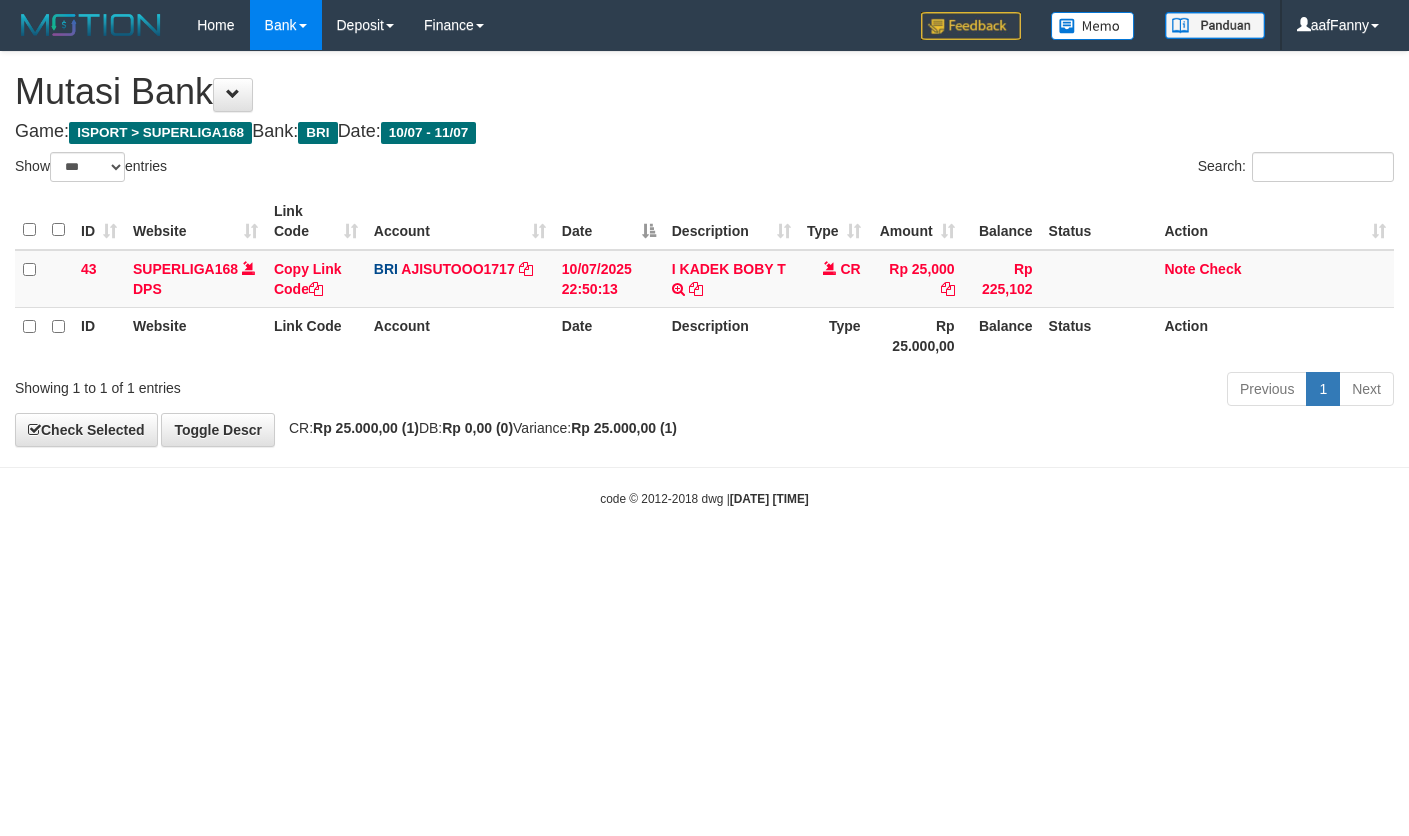 select on "***" 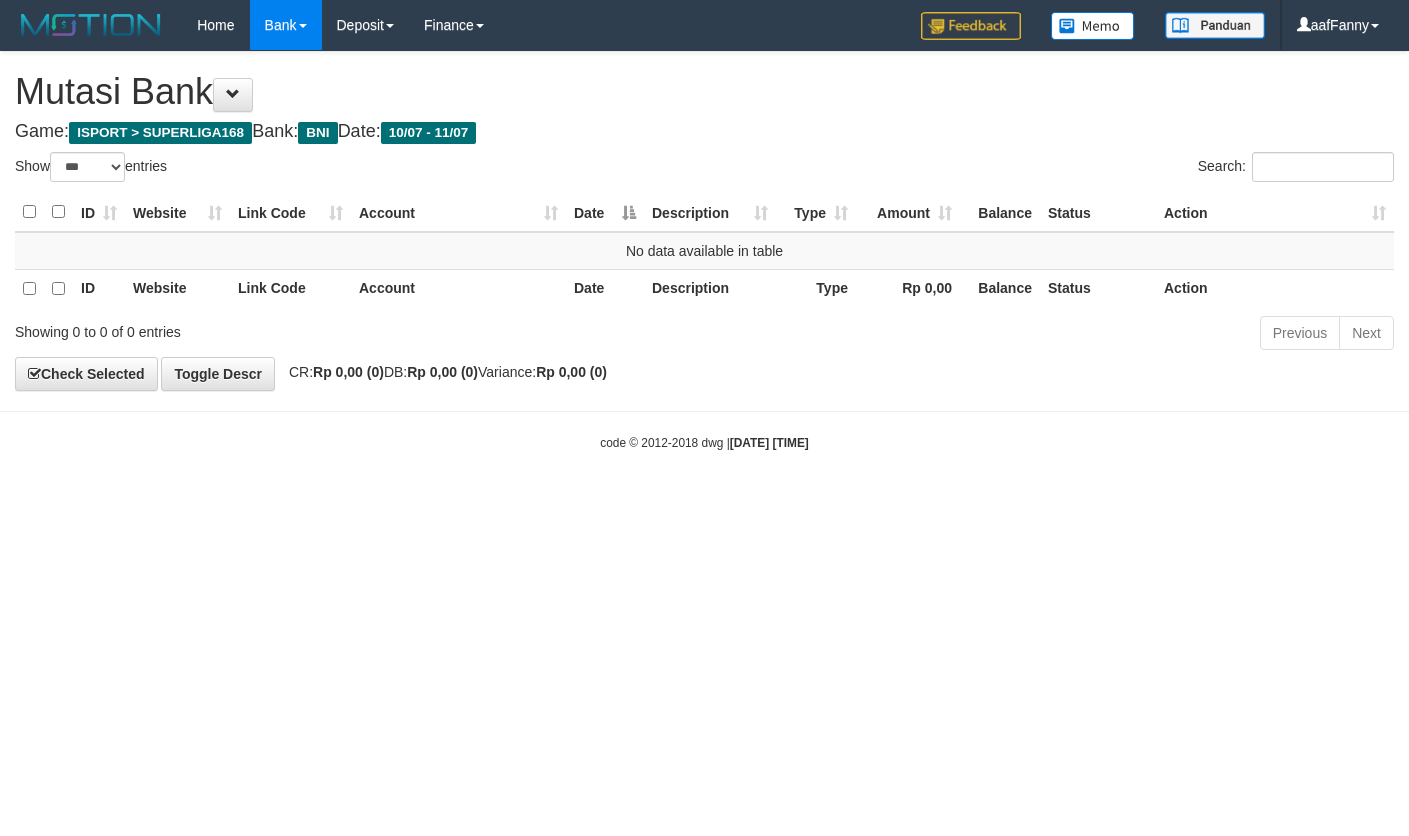 select on "***" 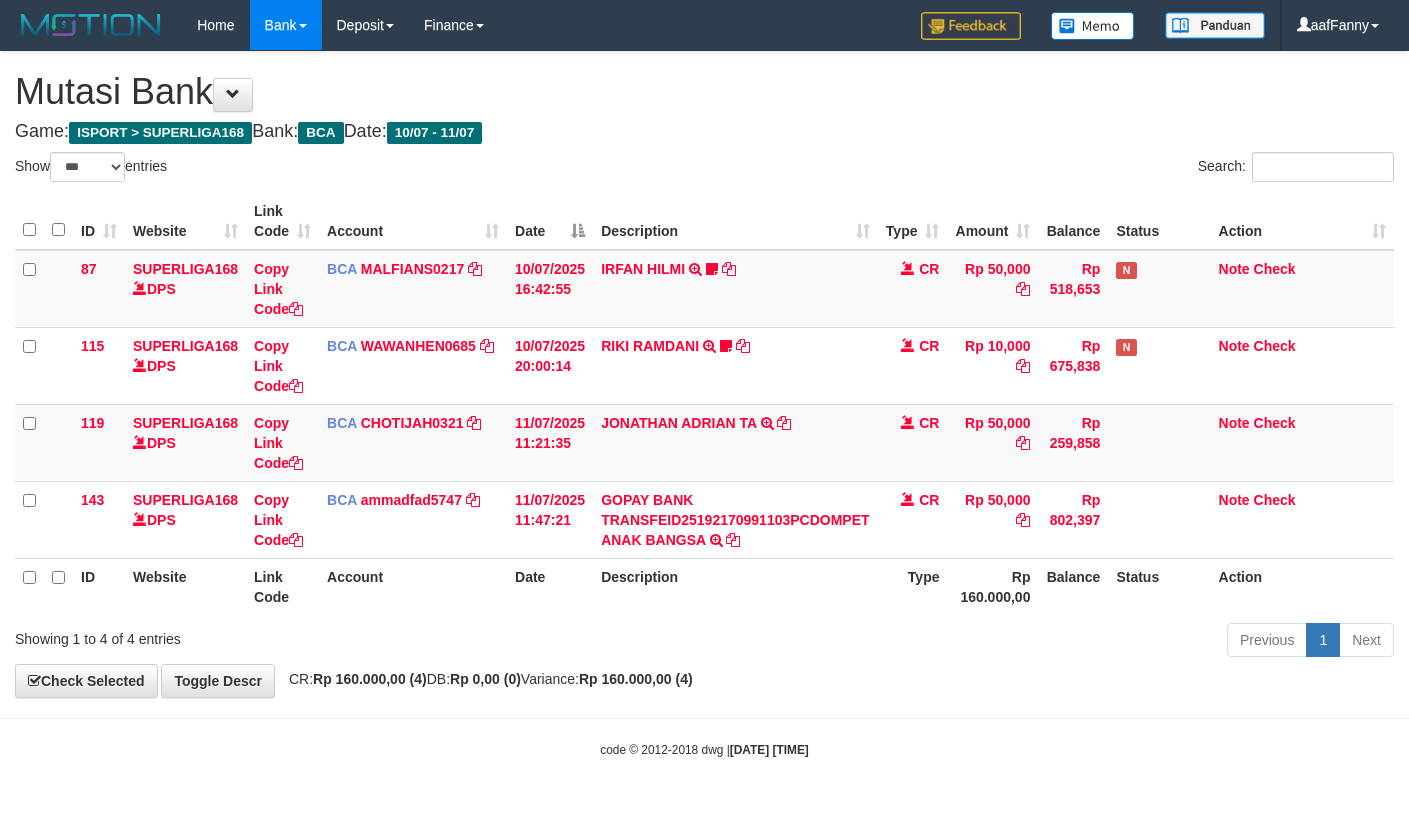 select on "***" 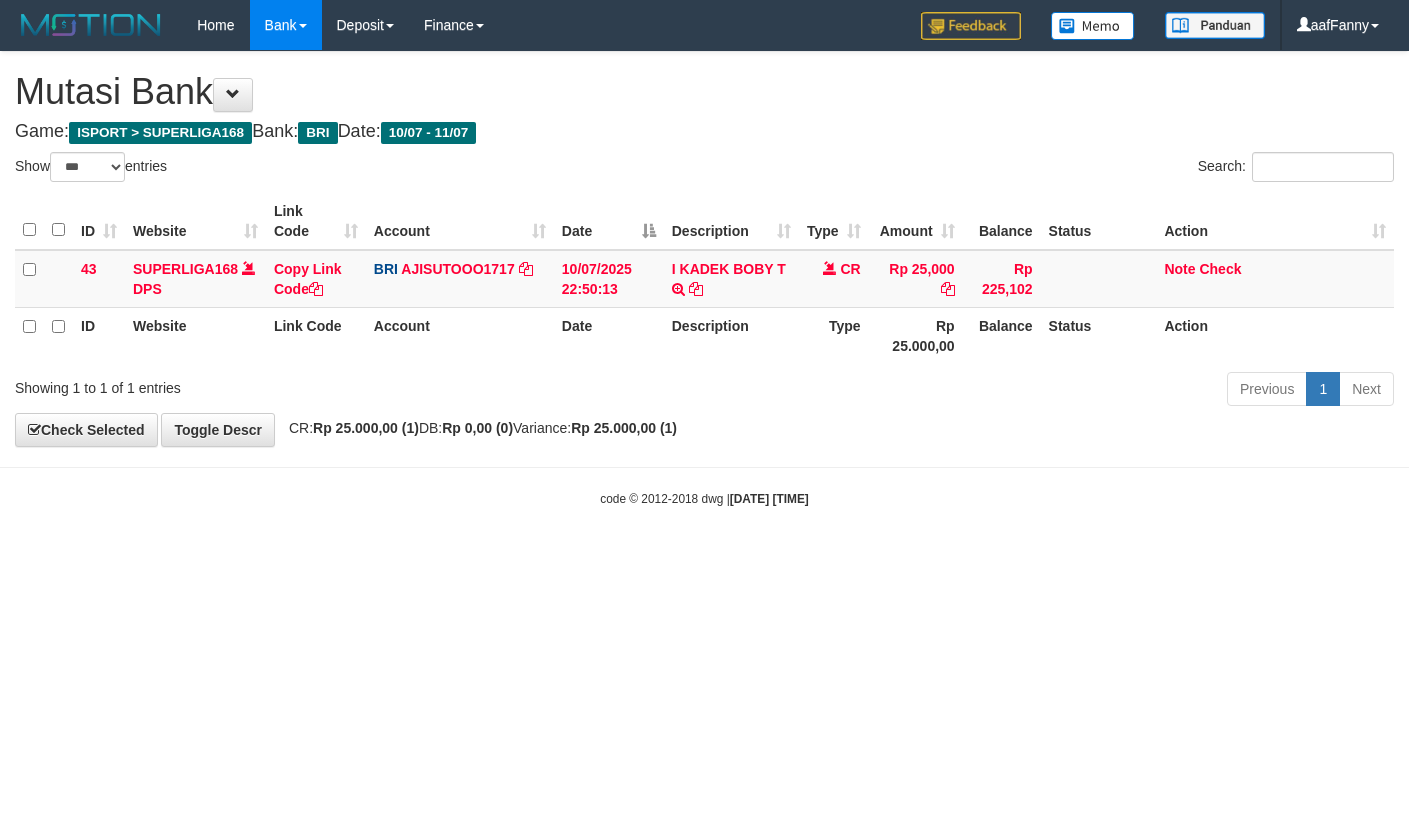select on "***" 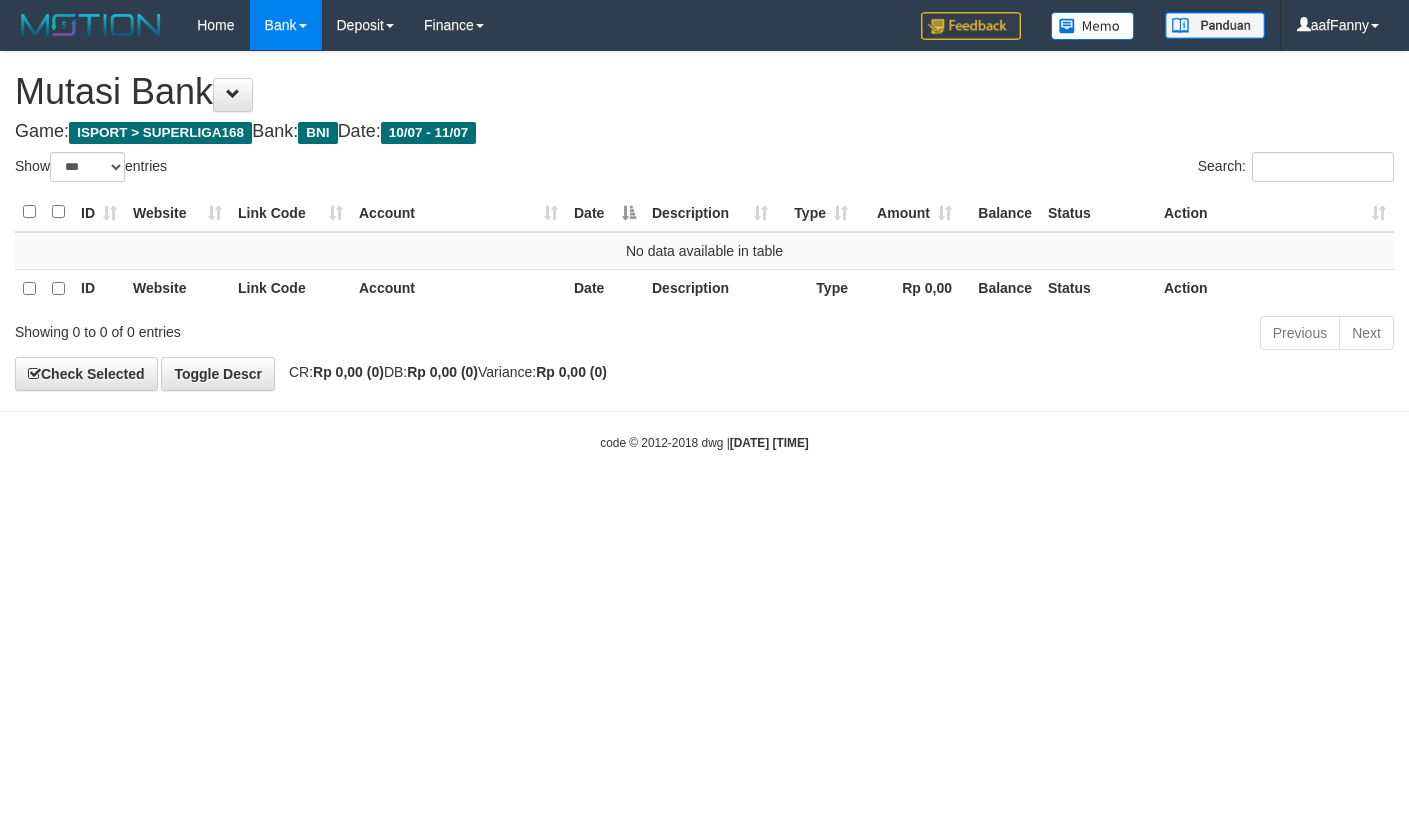 select on "***" 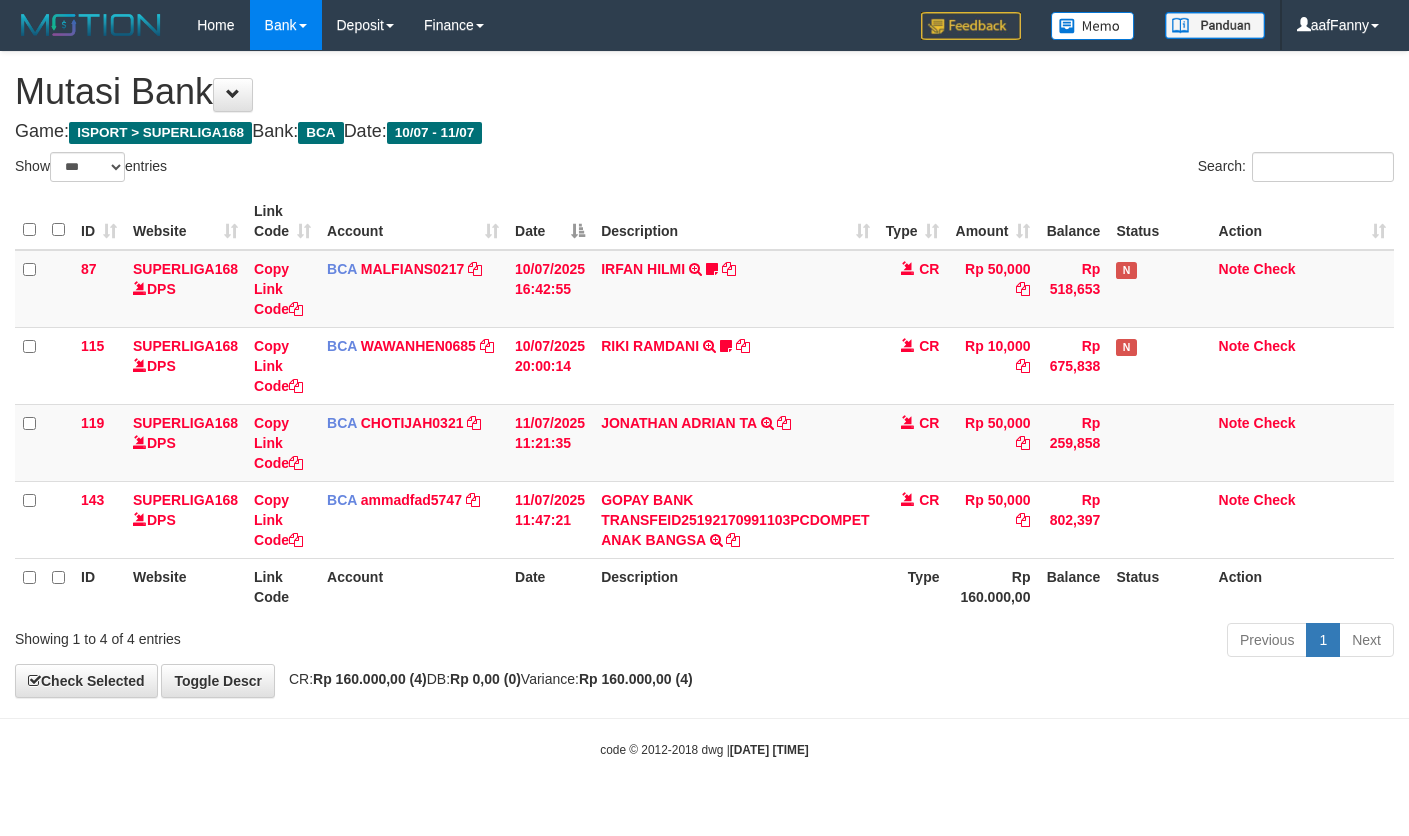 select on "***" 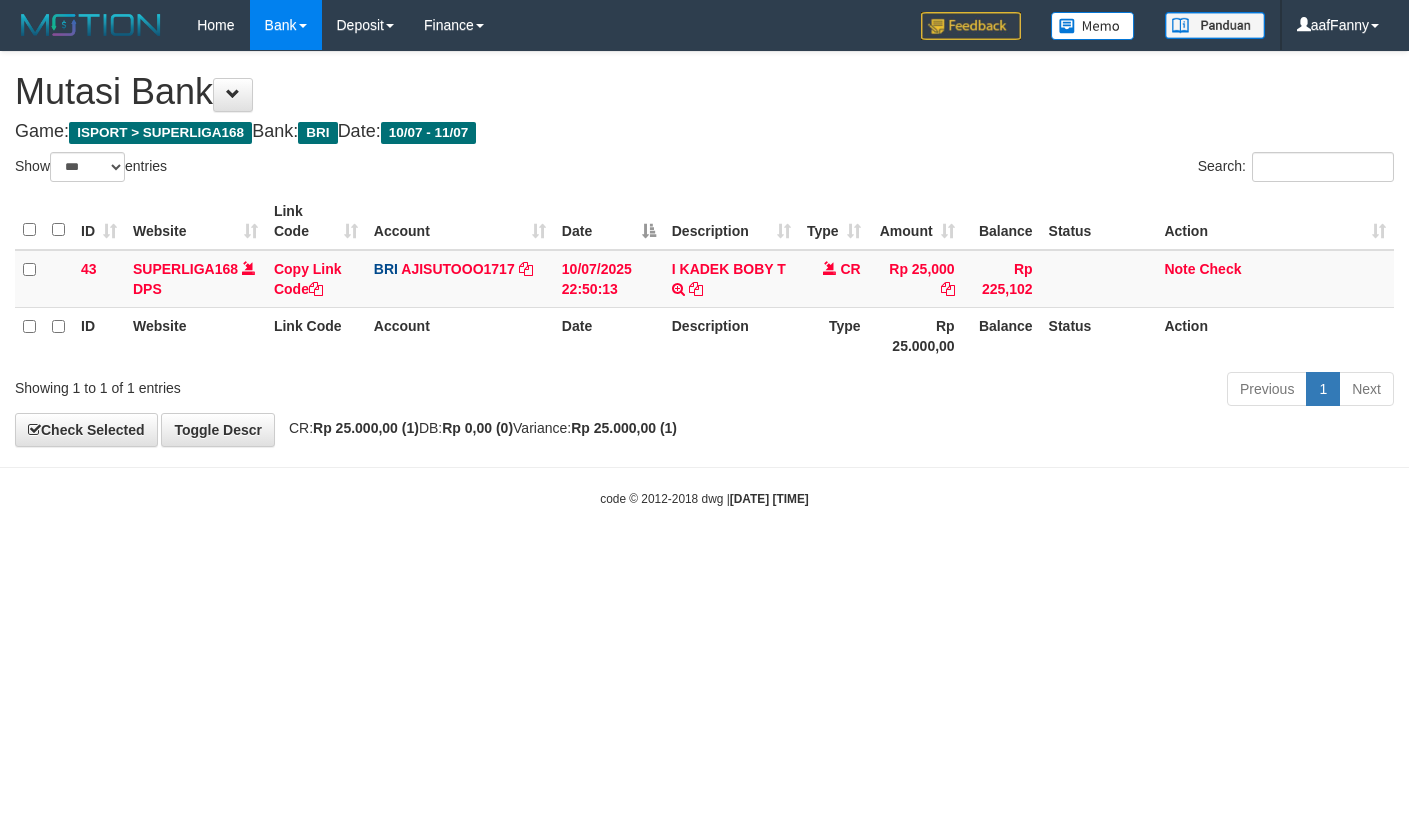 select on "***" 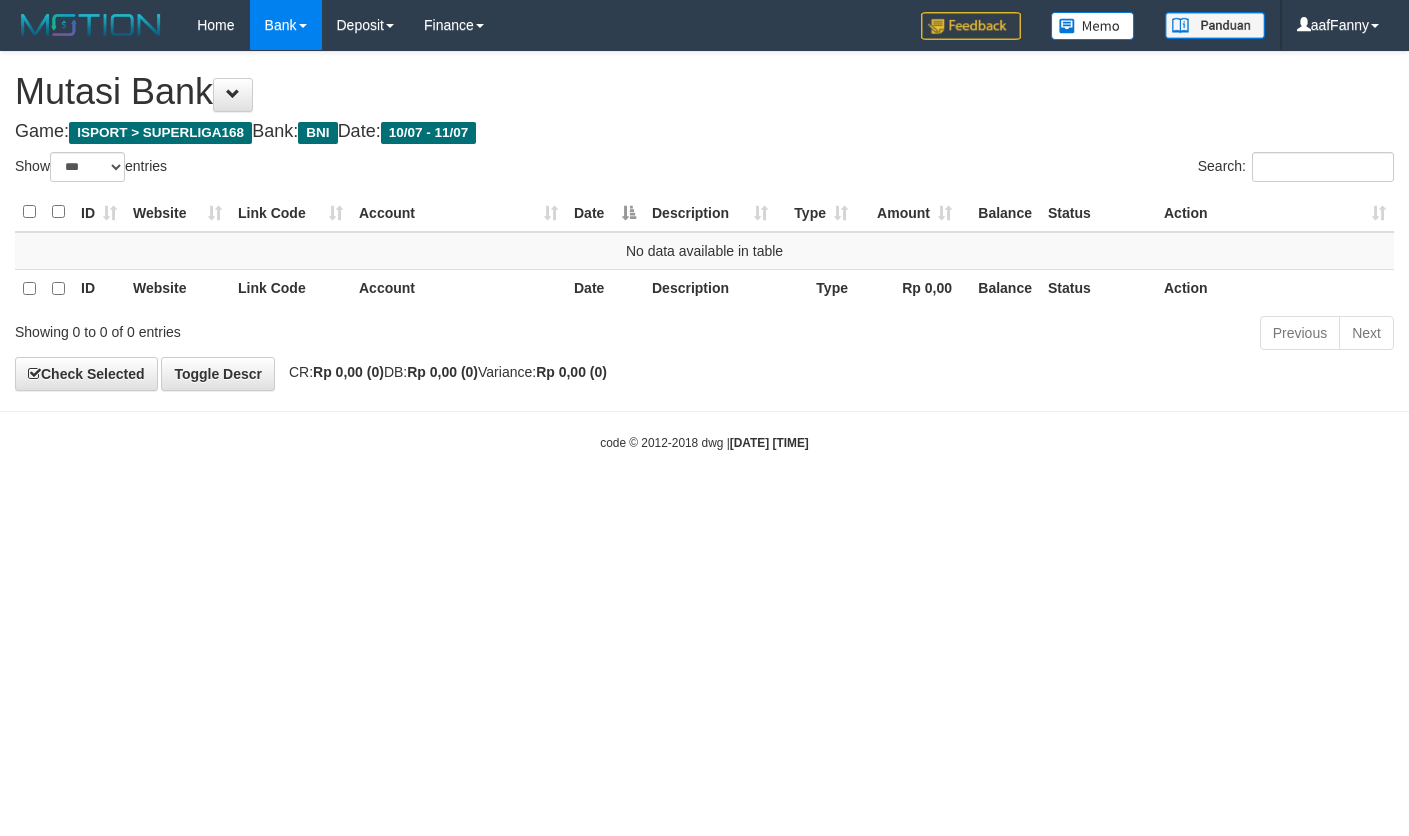 select on "***" 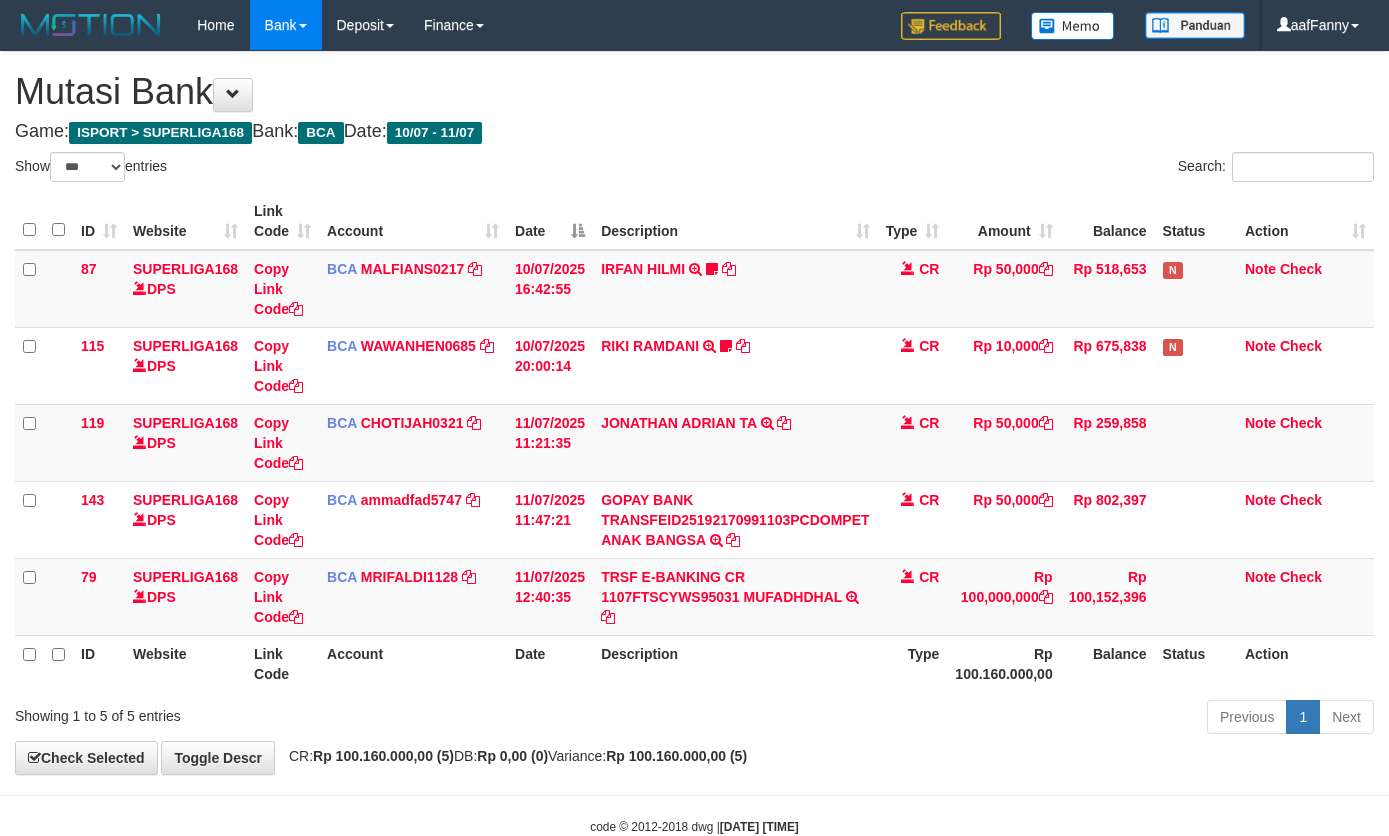 select on "***" 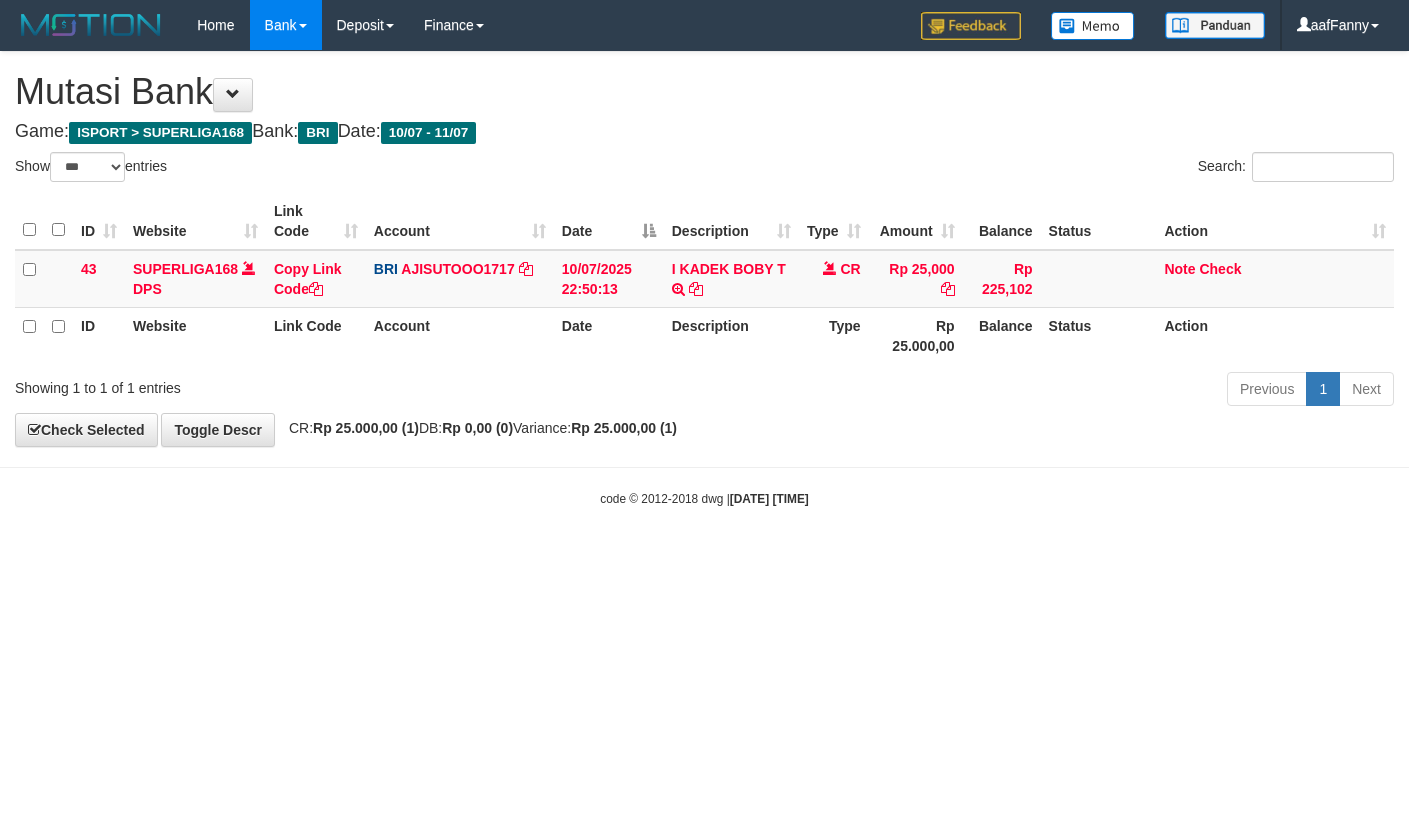 select on "***" 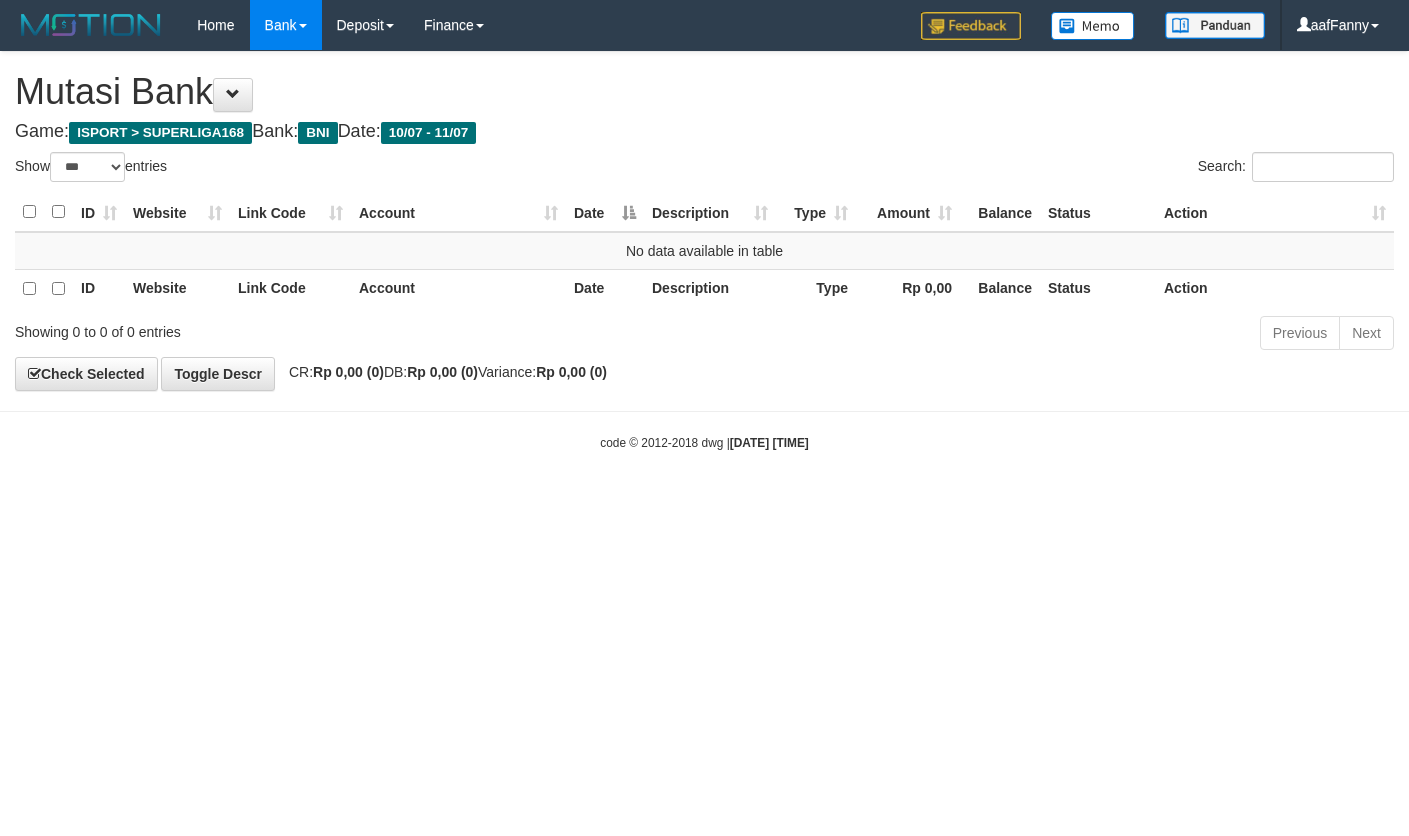 select on "***" 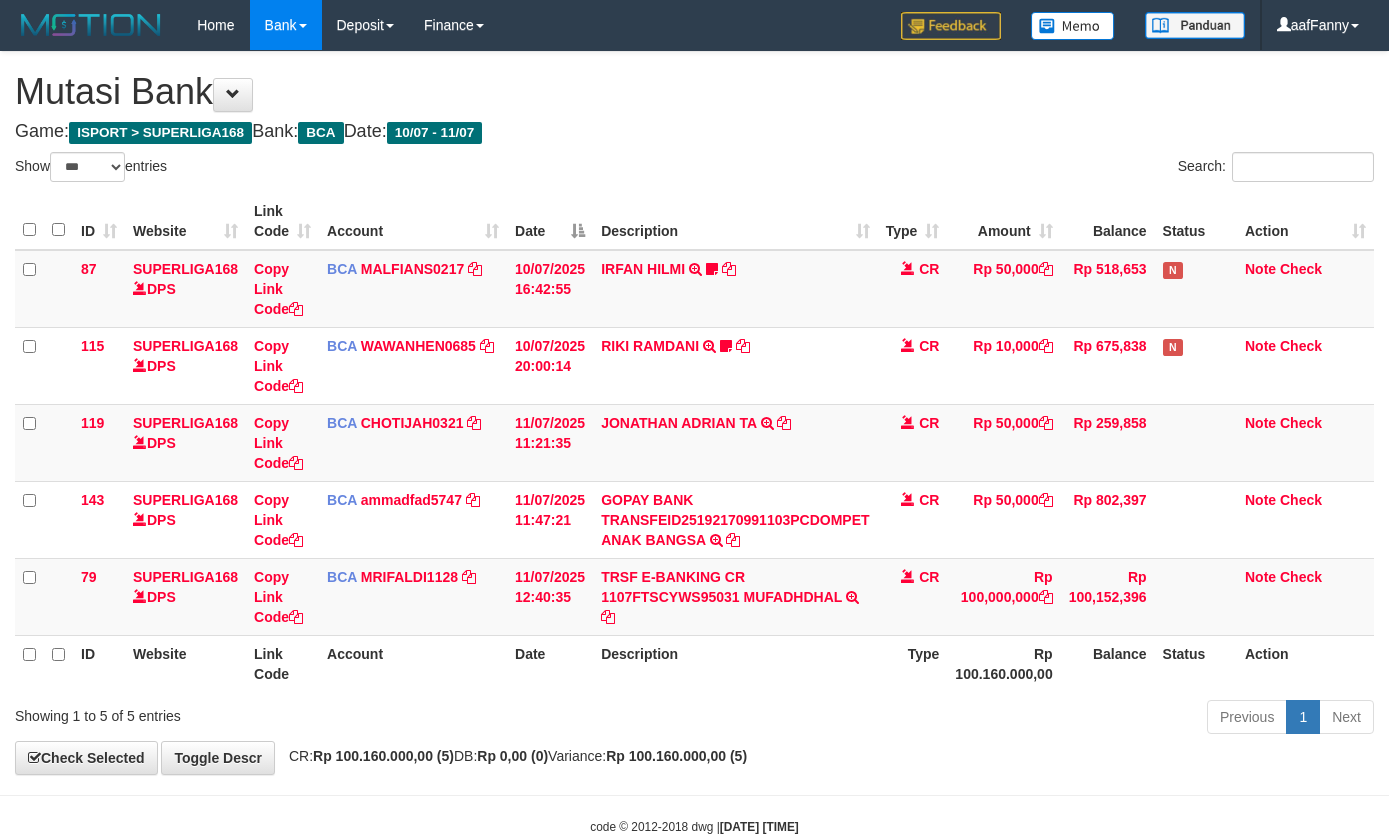 select on "***" 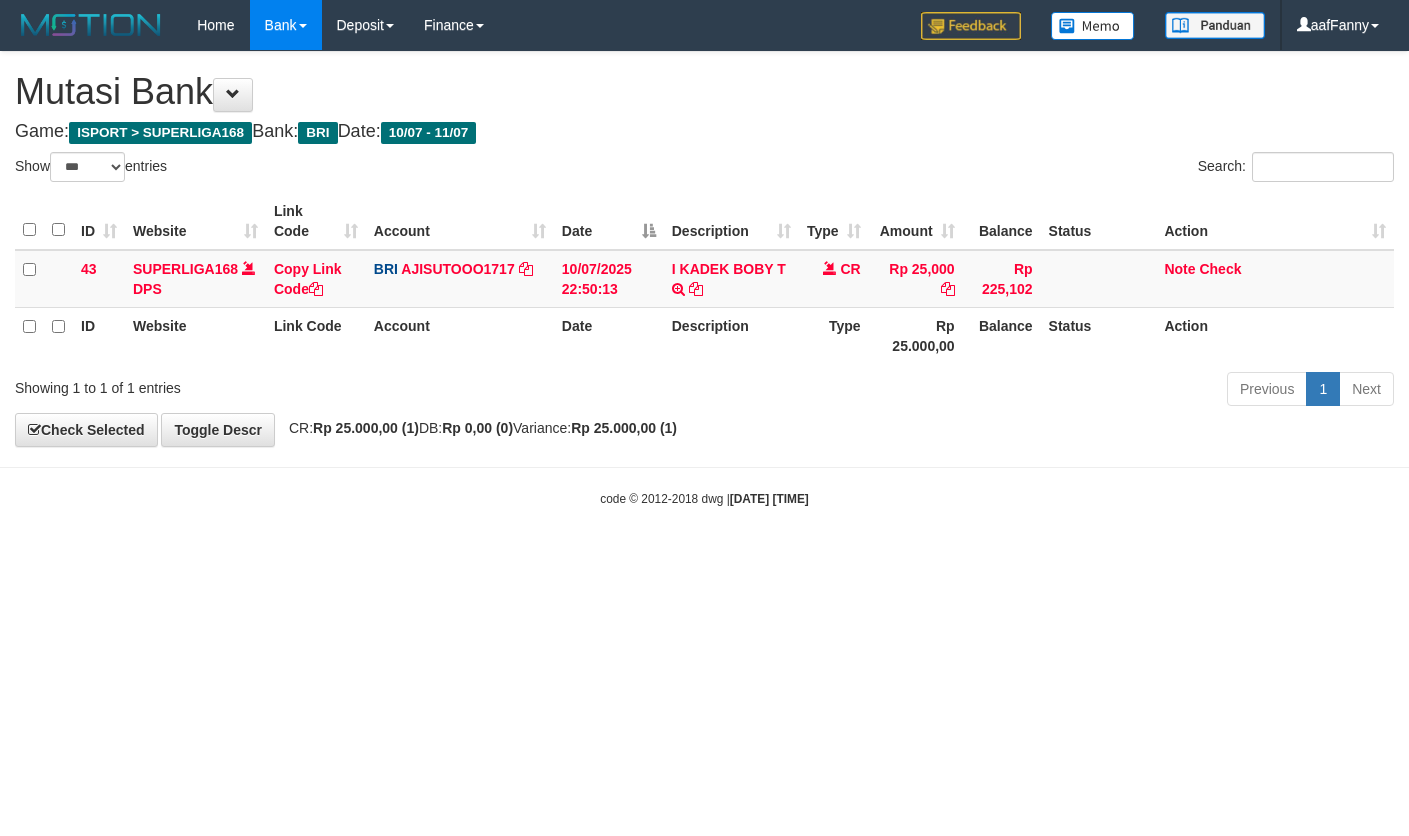 select on "***" 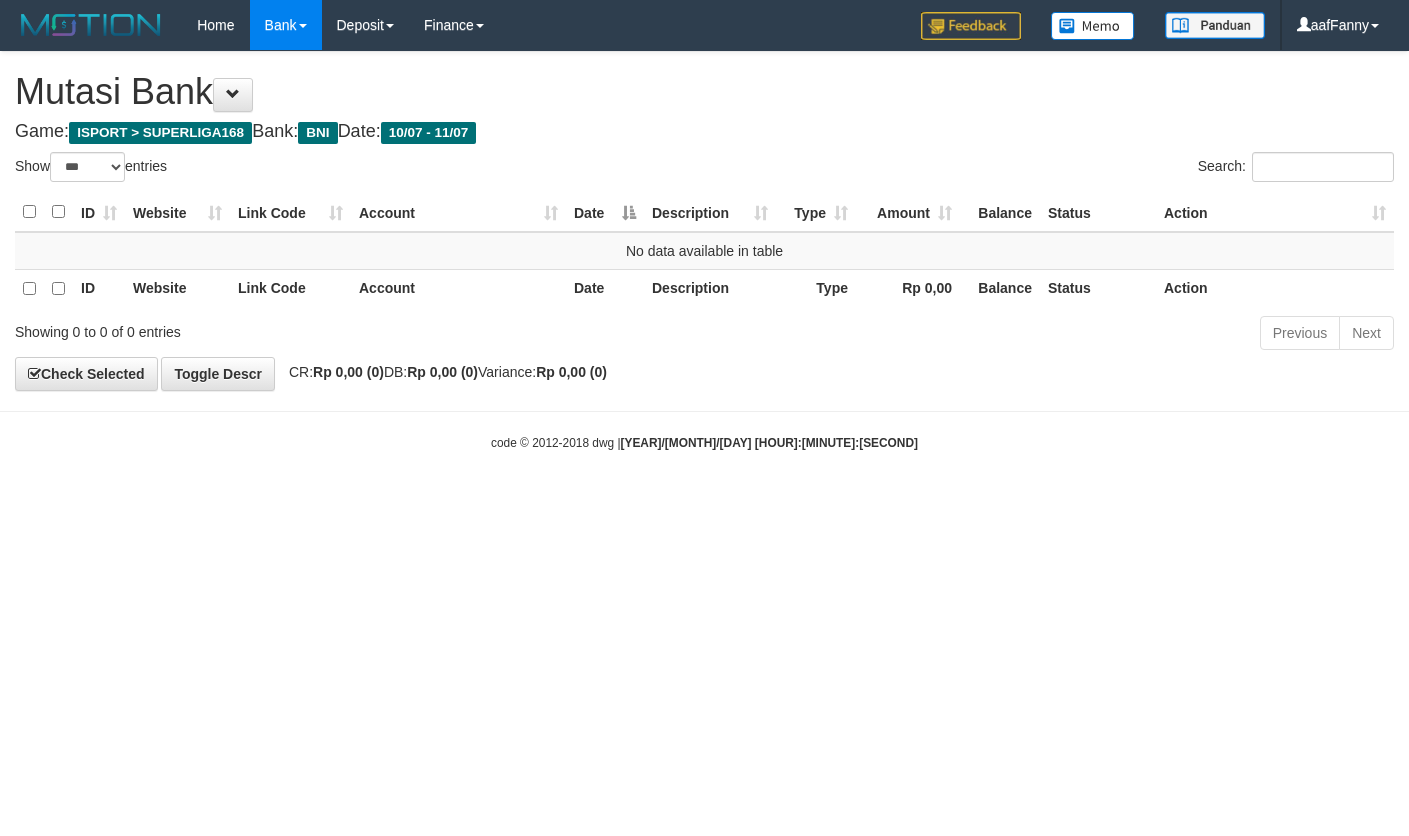 select on "***" 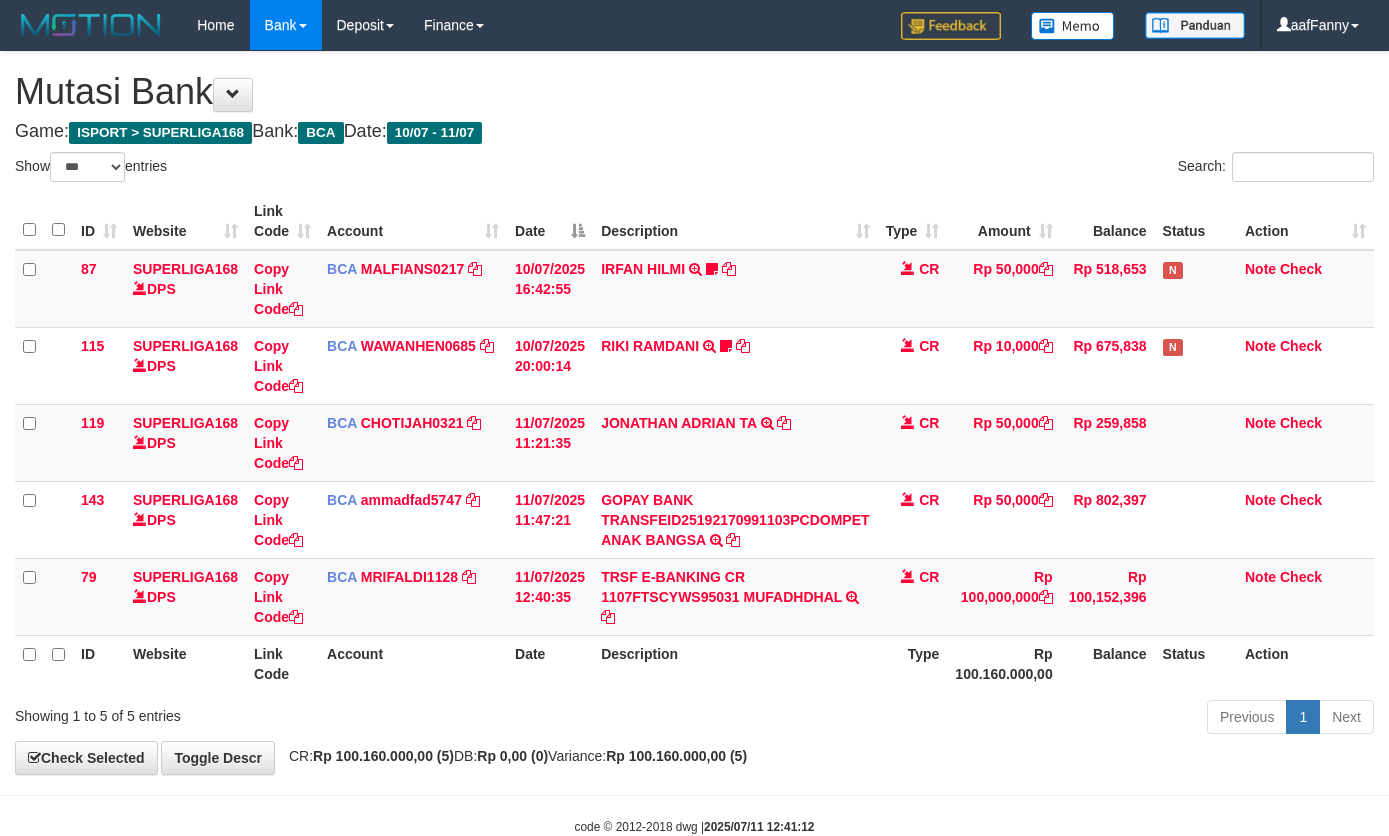 select on "***" 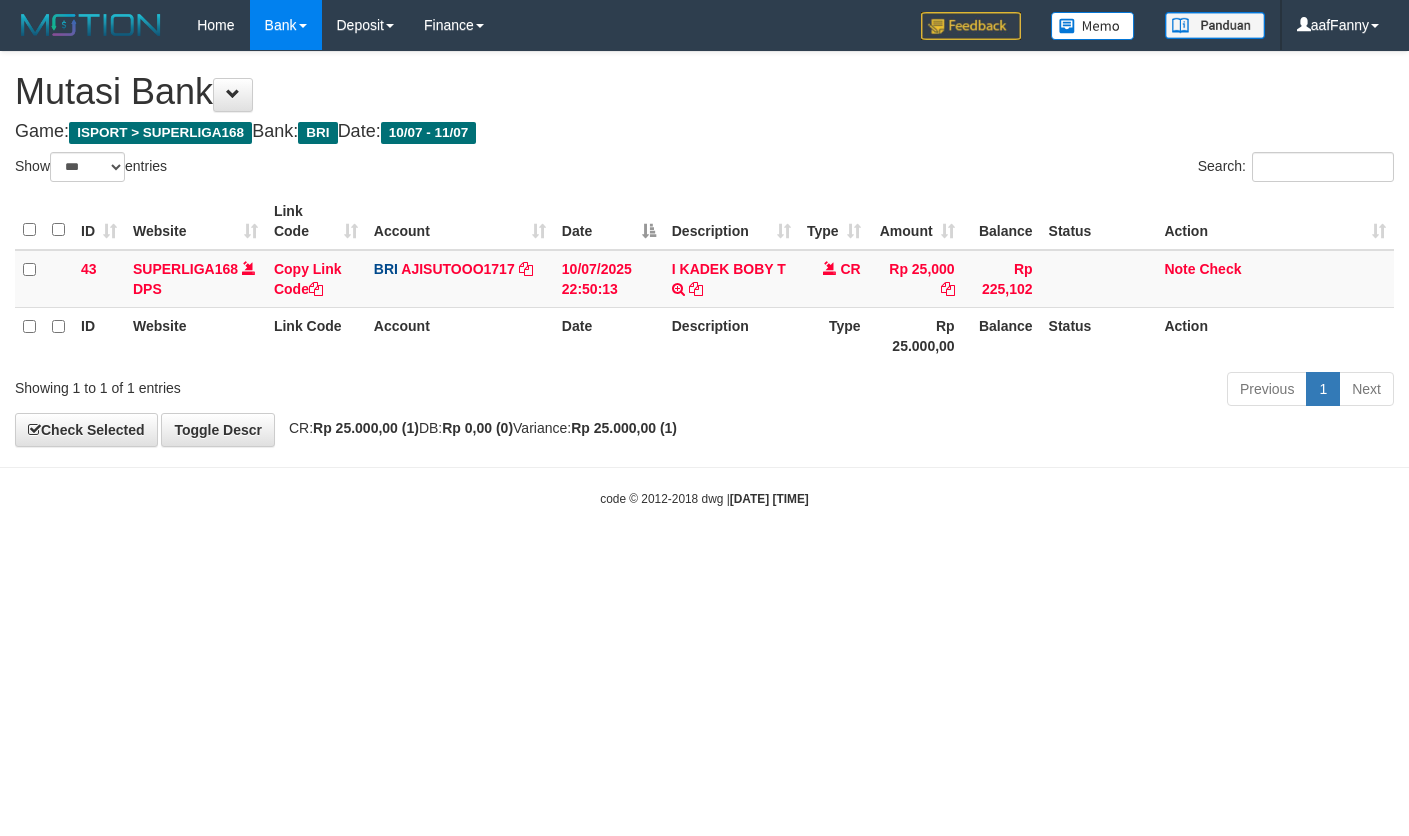select on "***" 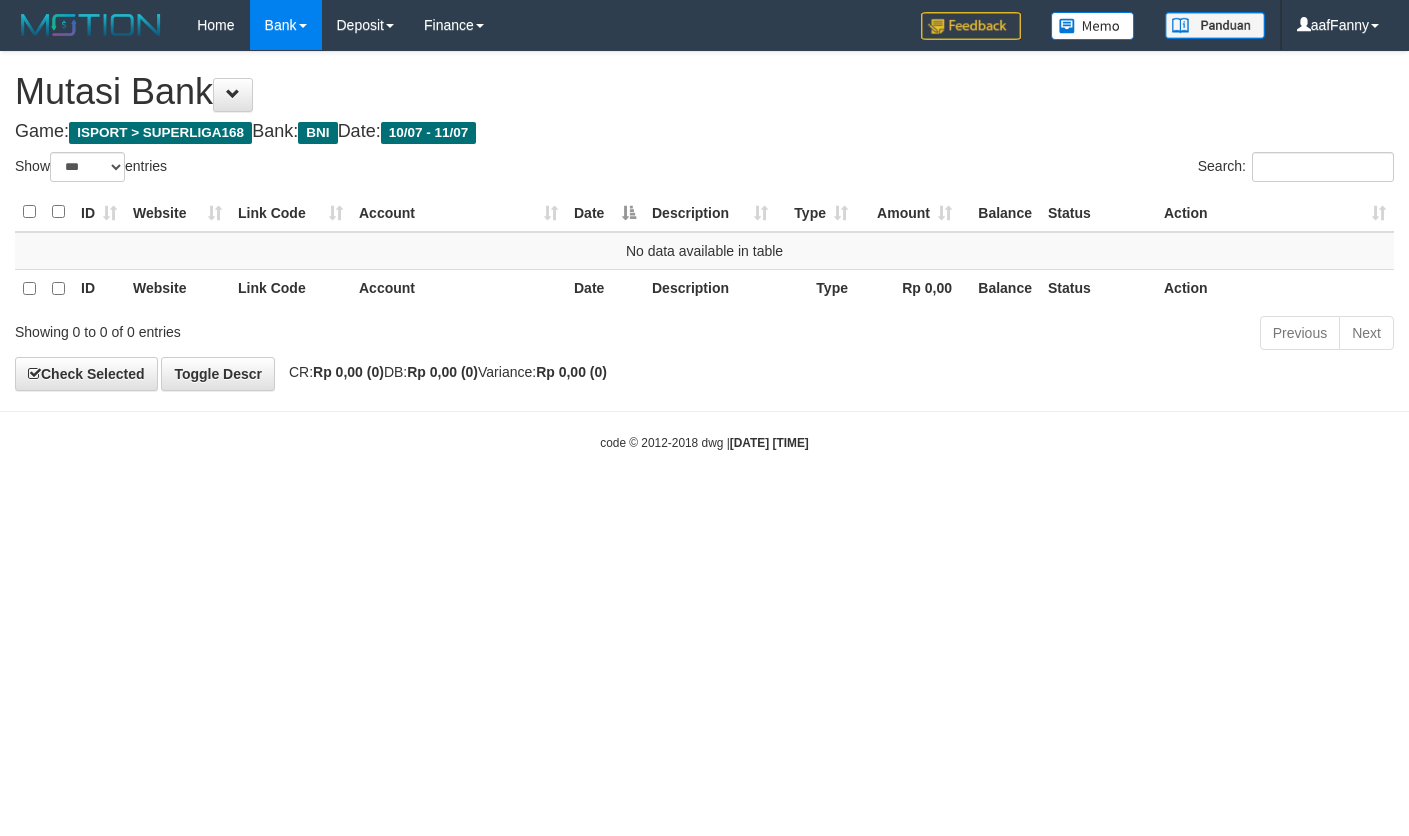 select on "***" 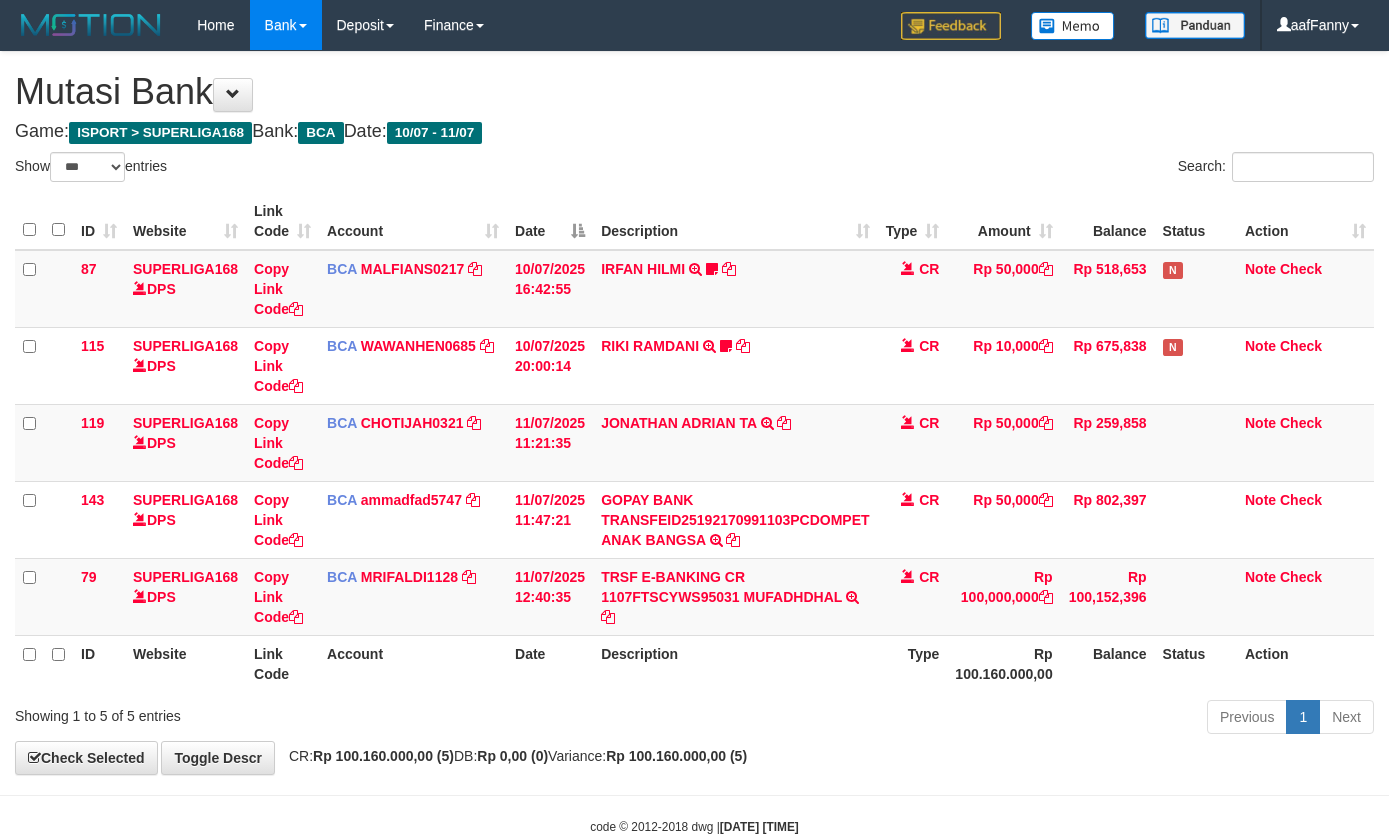 select on "***" 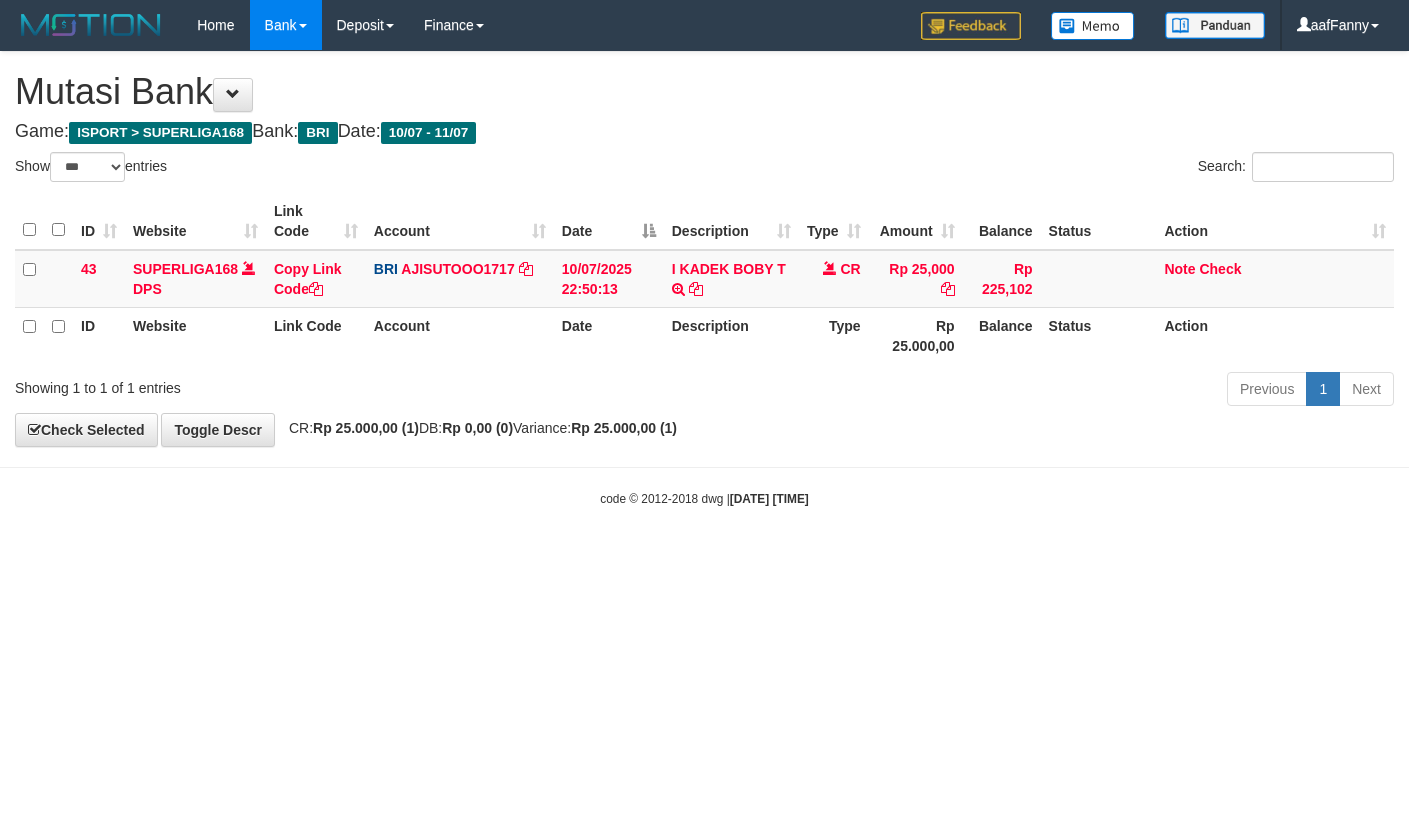 select on "***" 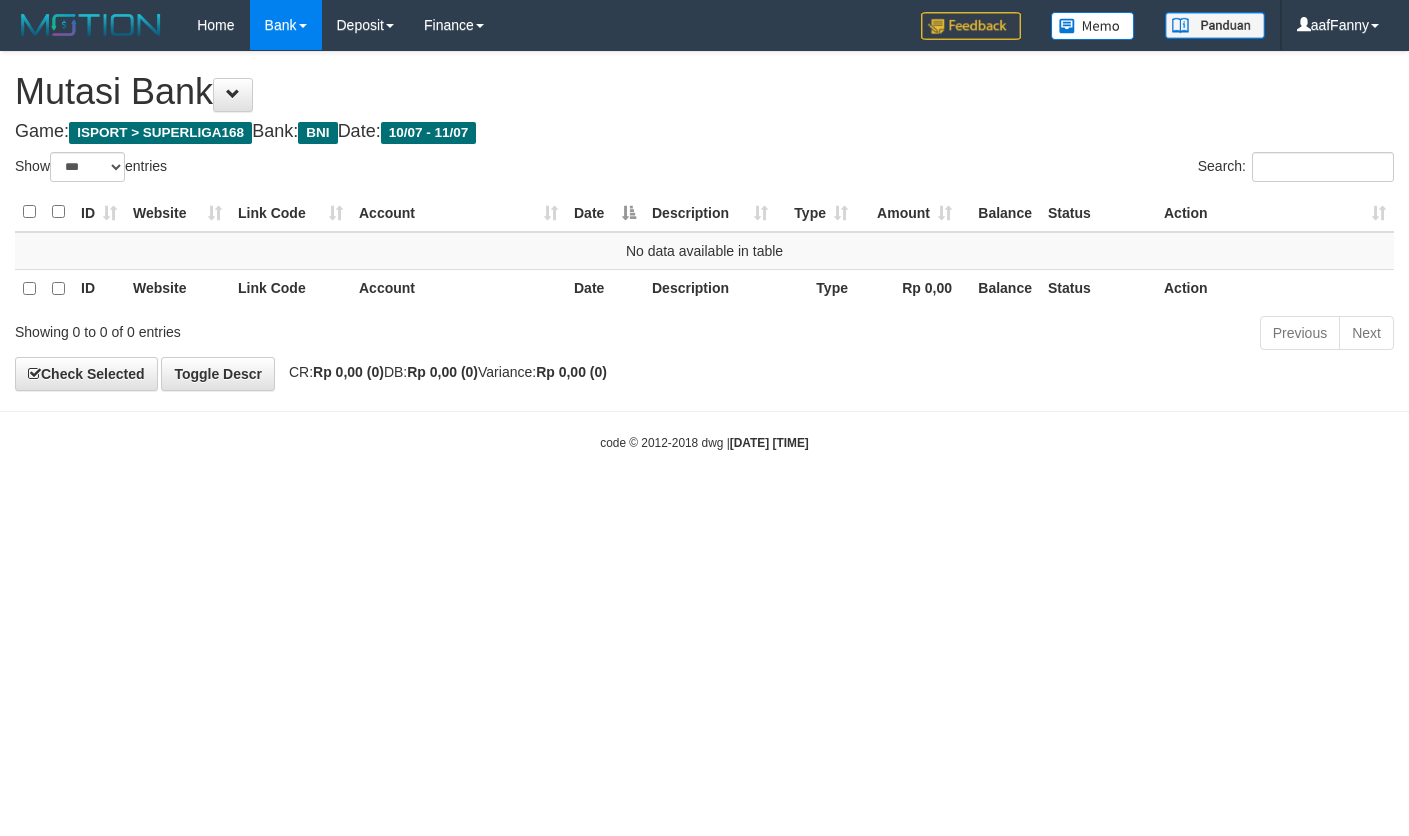 select on "***" 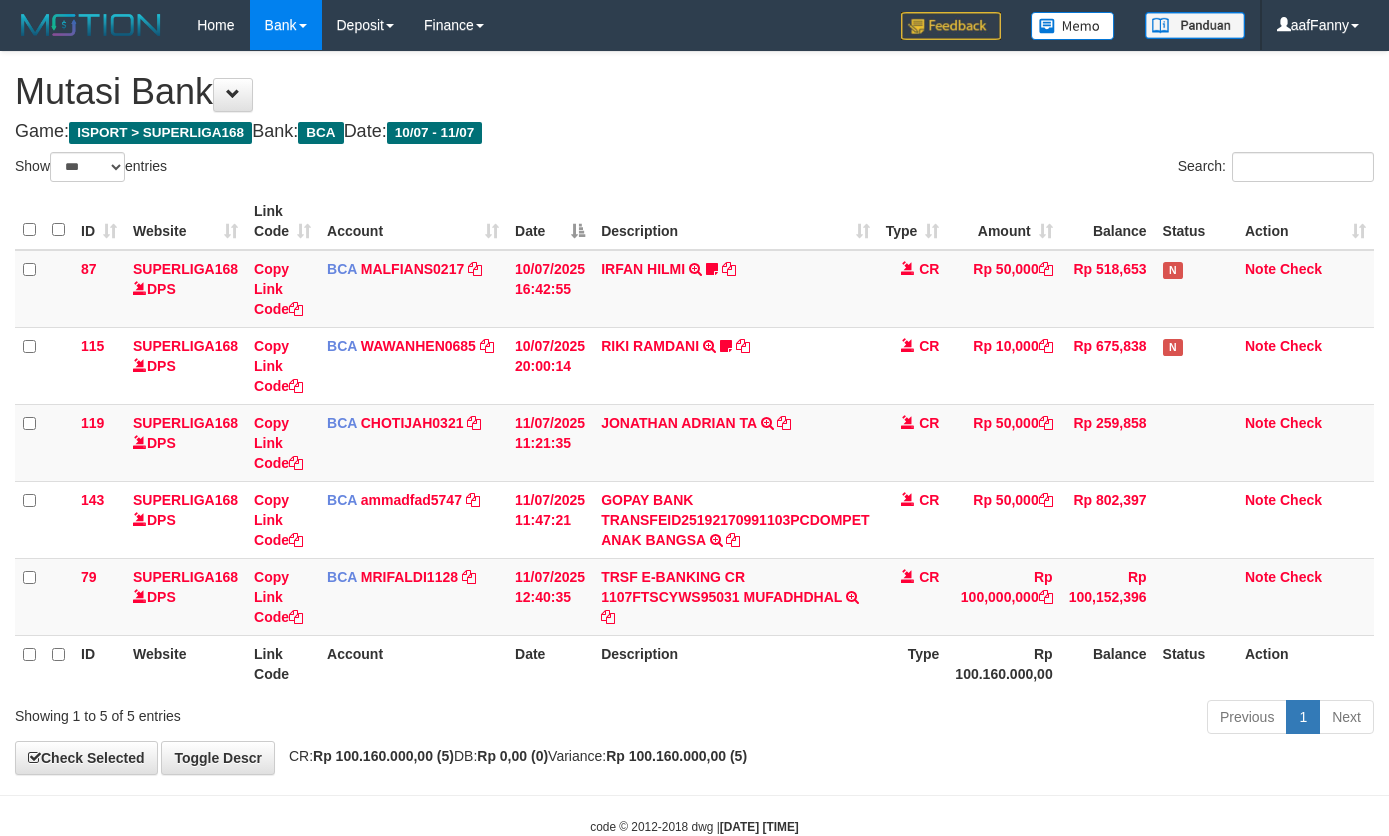 select on "***" 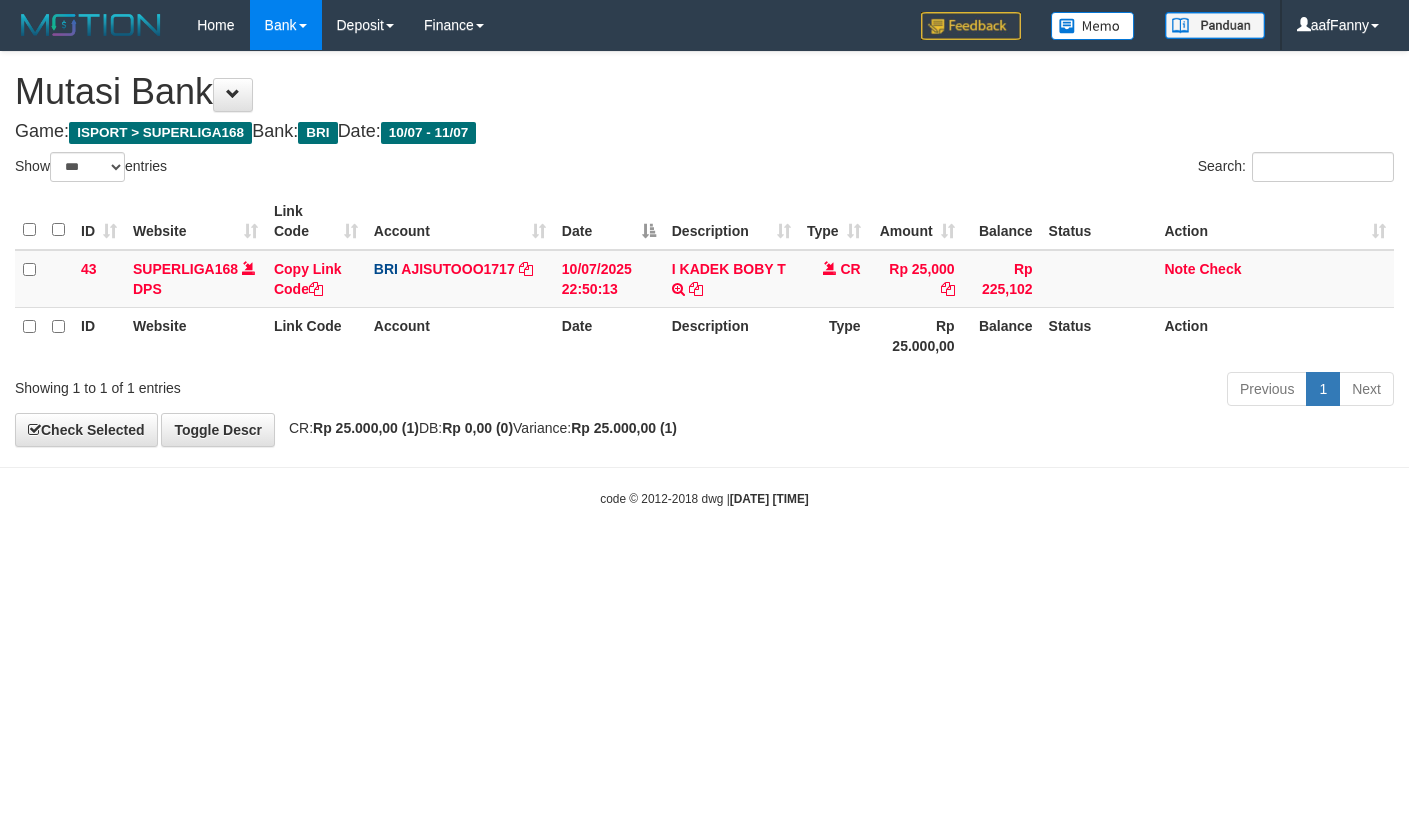 select on "***" 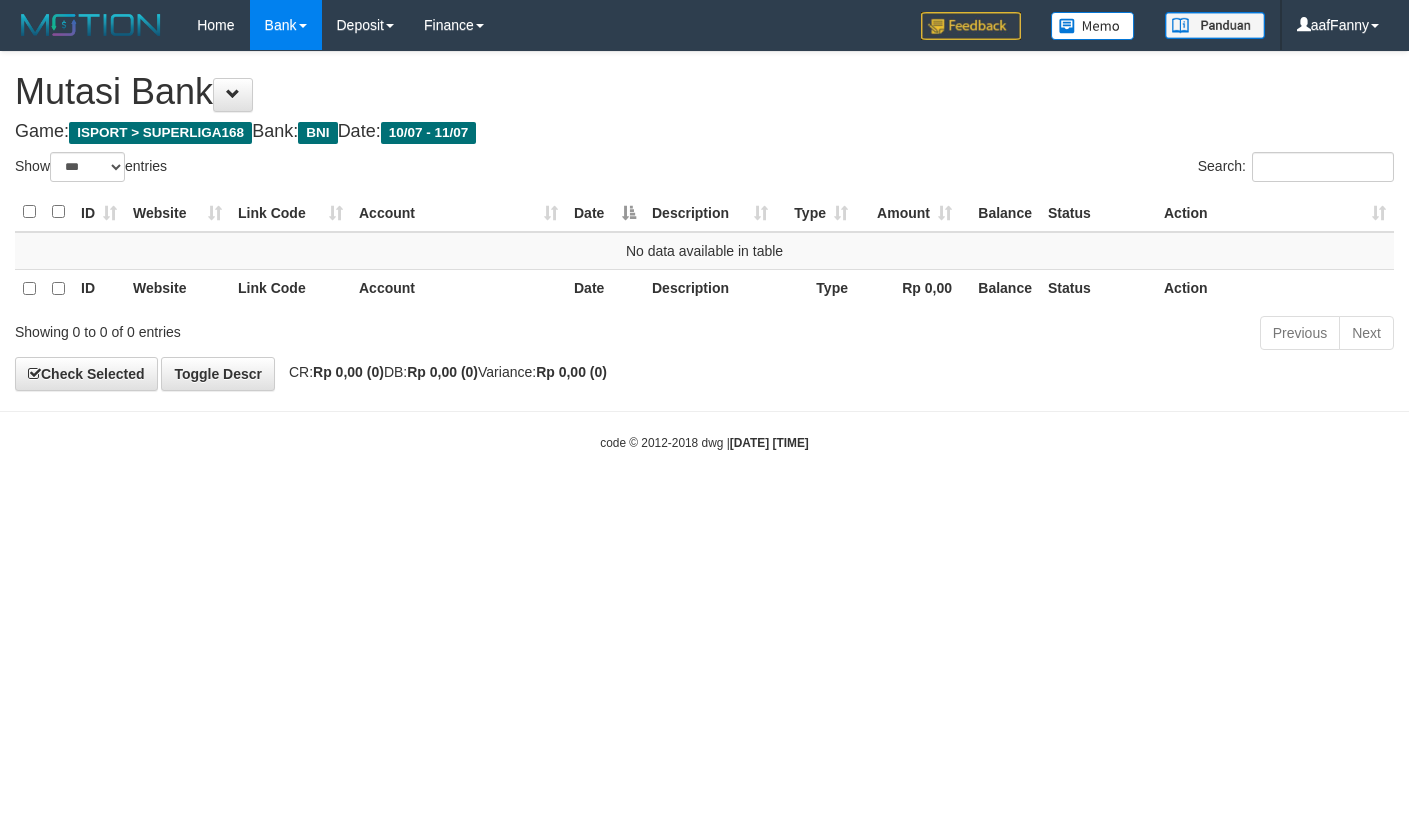 select on "***" 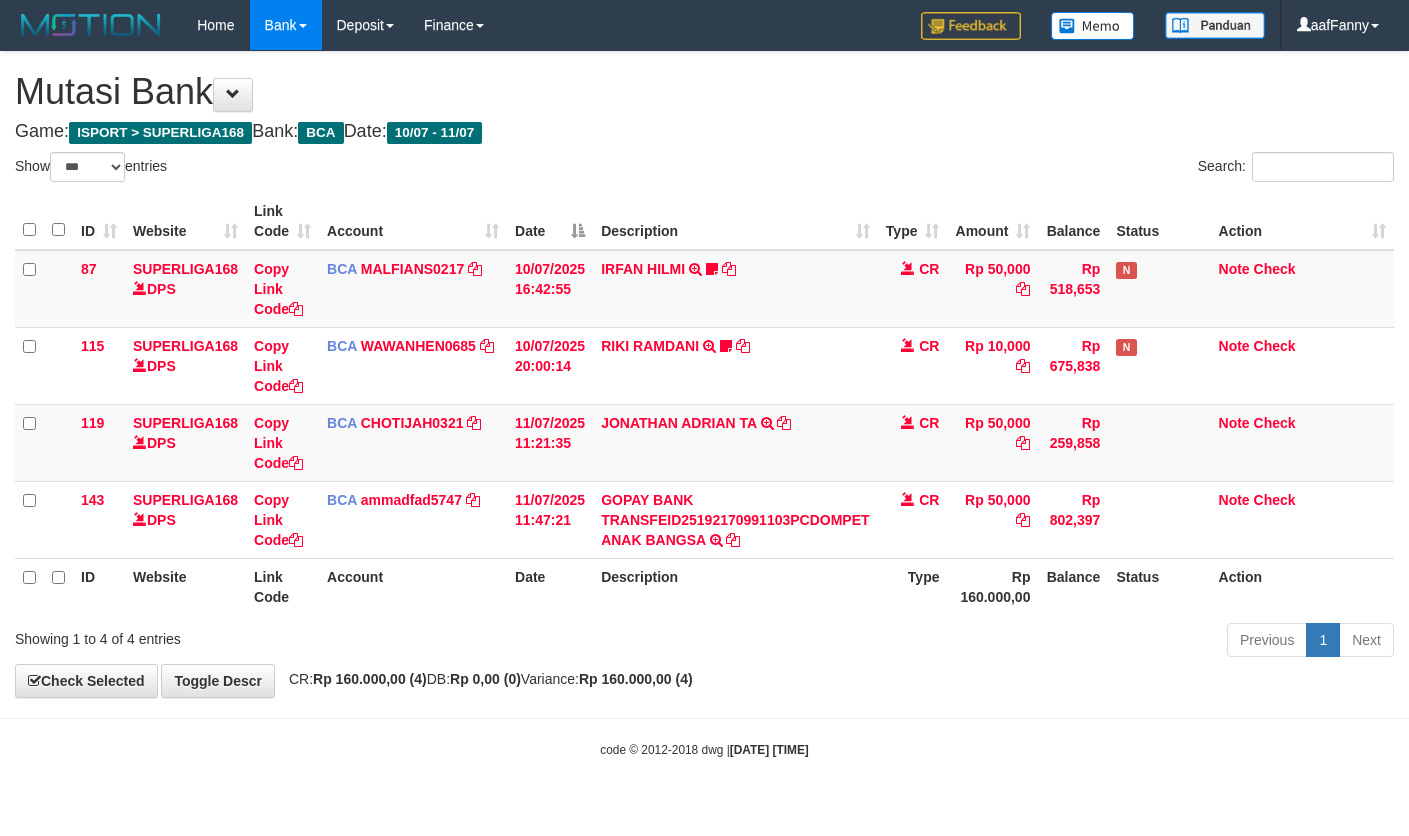 select on "***" 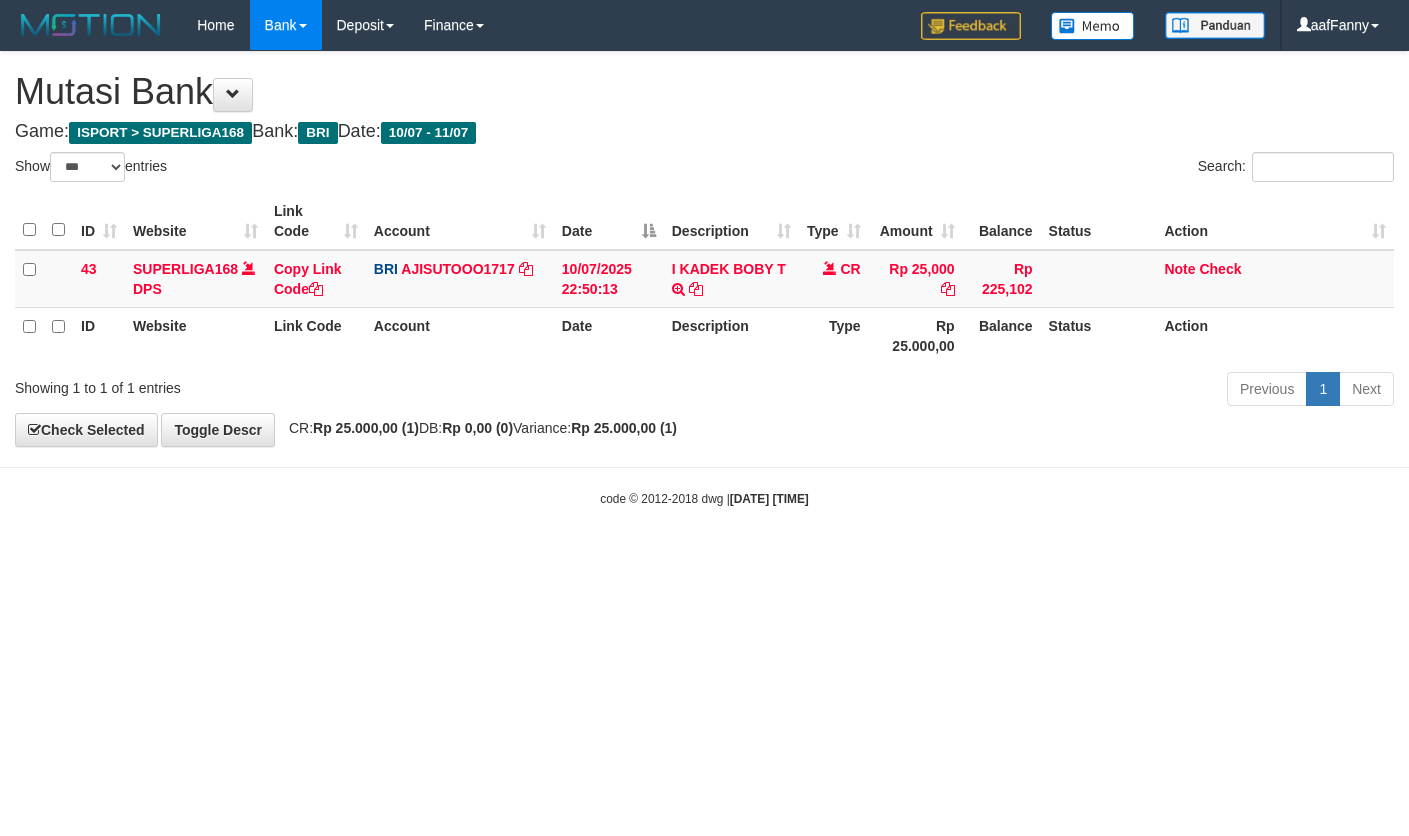 select on "***" 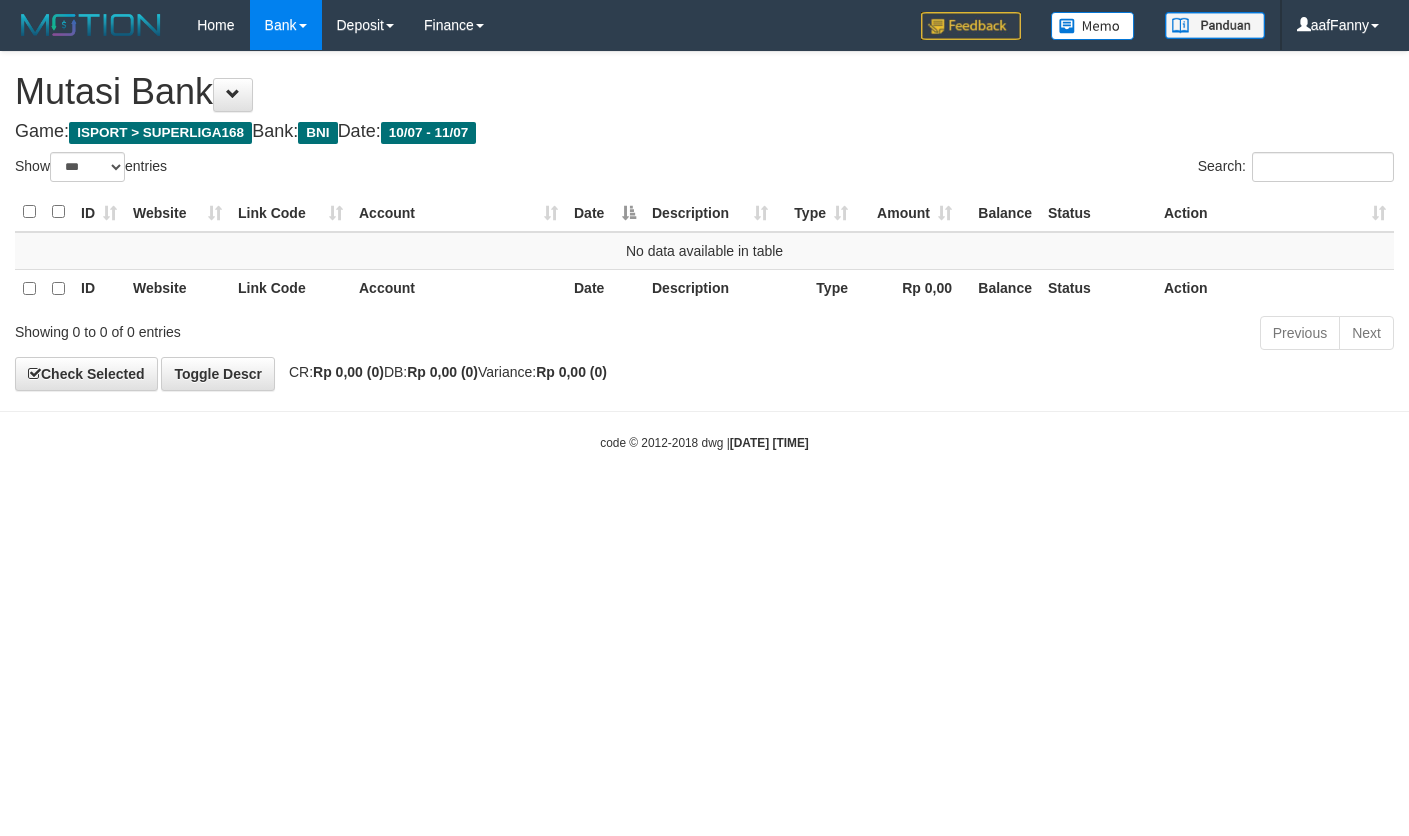 select on "***" 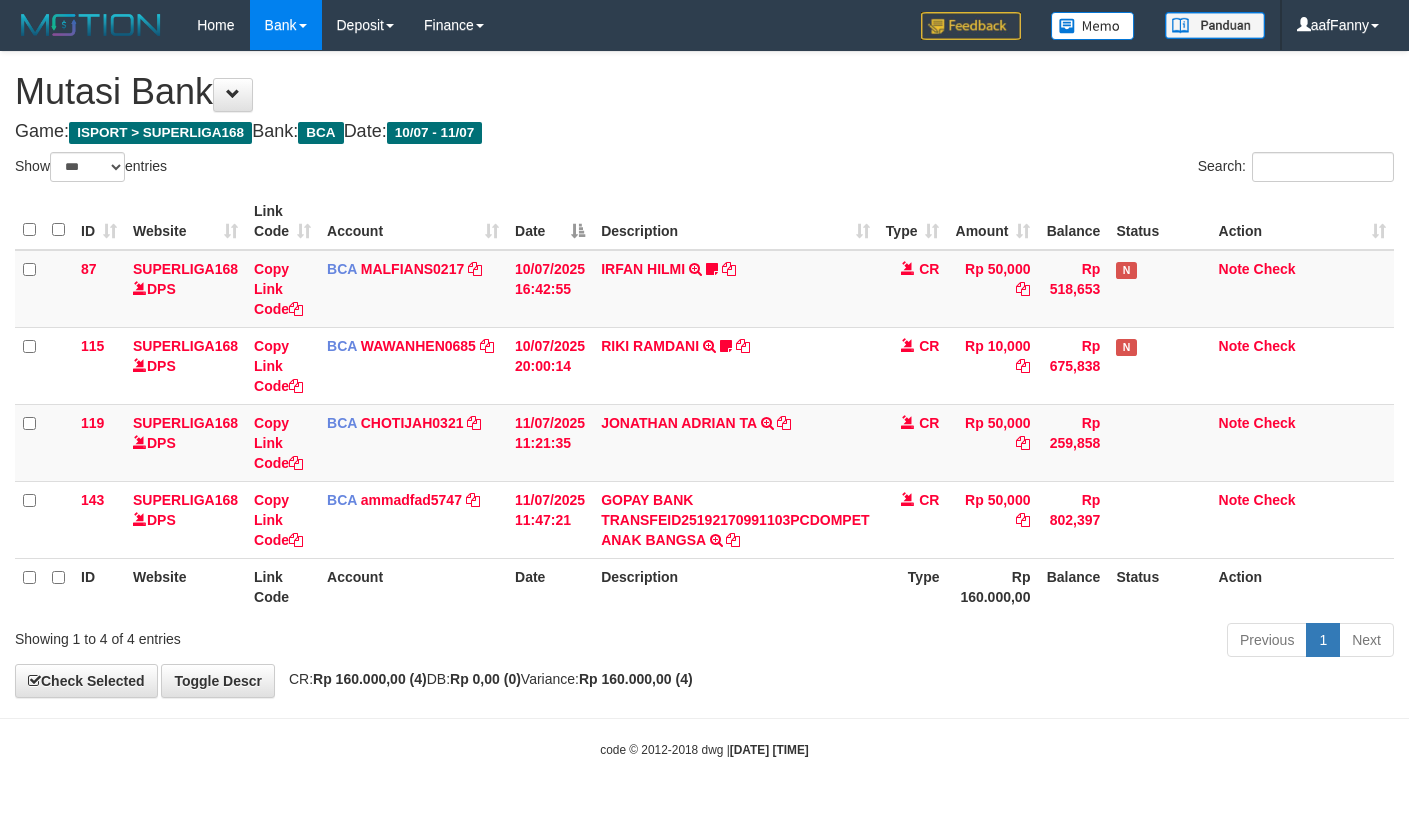 select on "***" 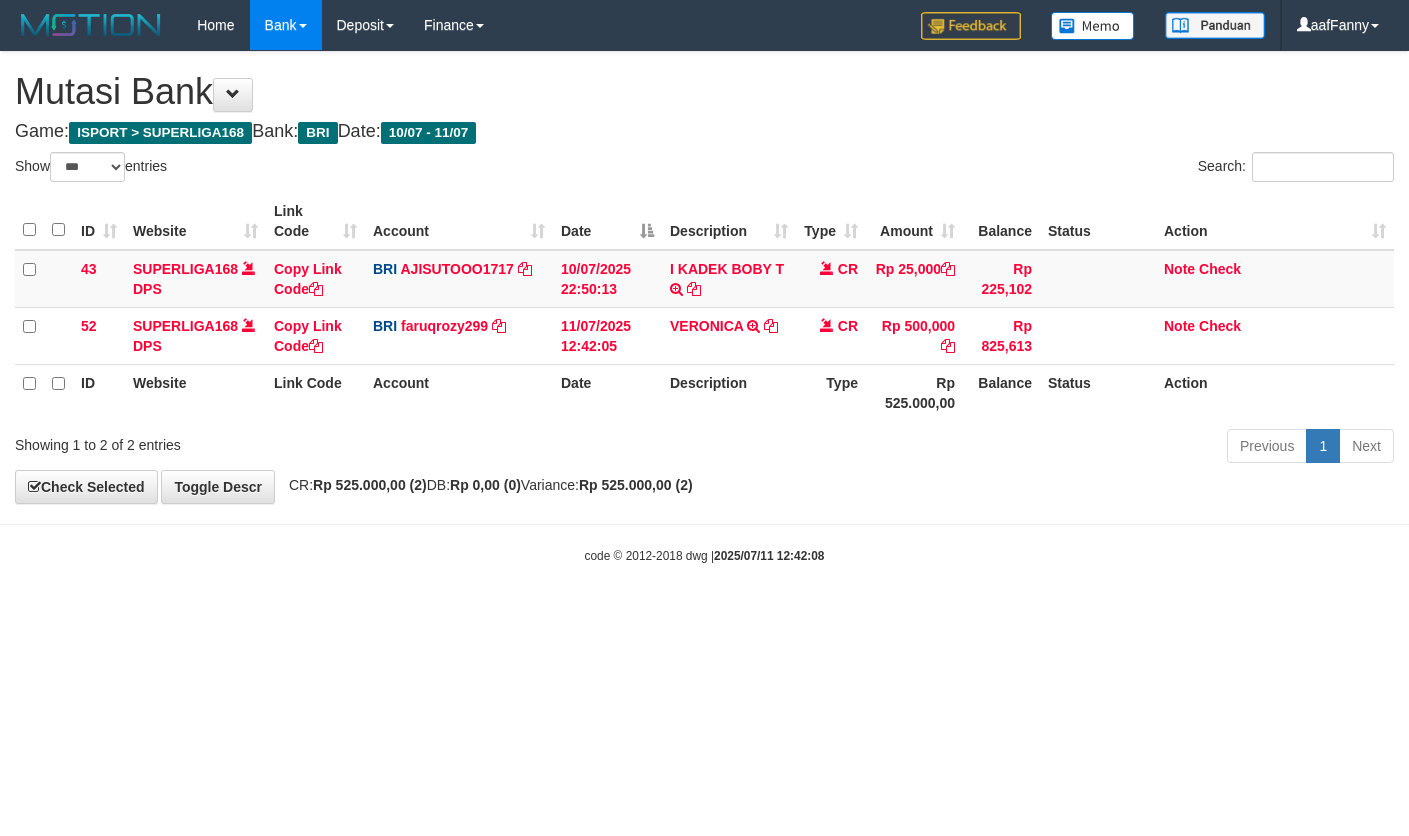 select on "***" 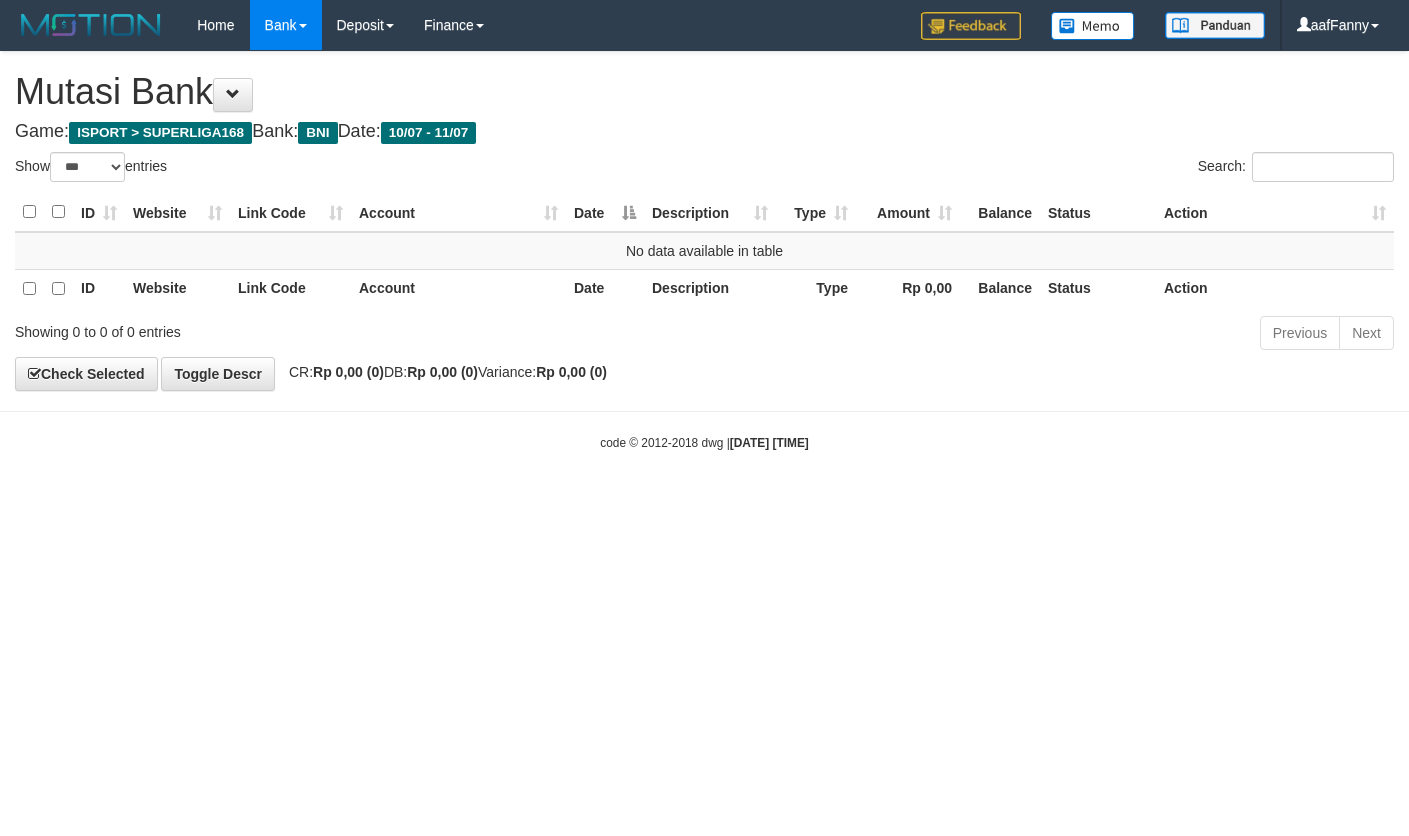 select on "***" 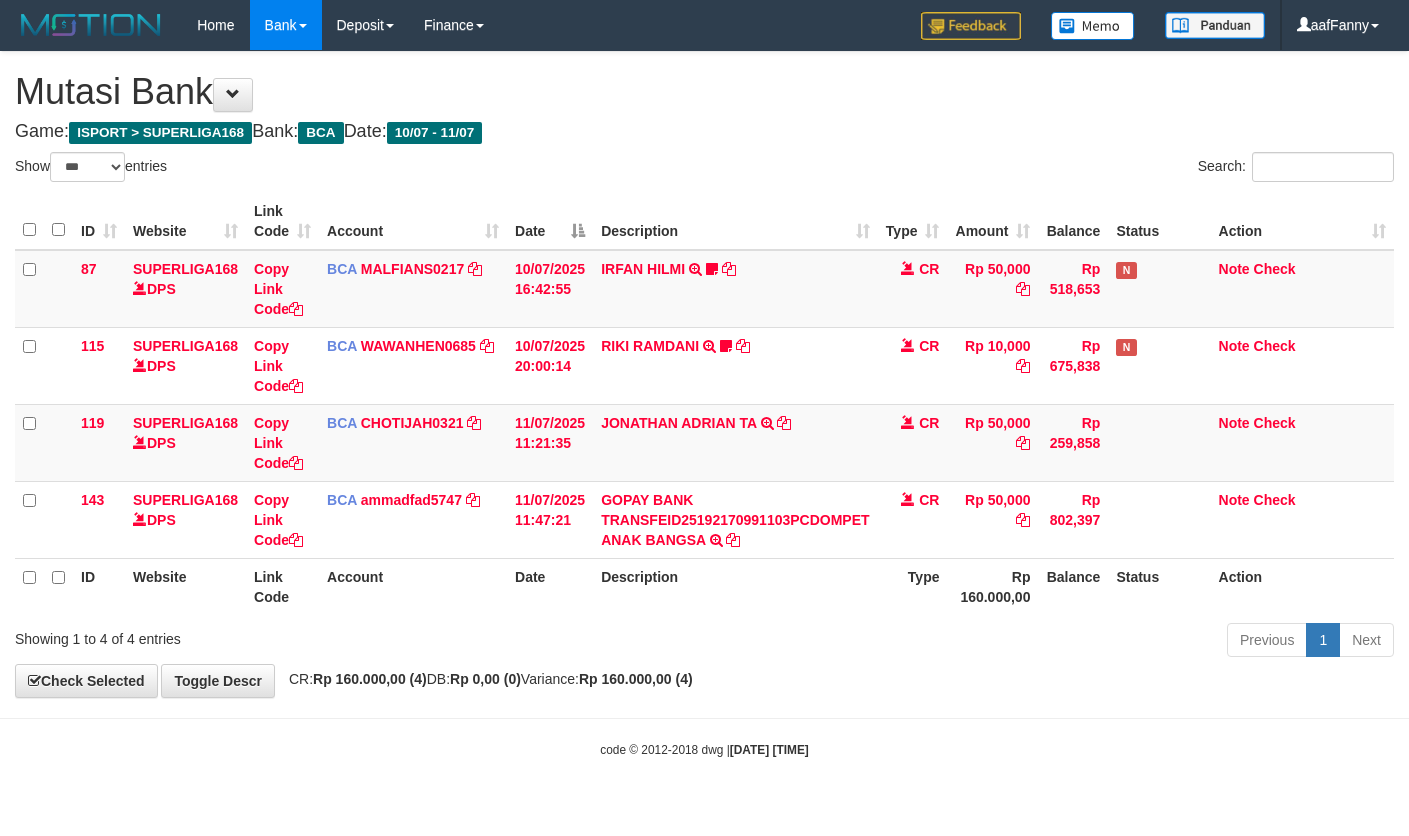 select on "***" 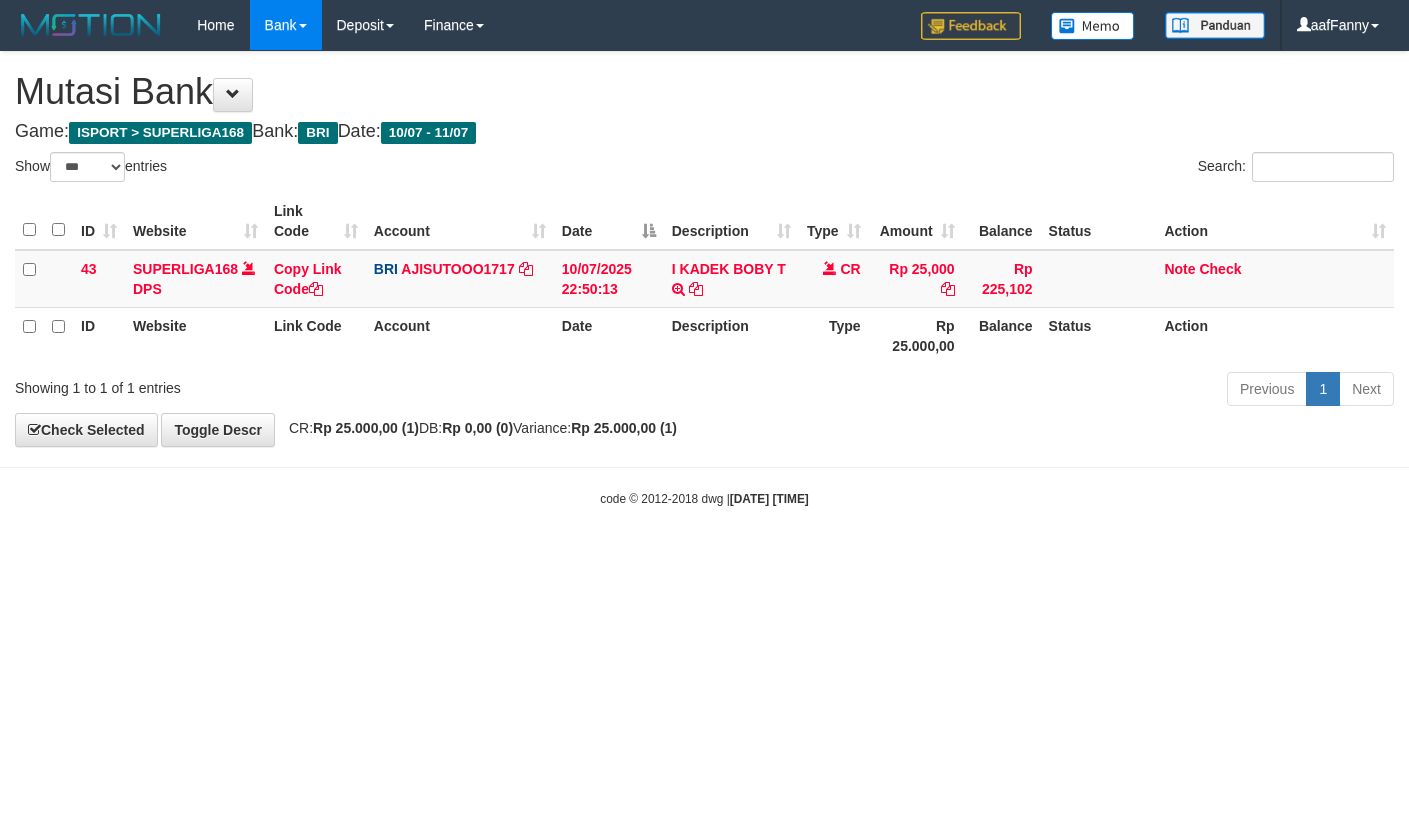 select on "***" 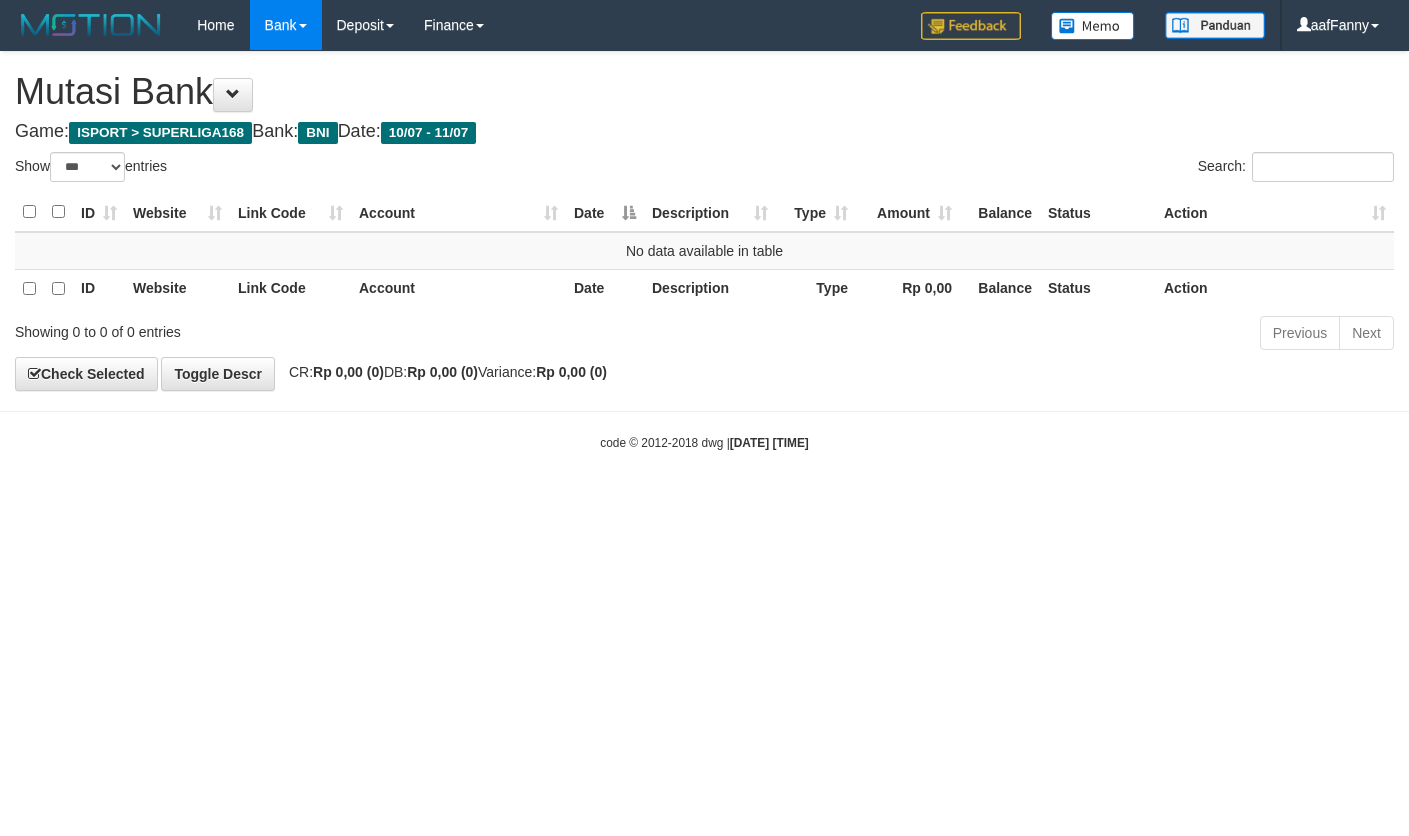 select on "***" 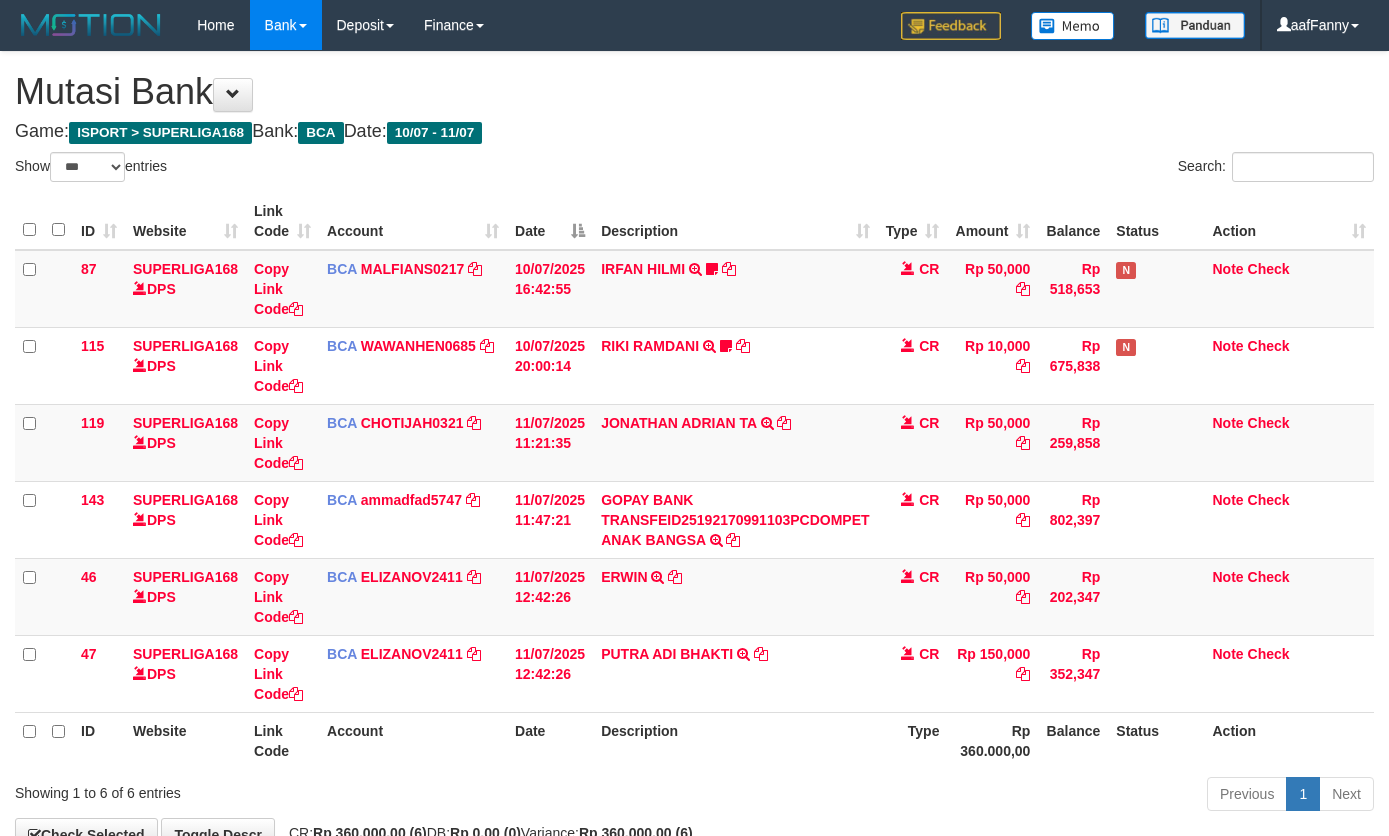 select on "***" 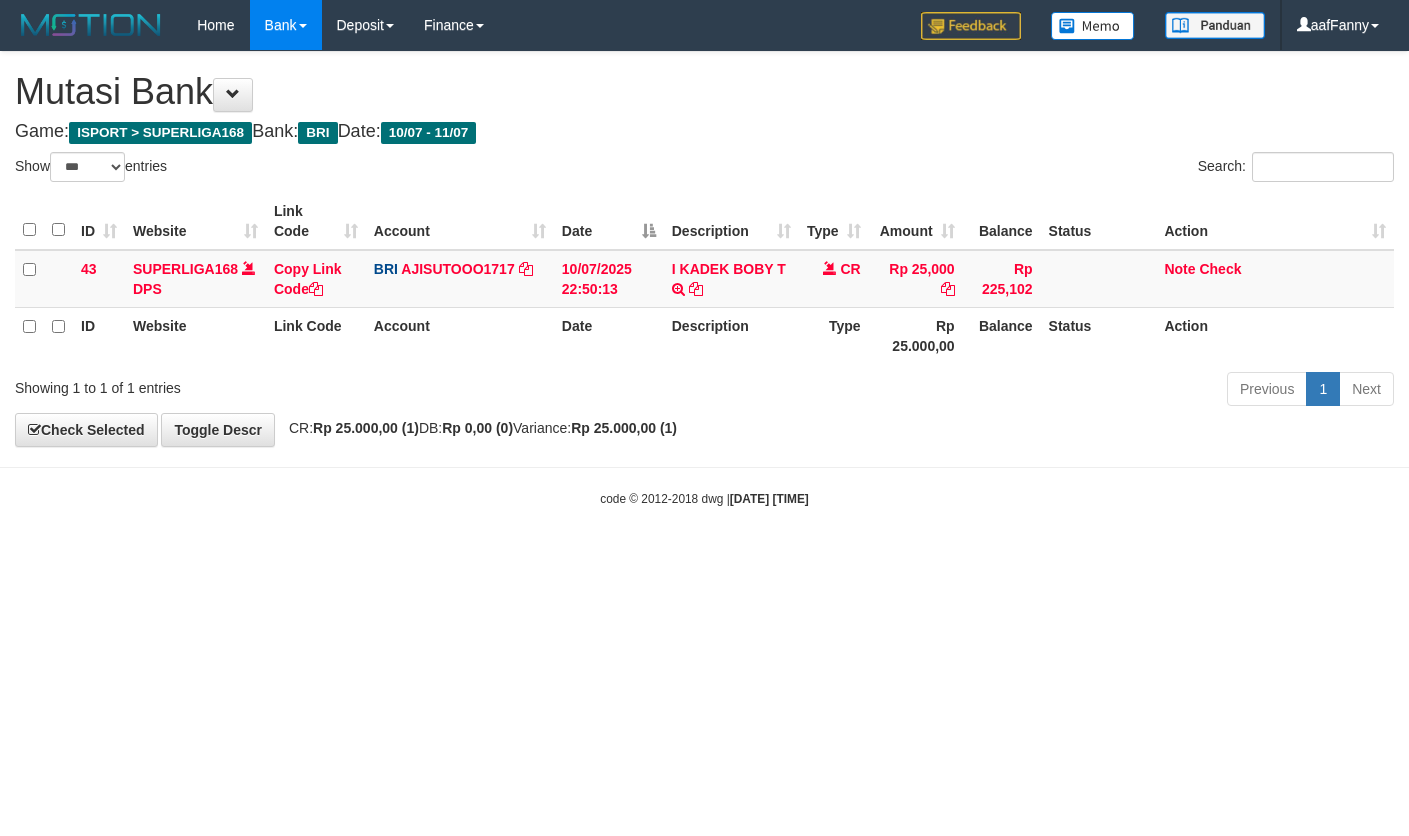 select on "***" 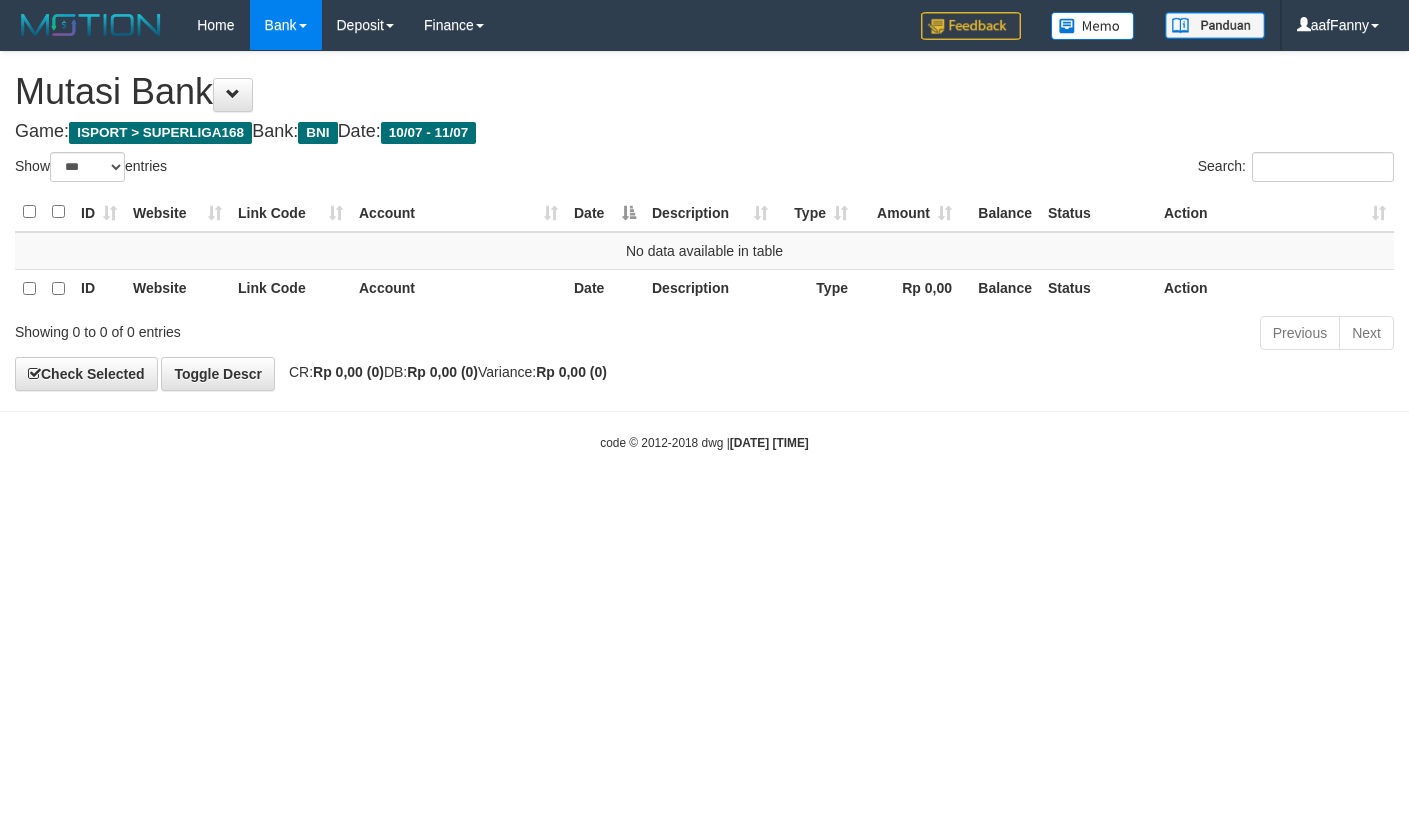 select on "***" 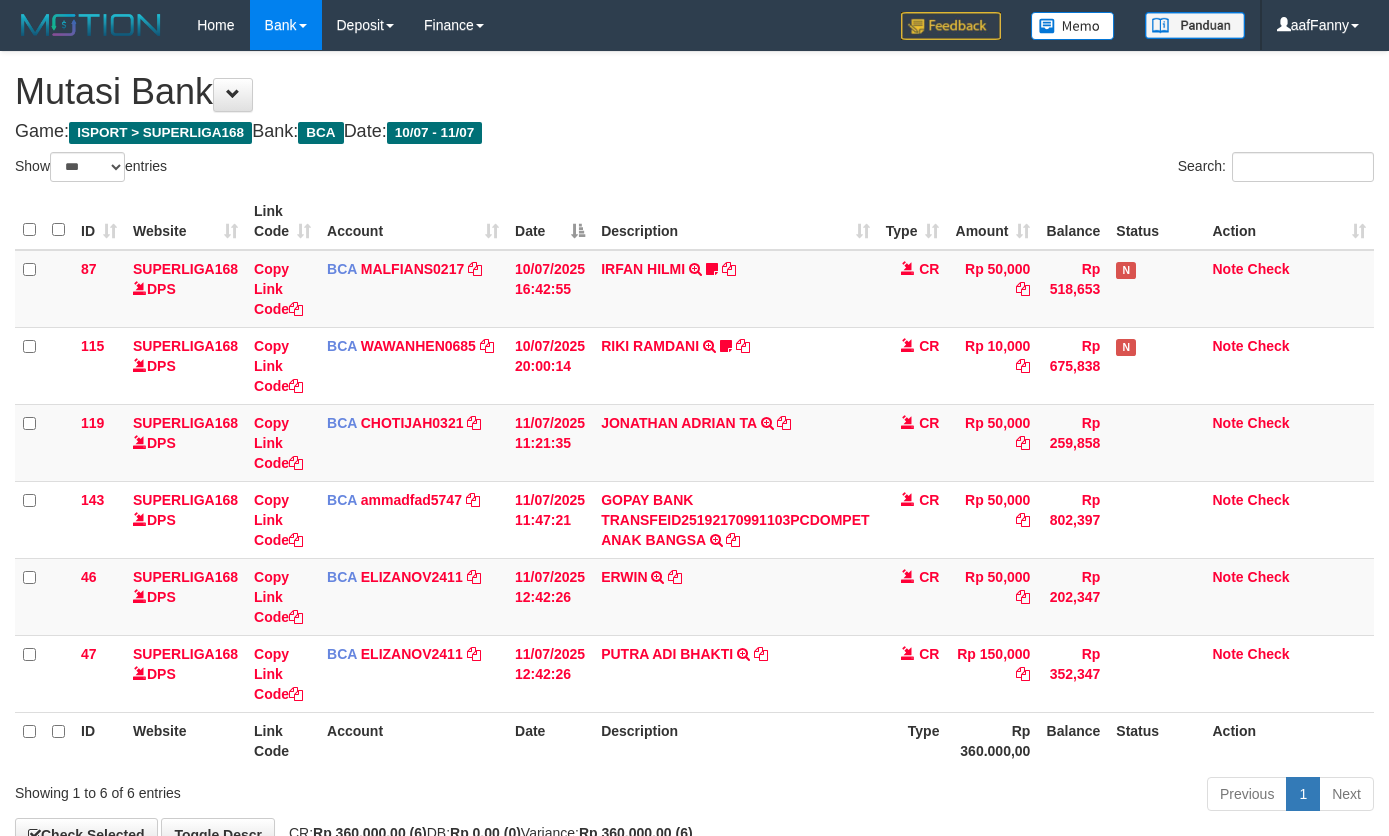 select on "***" 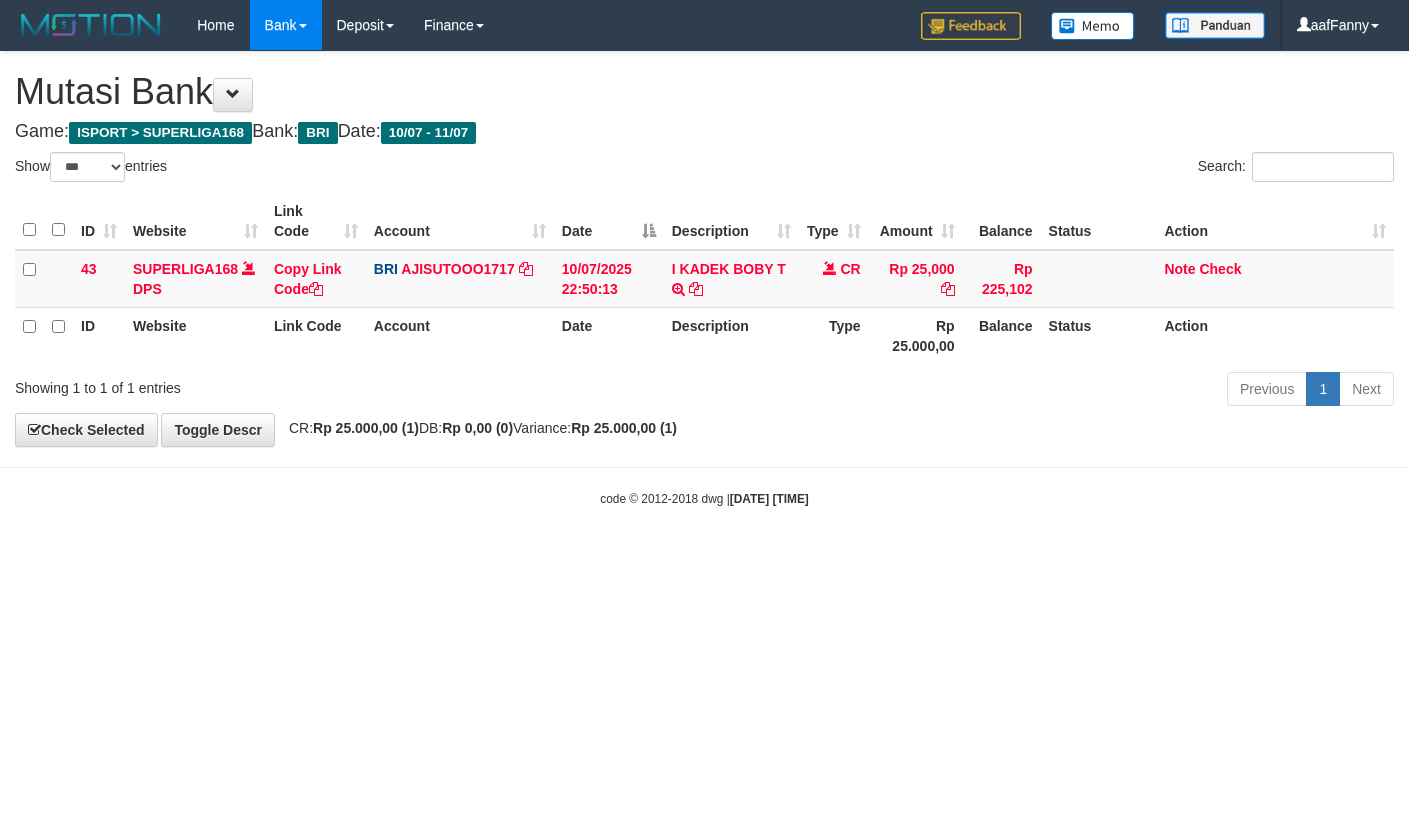 select on "***" 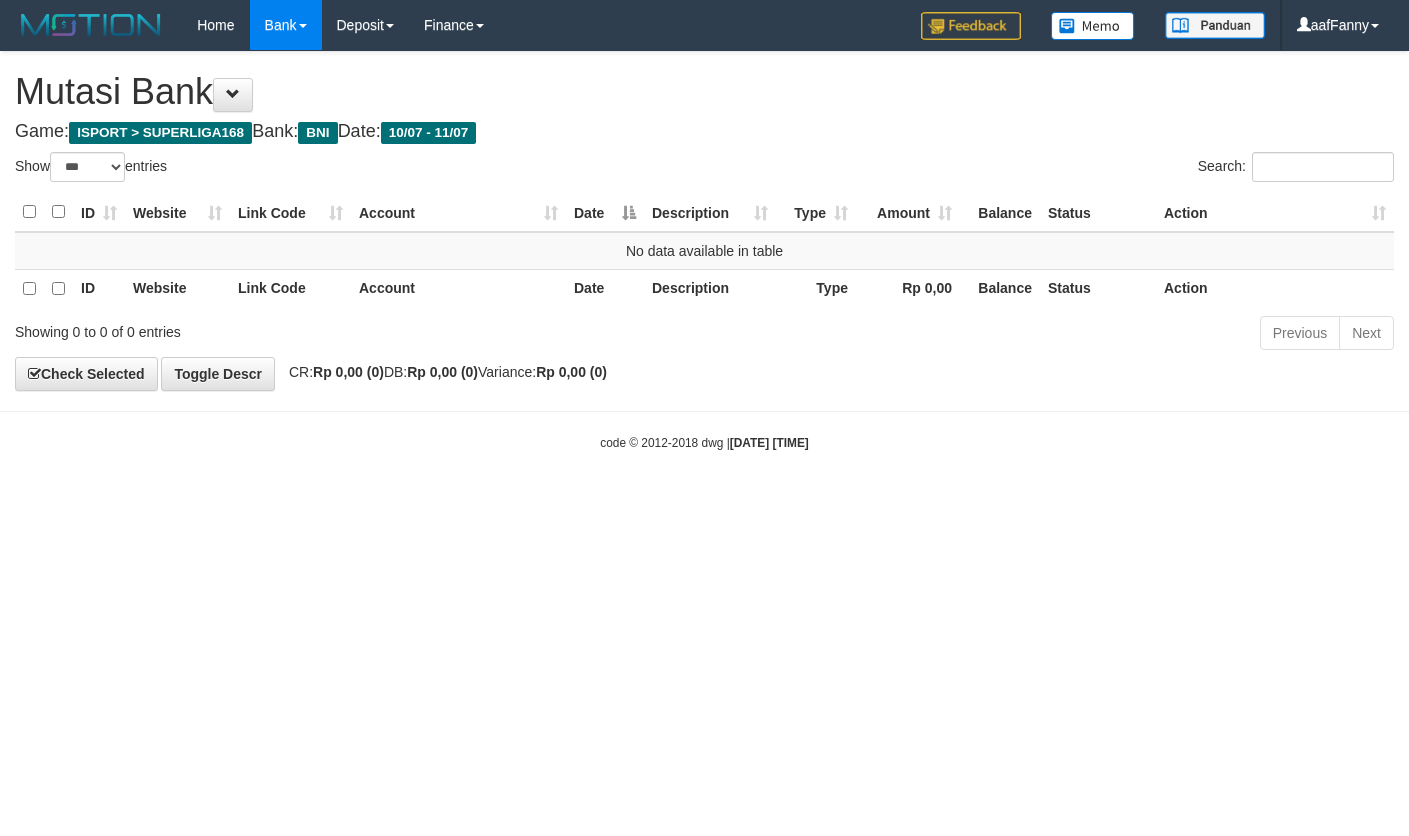 select on "***" 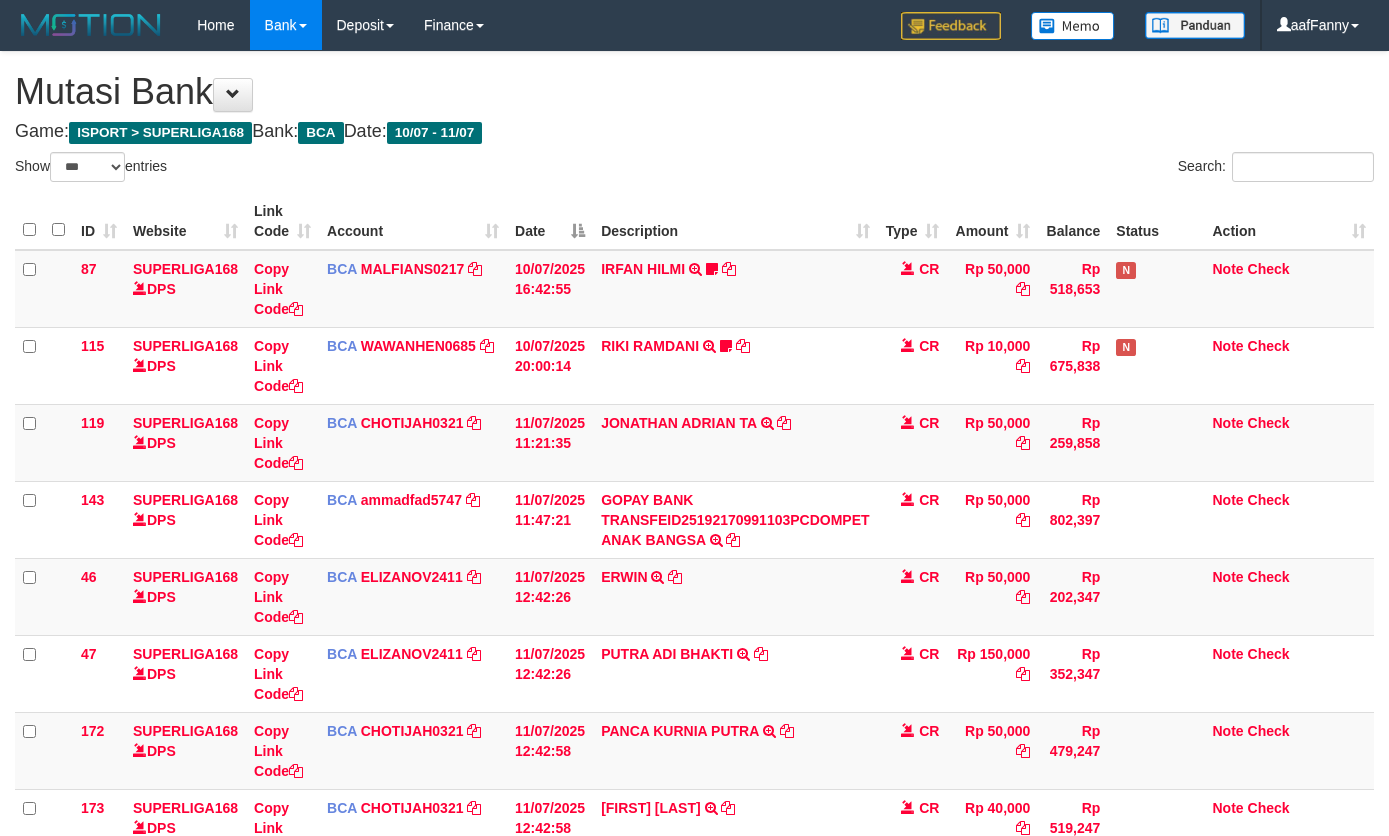 select on "***" 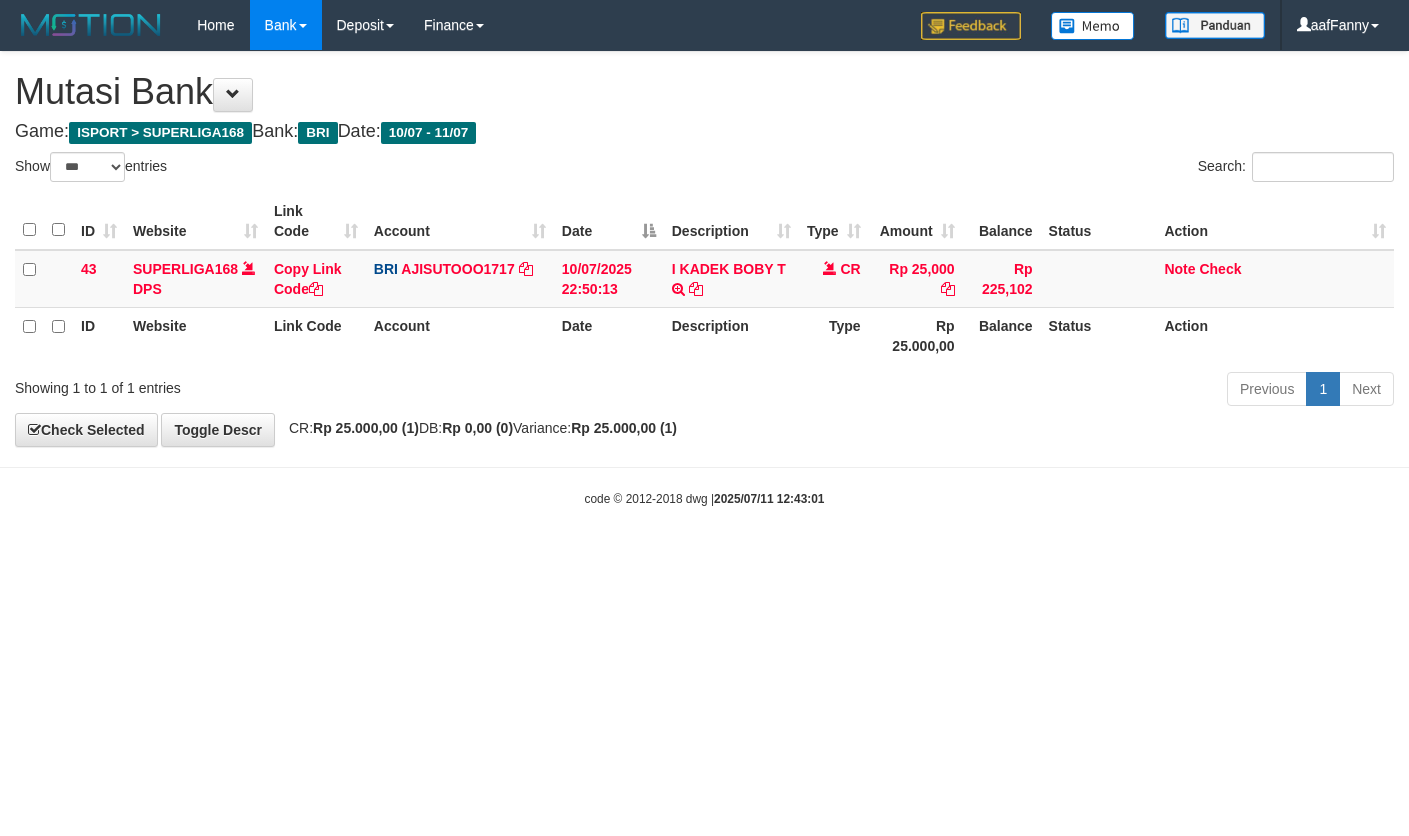 select on "***" 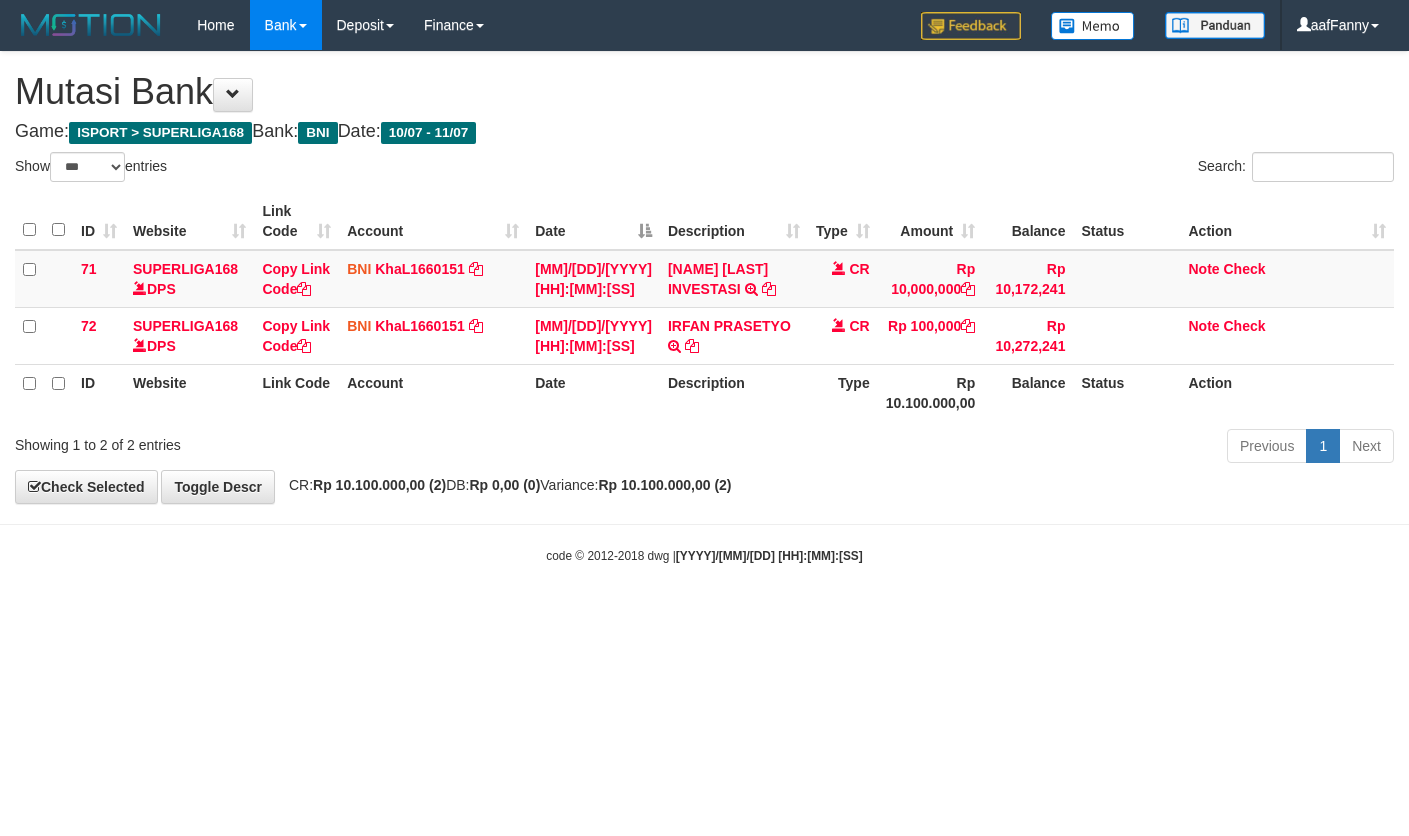 select on "***" 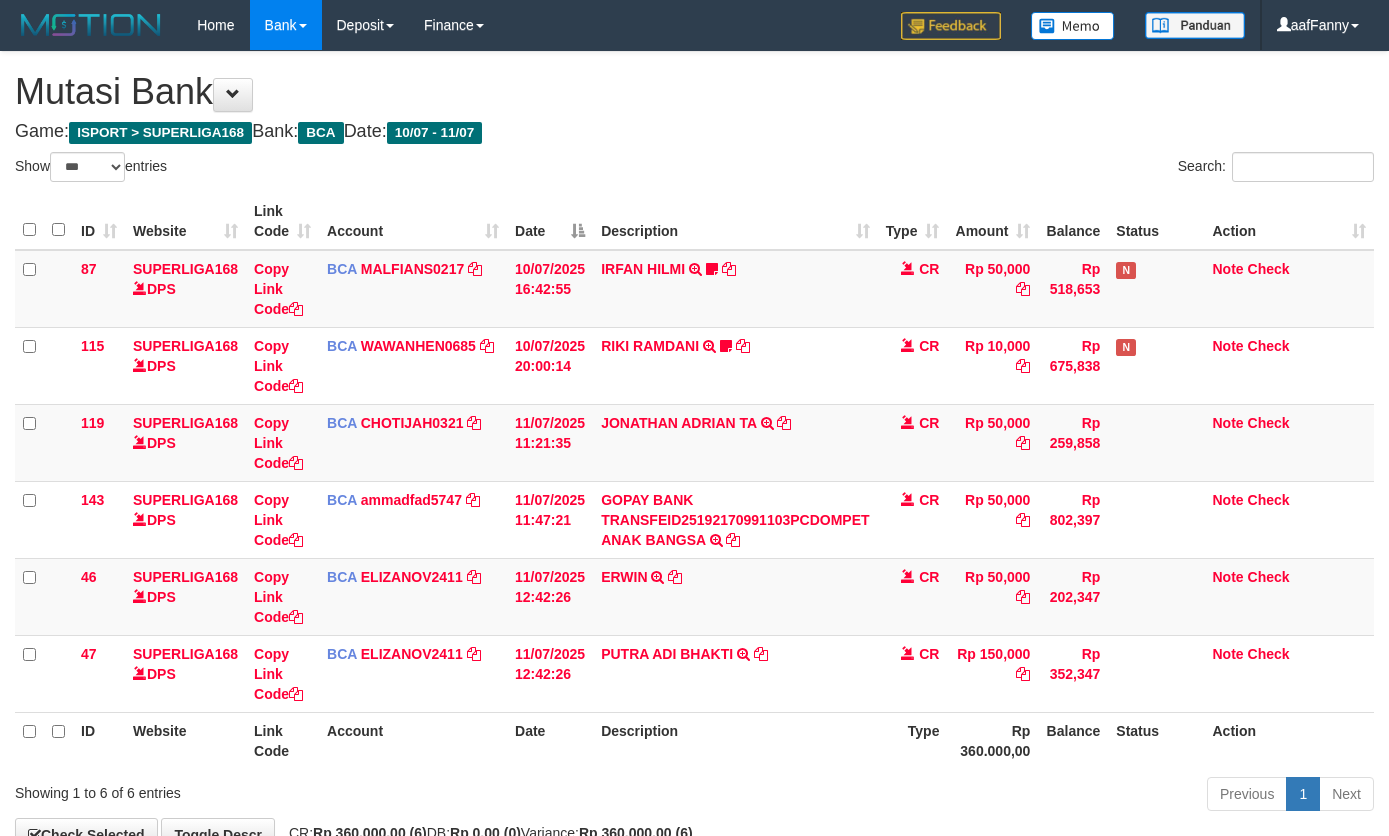 select on "***" 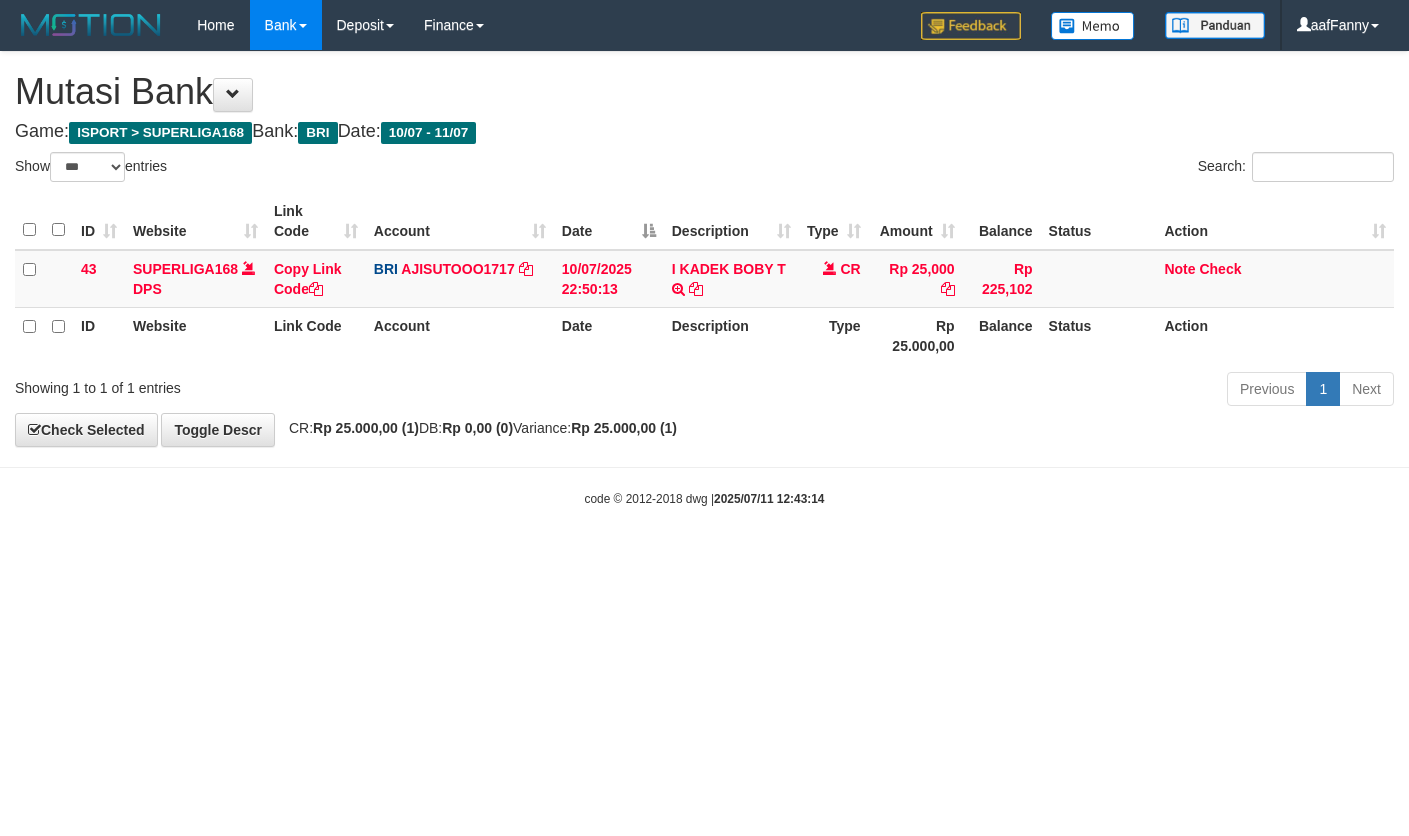 select on "***" 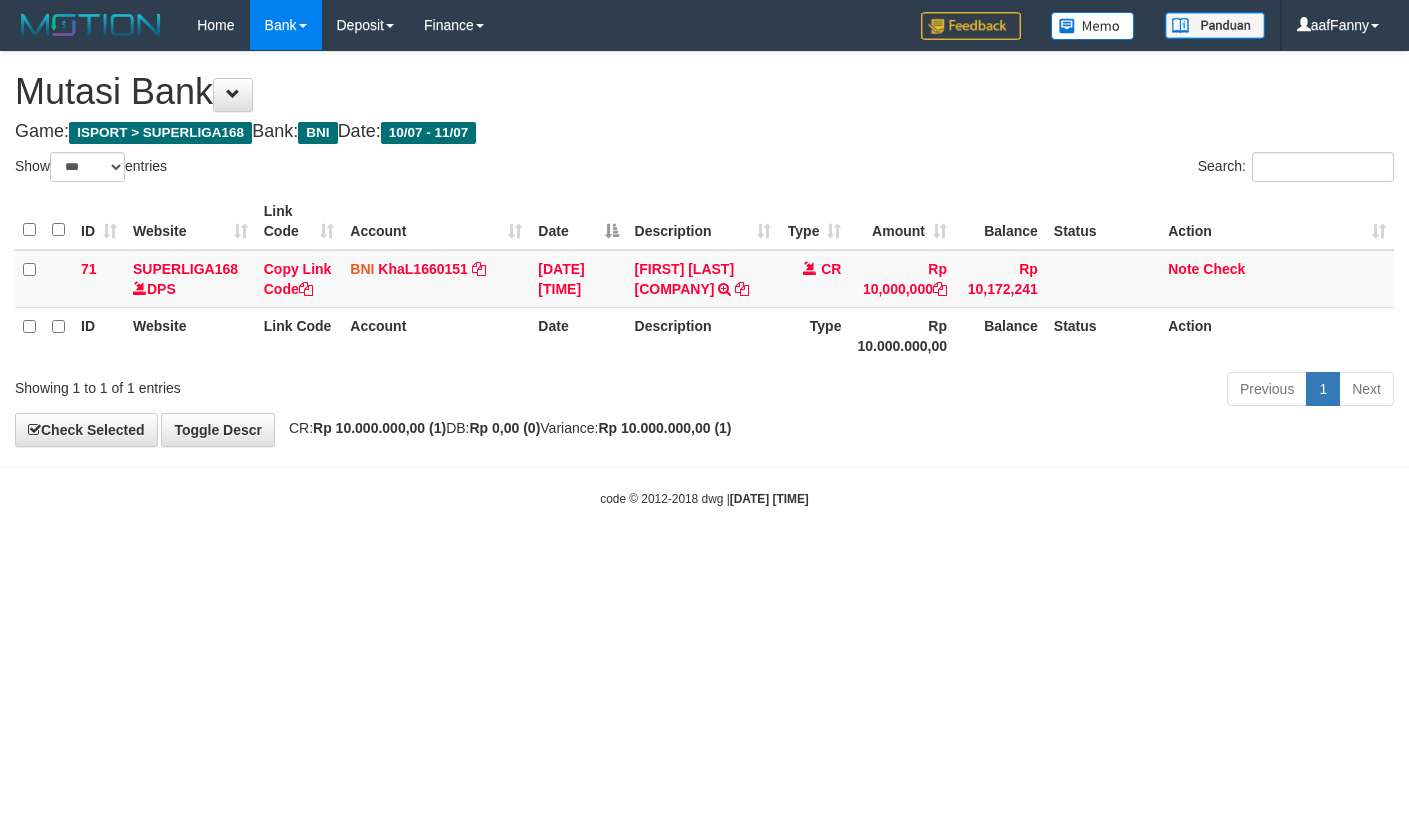 select on "***" 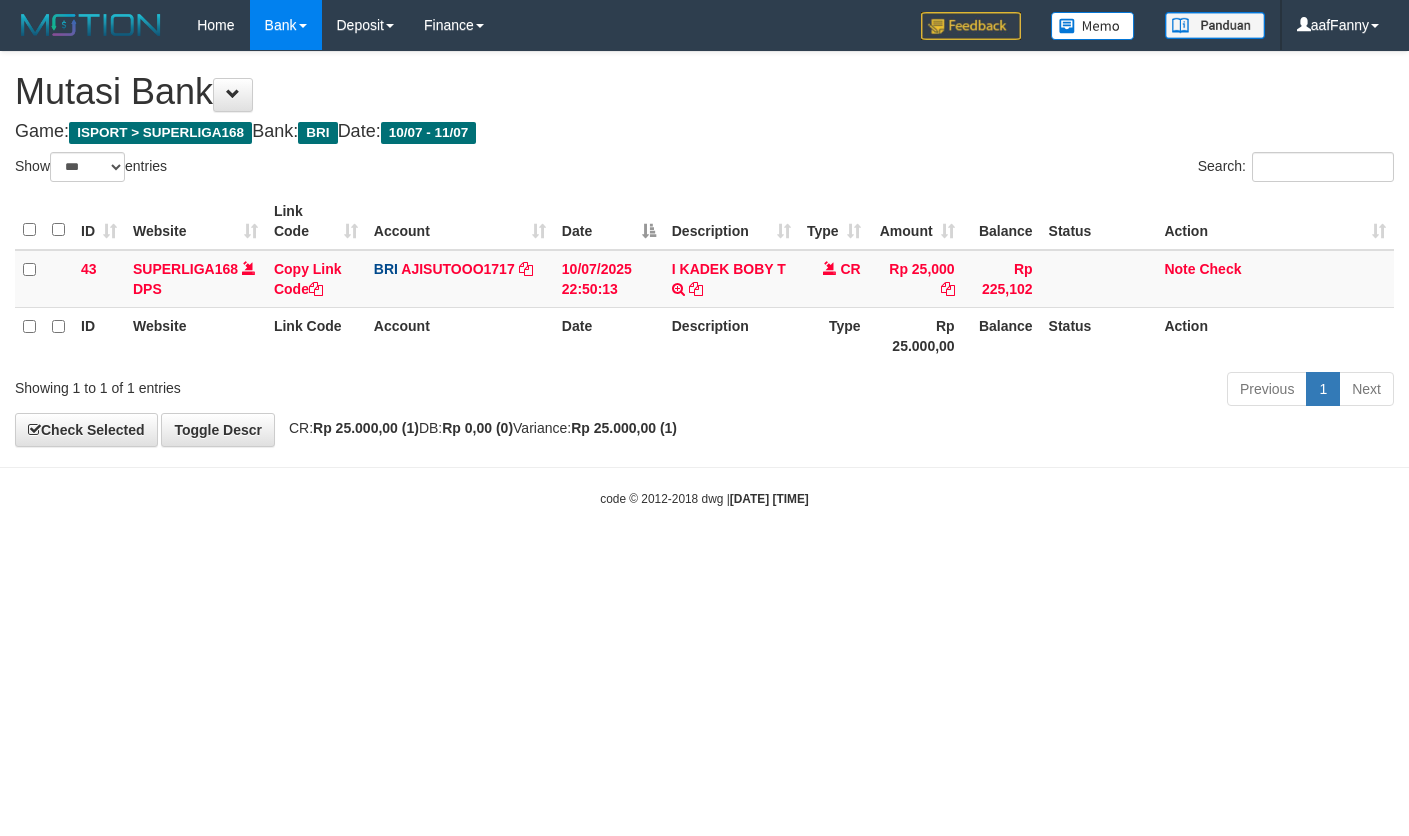 select on "***" 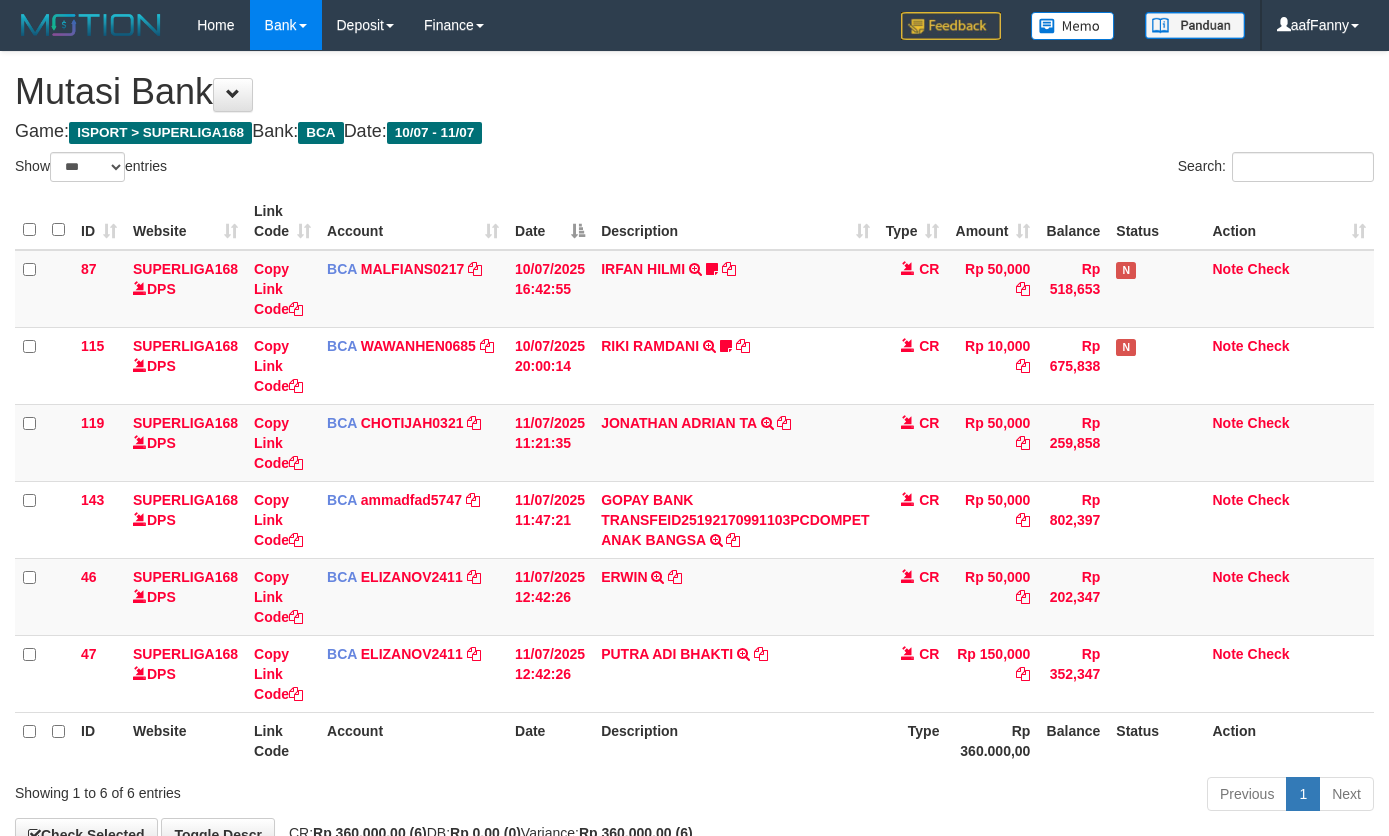 select on "***" 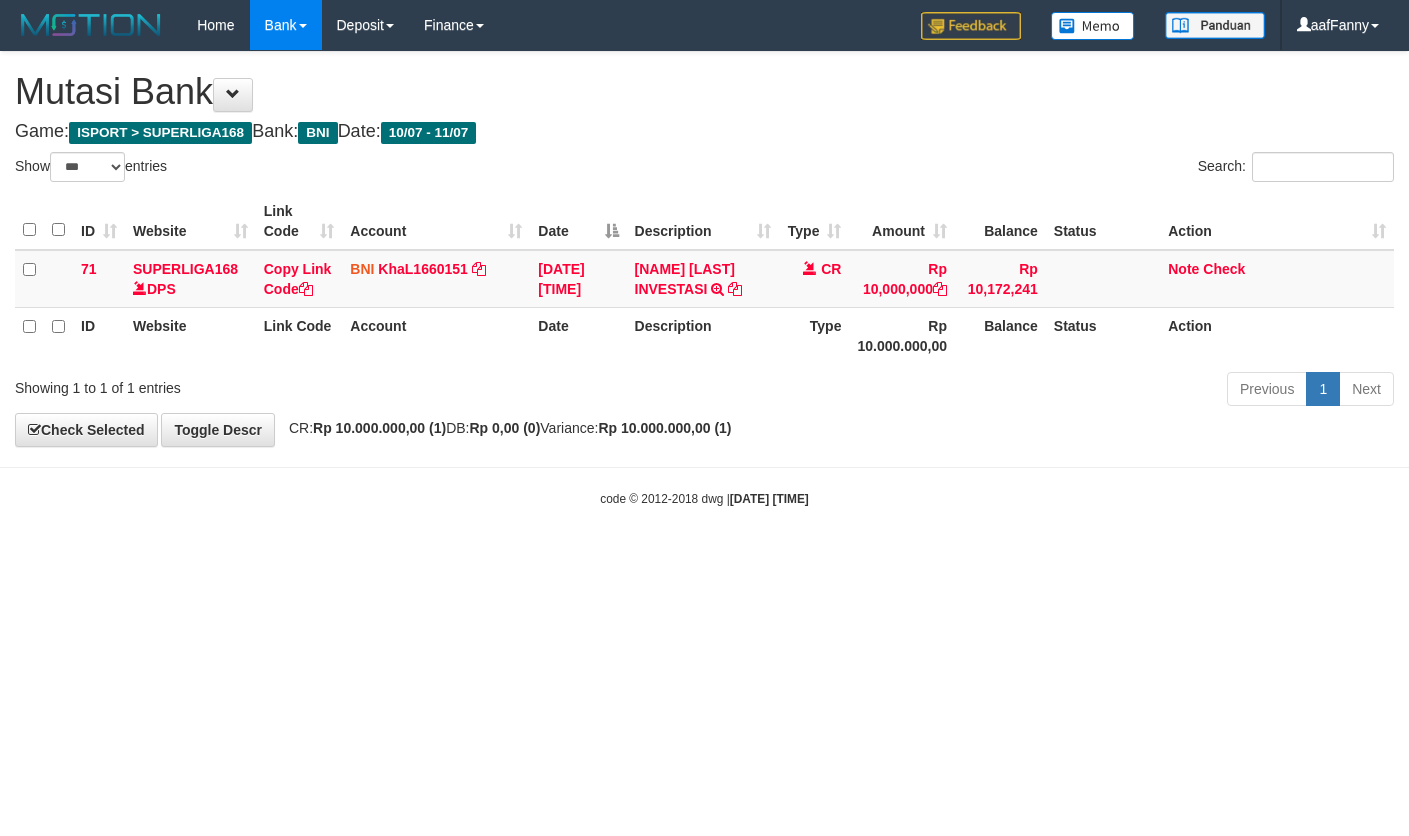 select on "***" 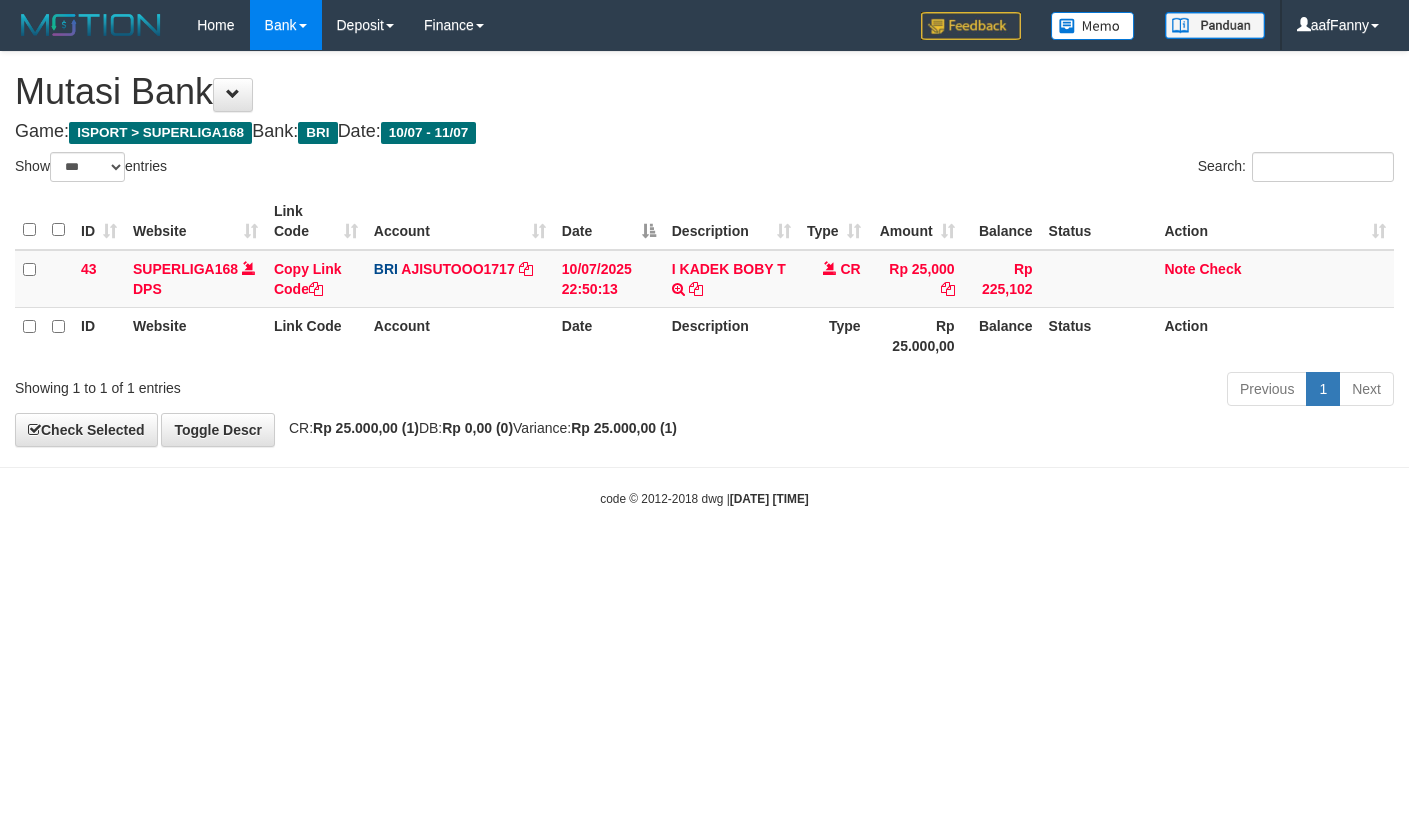 select on "***" 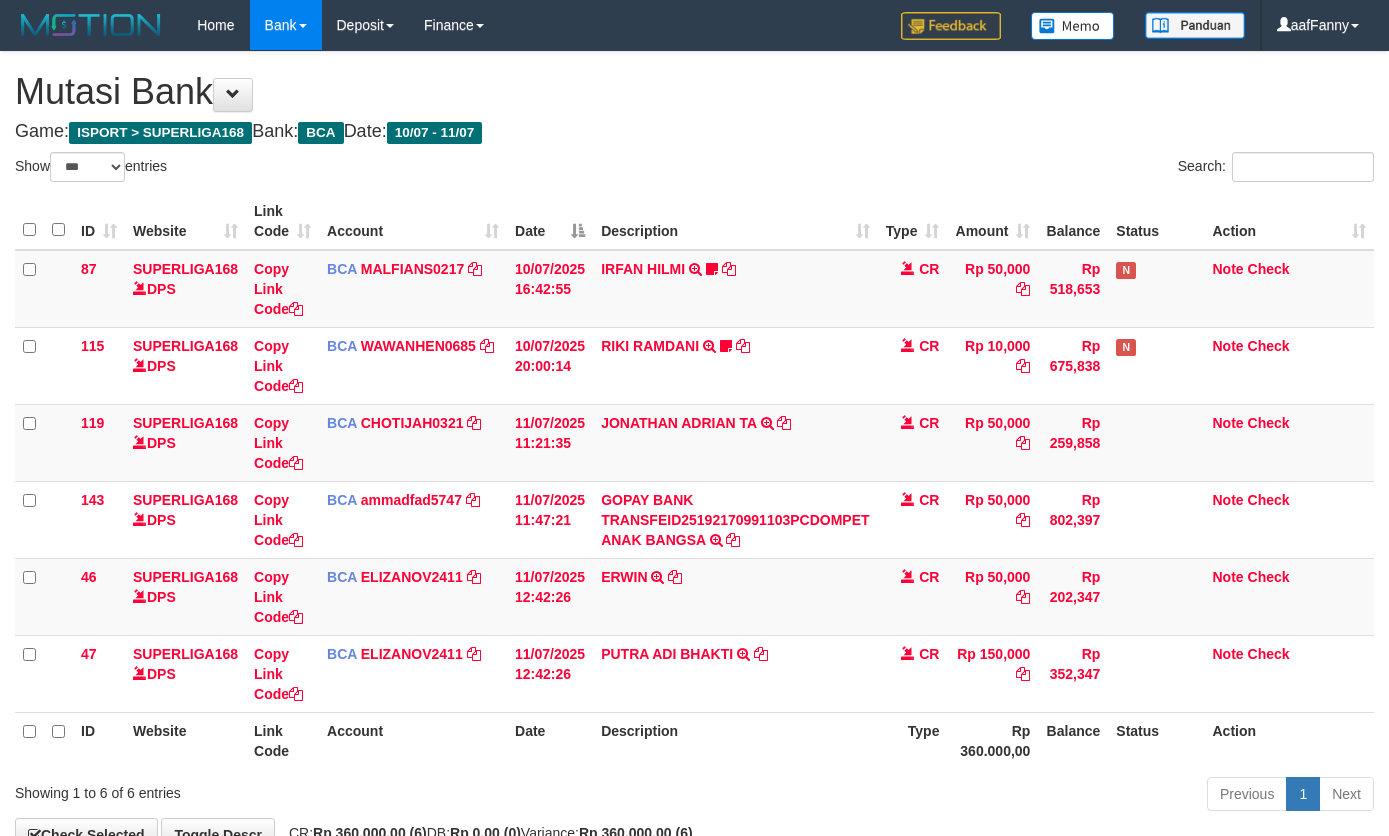 select on "***" 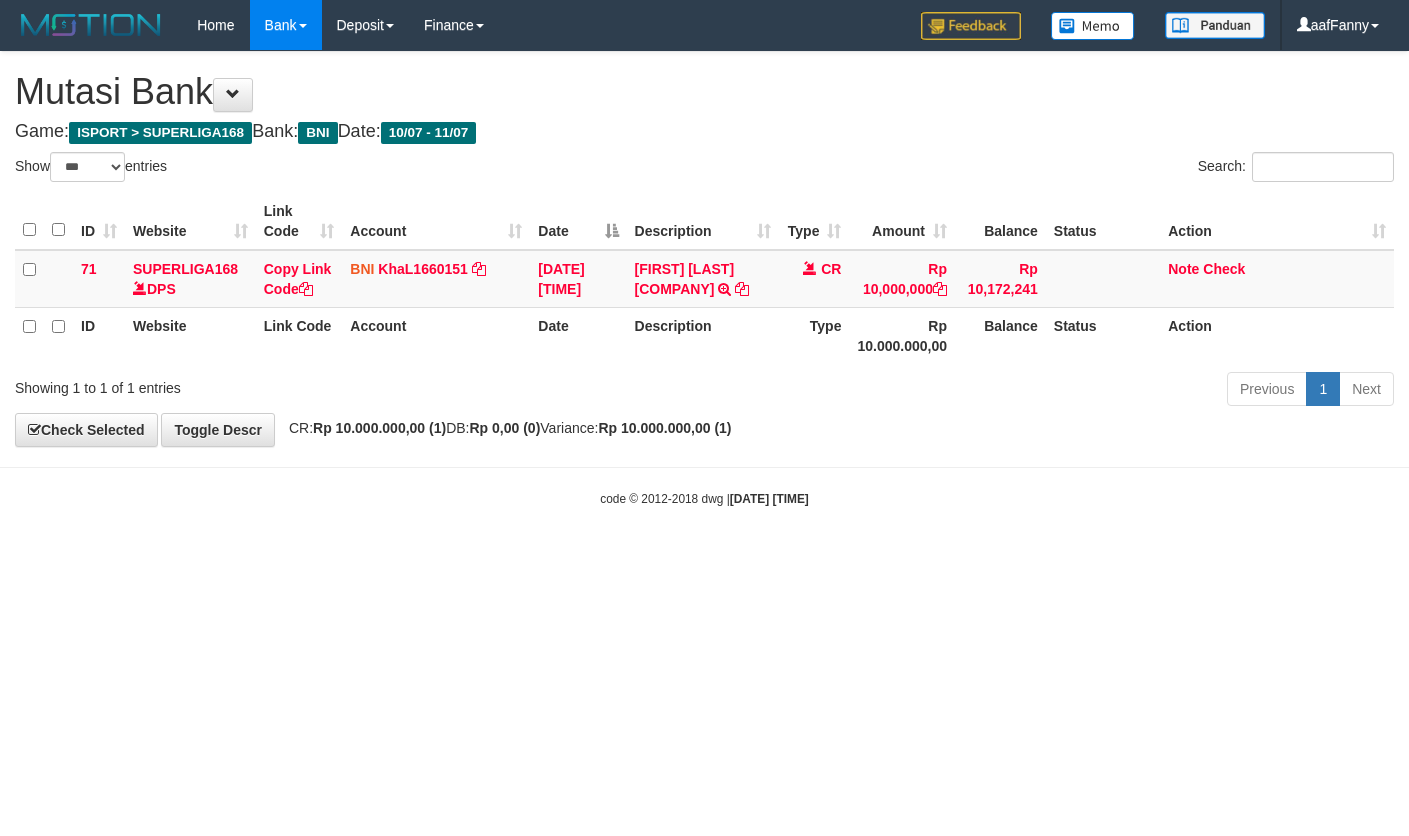 select on "***" 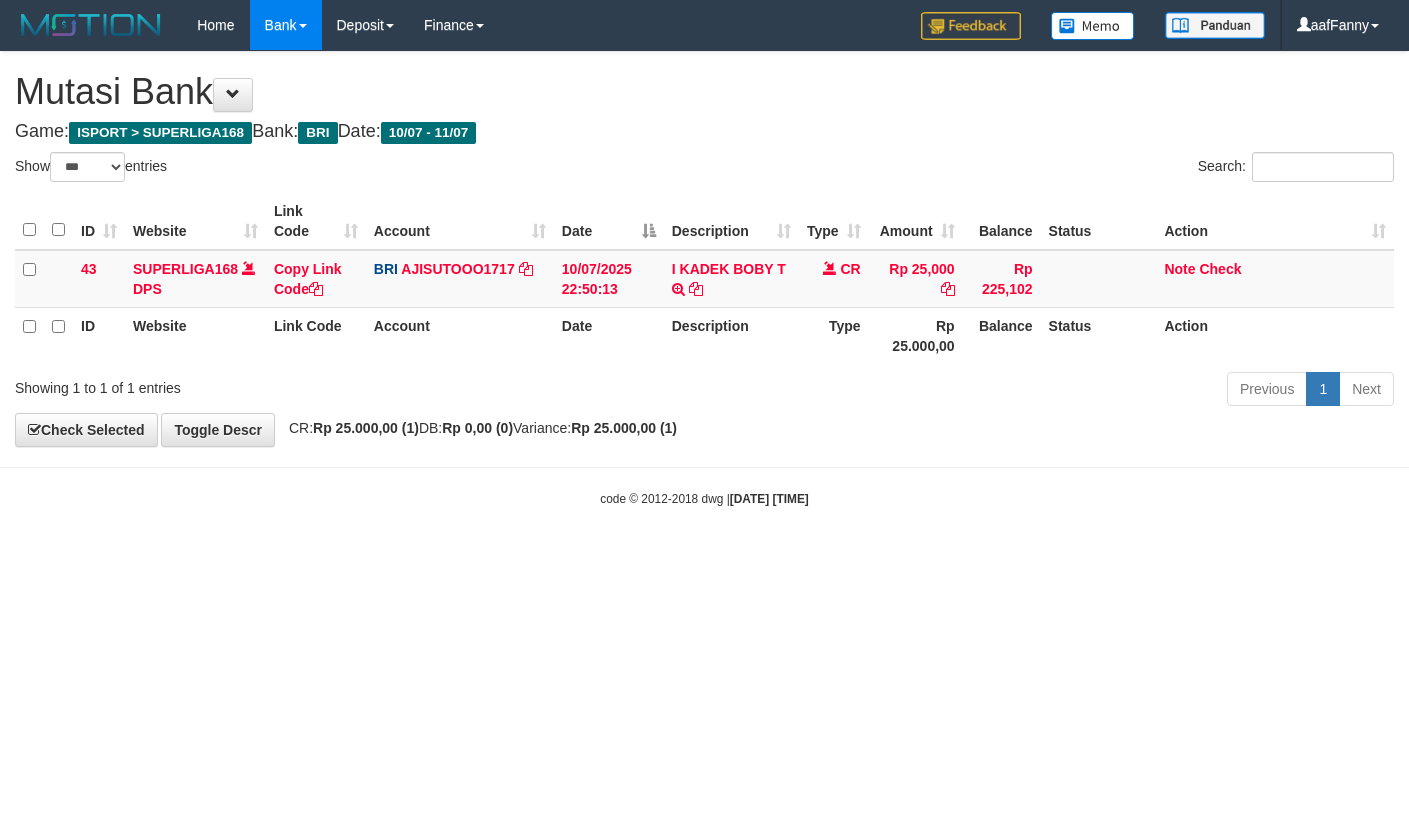 select on "***" 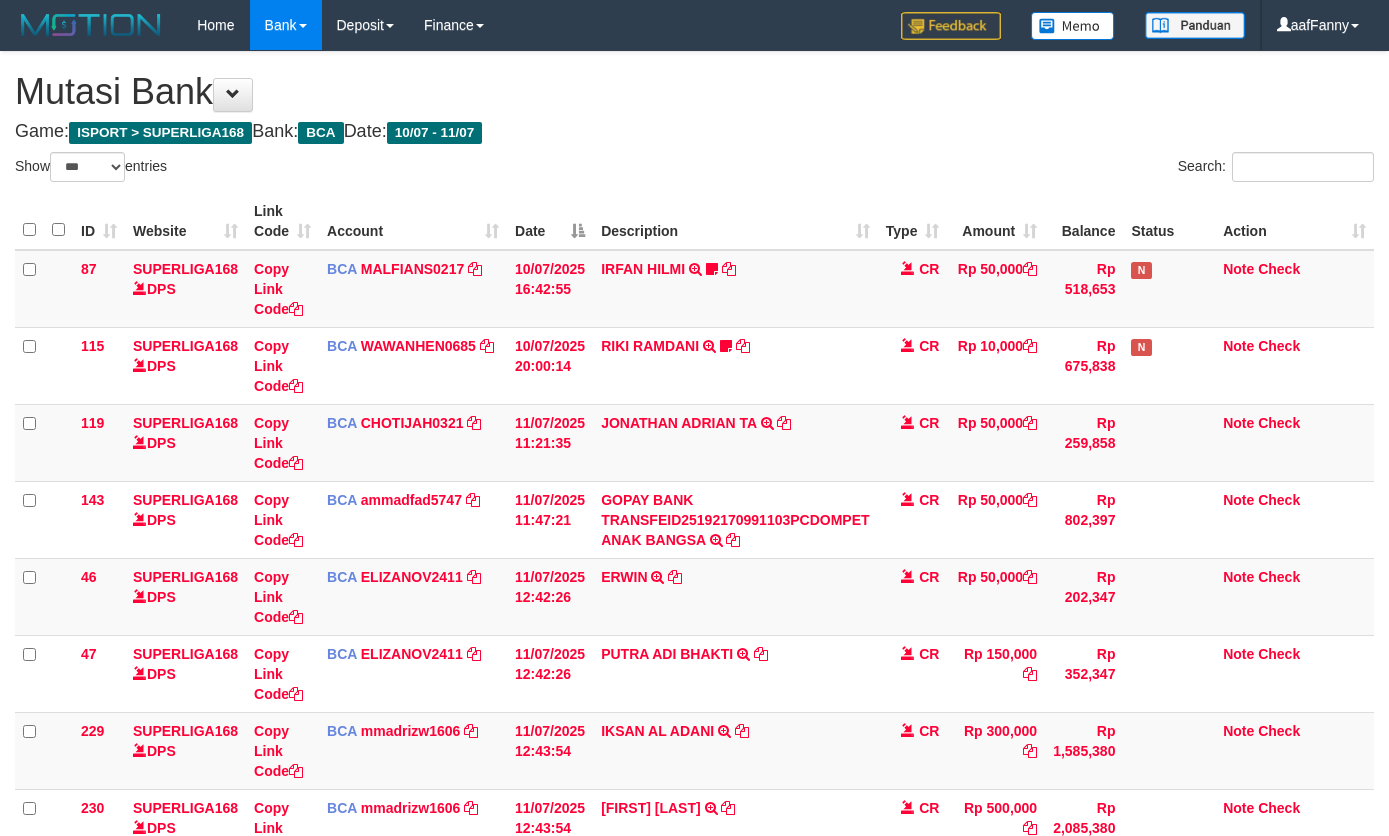 select on "***" 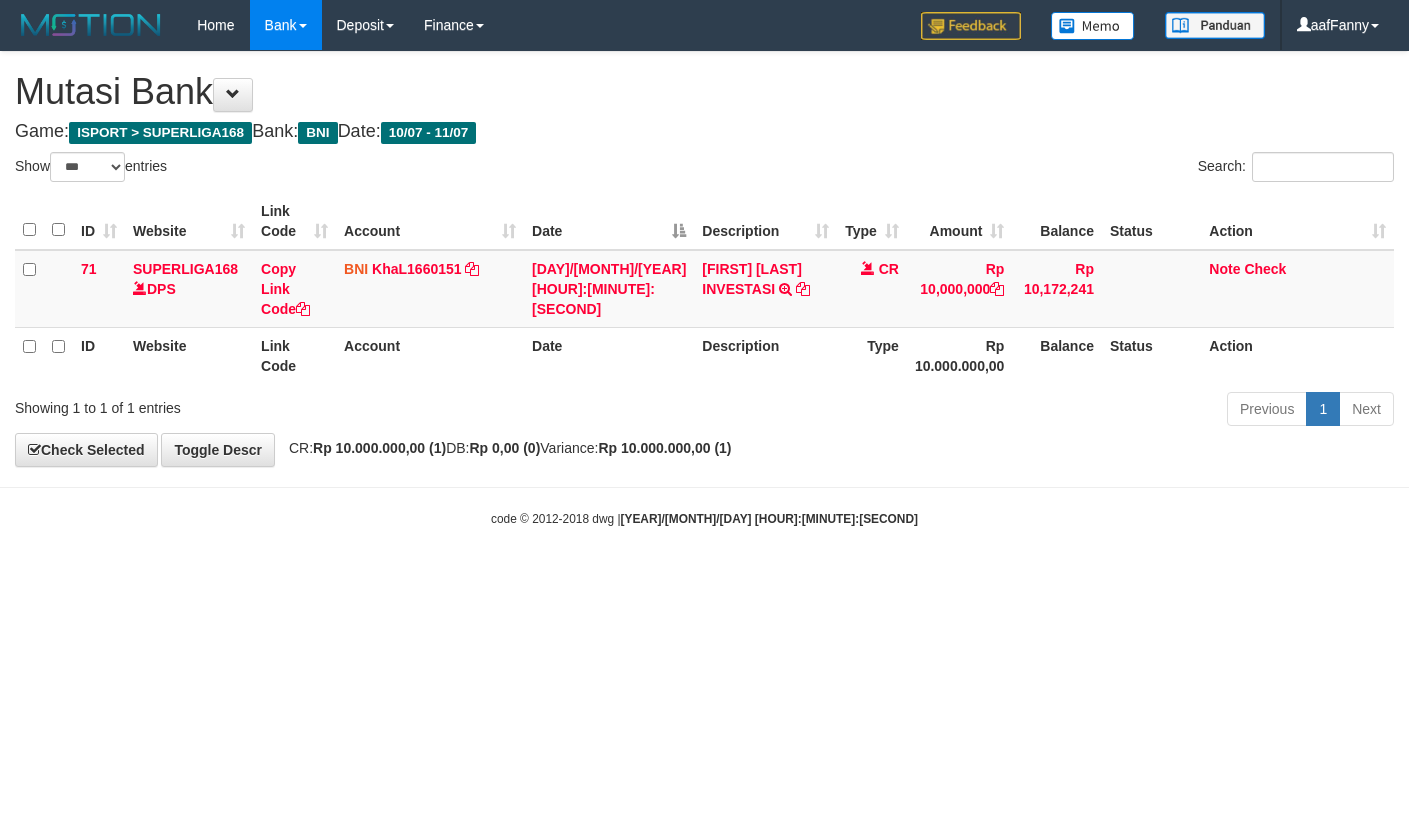 select on "***" 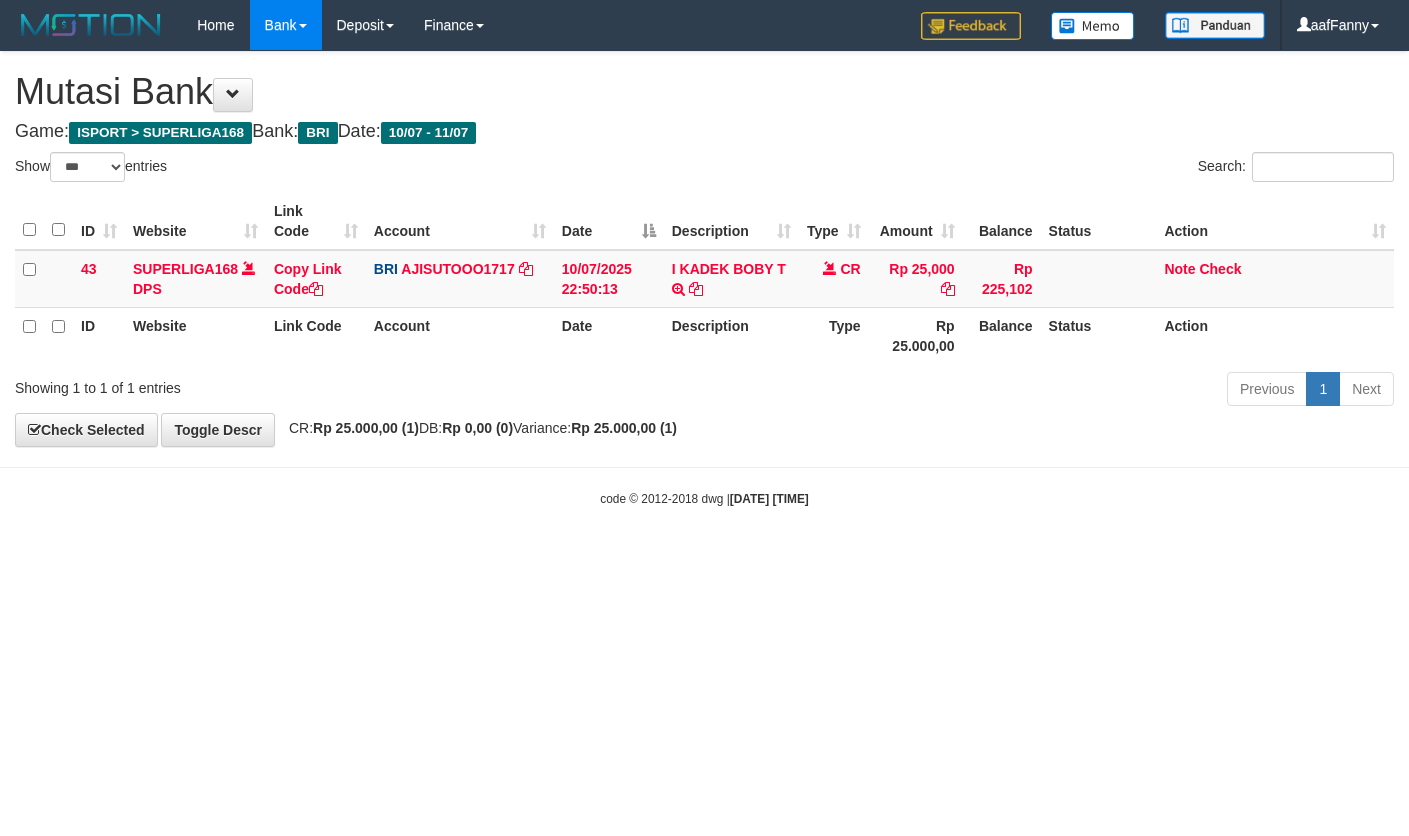 select on "***" 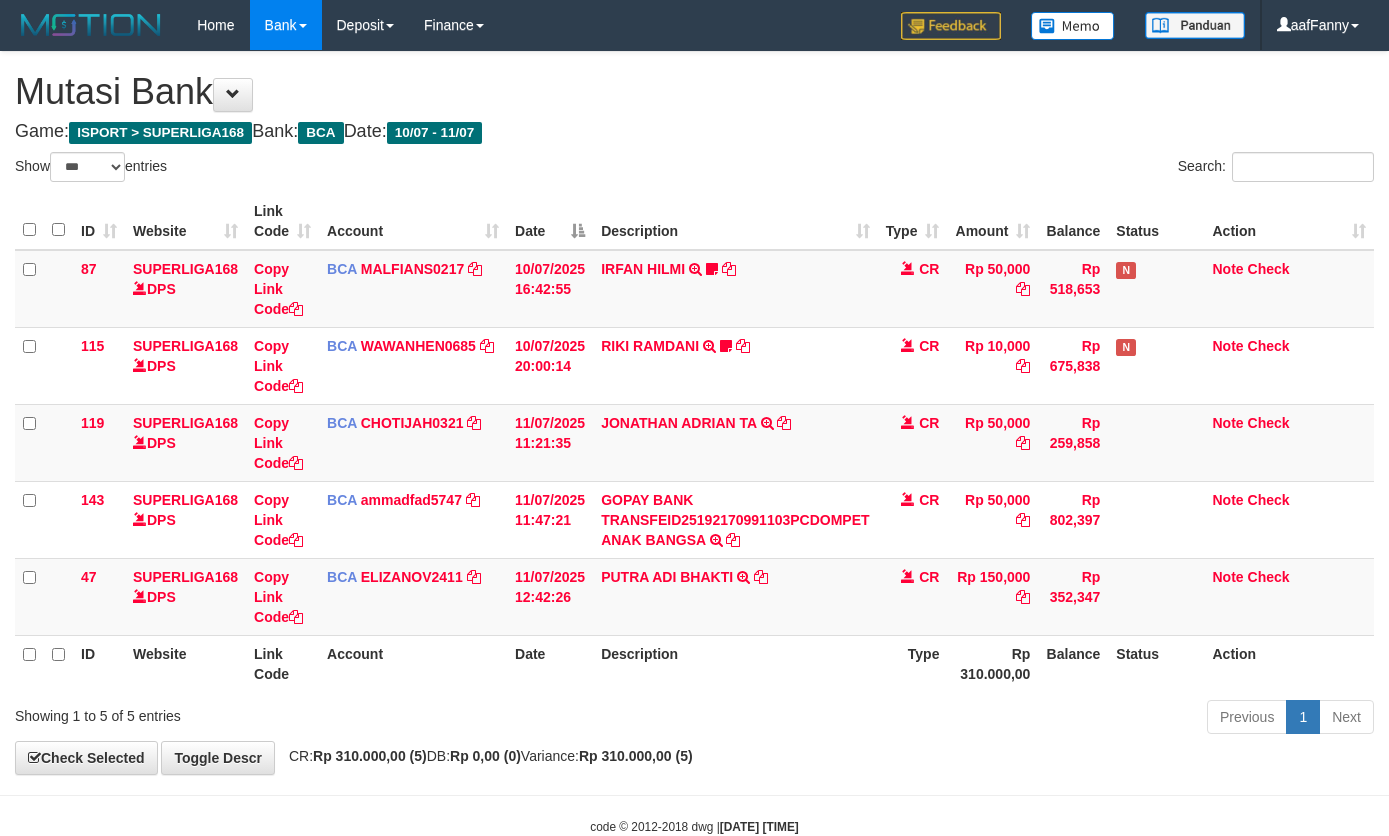 select on "***" 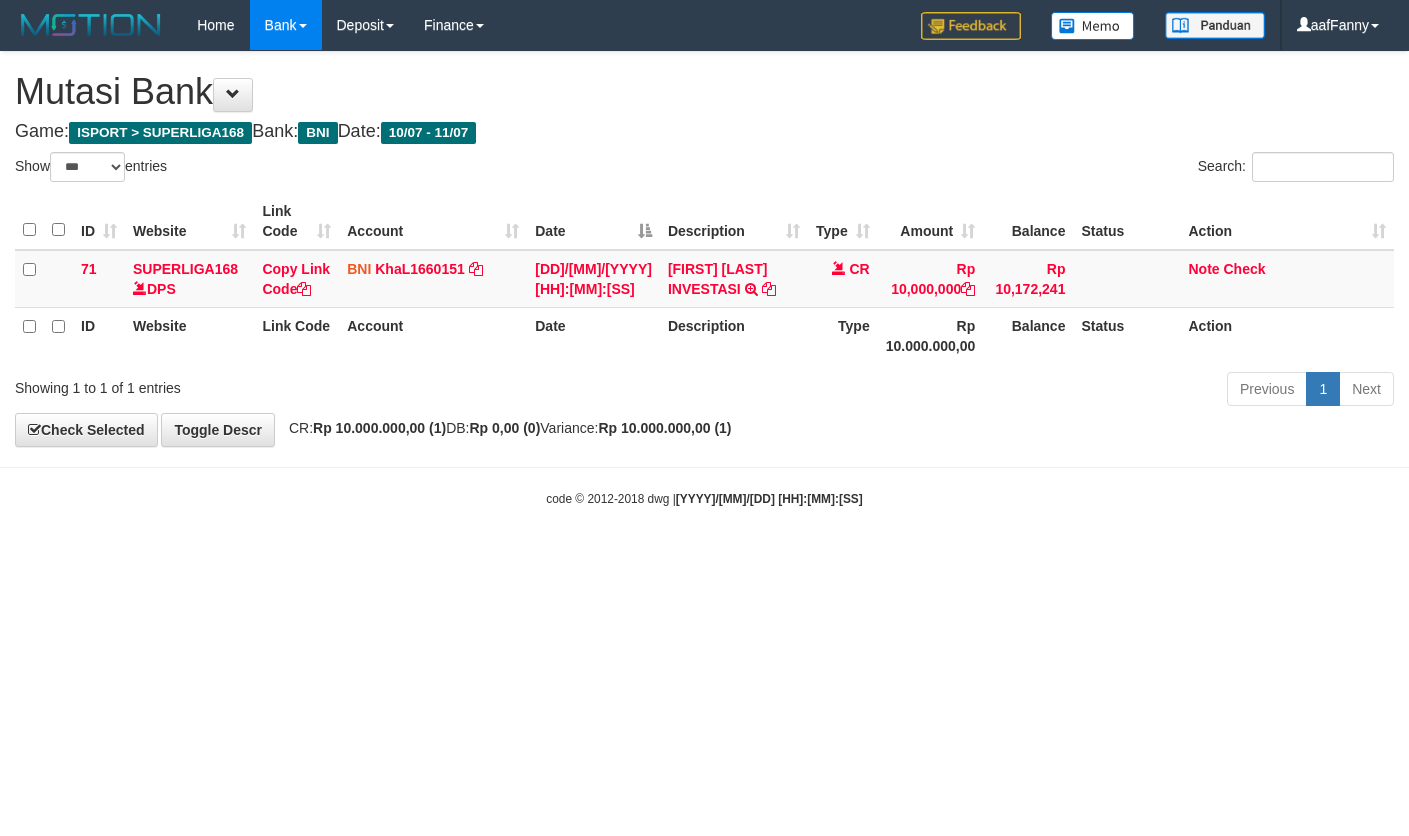 select on "***" 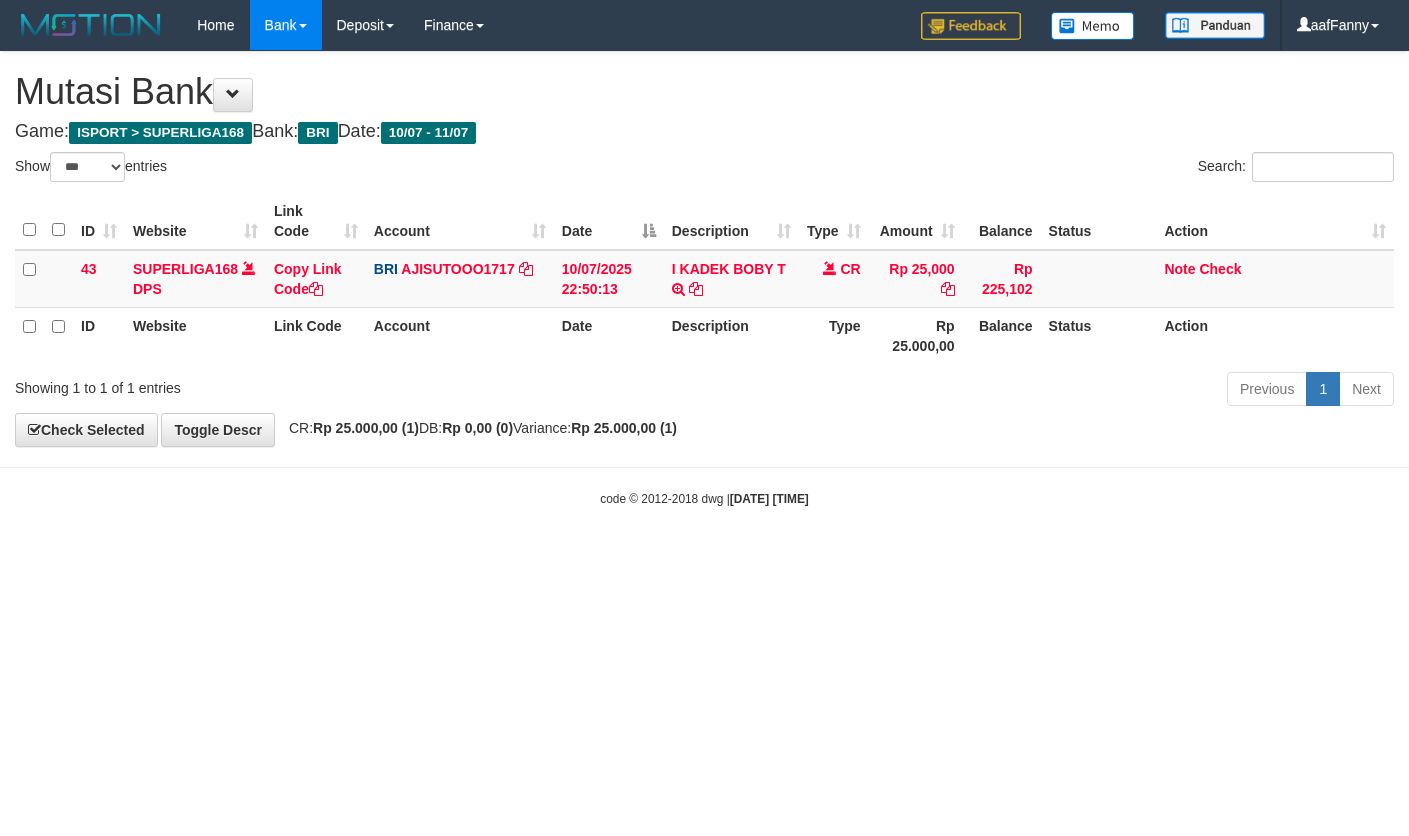 select on "***" 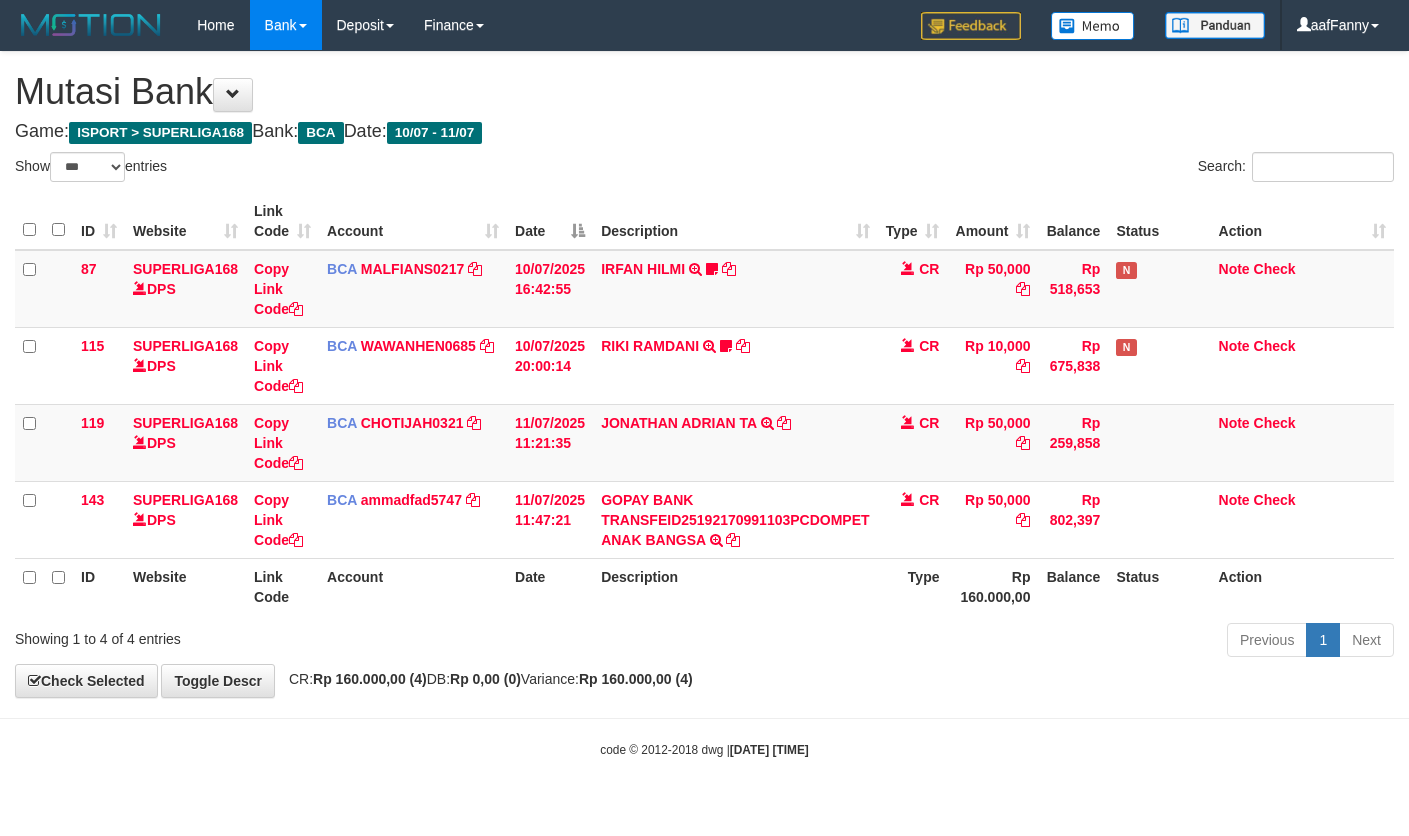 select on "***" 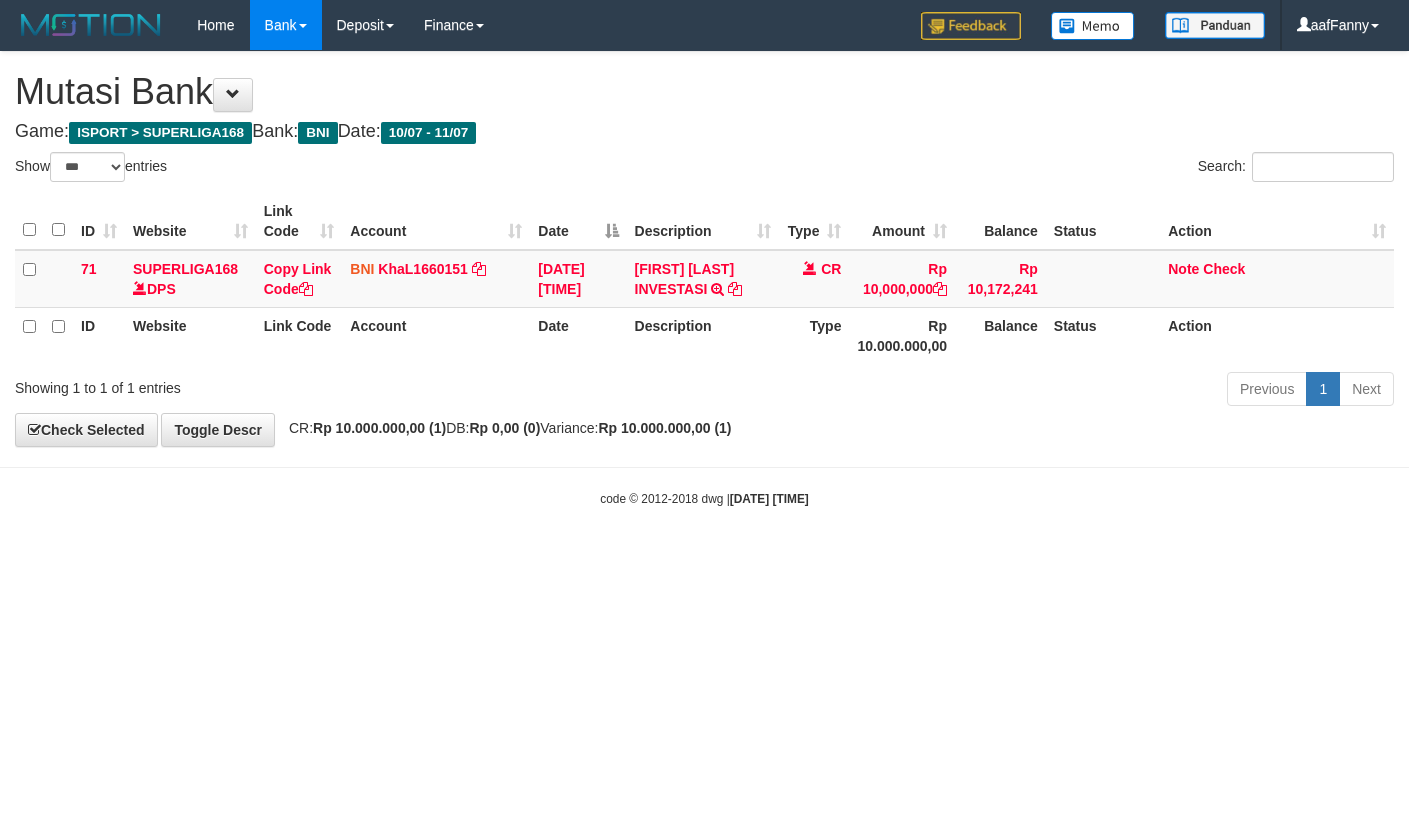 select on "***" 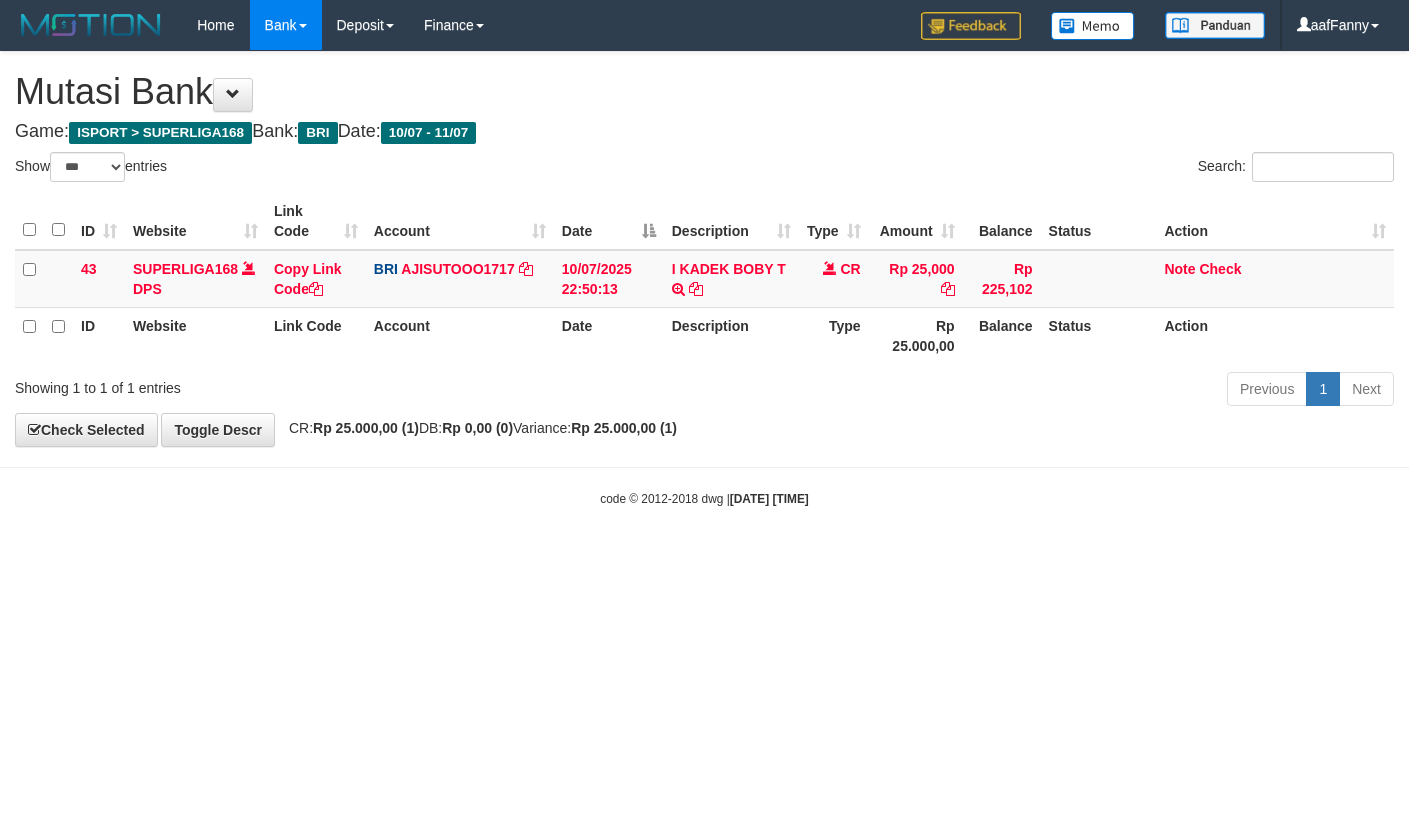 select on "***" 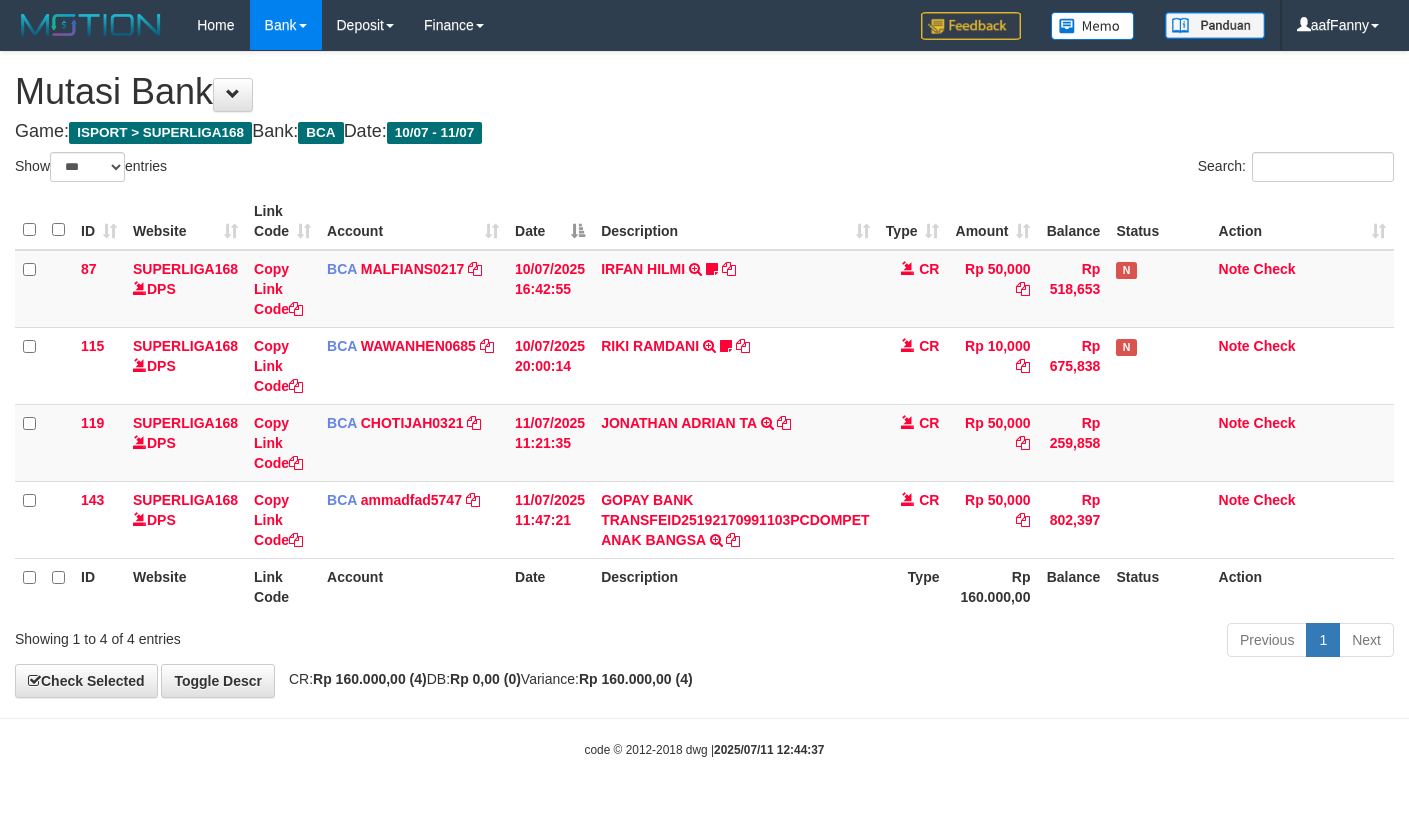 select on "***" 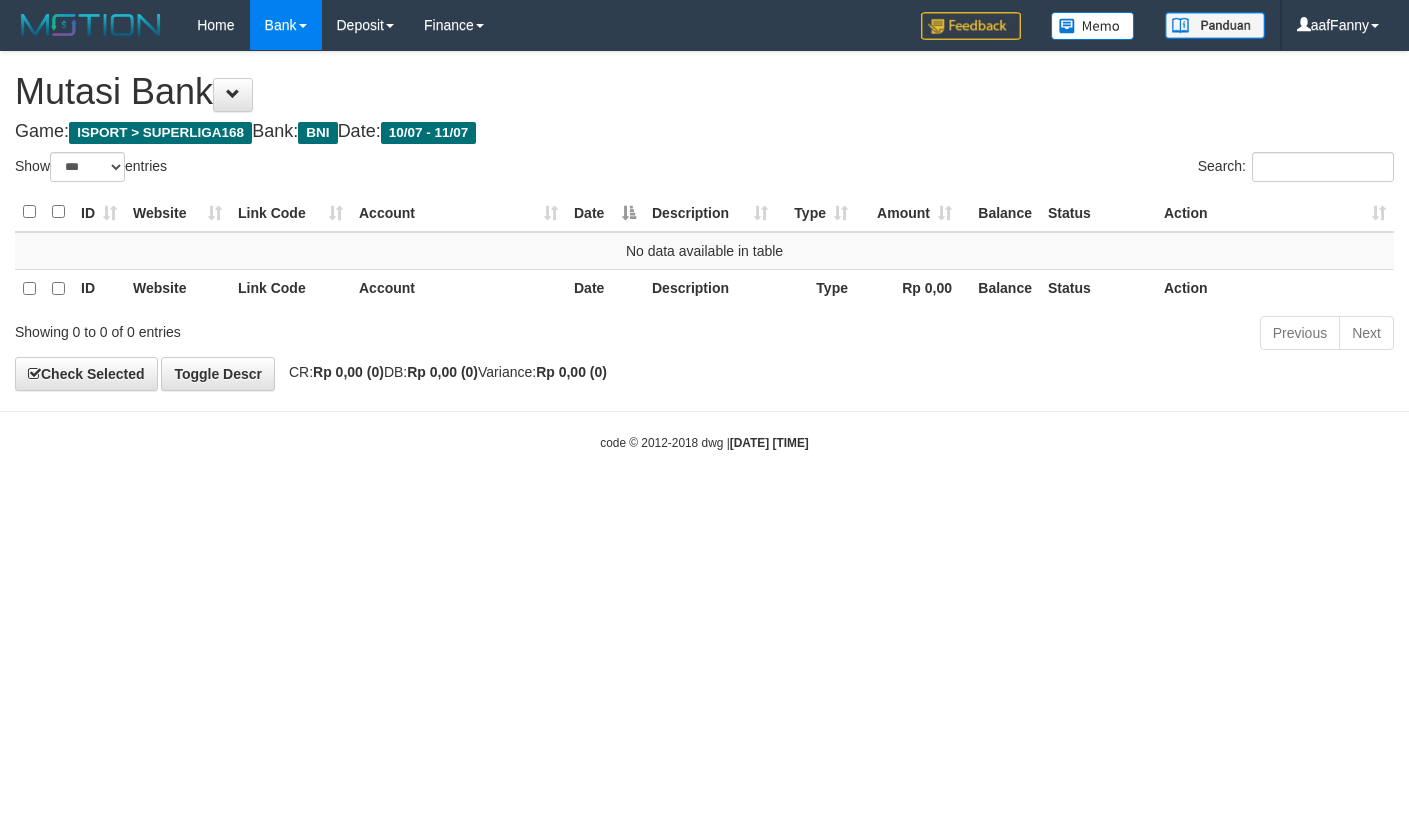 select on "***" 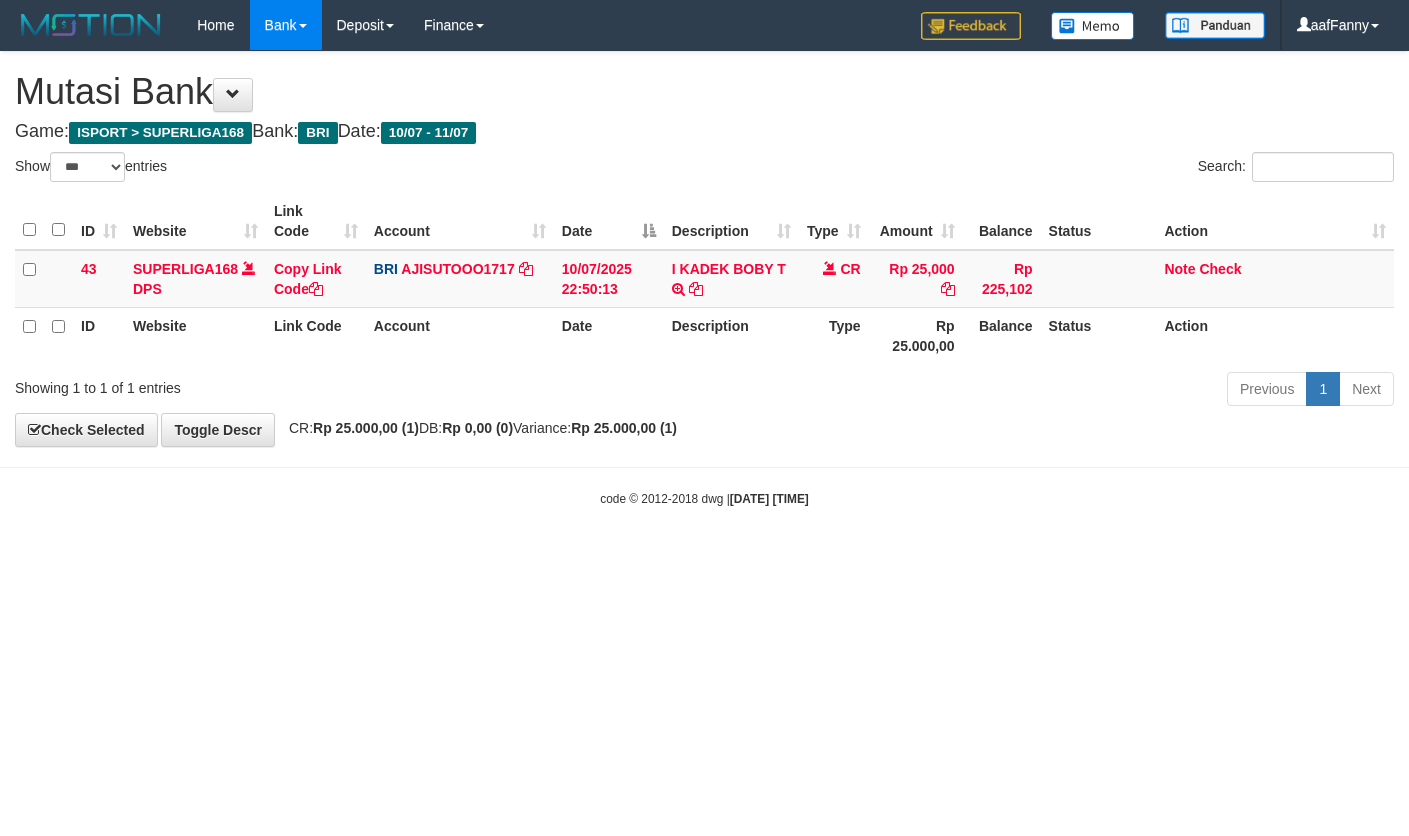 select on "***" 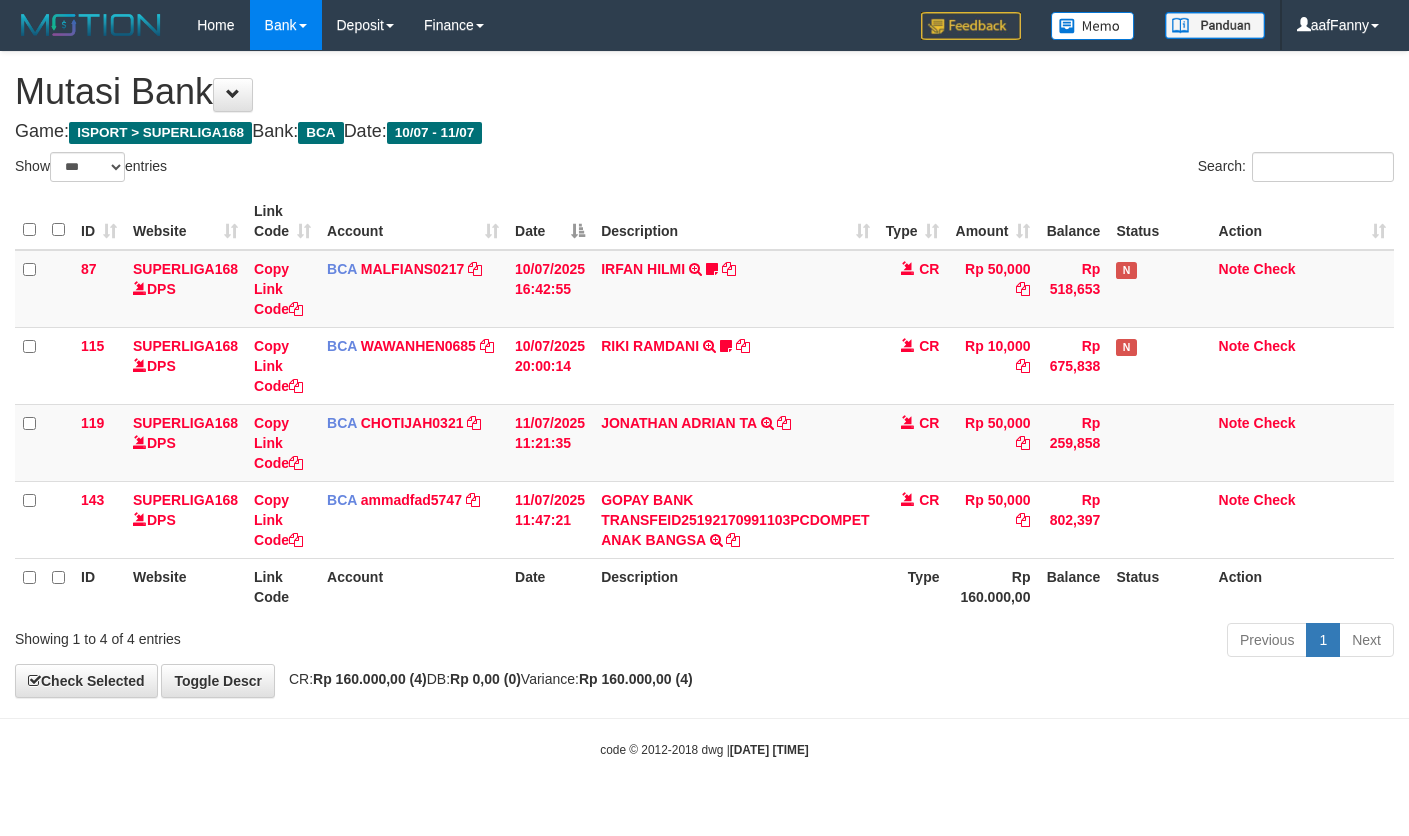 select on "***" 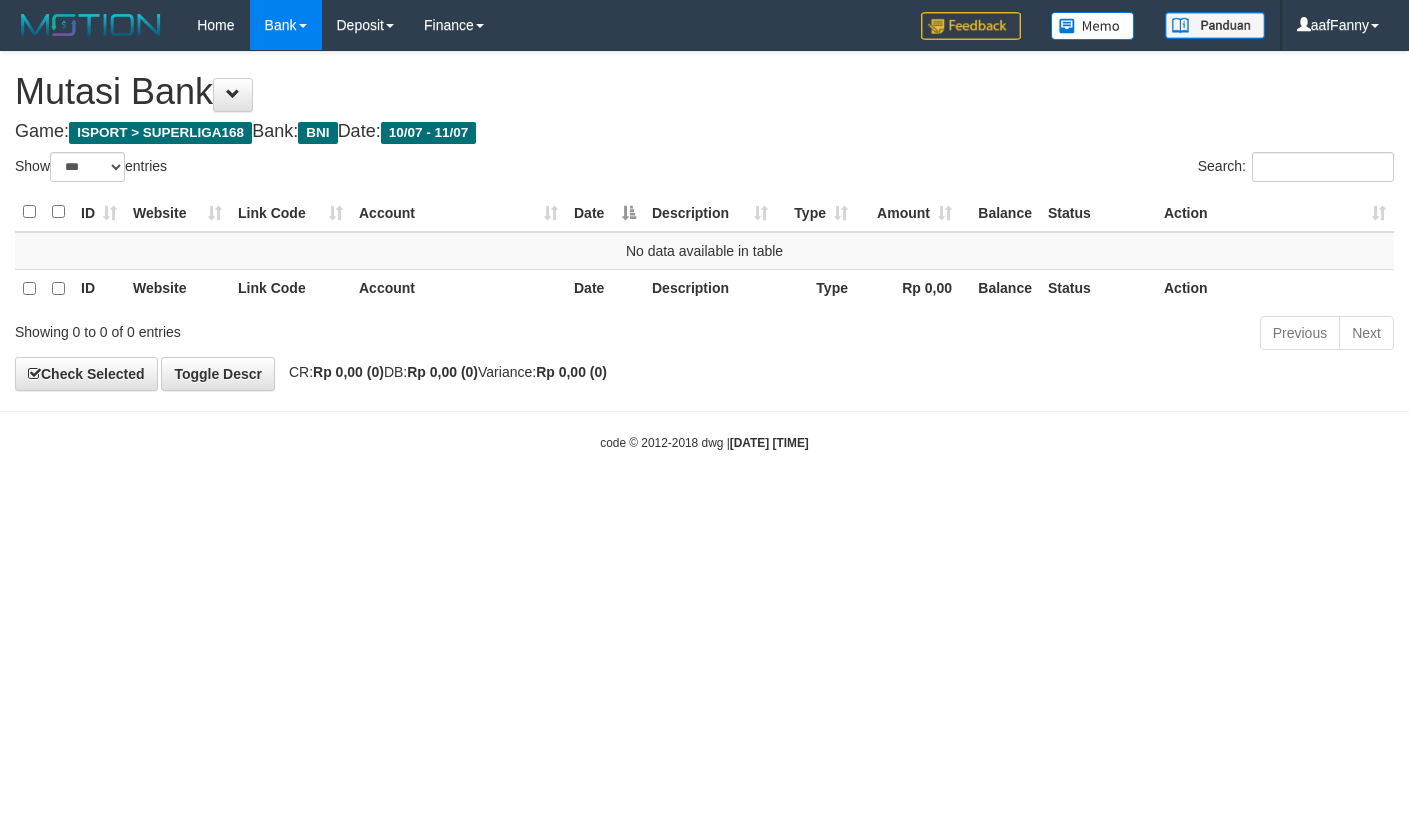 select on "***" 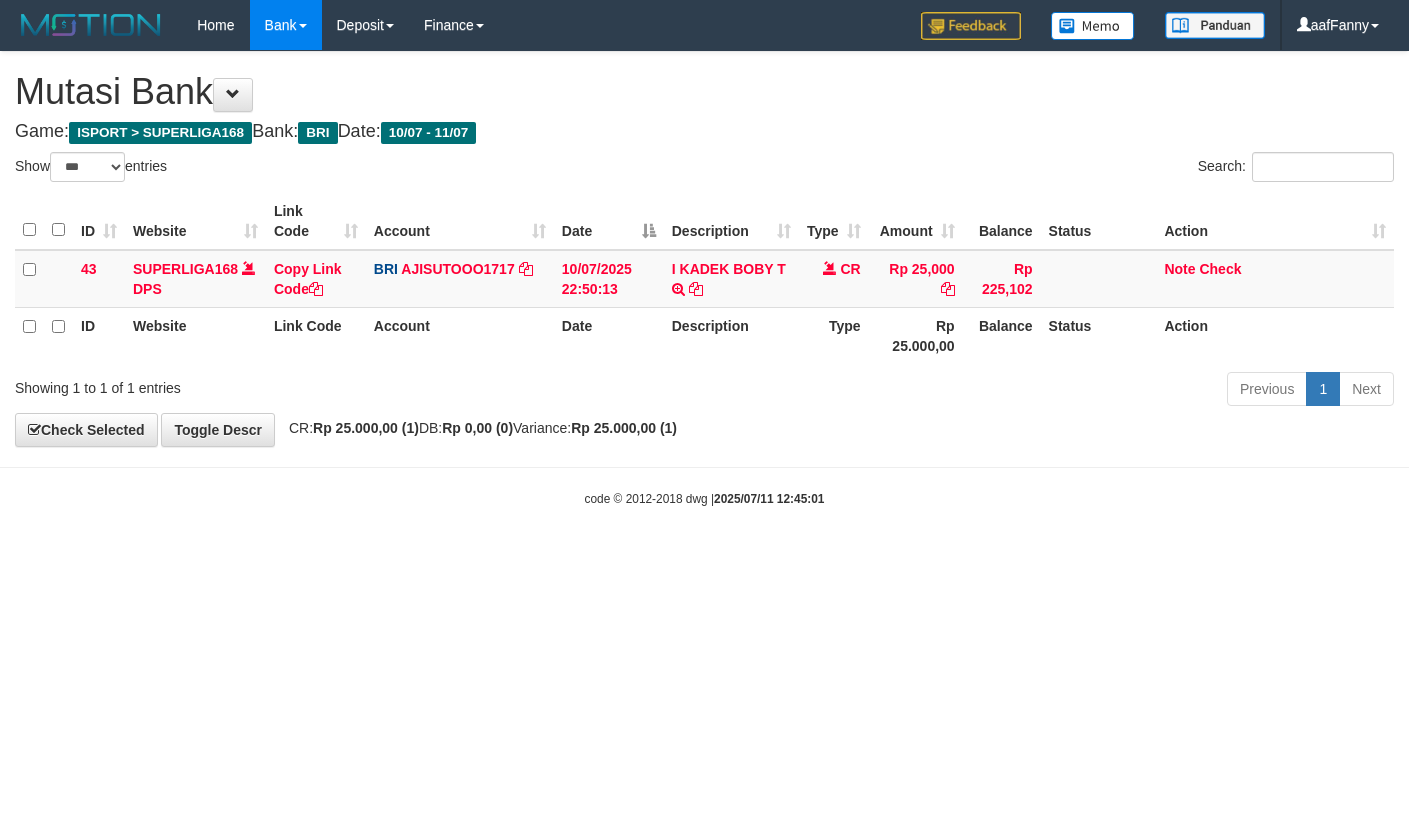 select on "***" 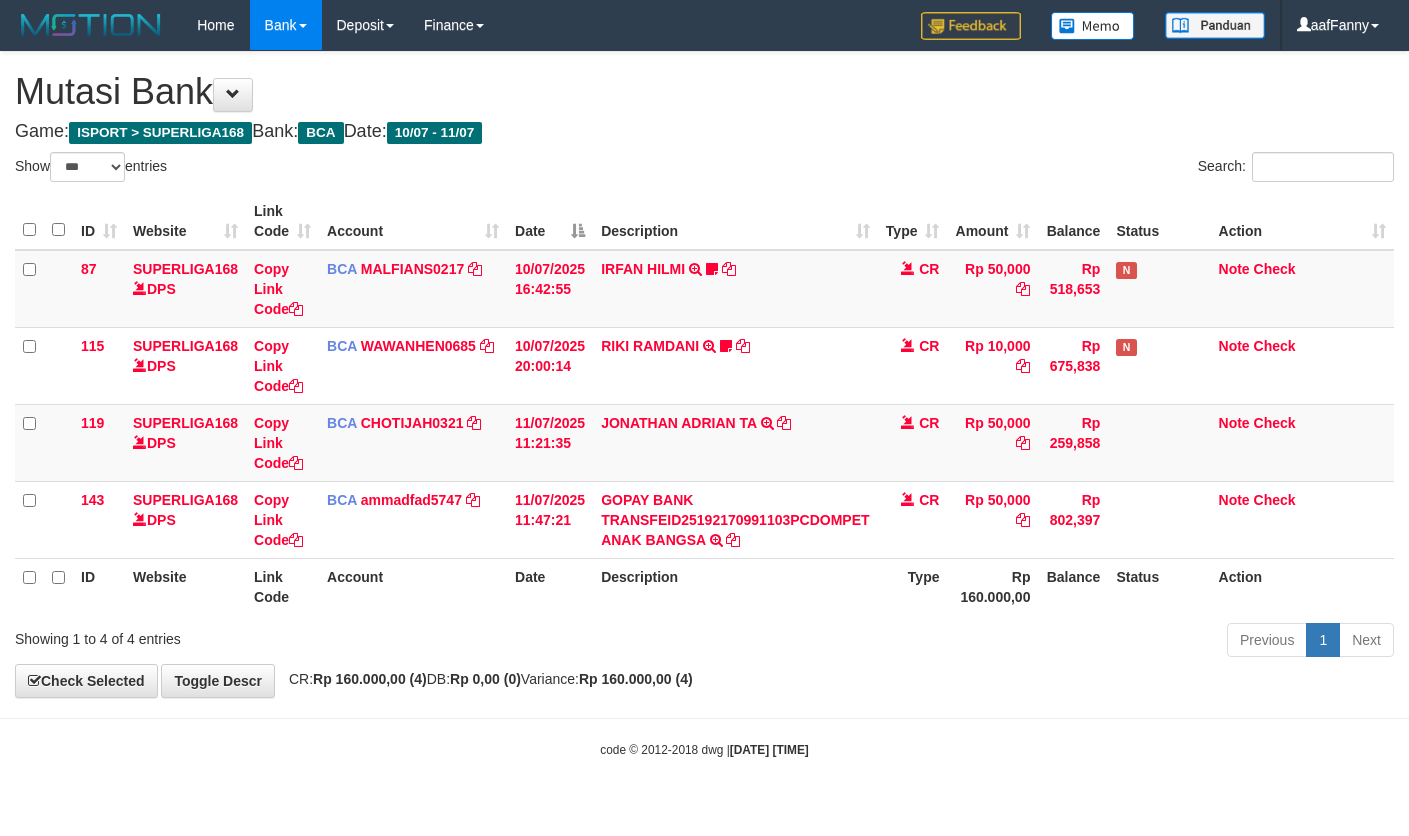 select on "***" 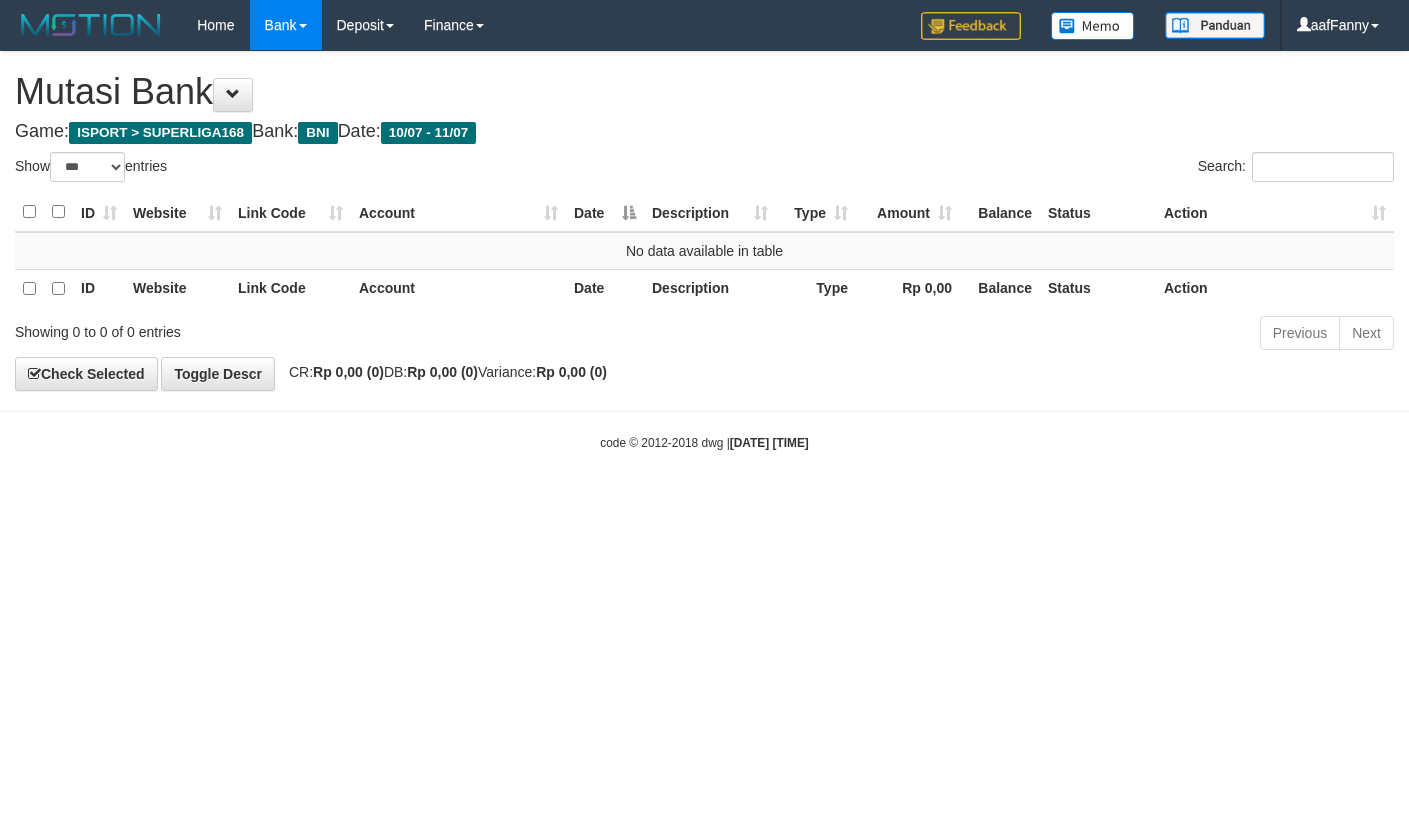 select on "***" 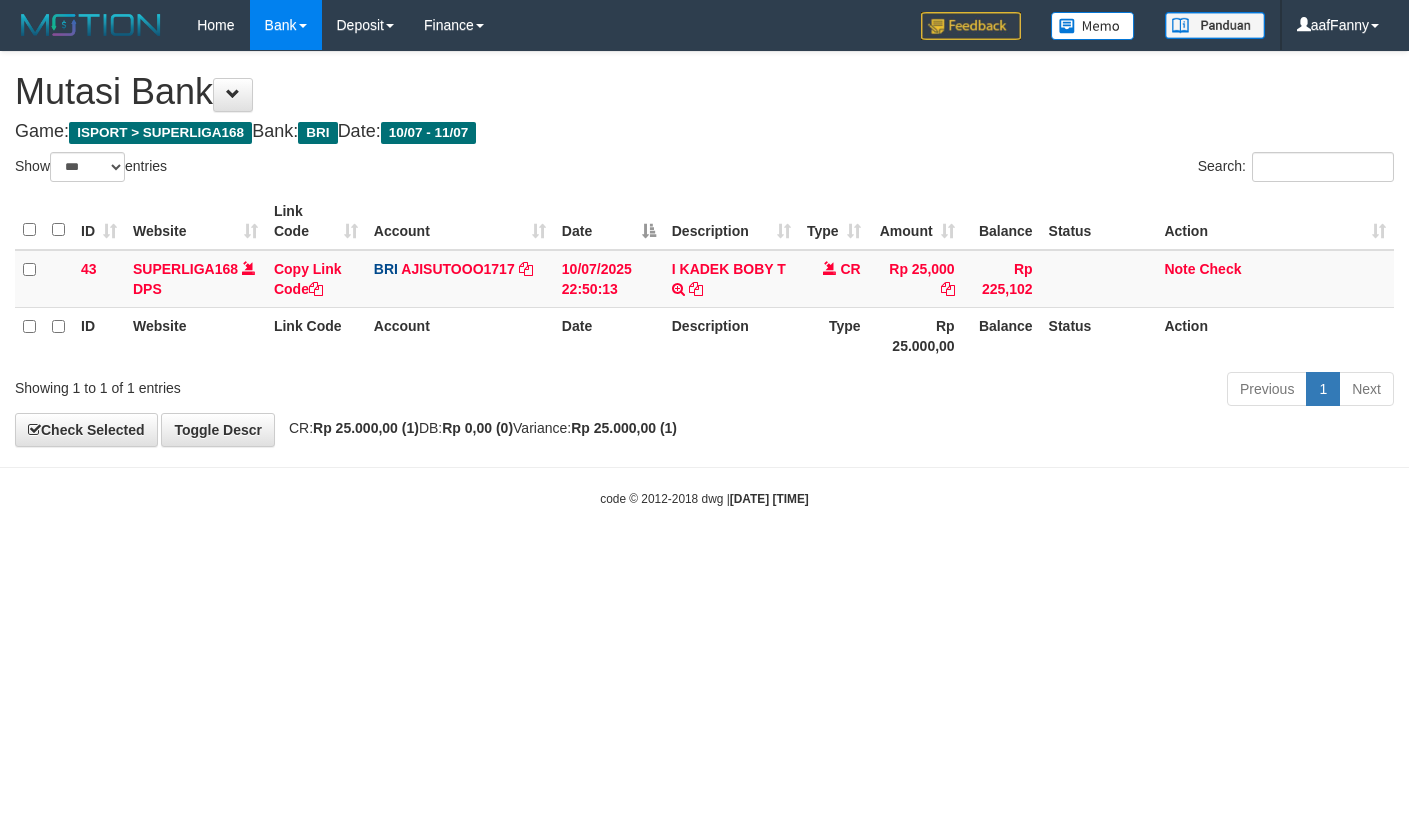 select on "***" 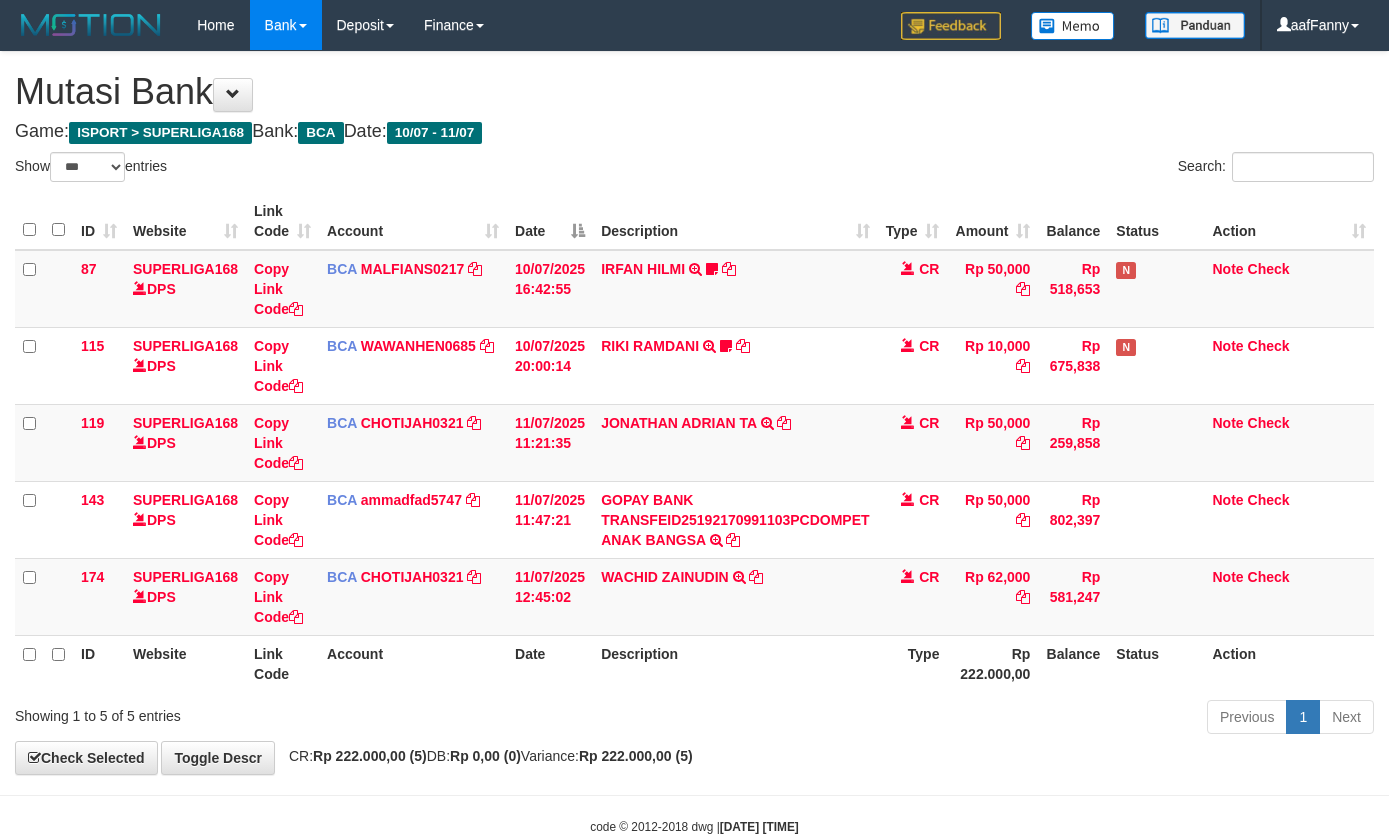 select on "***" 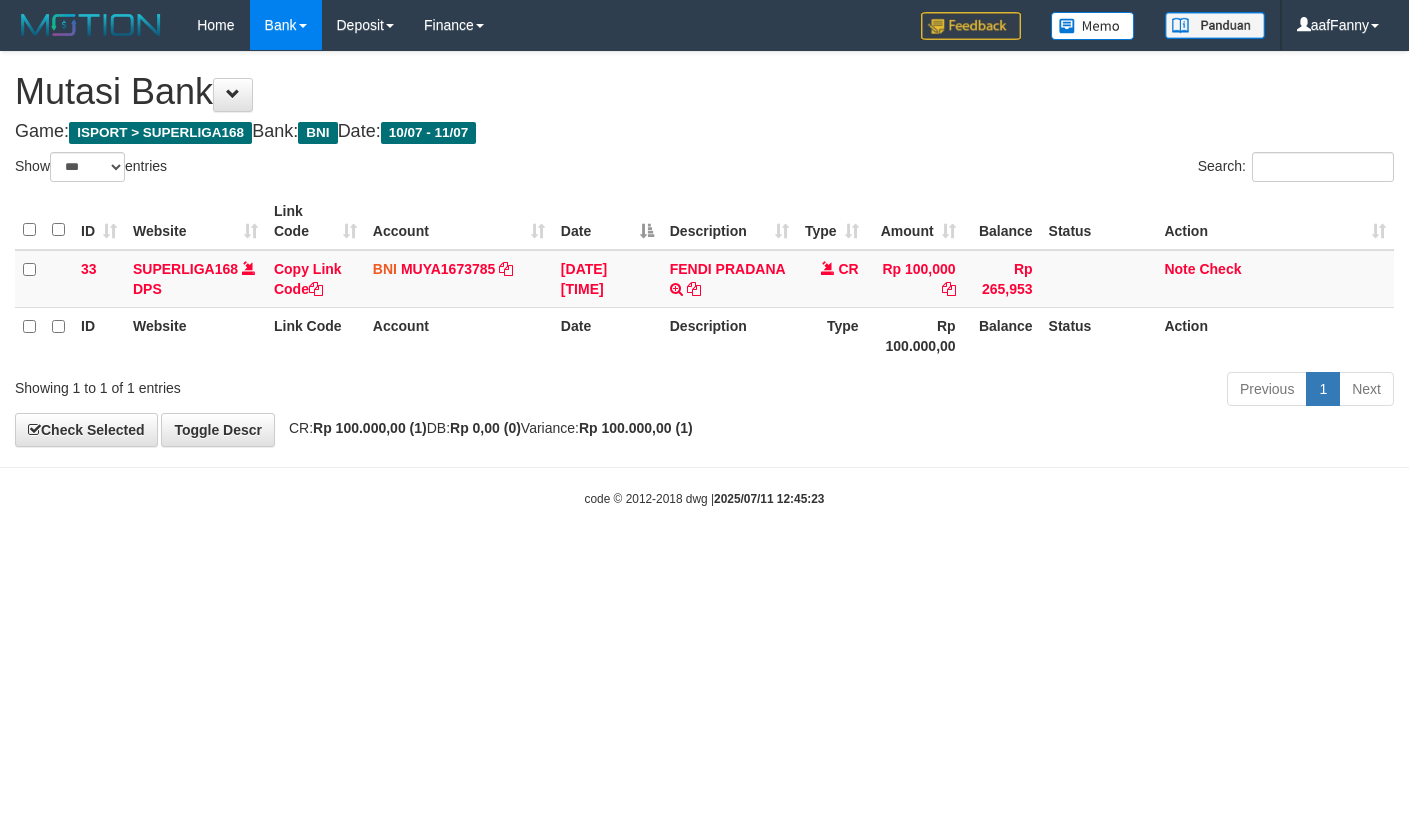 select on "***" 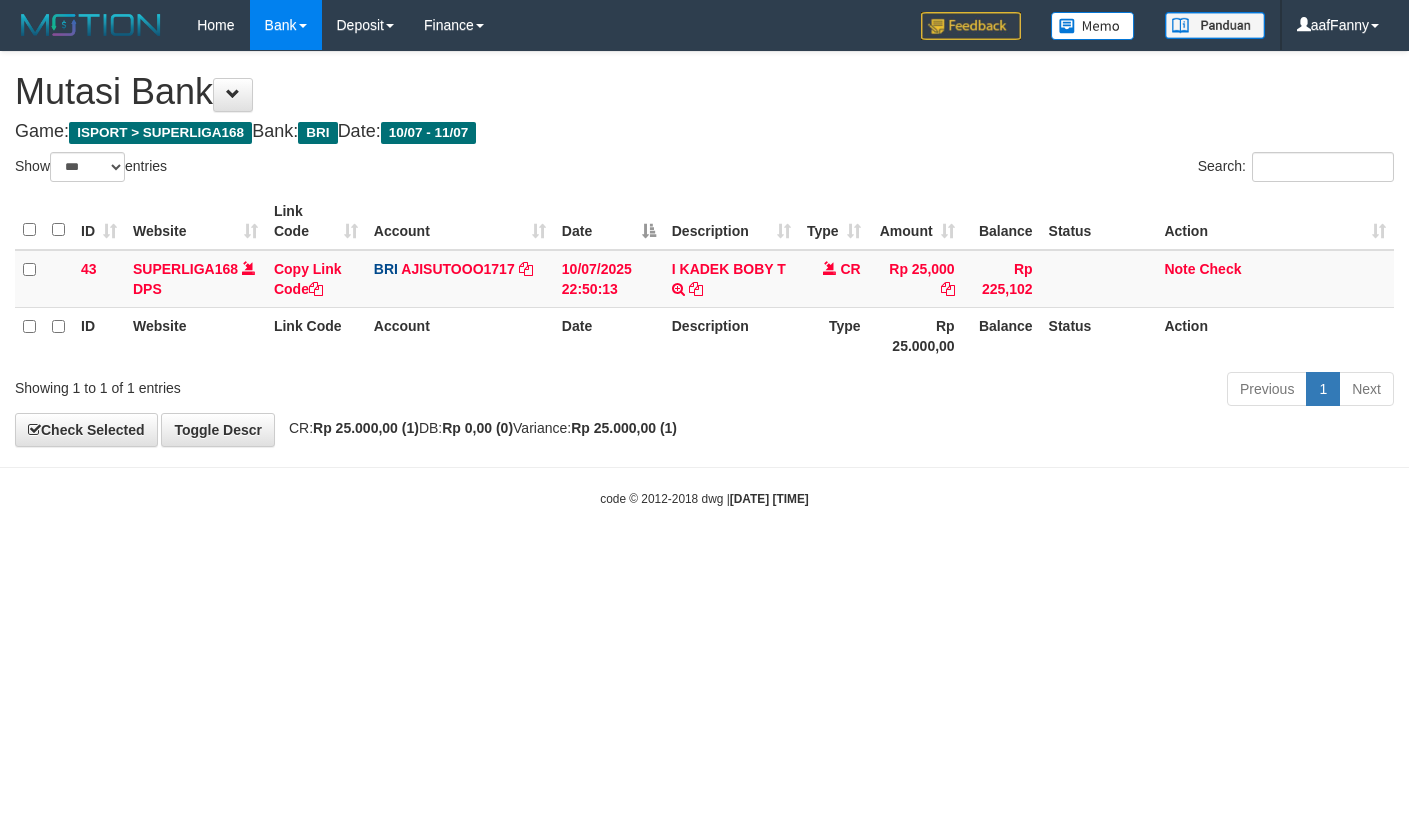 select on "***" 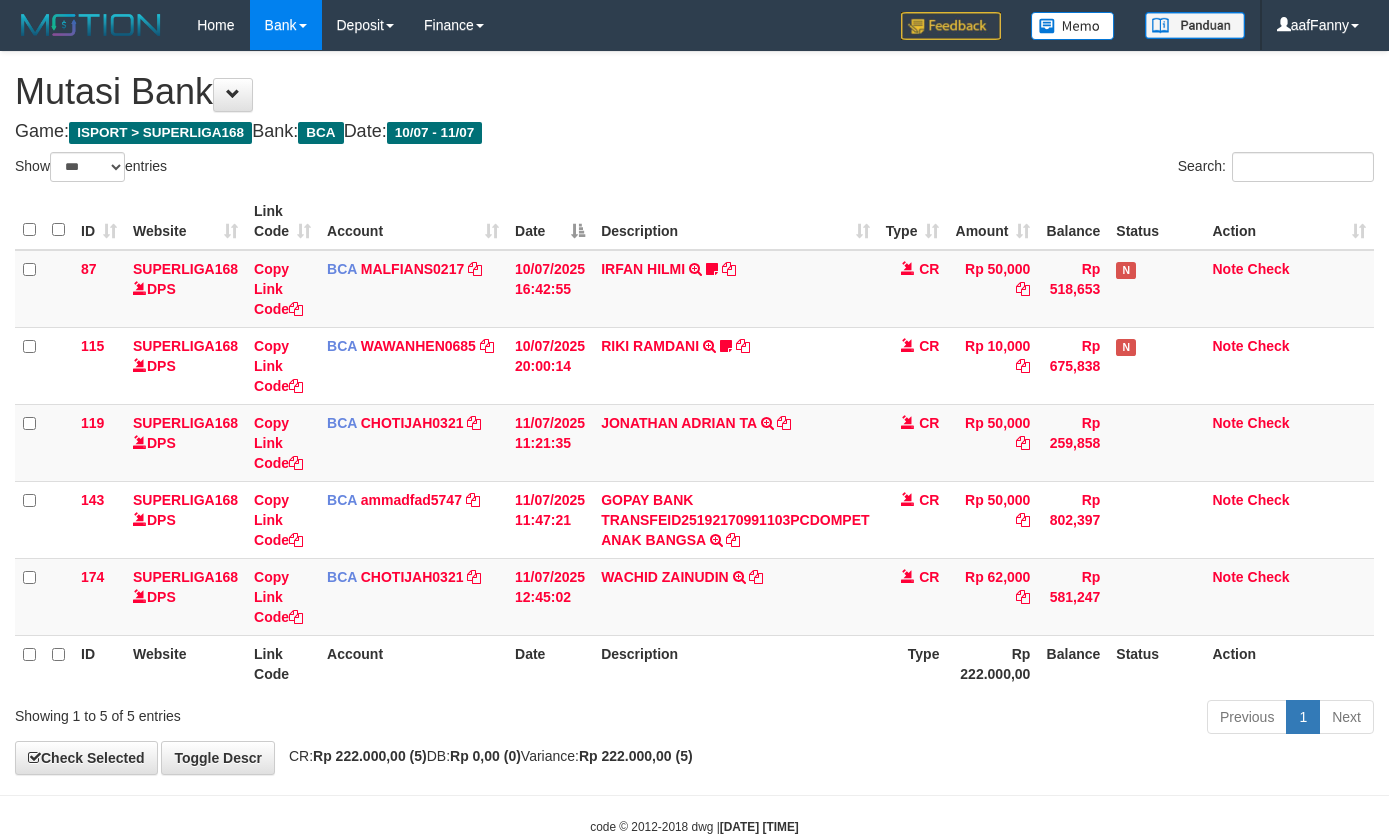 select on "***" 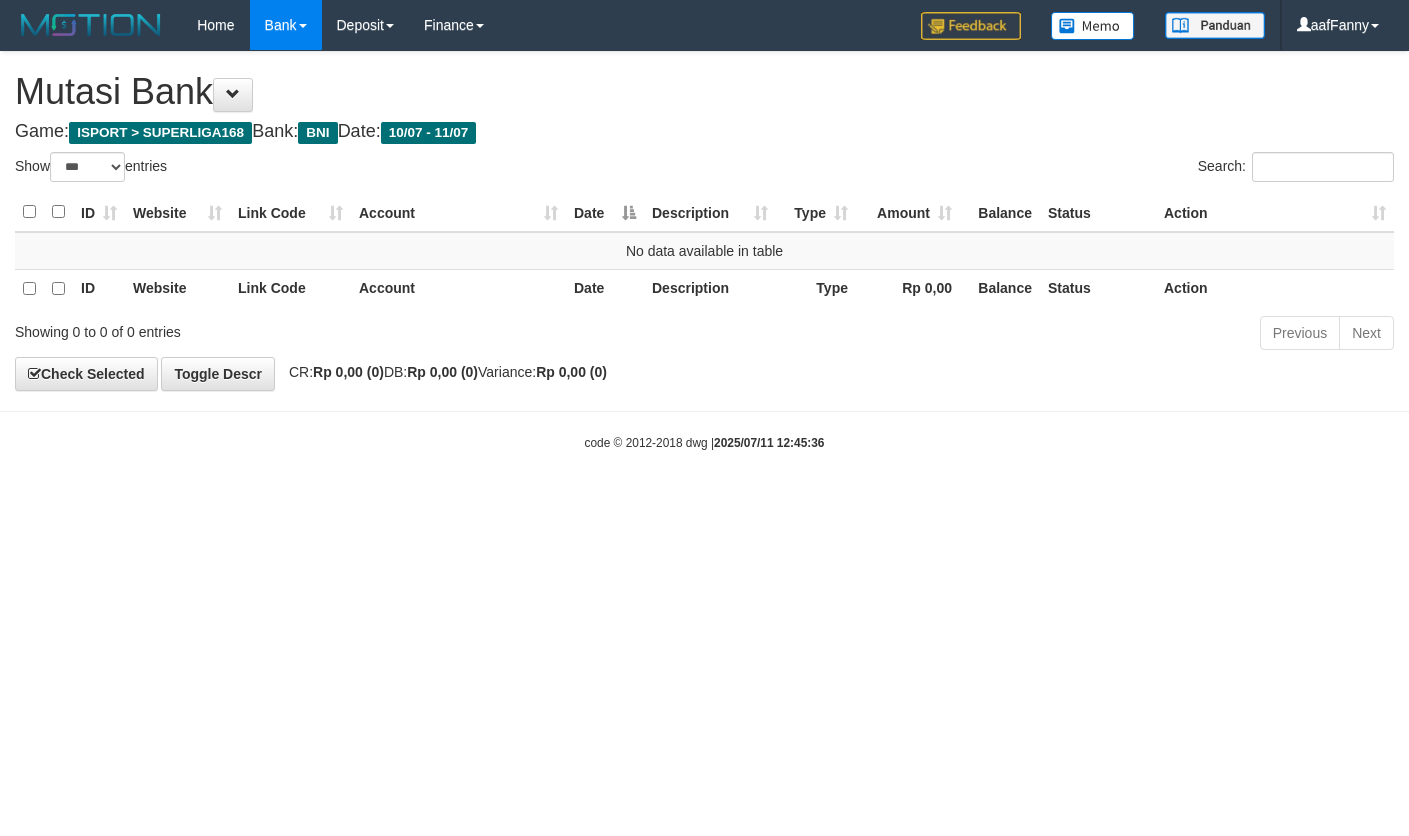 select on "***" 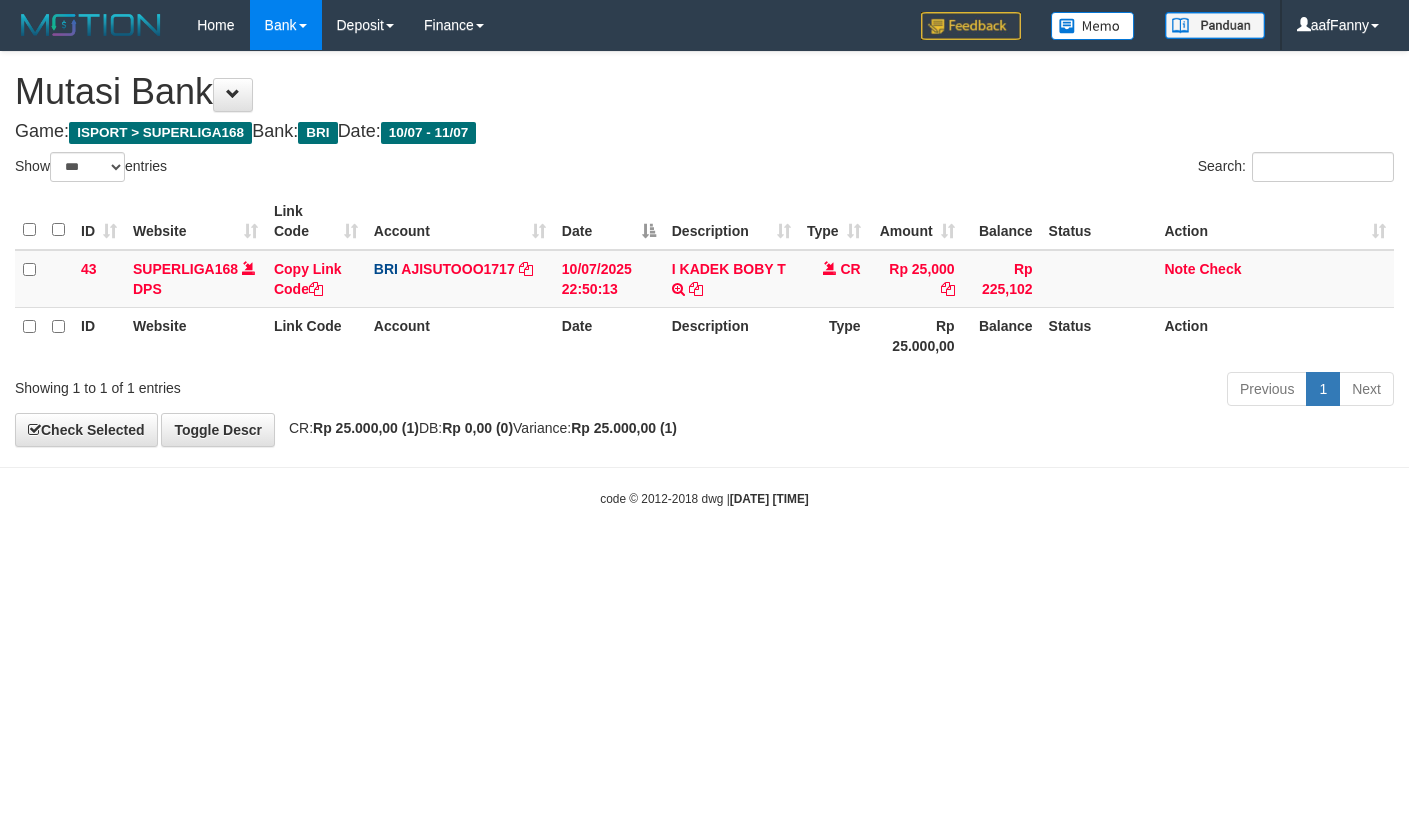 select on "***" 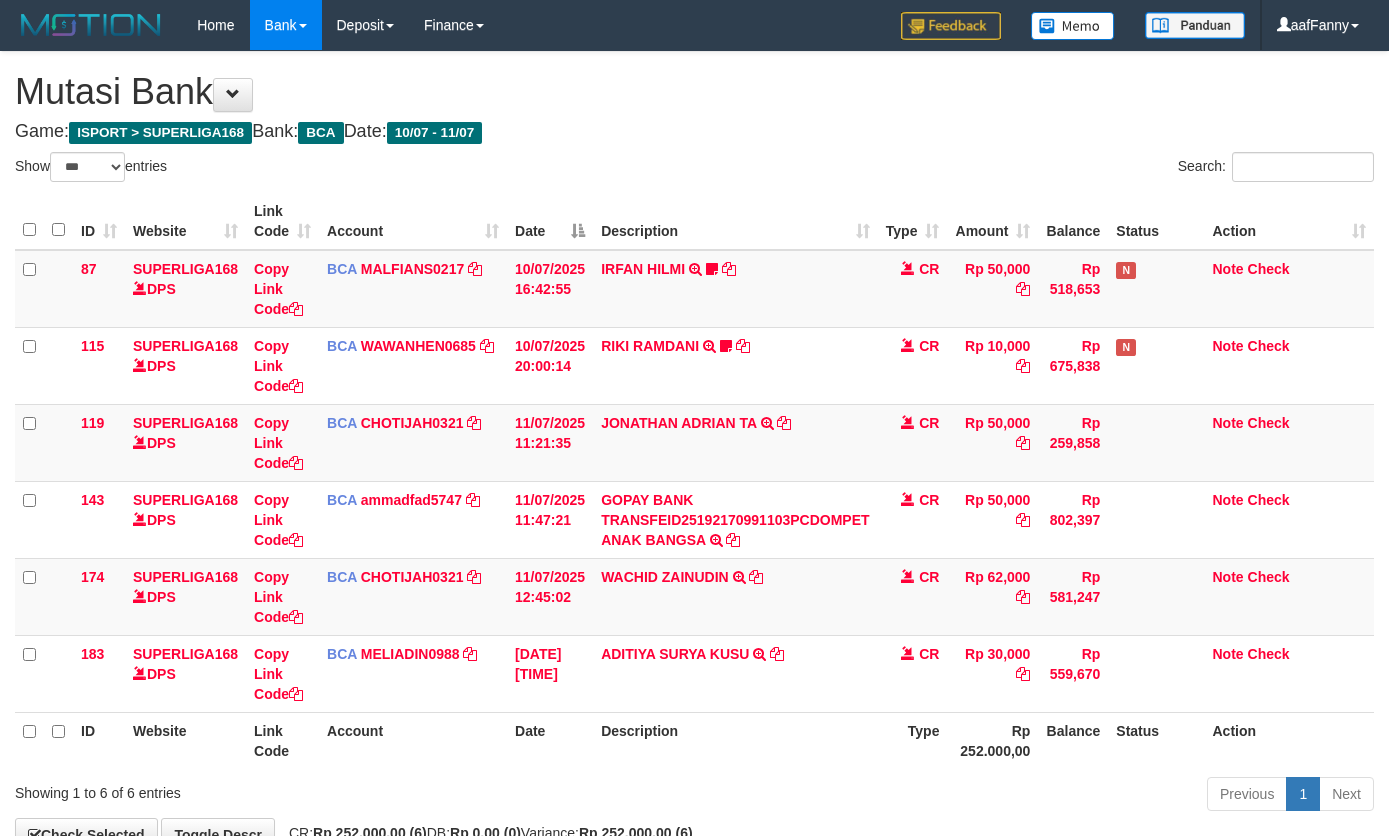 select on "***" 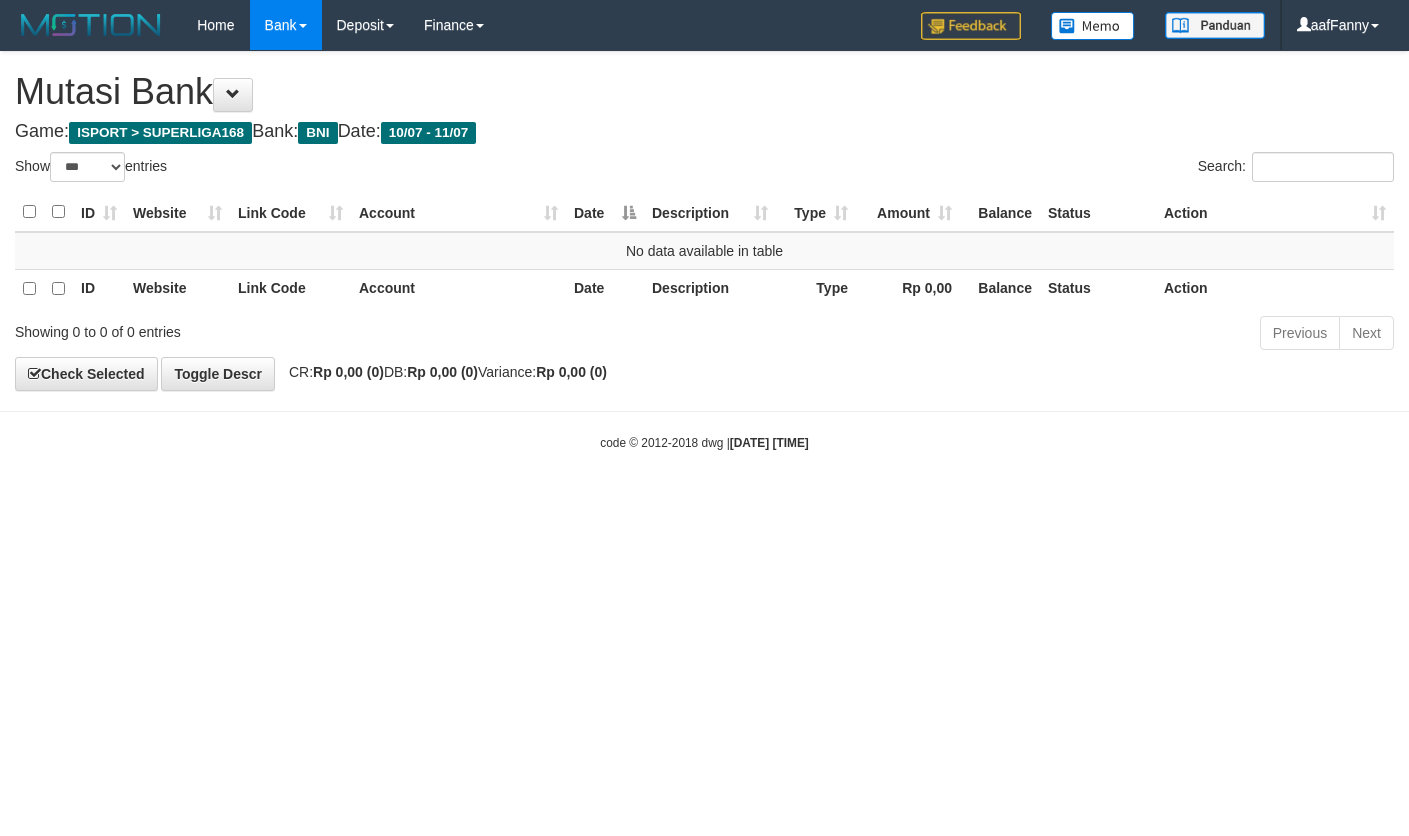 select on "***" 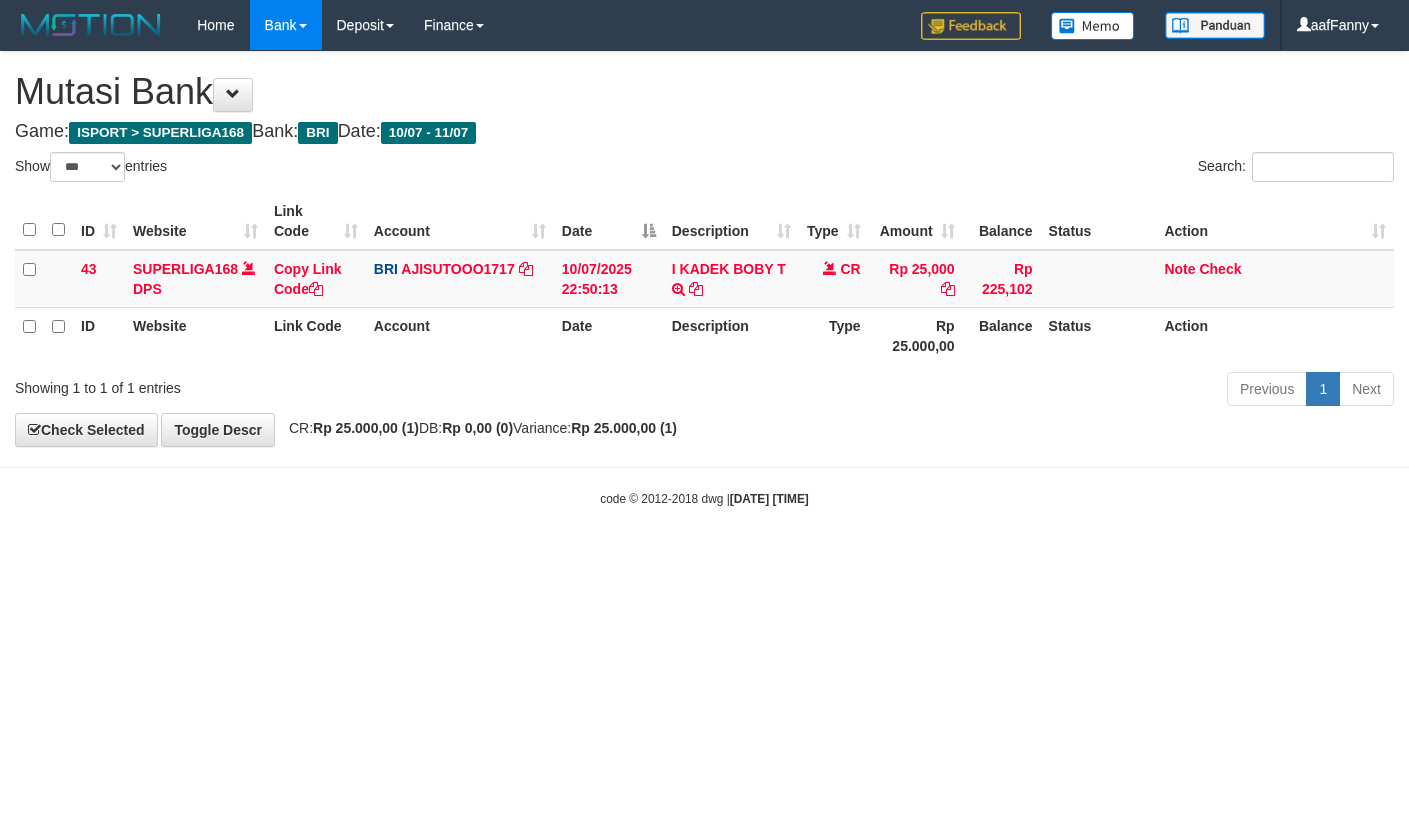 select on "***" 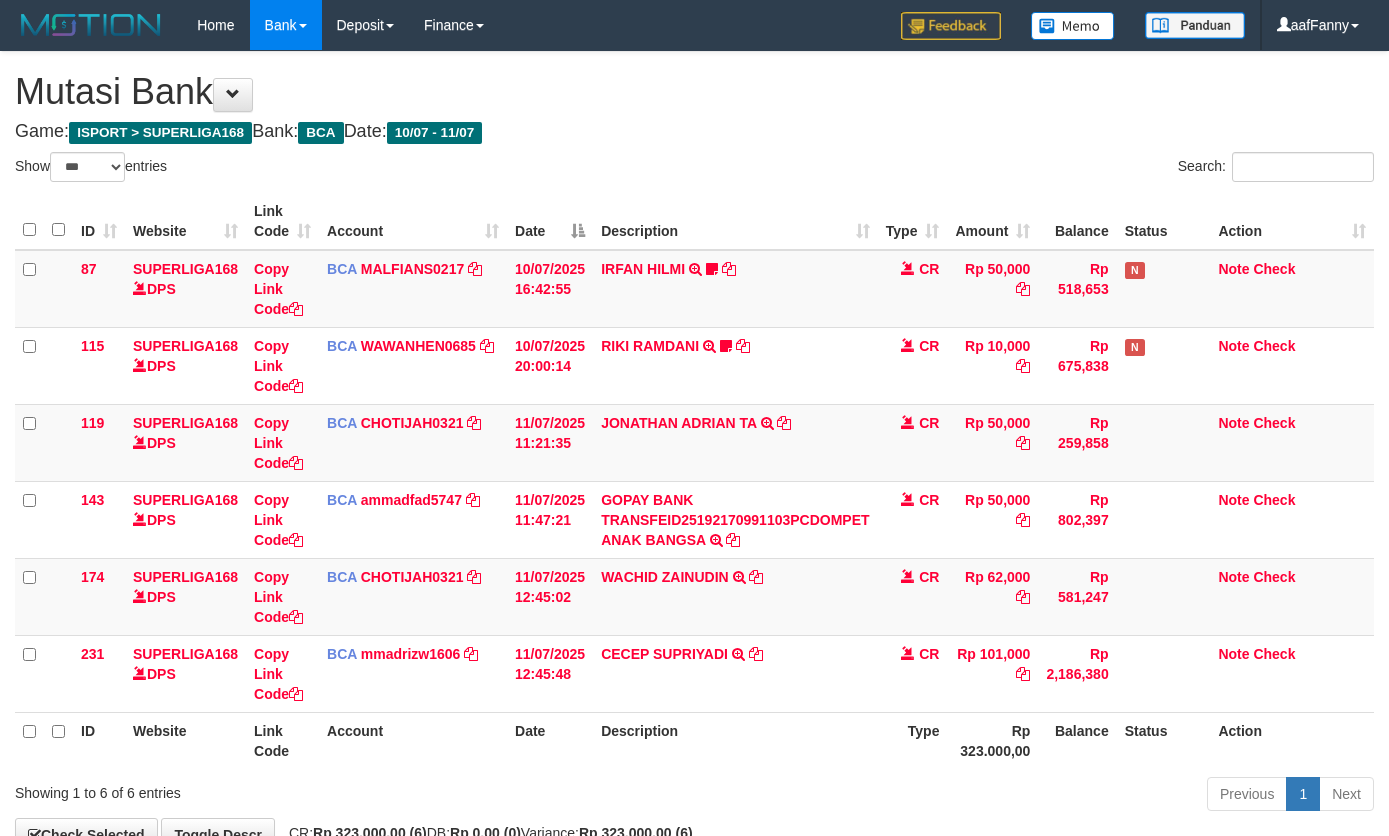 select on "***" 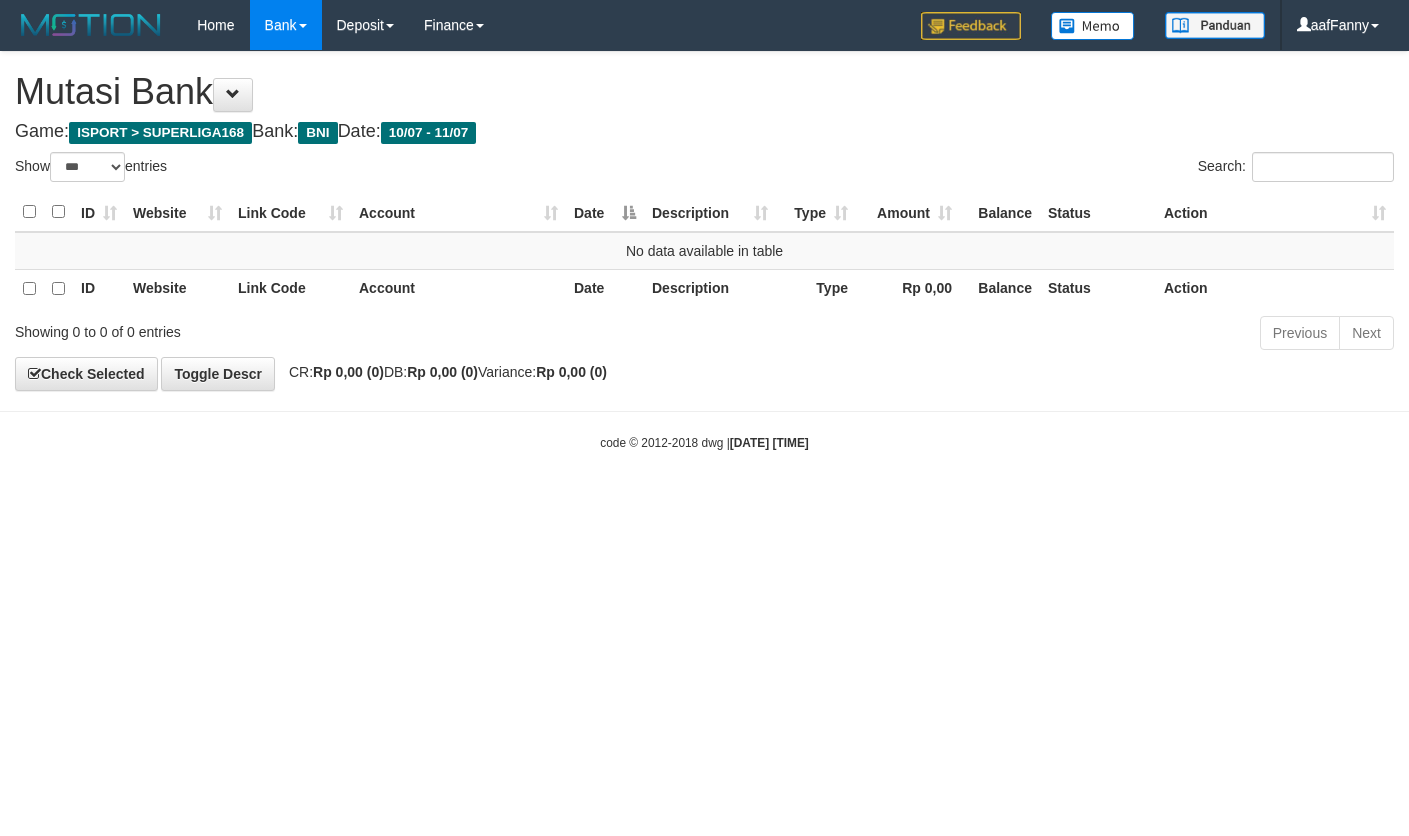 select on "***" 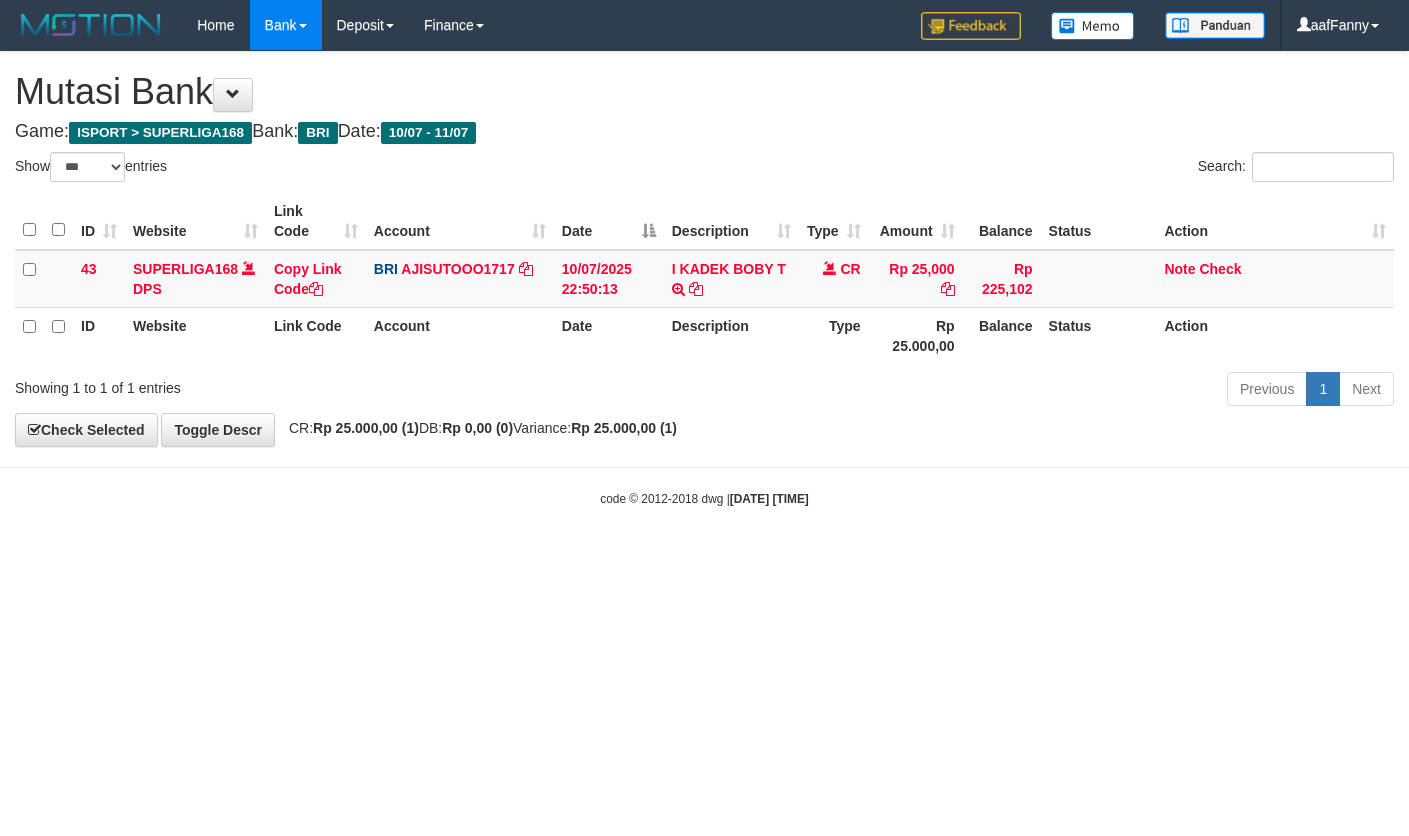 select on "***" 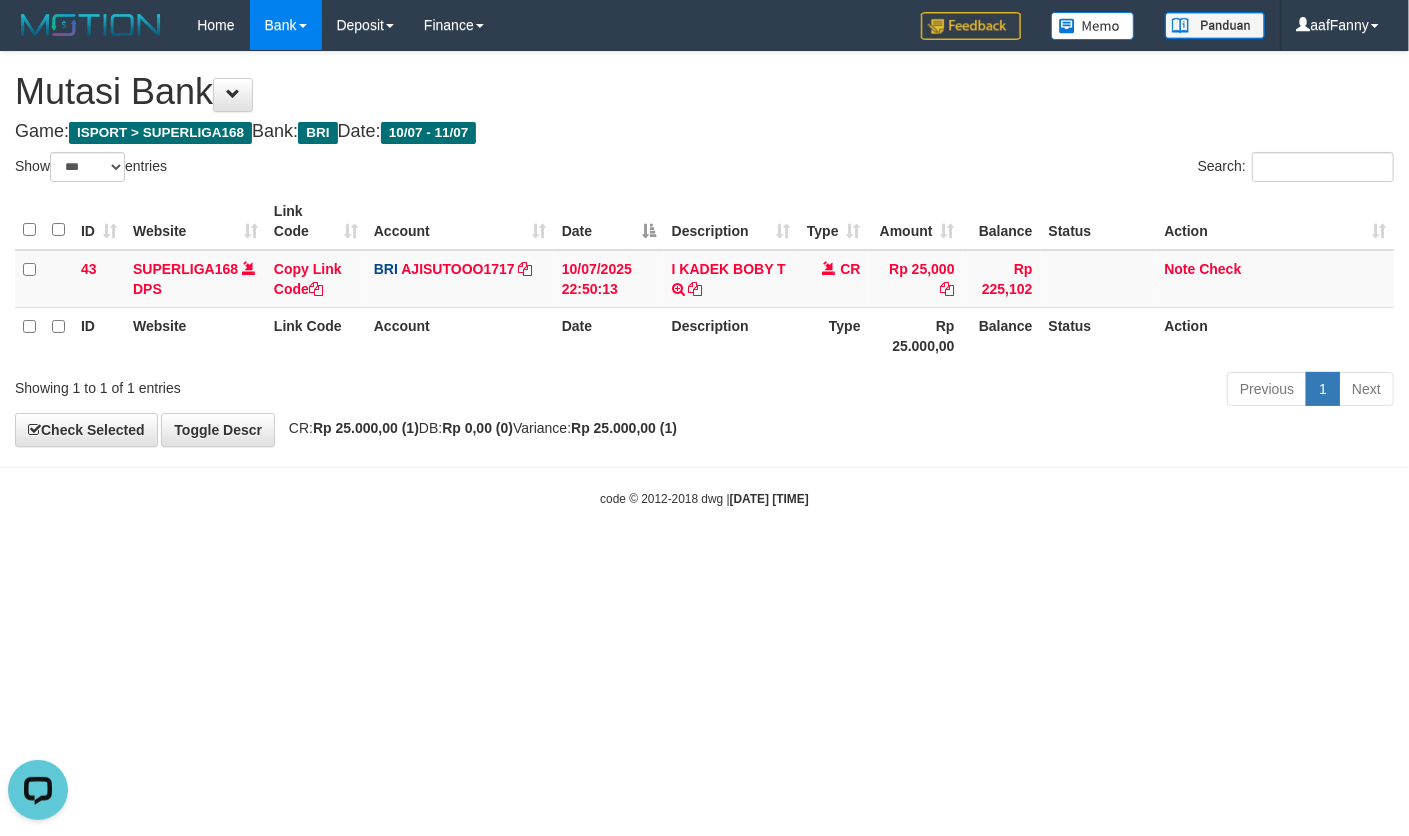 scroll, scrollTop: 0, scrollLeft: 0, axis: both 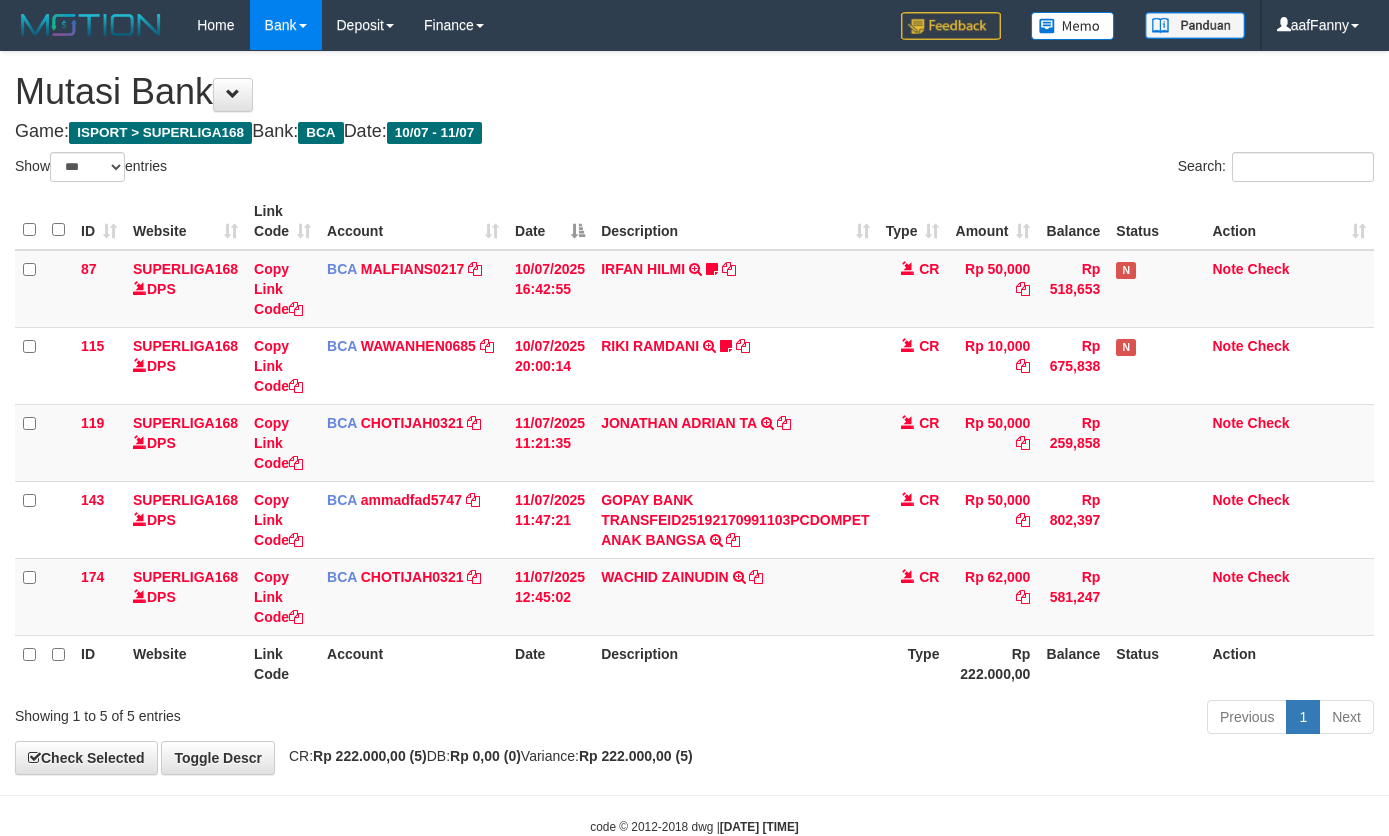 select on "***" 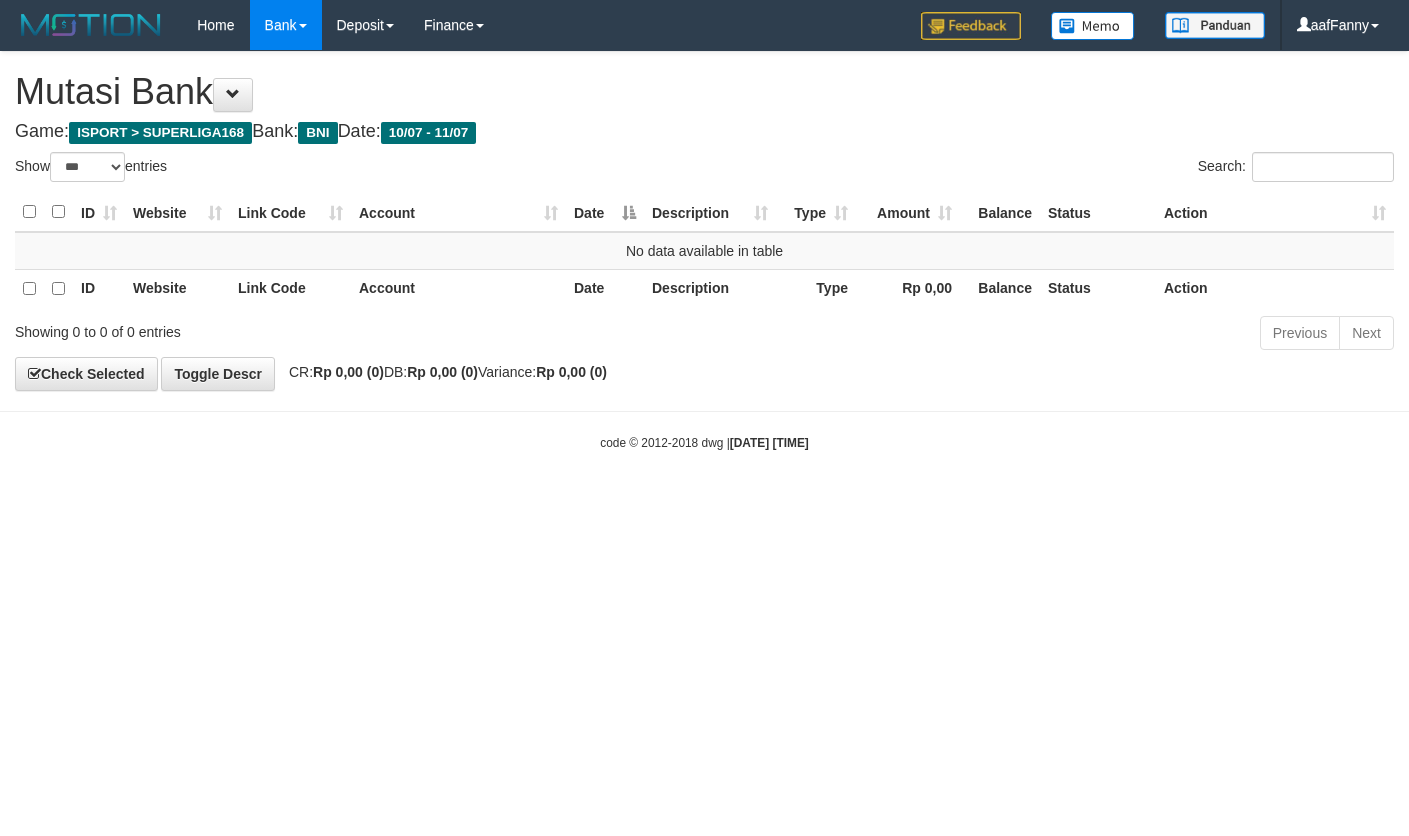 select on "***" 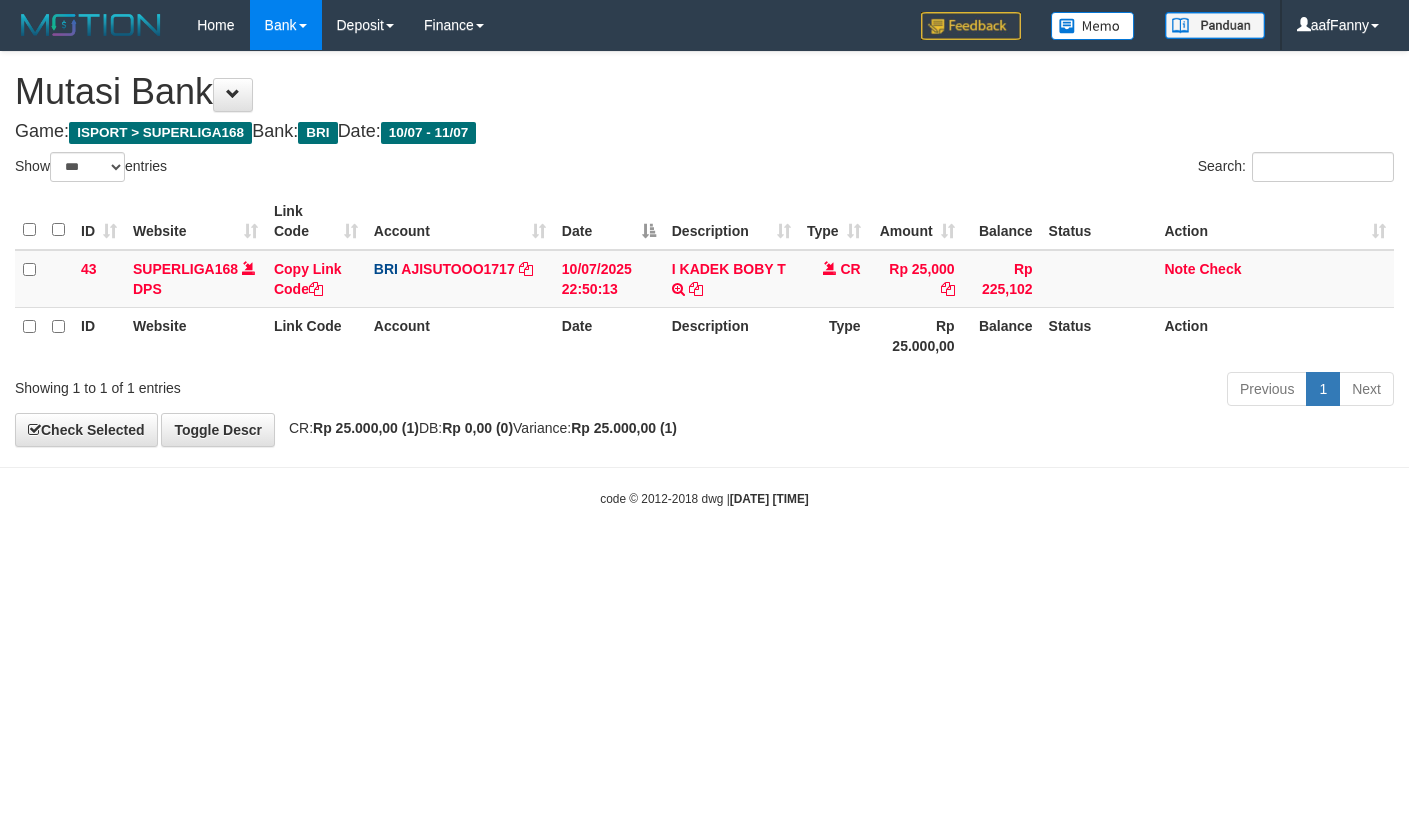 select on "***" 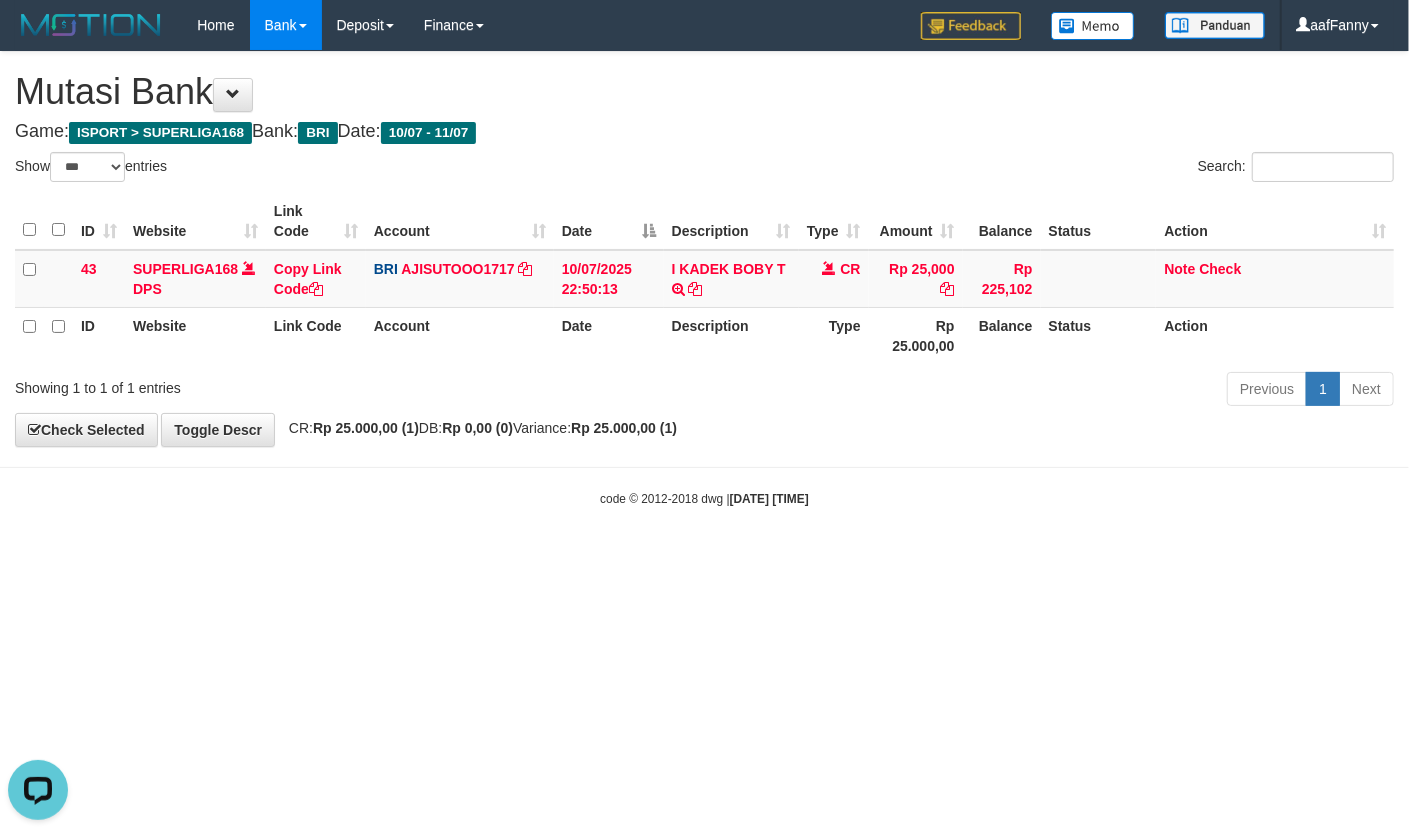 scroll, scrollTop: 0, scrollLeft: 0, axis: both 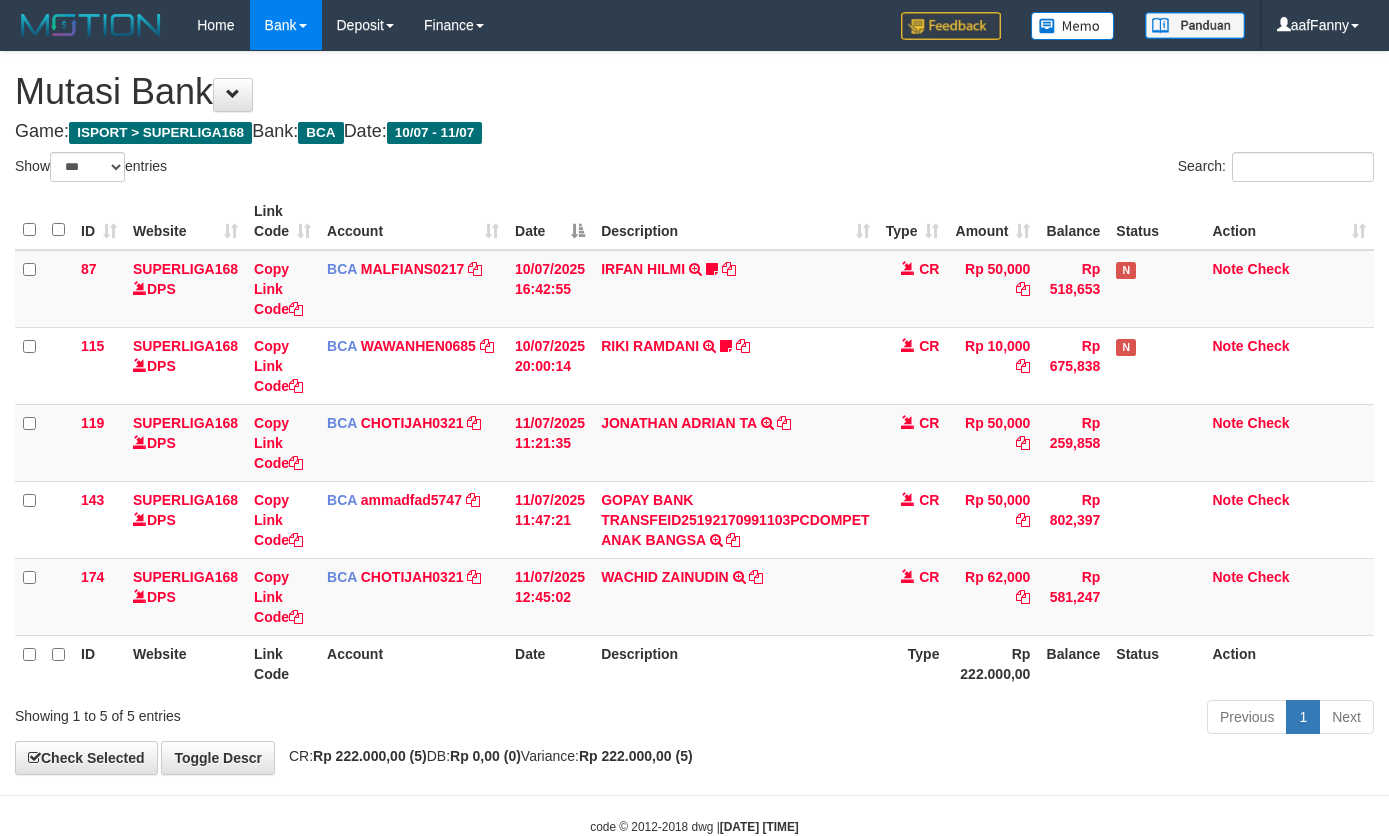 select on "***" 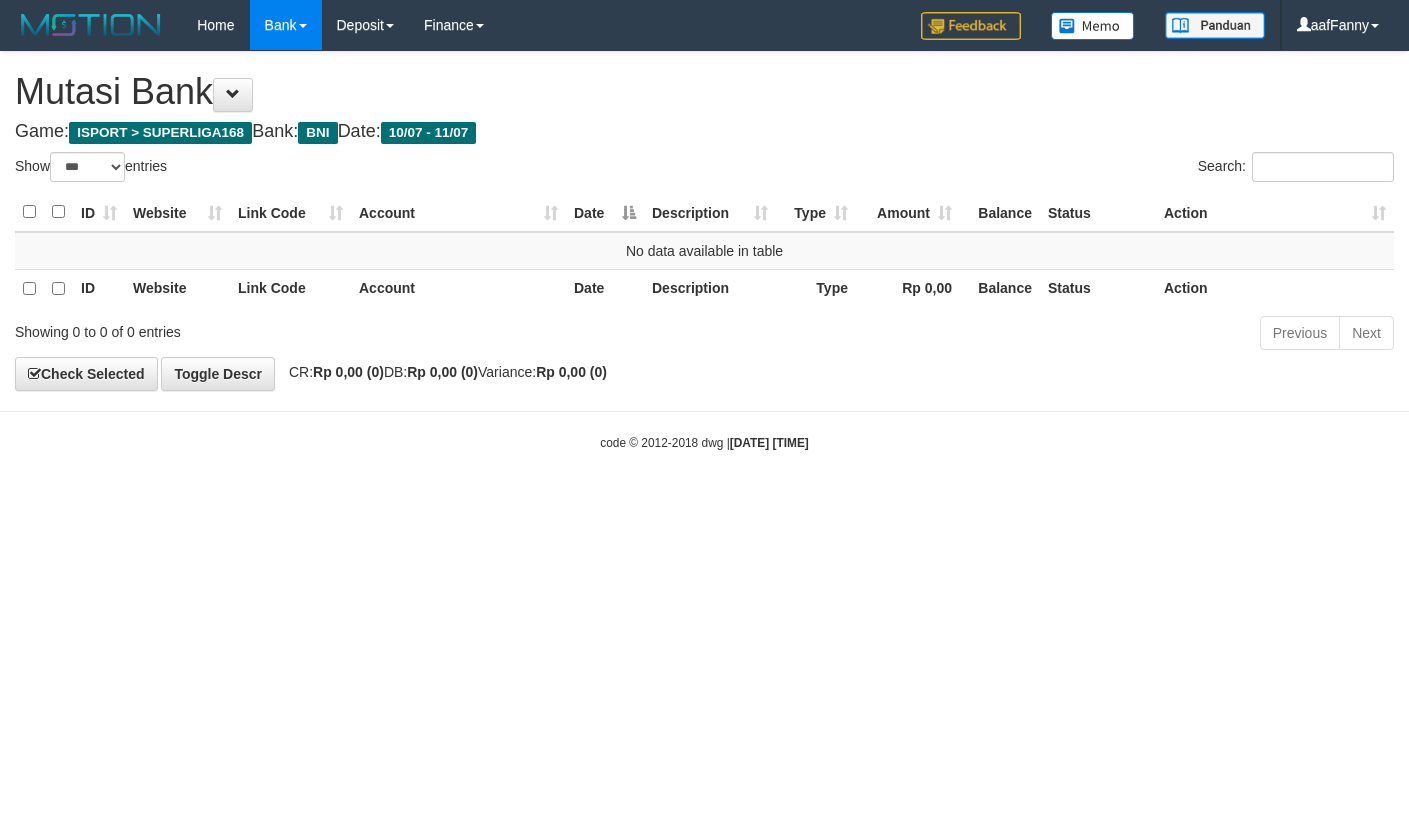select on "***" 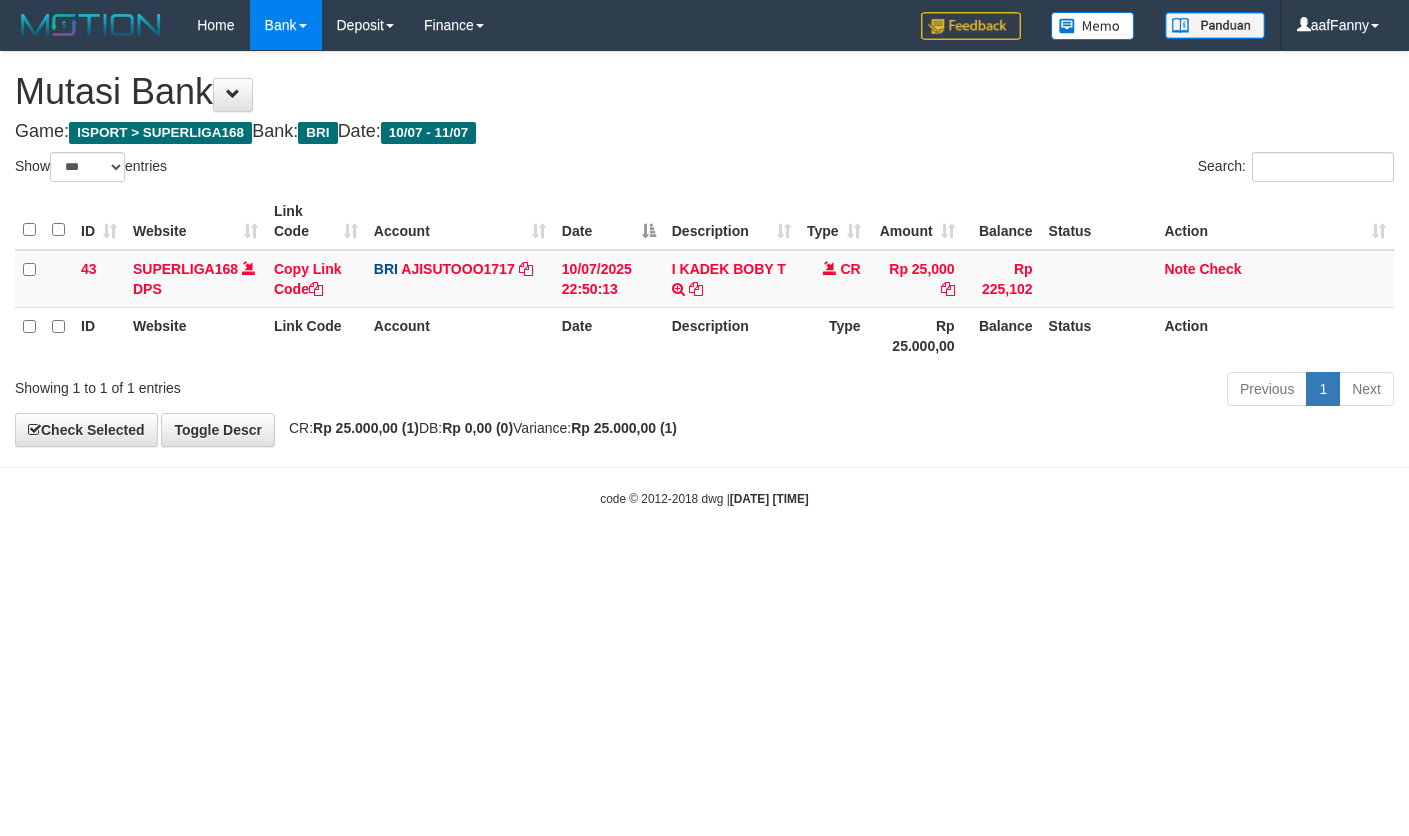 select on "***" 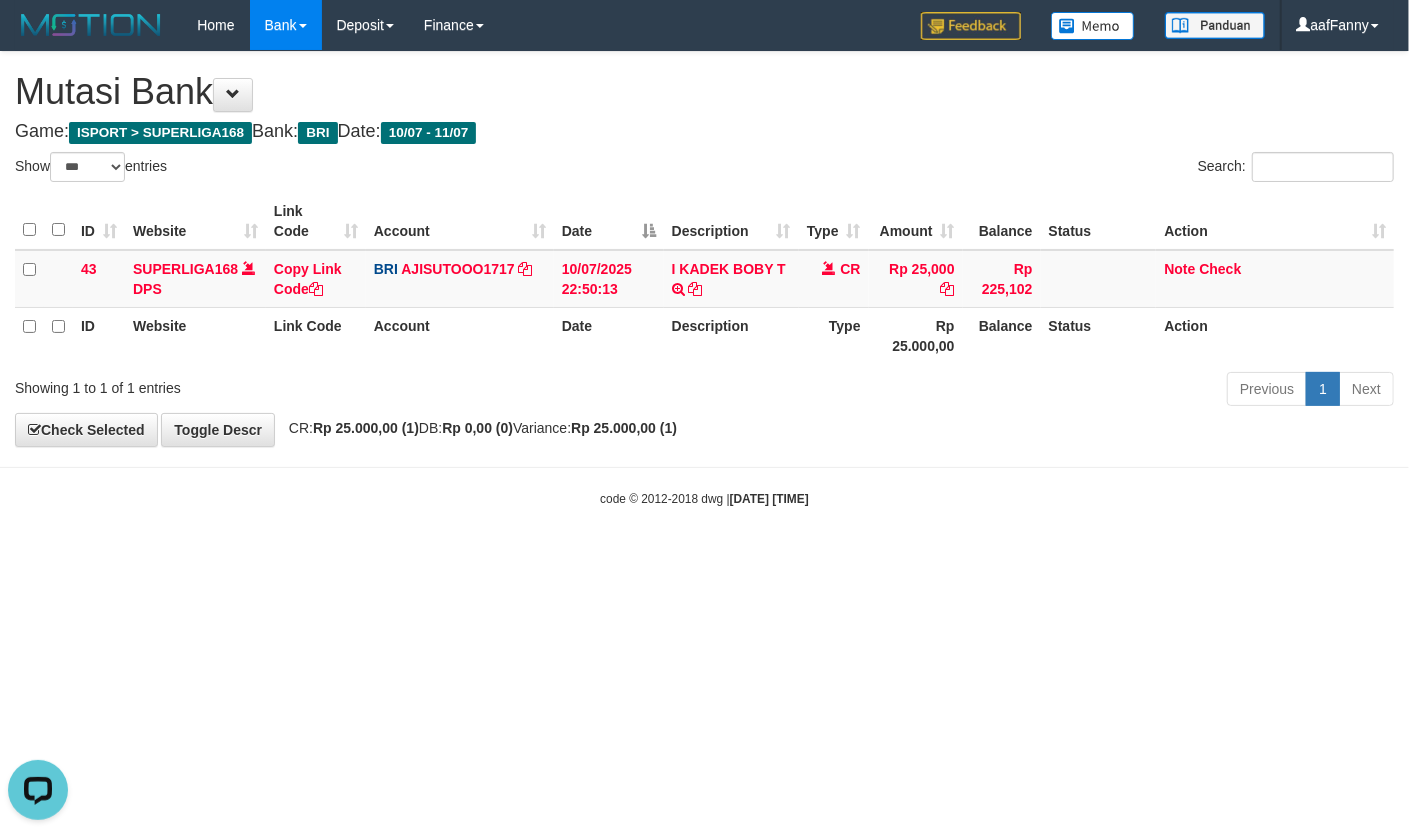 scroll, scrollTop: 0, scrollLeft: 0, axis: both 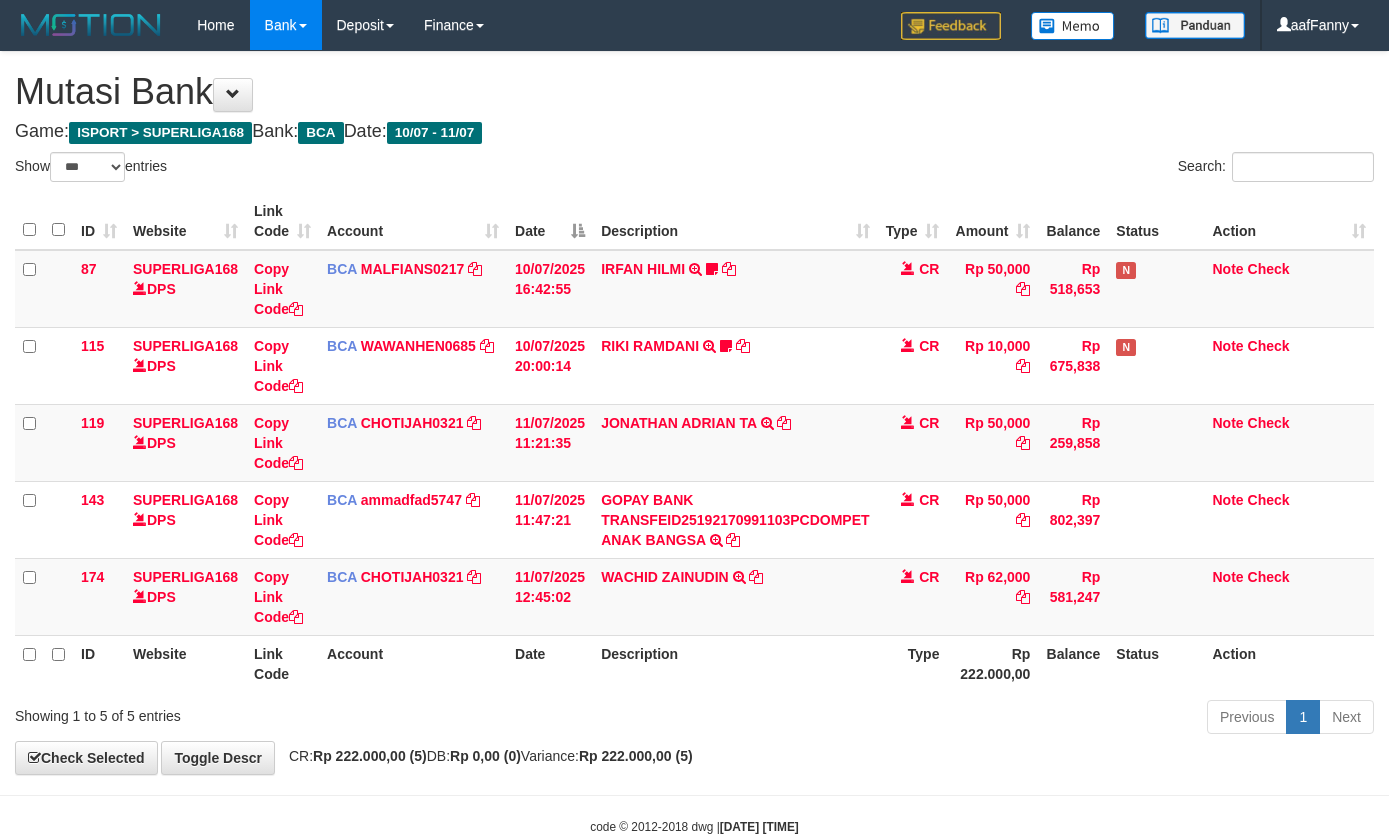 select on "***" 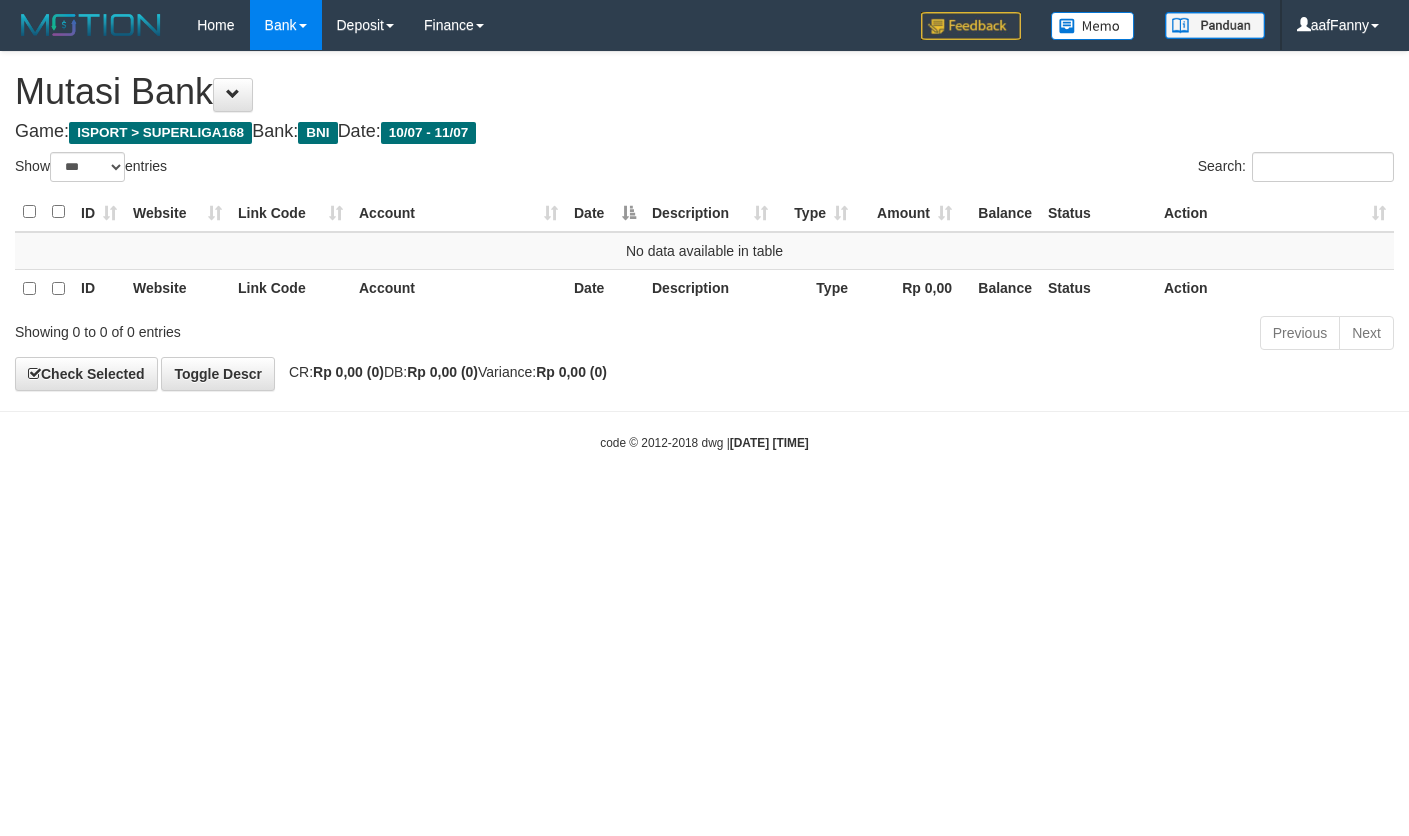 select on "***" 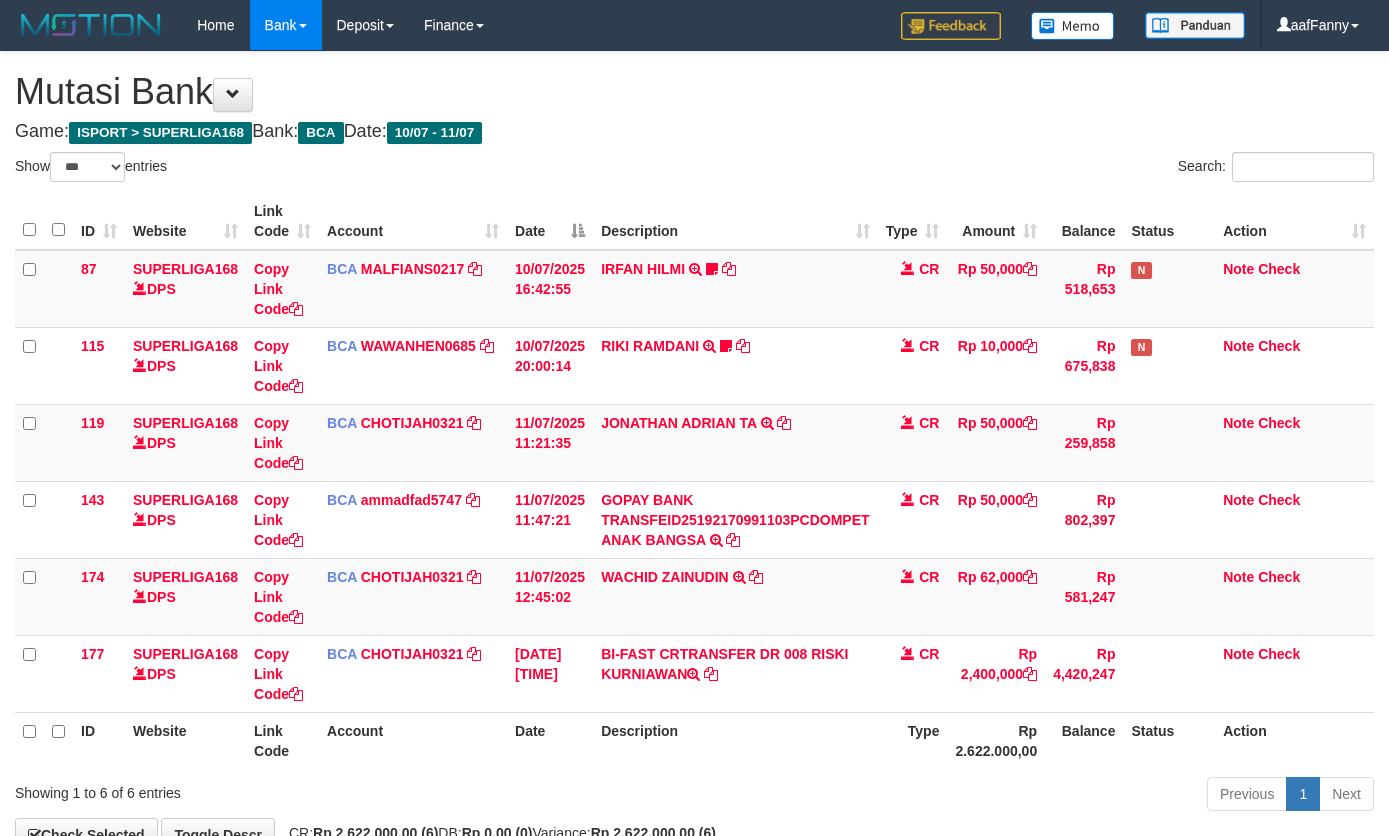 select on "***" 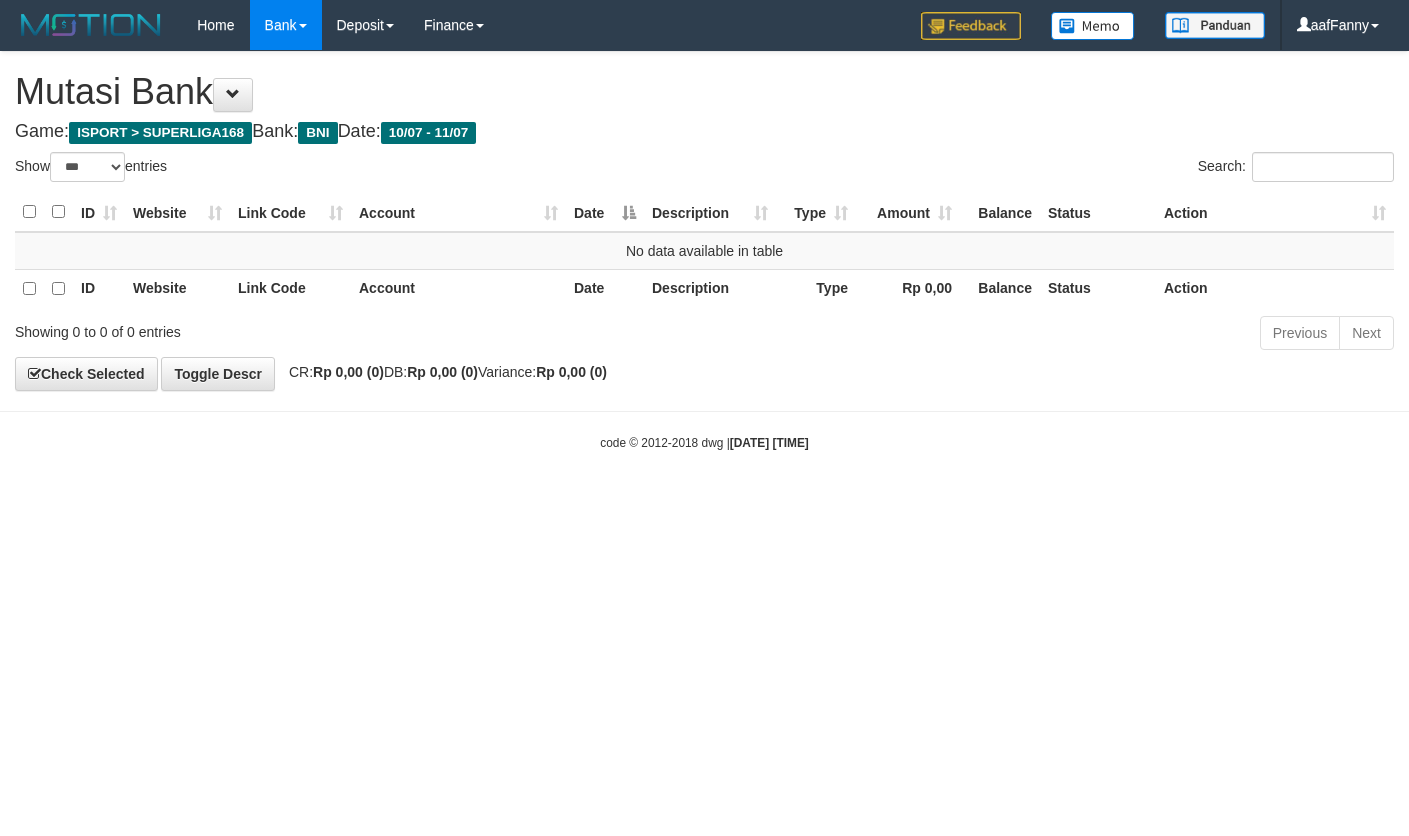 select on "***" 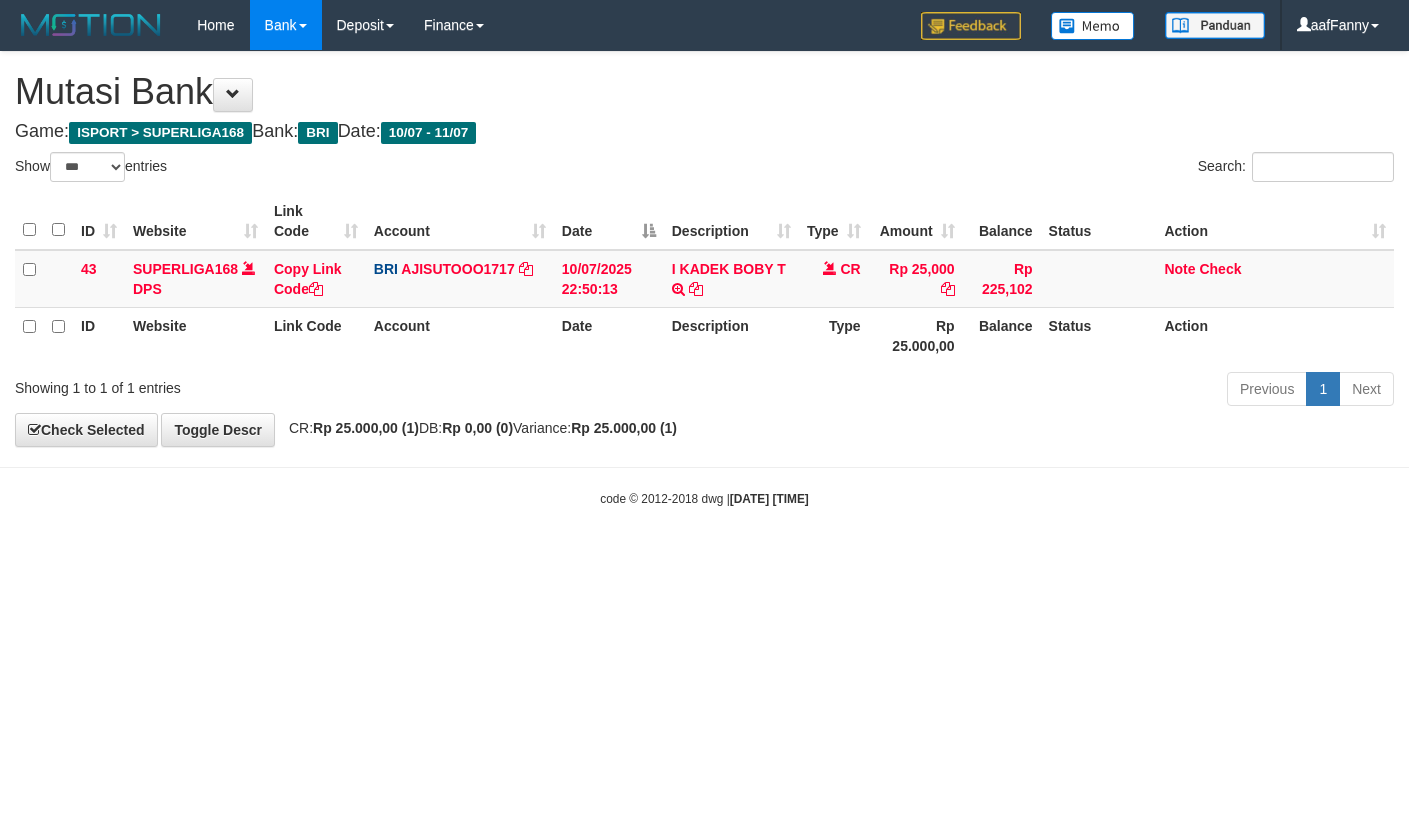 select on "***" 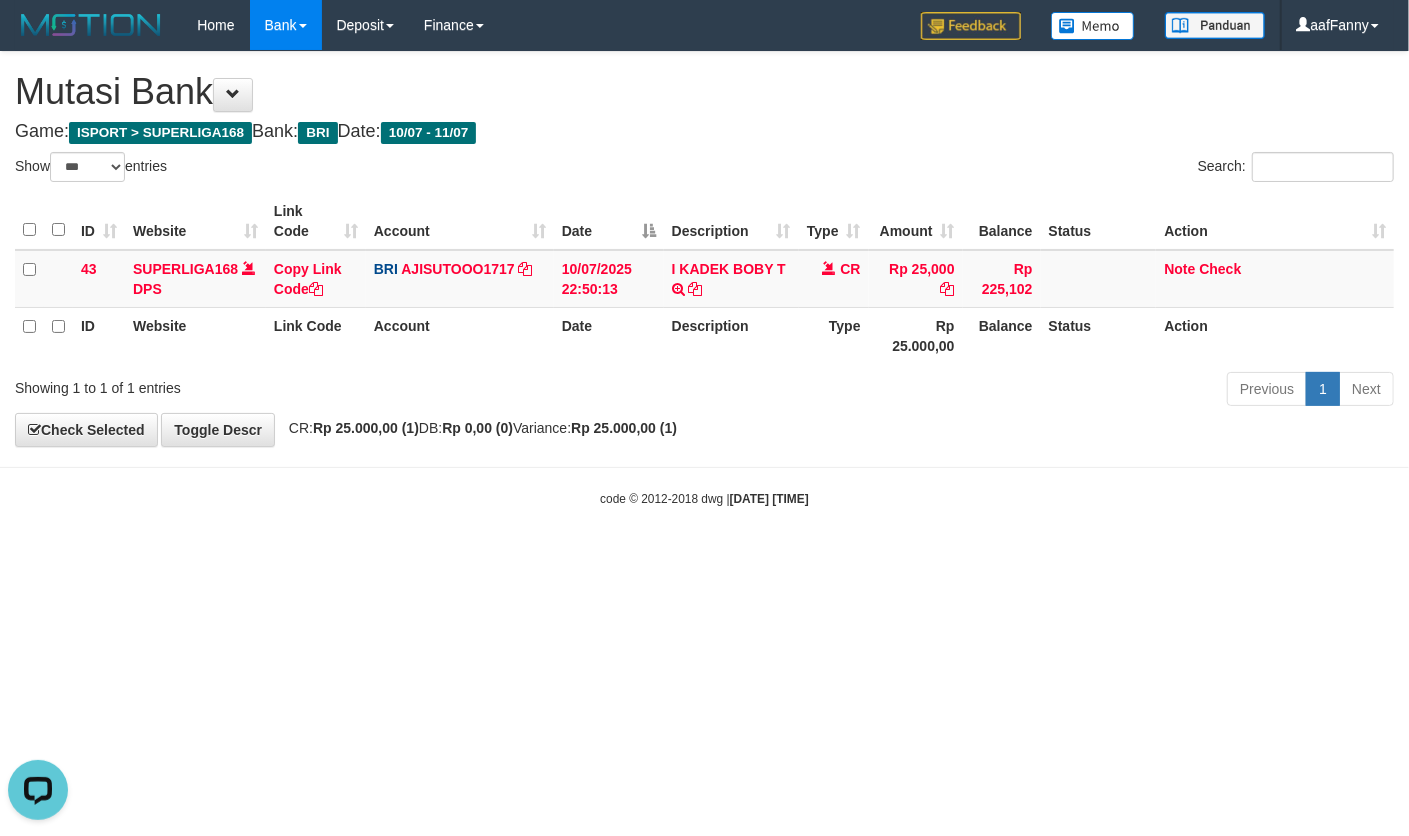 scroll, scrollTop: 0, scrollLeft: 0, axis: both 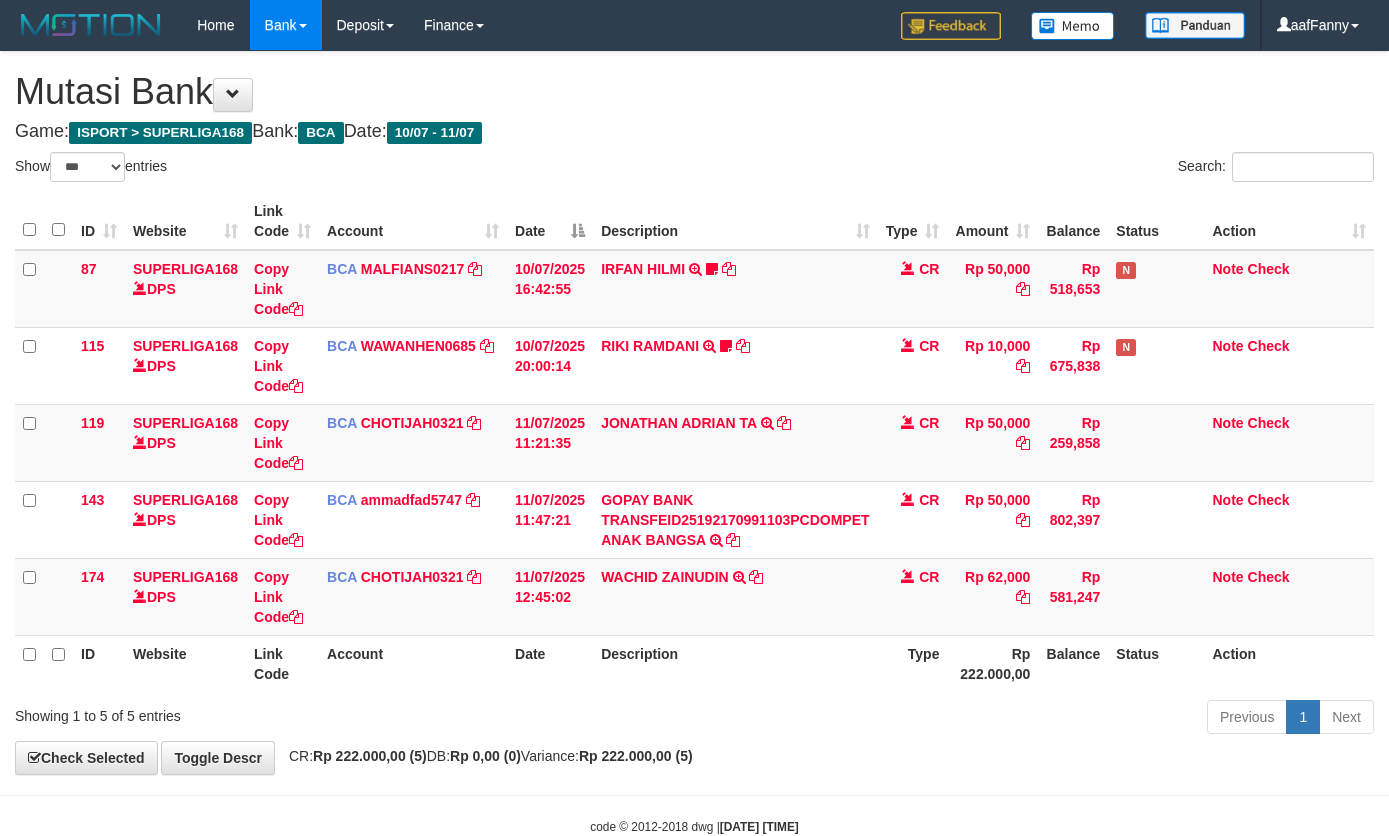 select on "***" 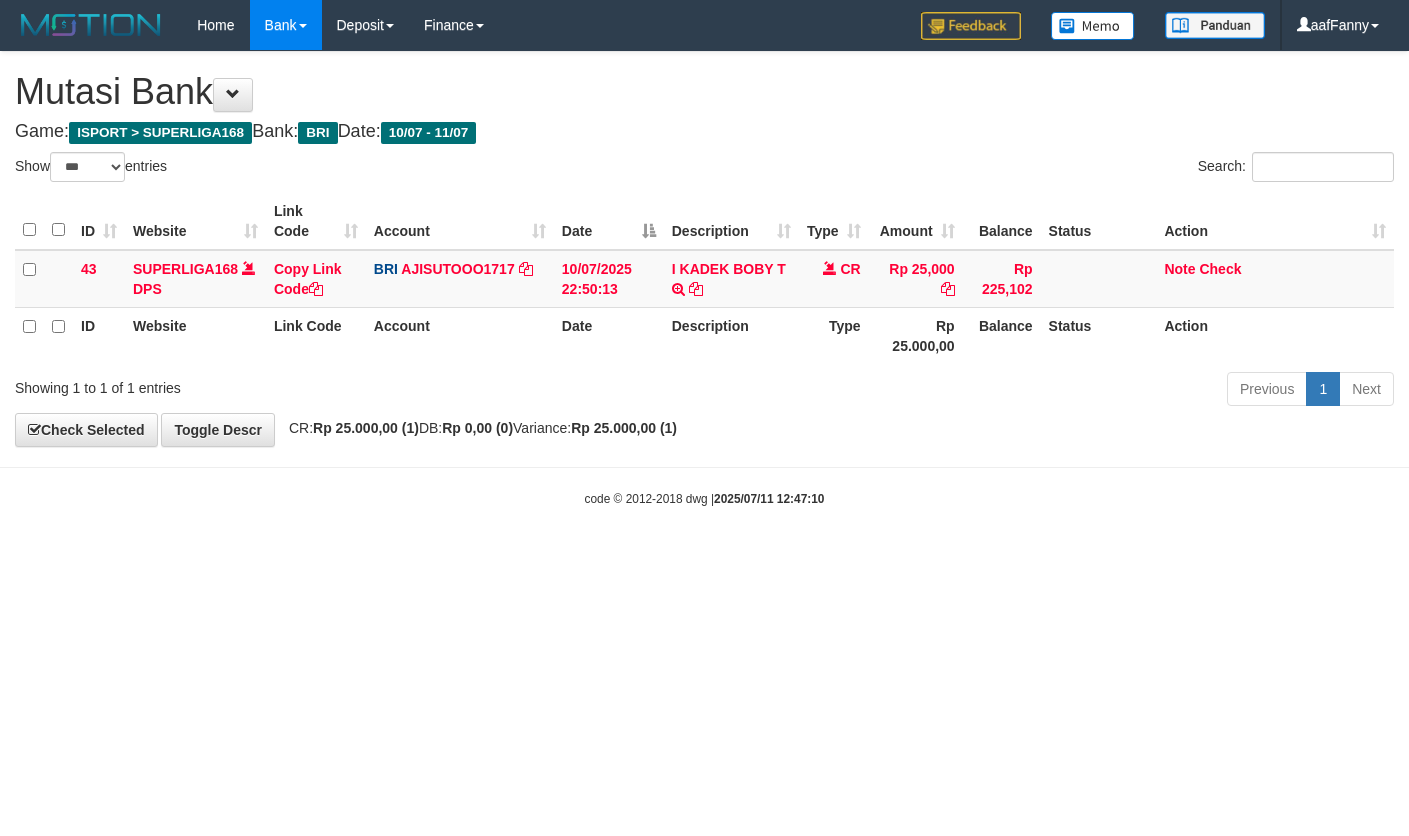 select on "***" 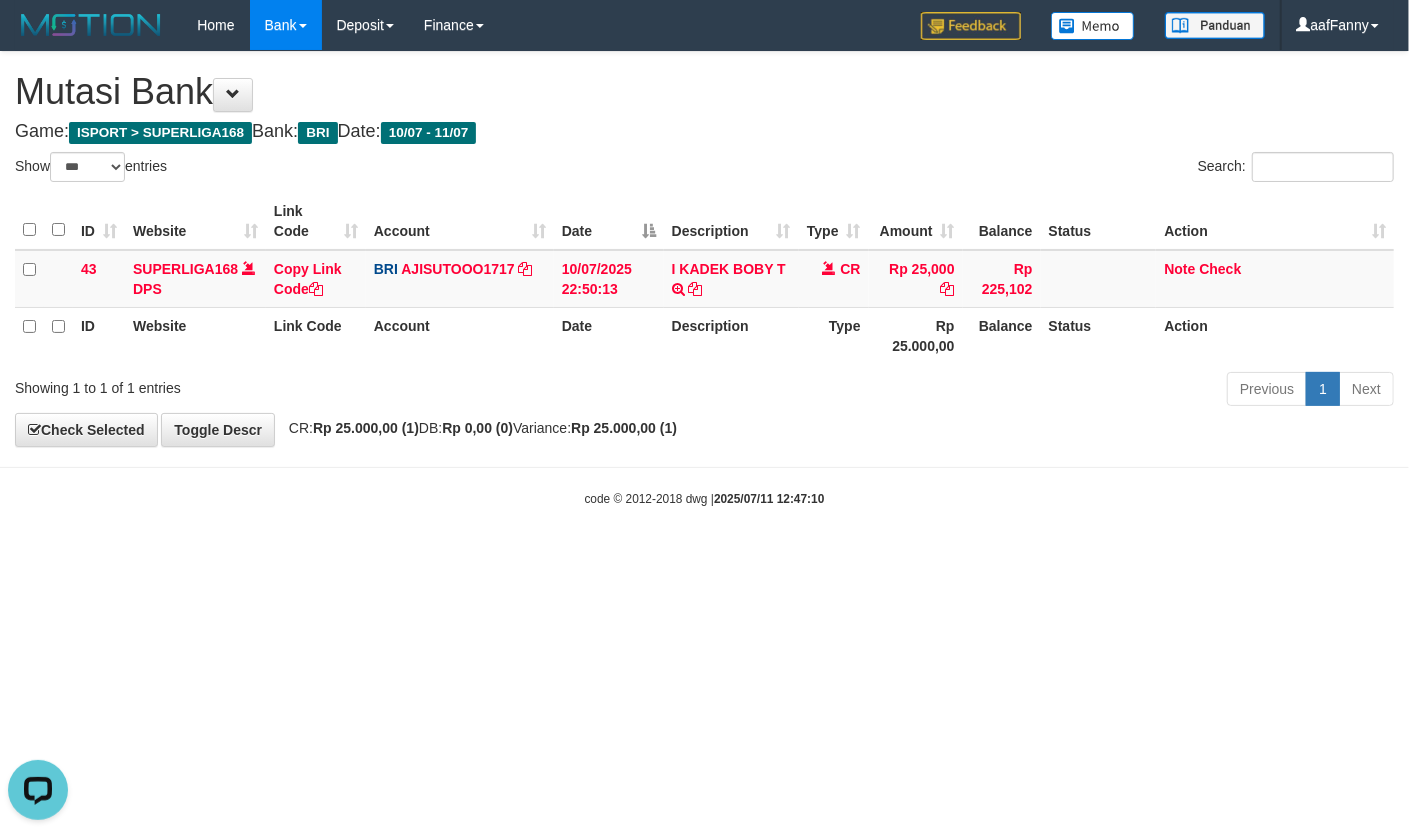 scroll, scrollTop: 0, scrollLeft: 0, axis: both 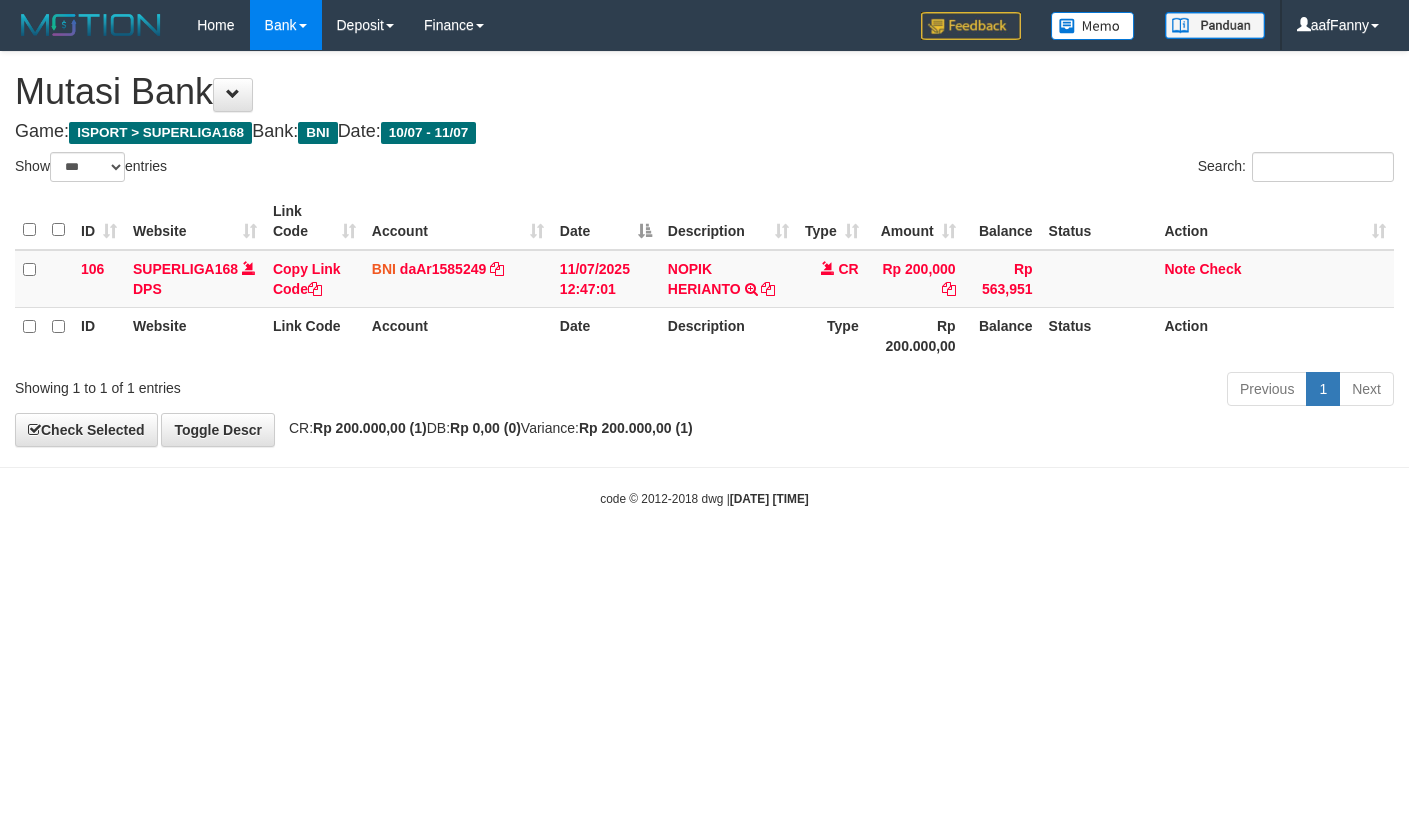 select on "***" 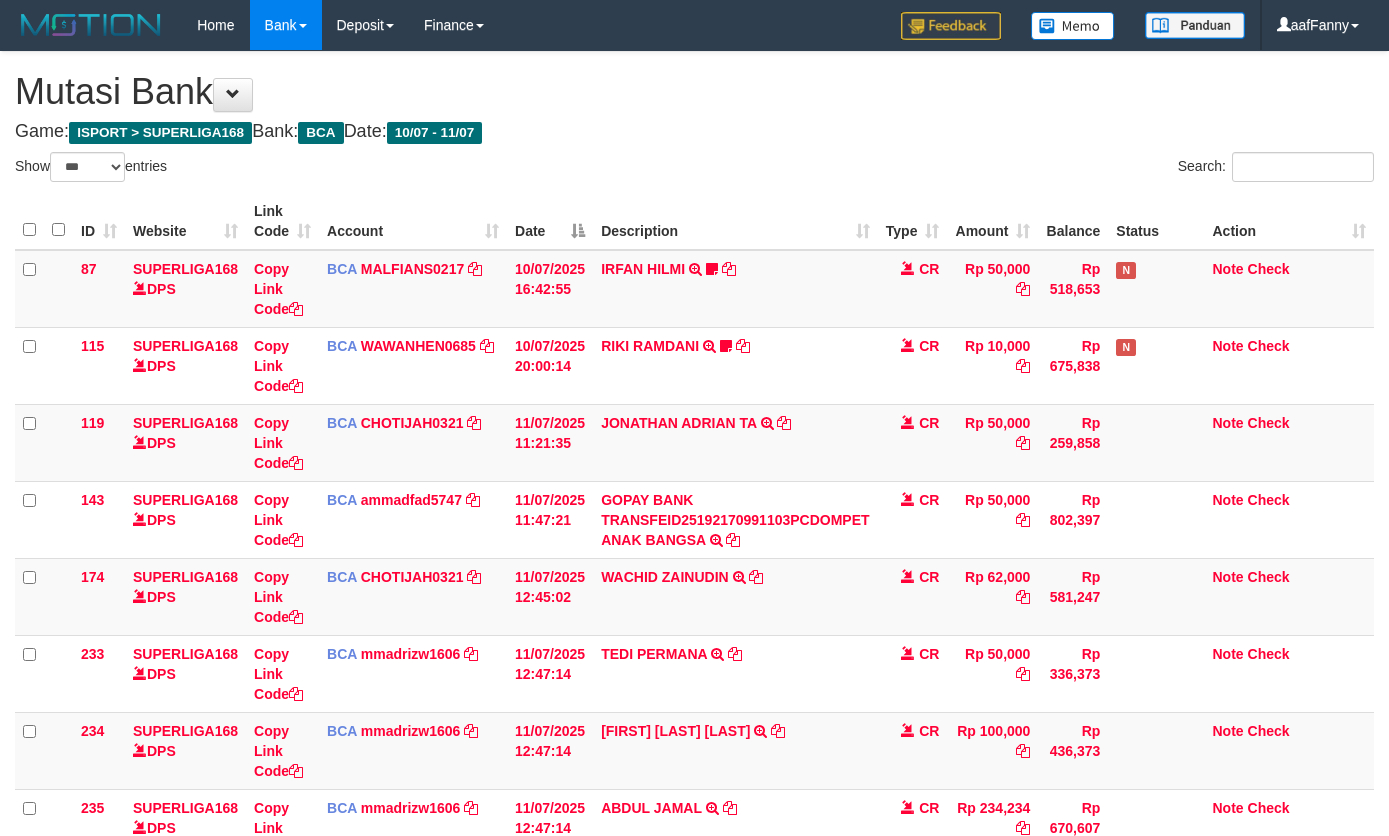 select on "***" 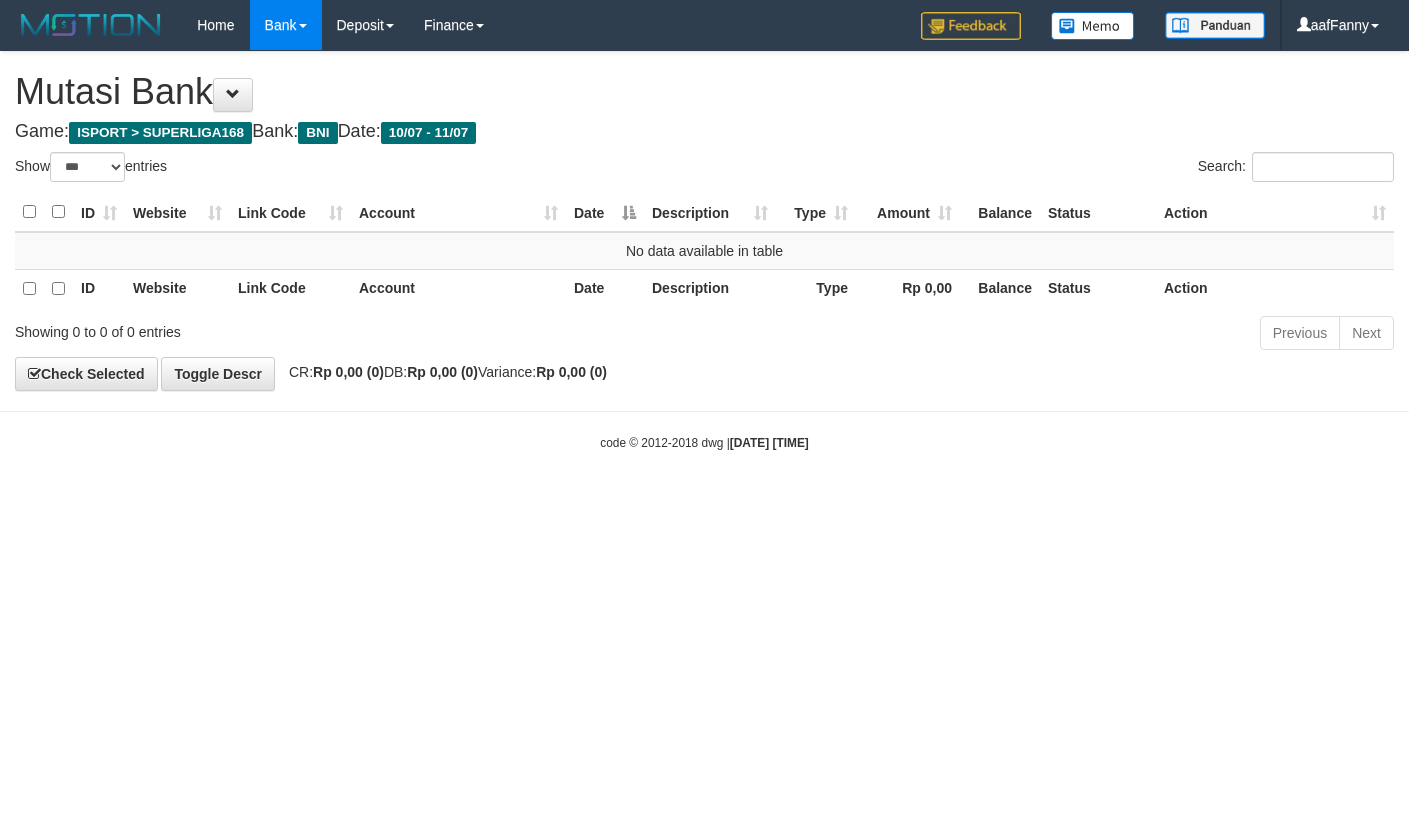 select on "***" 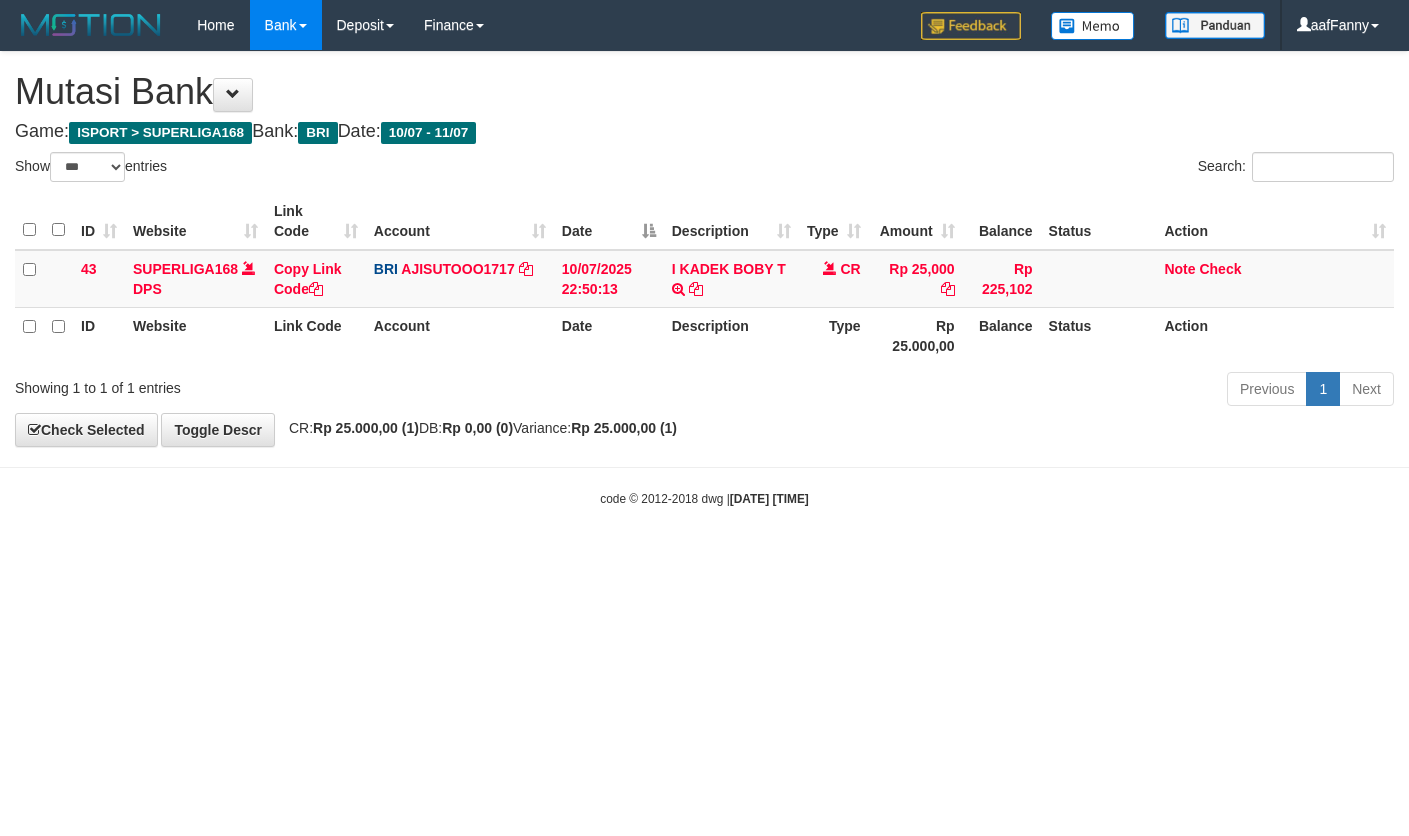 select on "***" 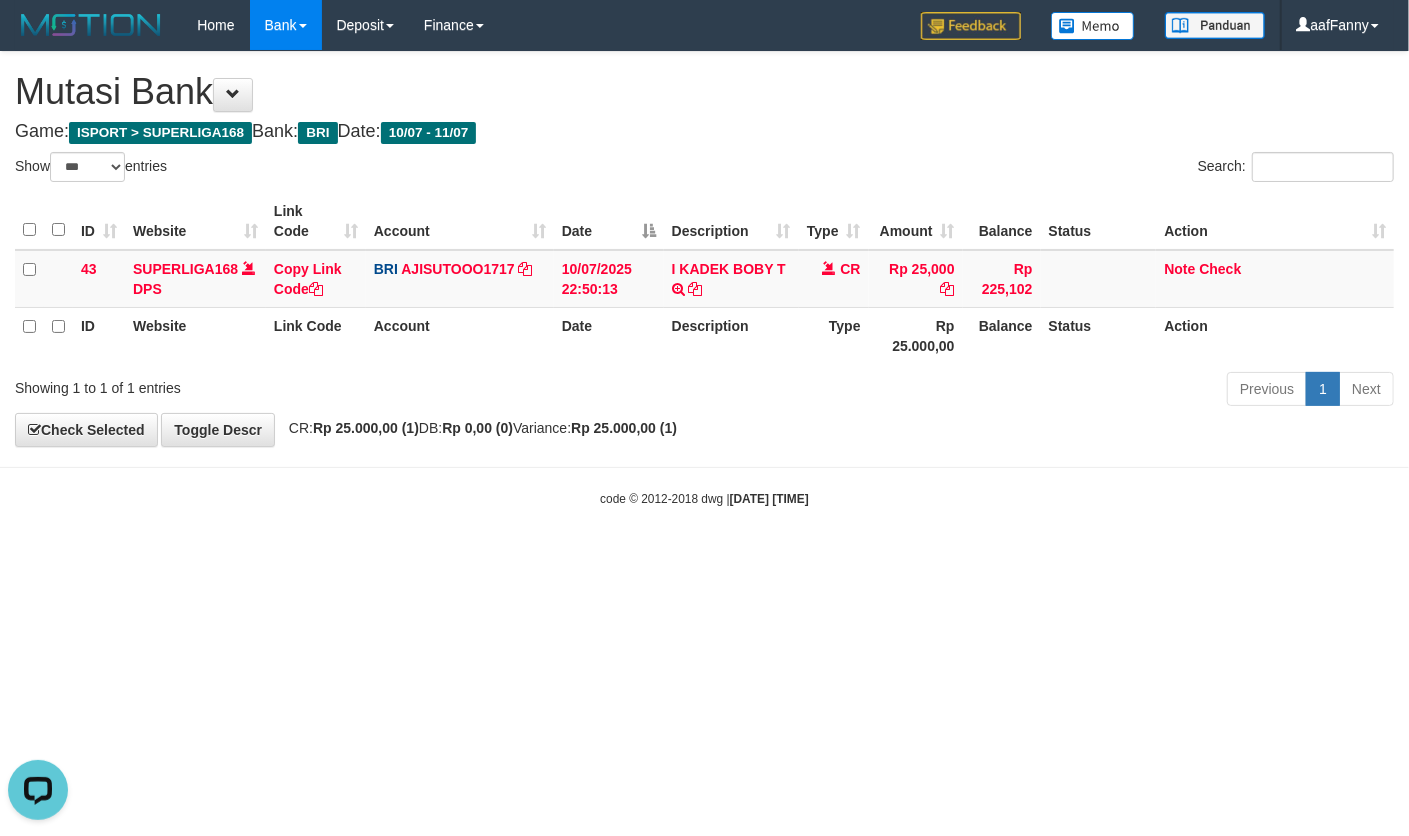 scroll, scrollTop: 0, scrollLeft: 0, axis: both 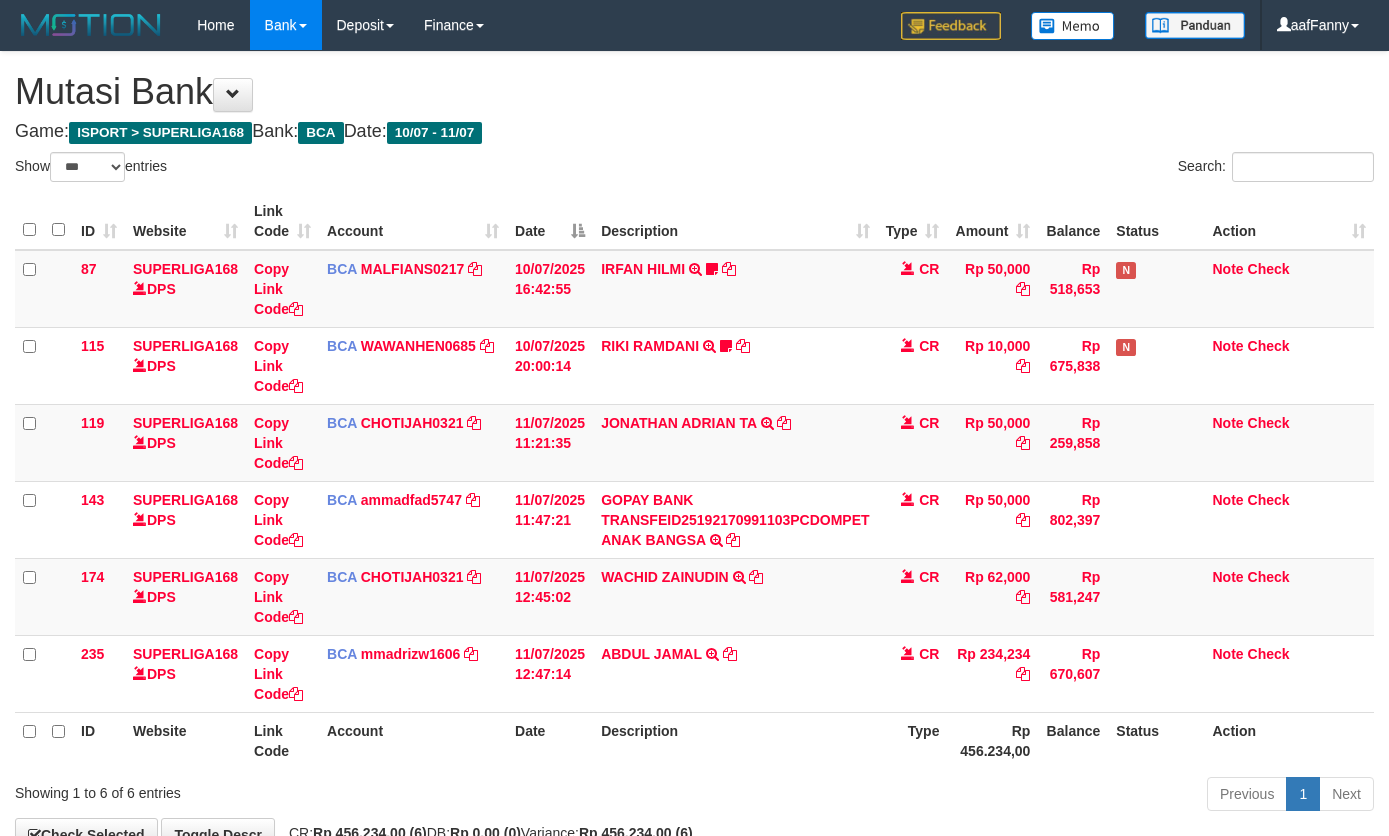 select on "***" 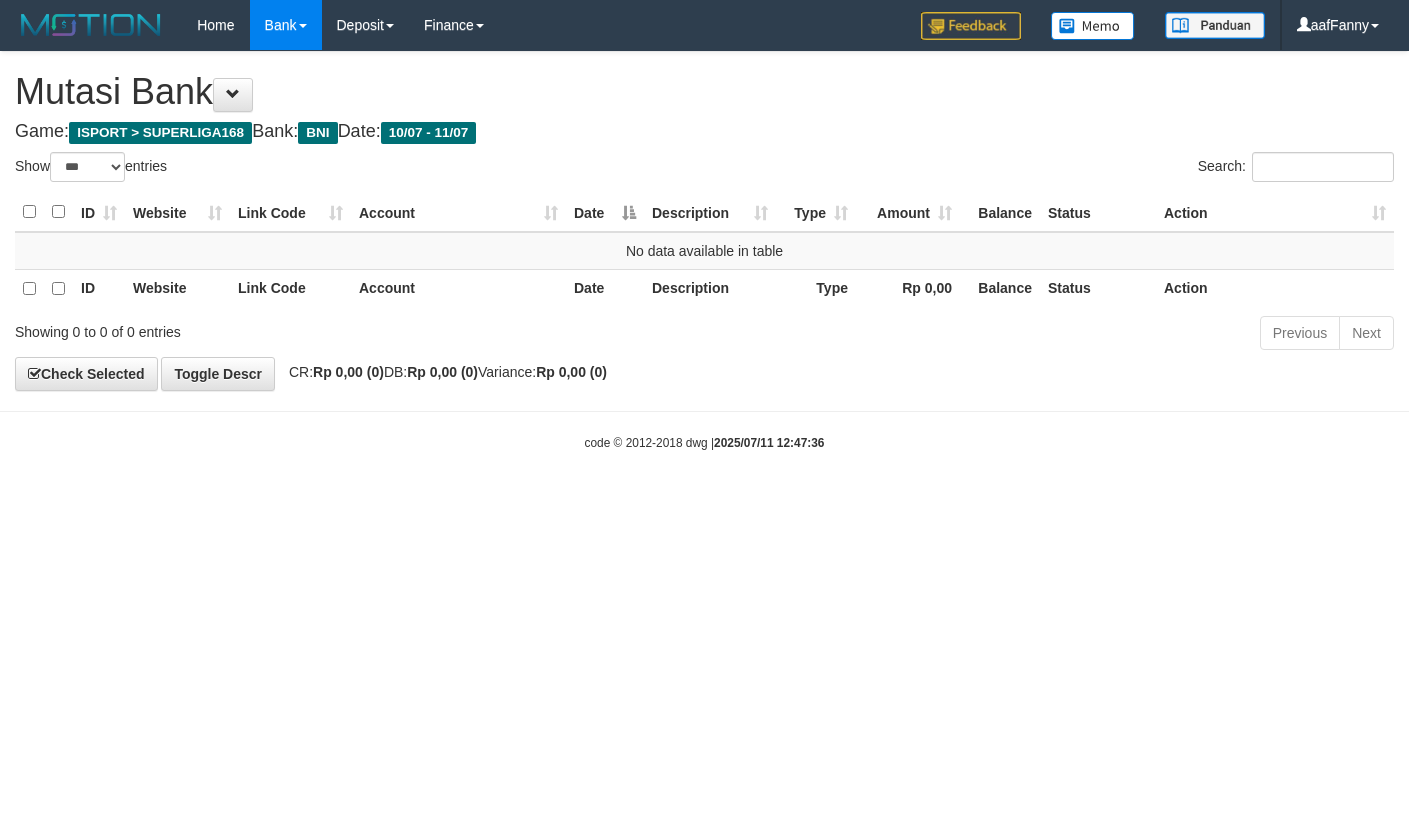 select on "***" 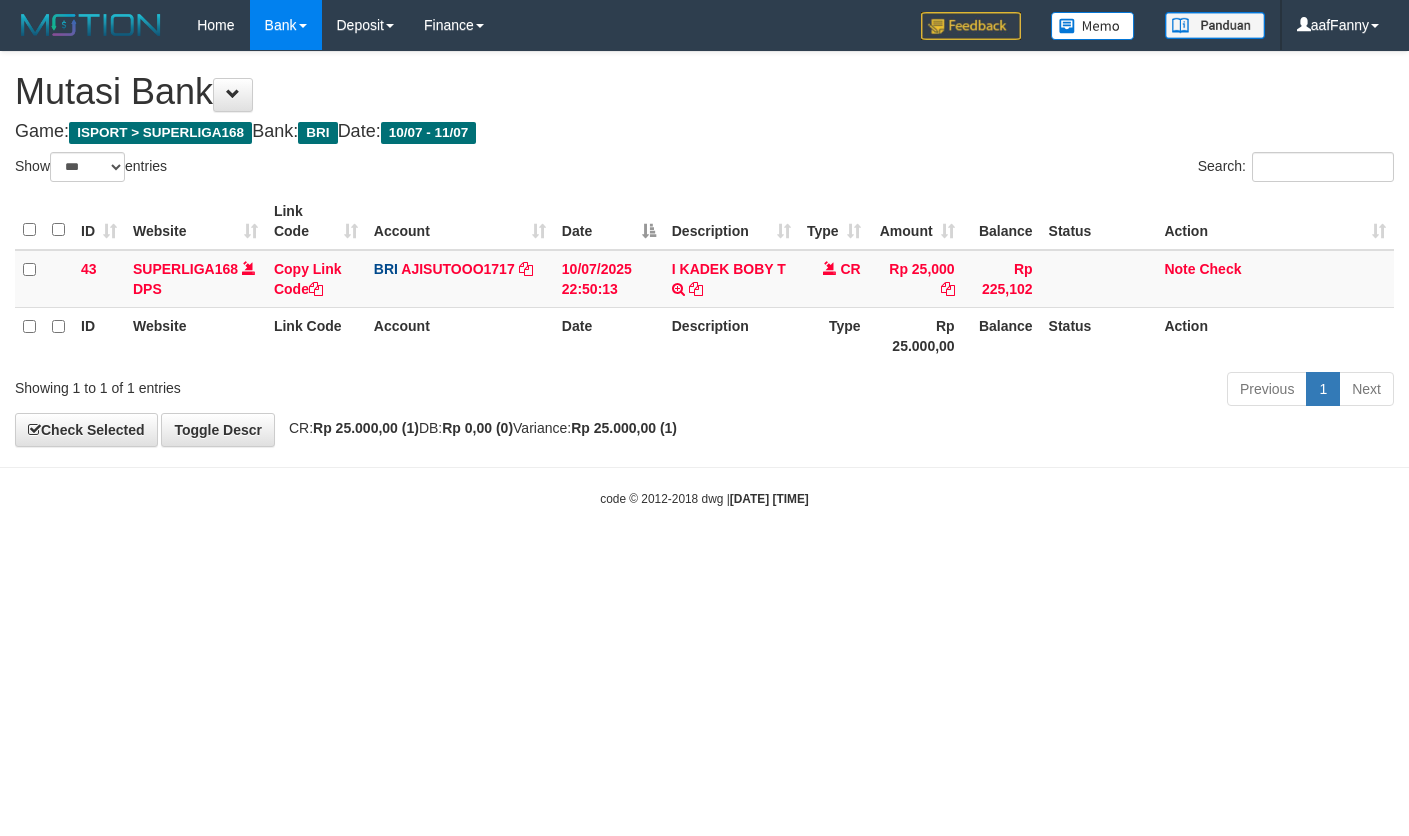 select on "***" 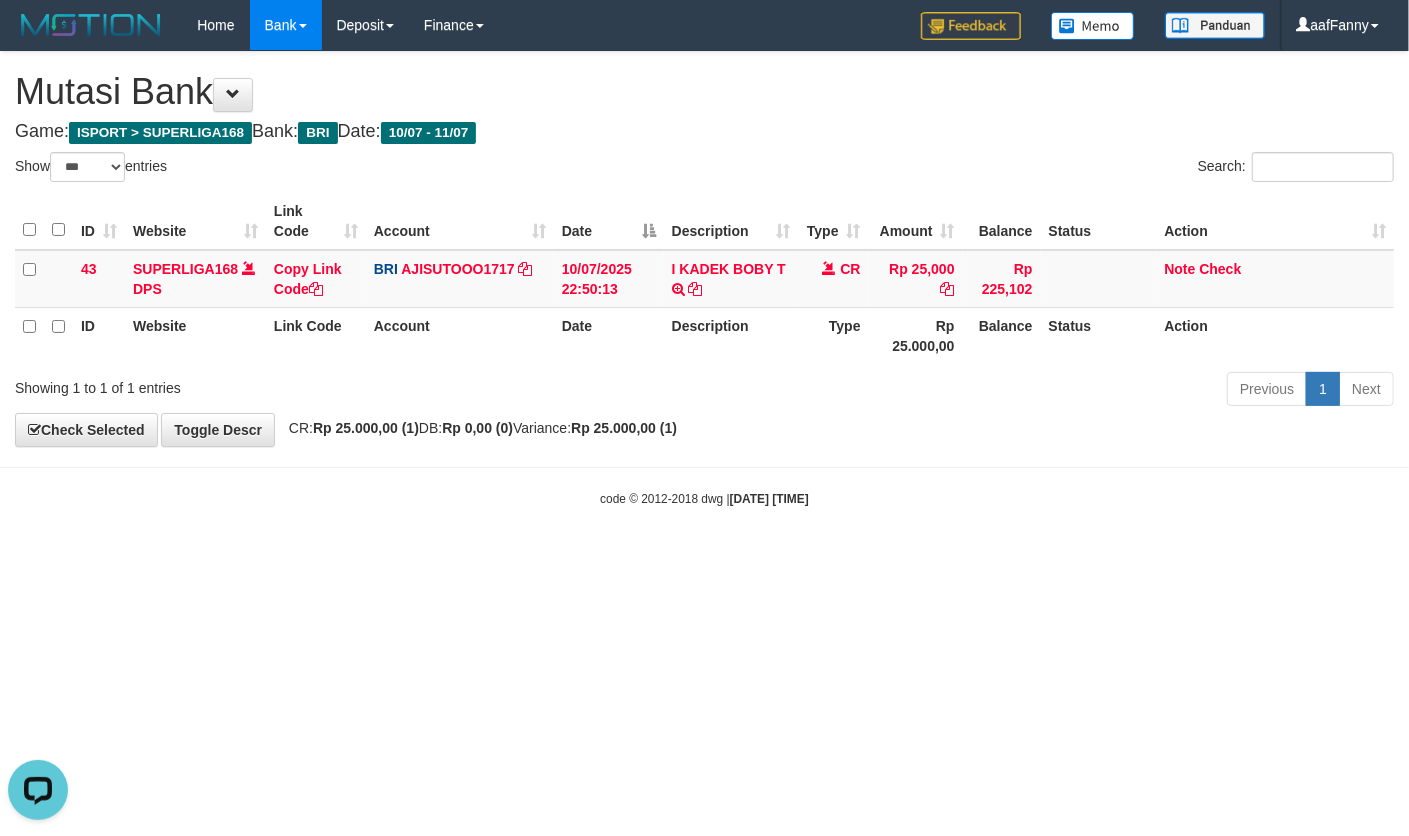 scroll, scrollTop: 0, scrollLeft: 0, axis: both 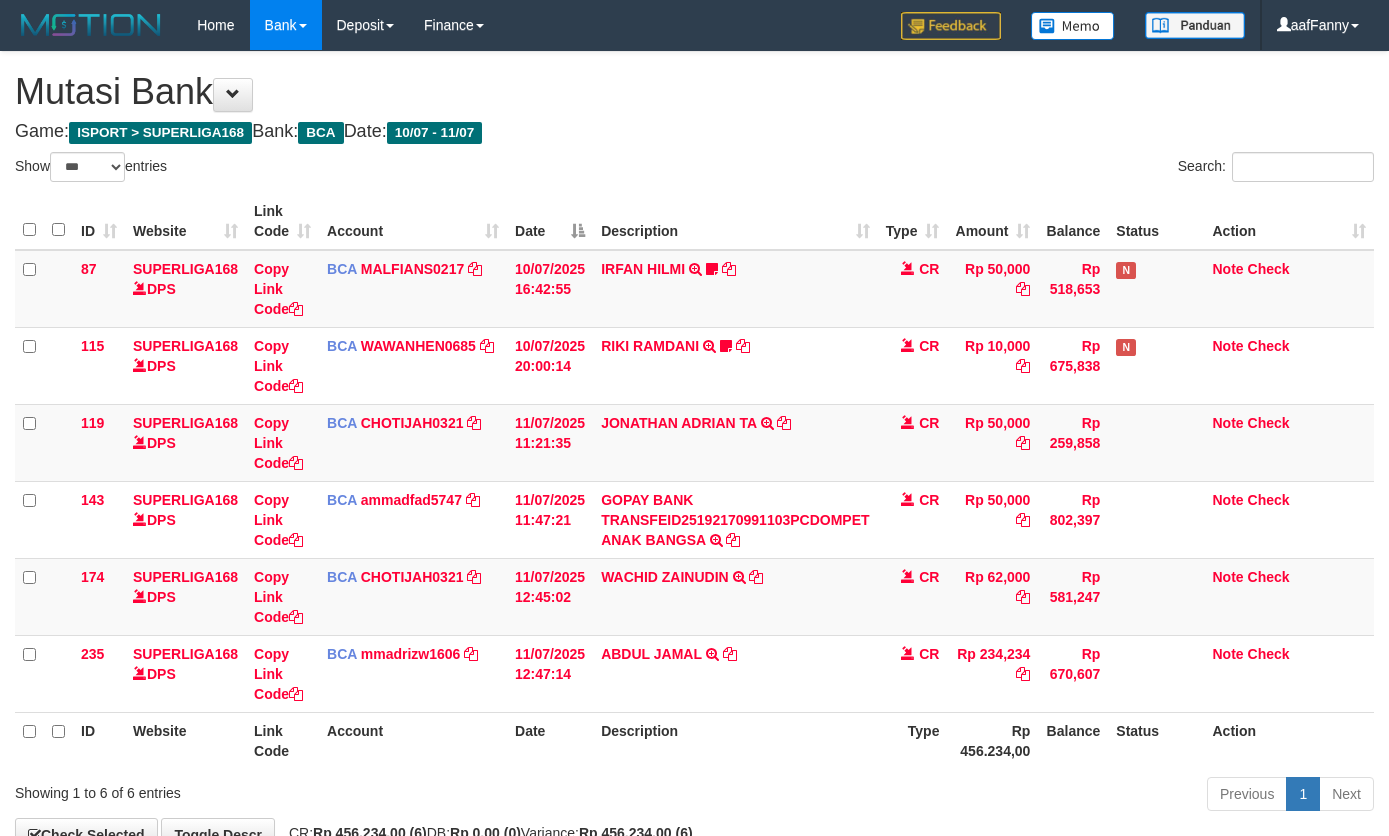 select on "***" 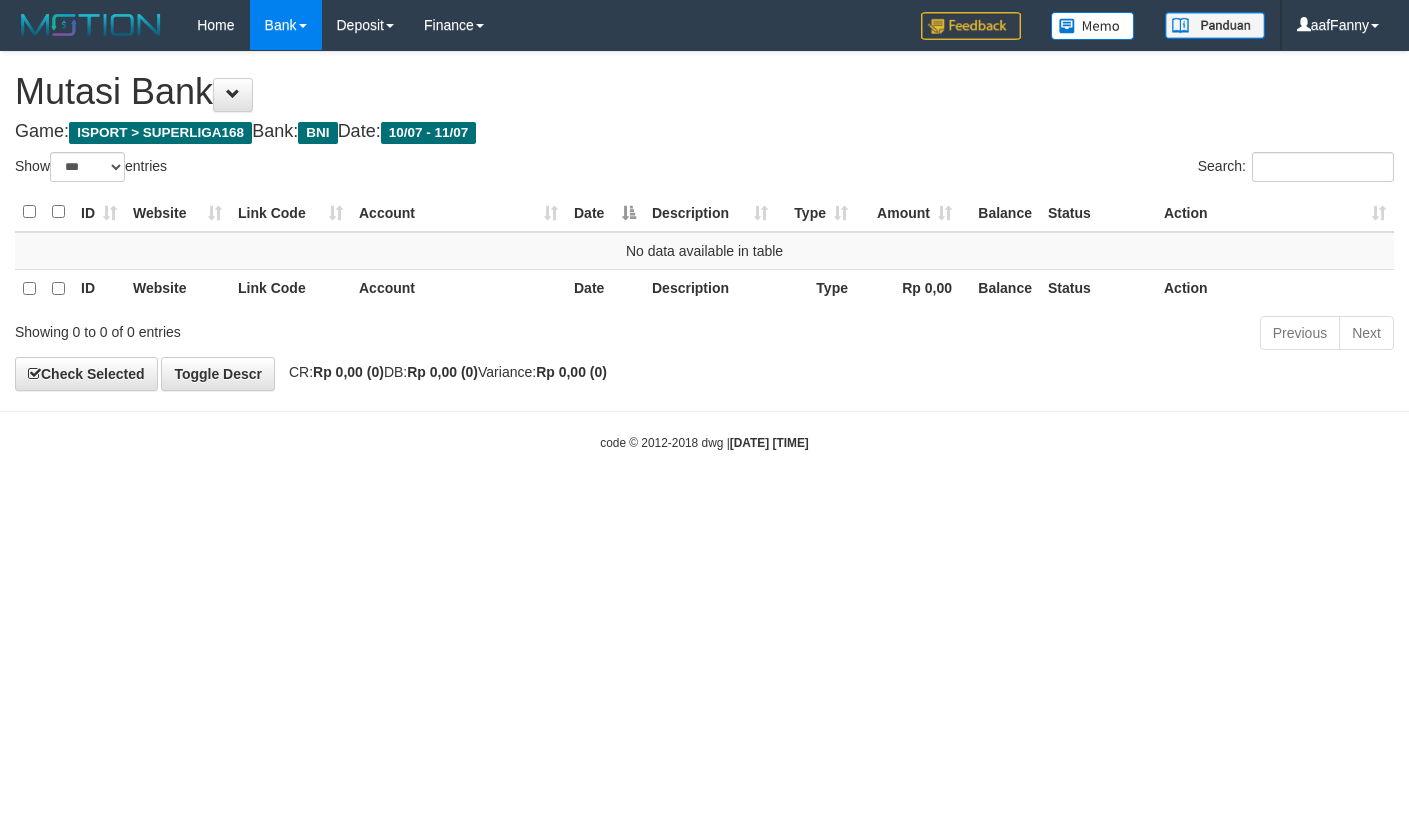 select on "***" 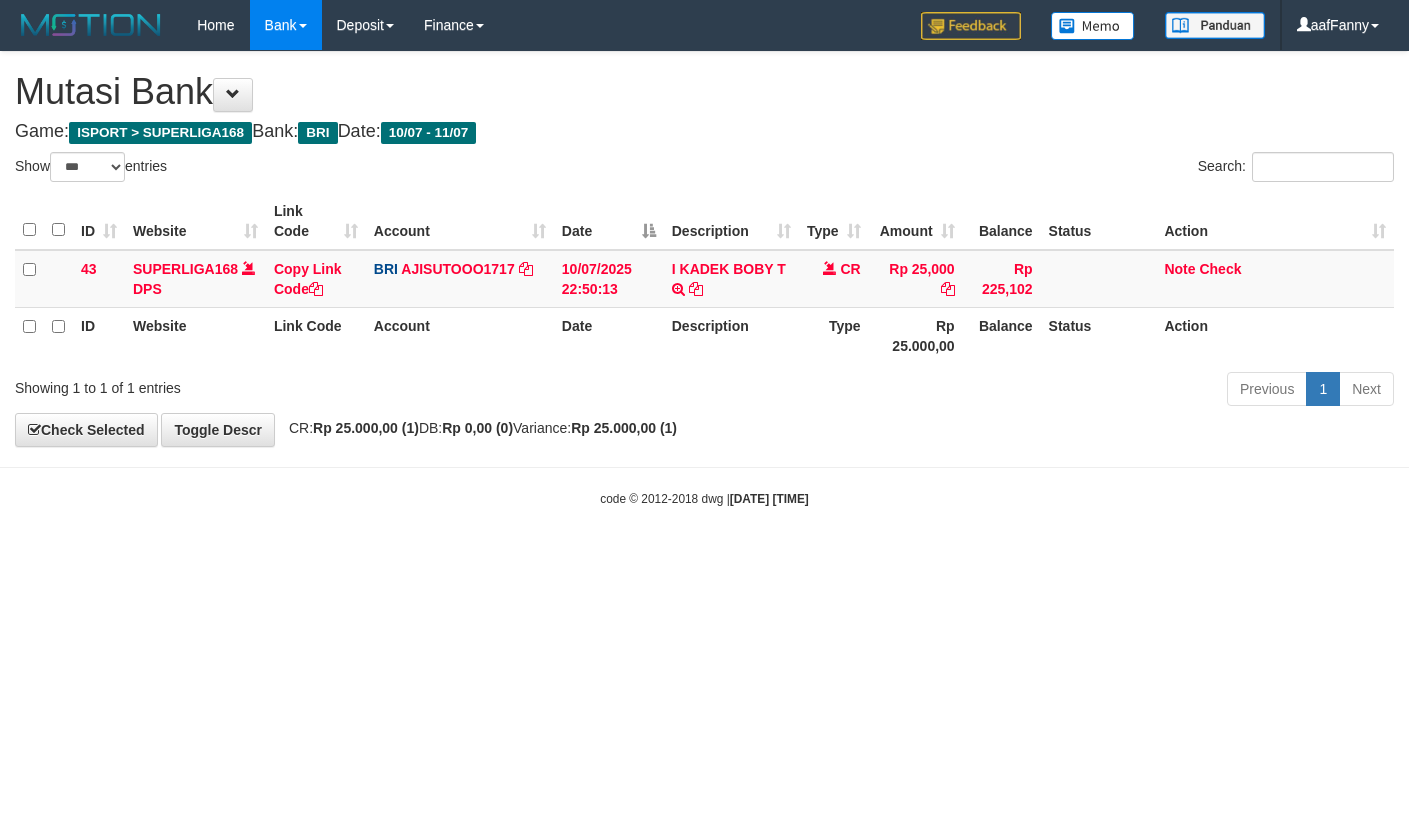 select on "***" 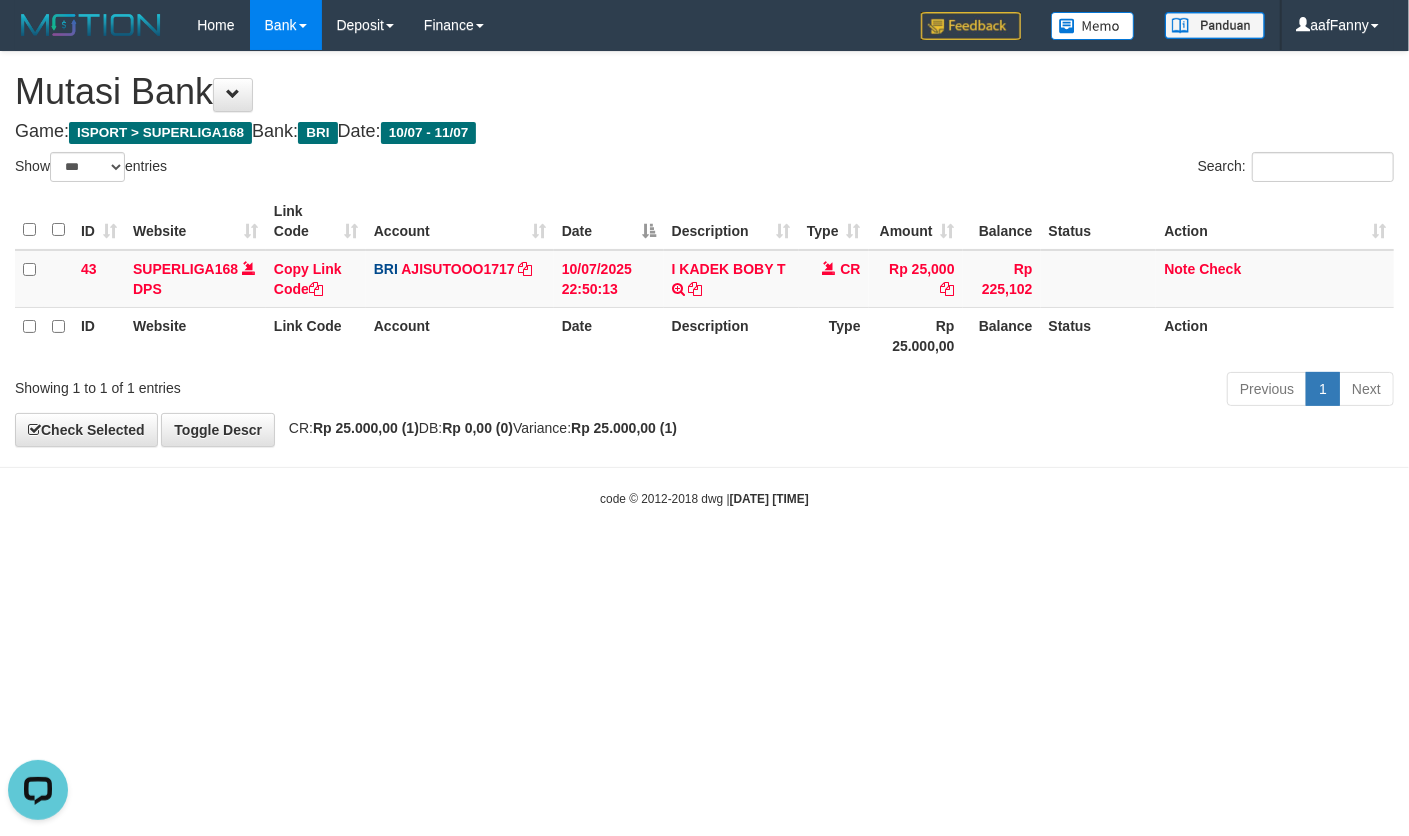 scroll, scrollTop: 0, scrollLeft: 0, axis: both 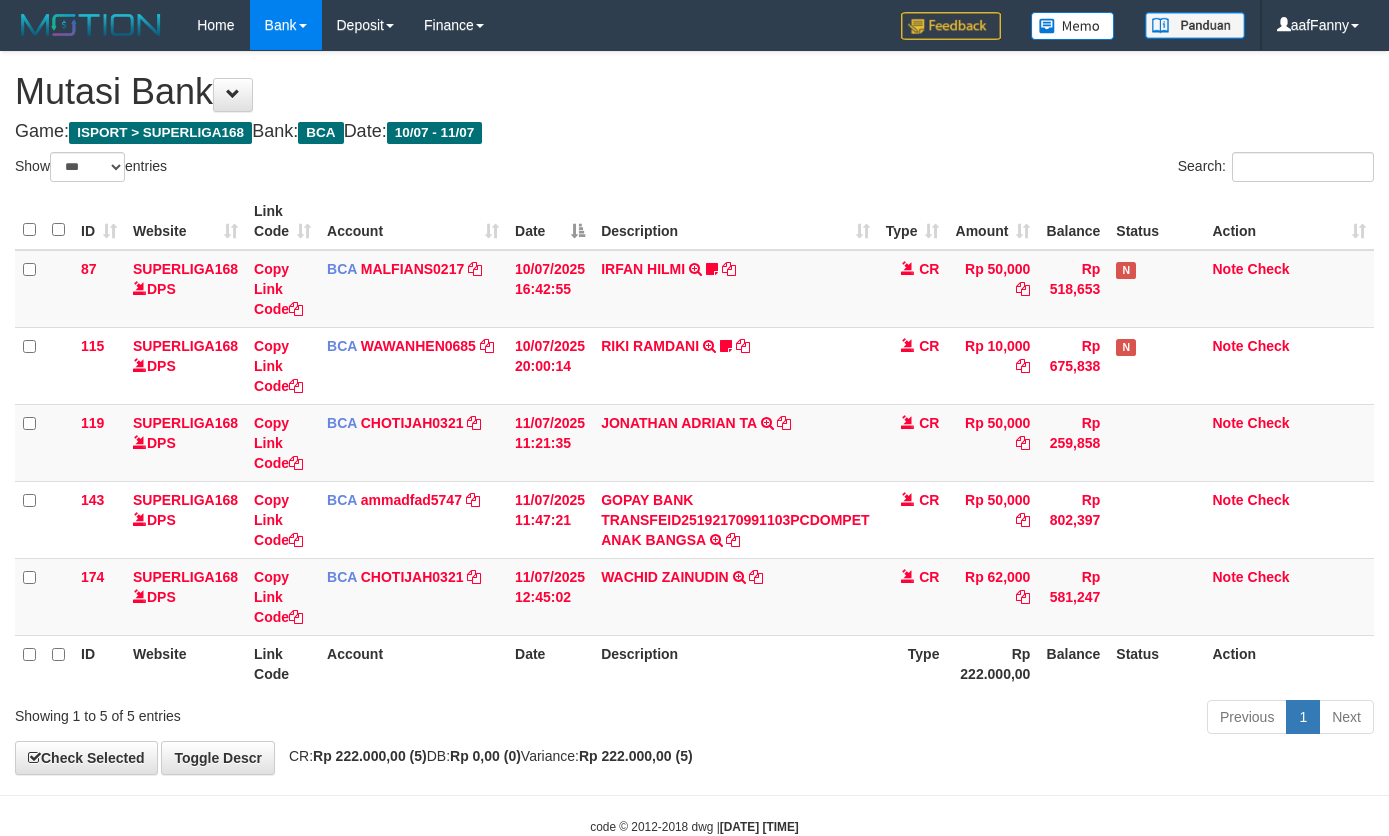 select on "***" 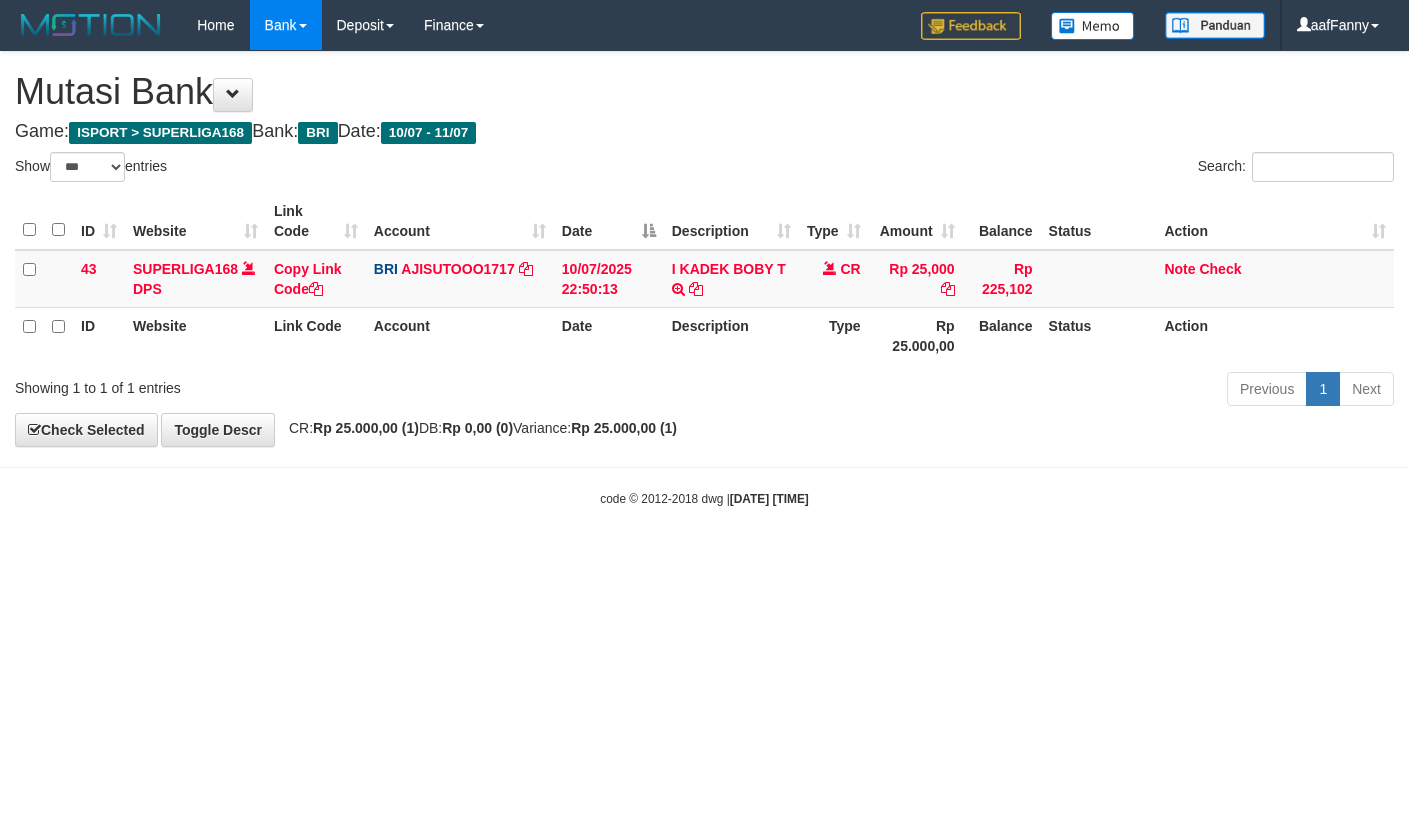 select on "***" 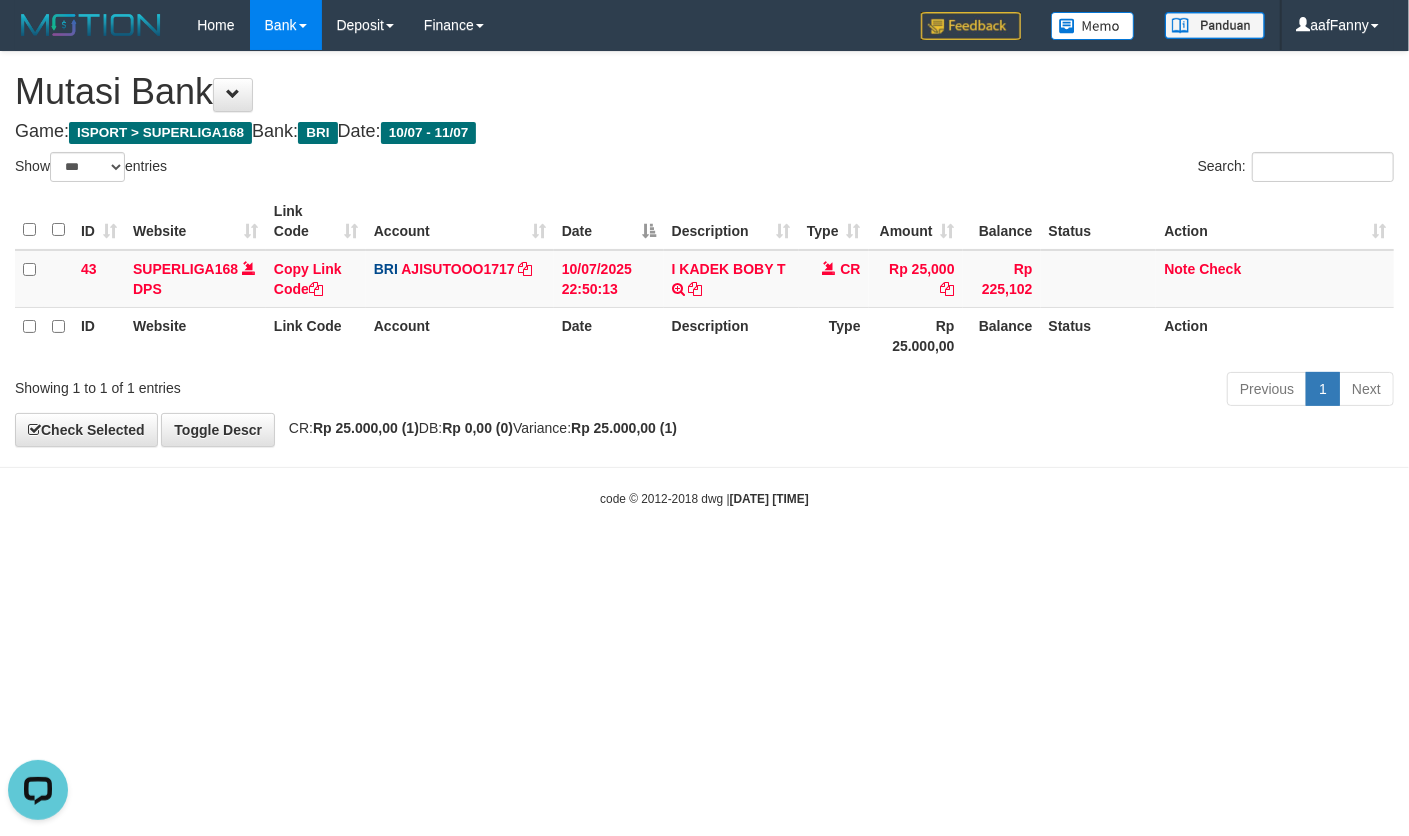 scroll, scrollTop: 0, scrollLeft: 0, axis: both 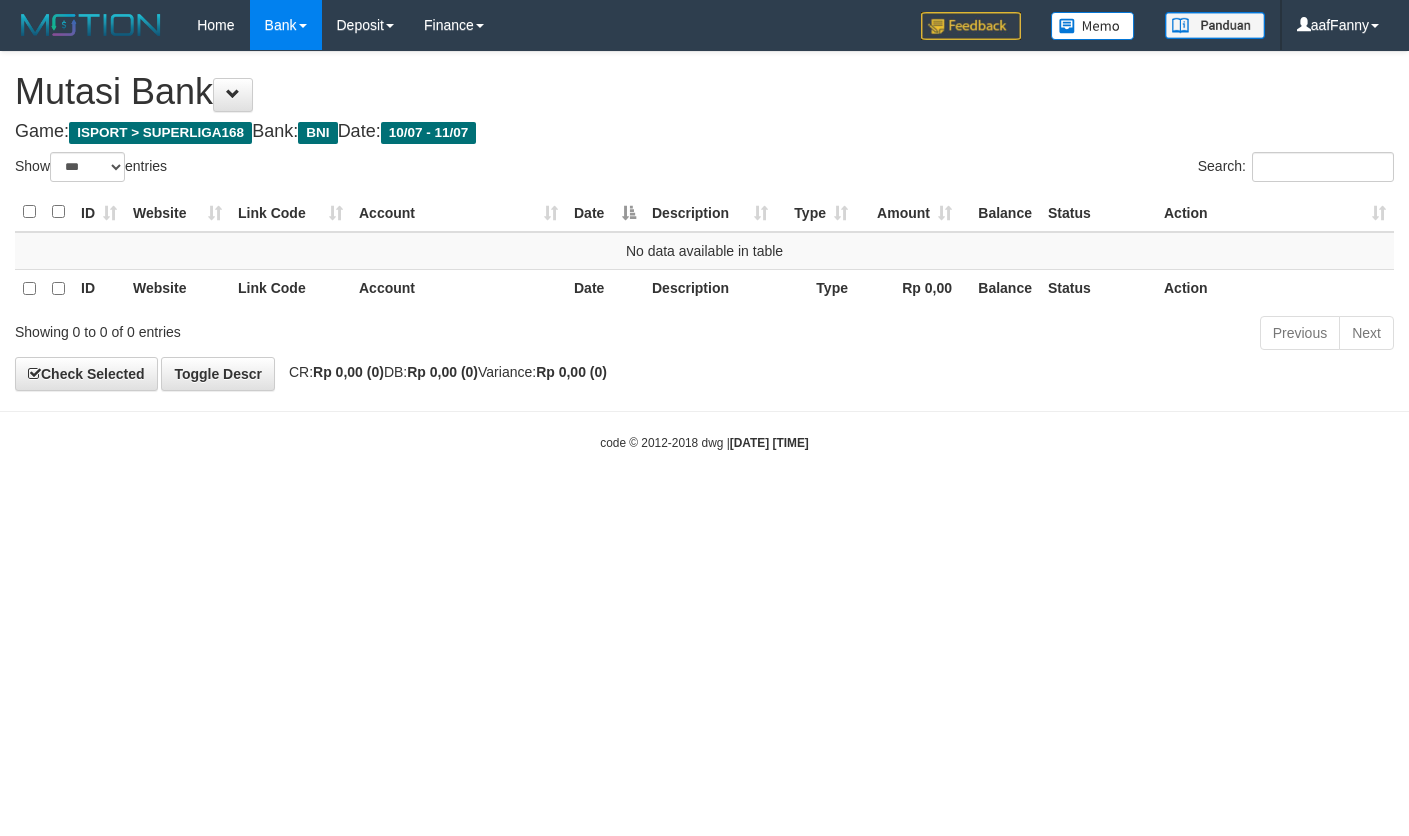 select on "***" 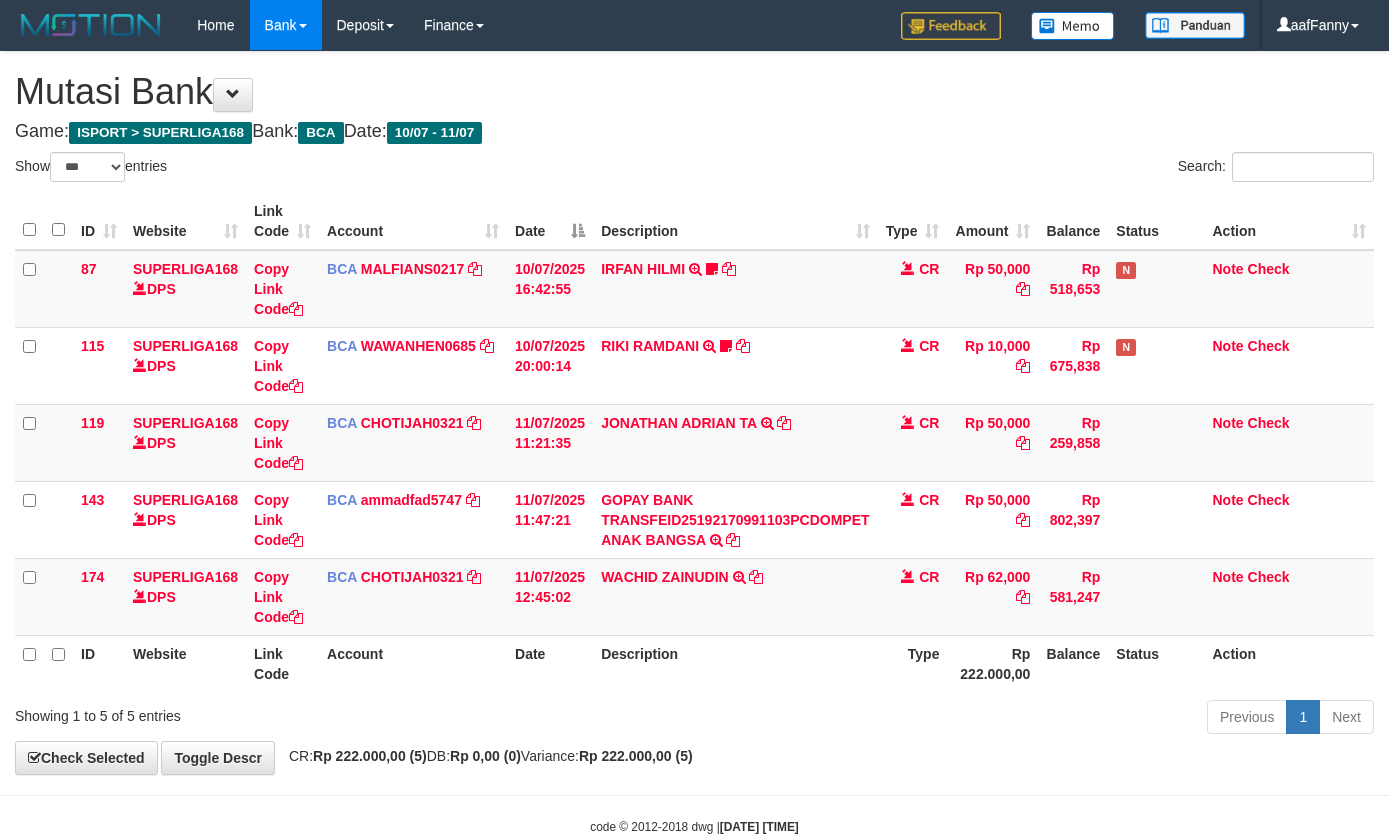 select on "***" 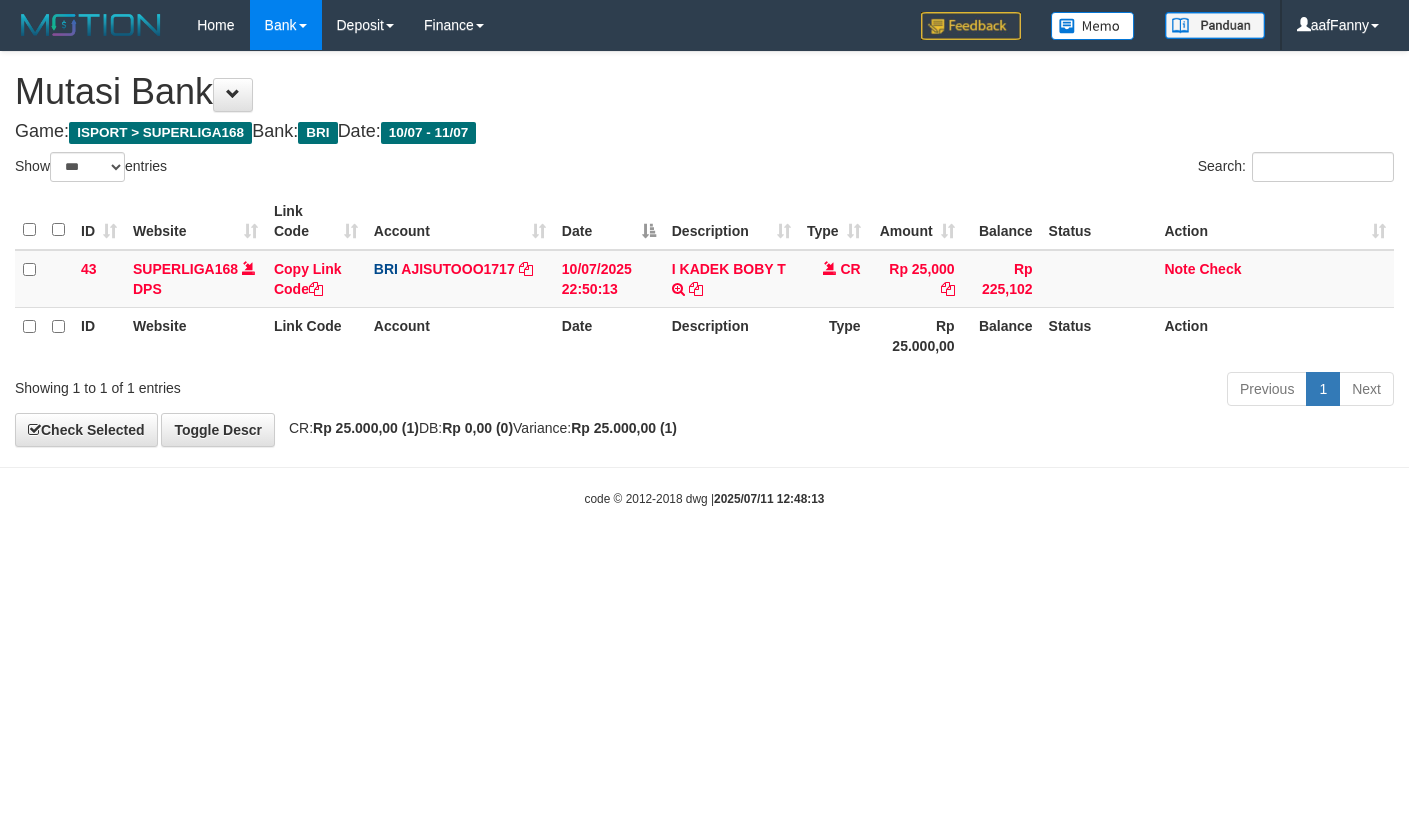 select on "***" 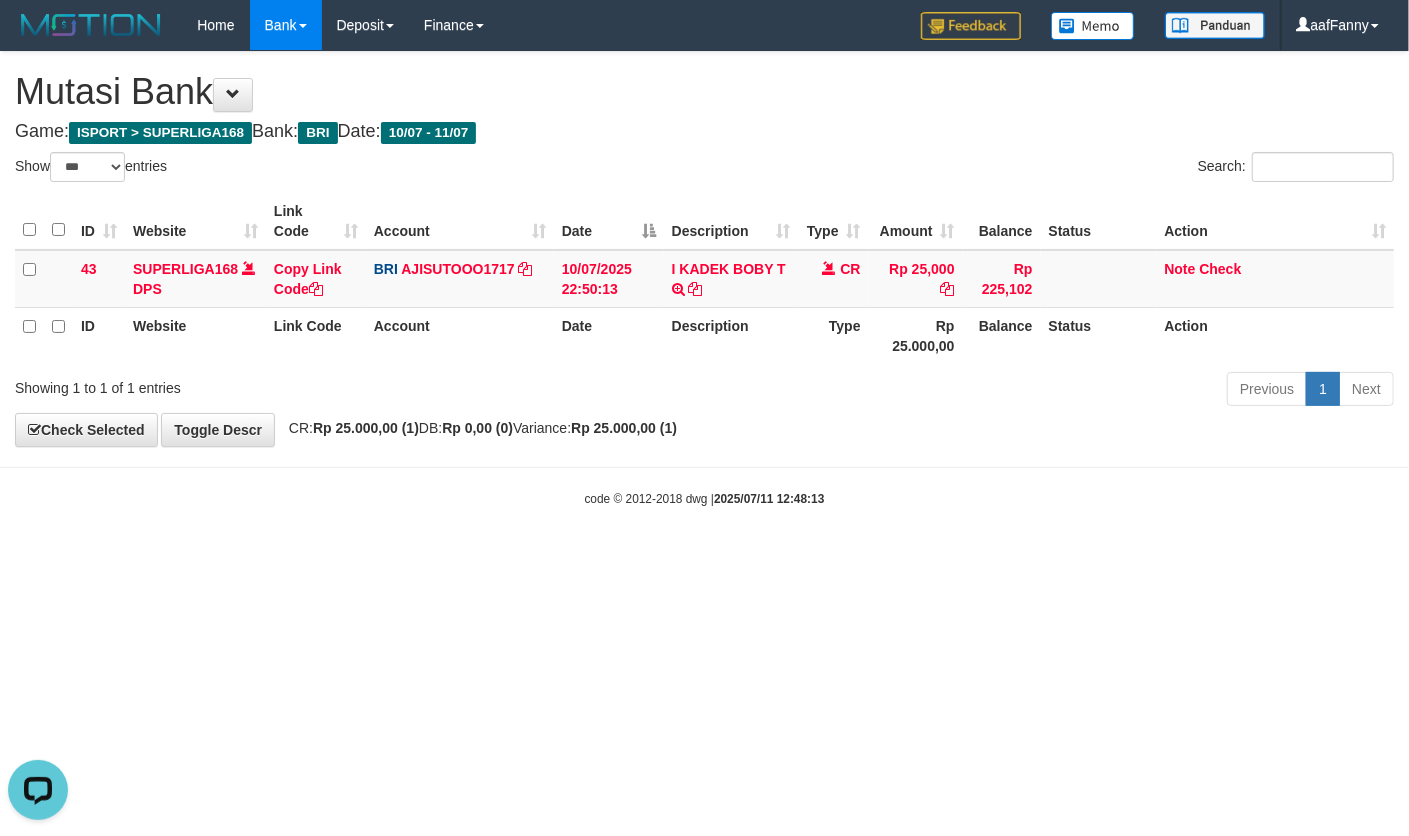 scroll, scrollTop: 0, scrollLeft: 0, axis: both 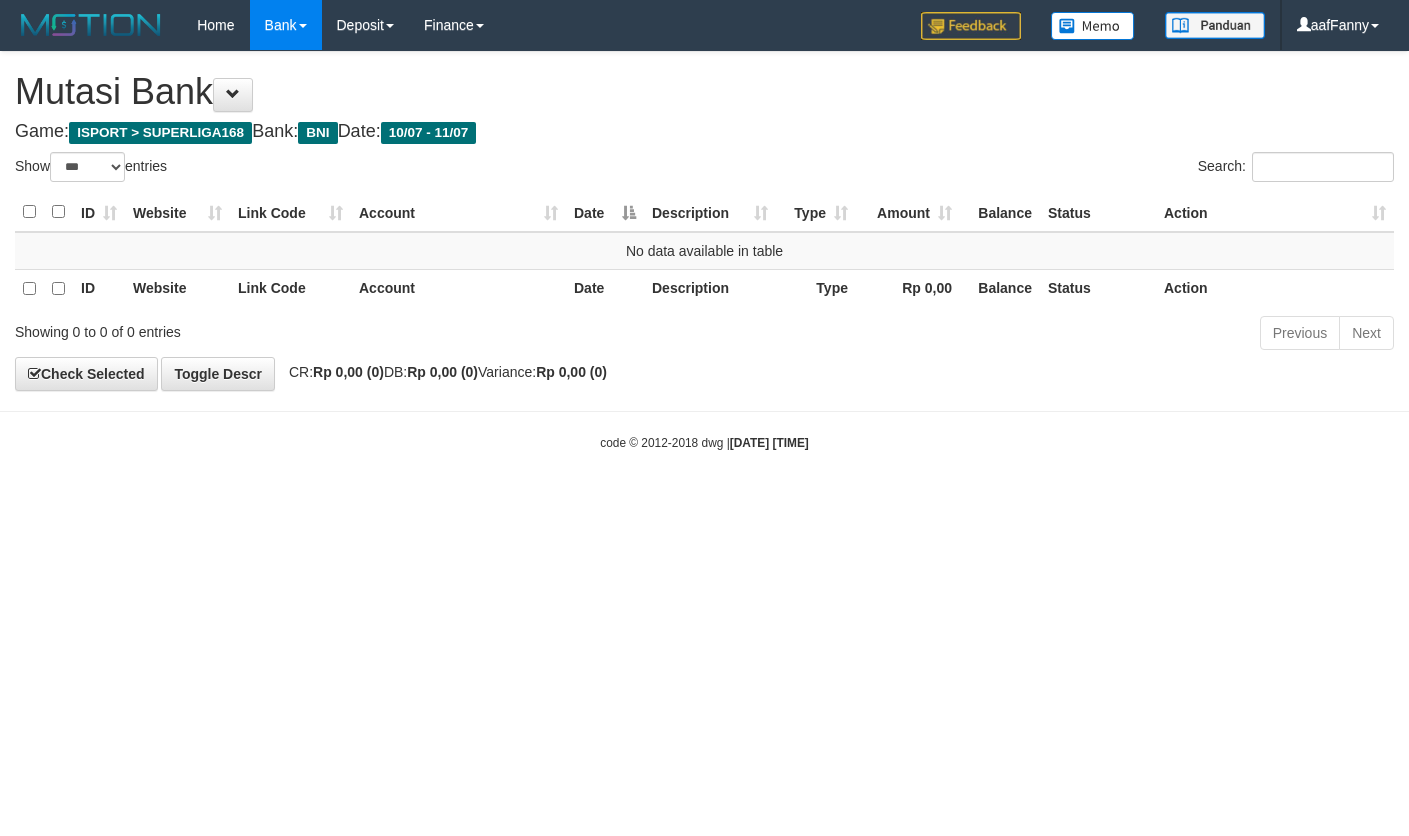select on "***" 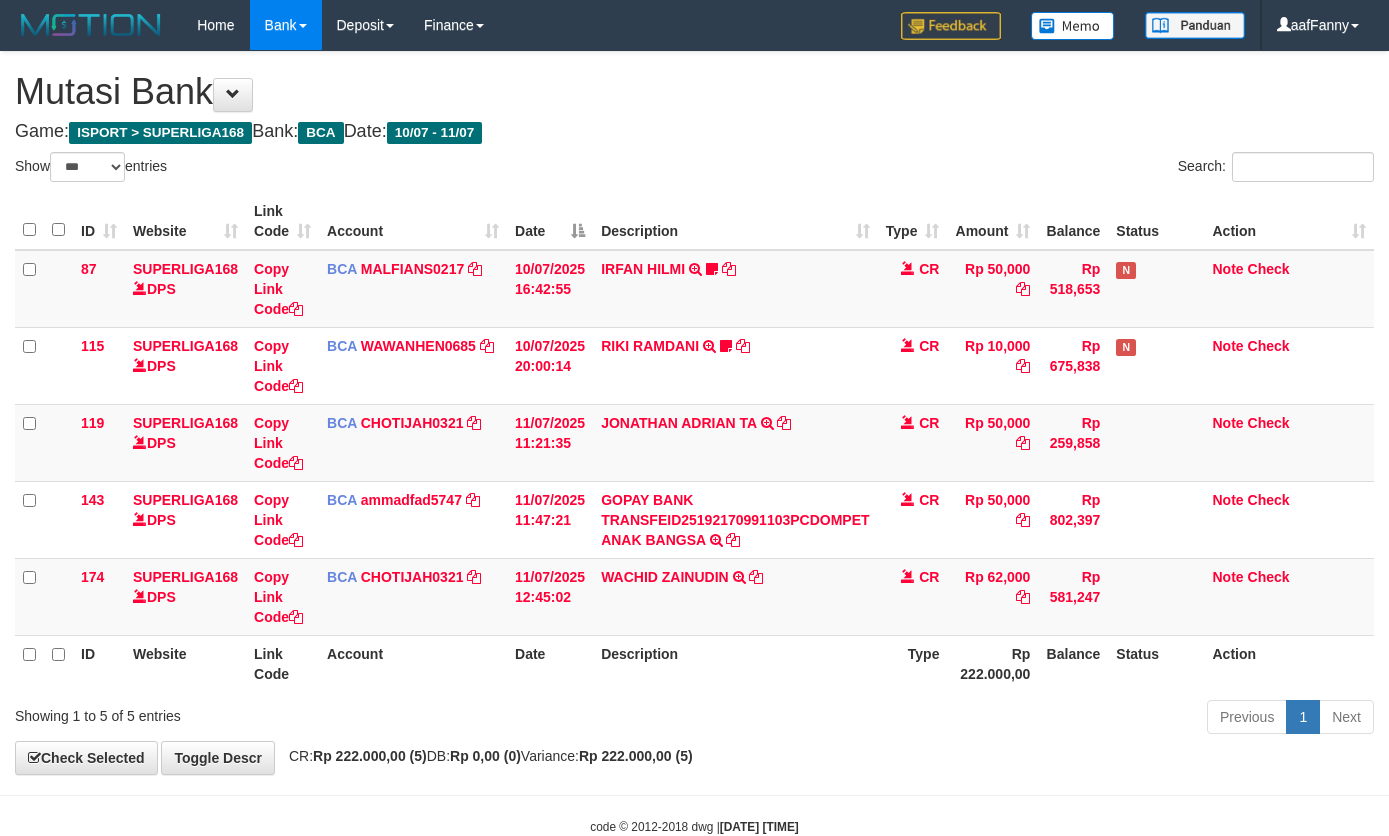 select on "***" 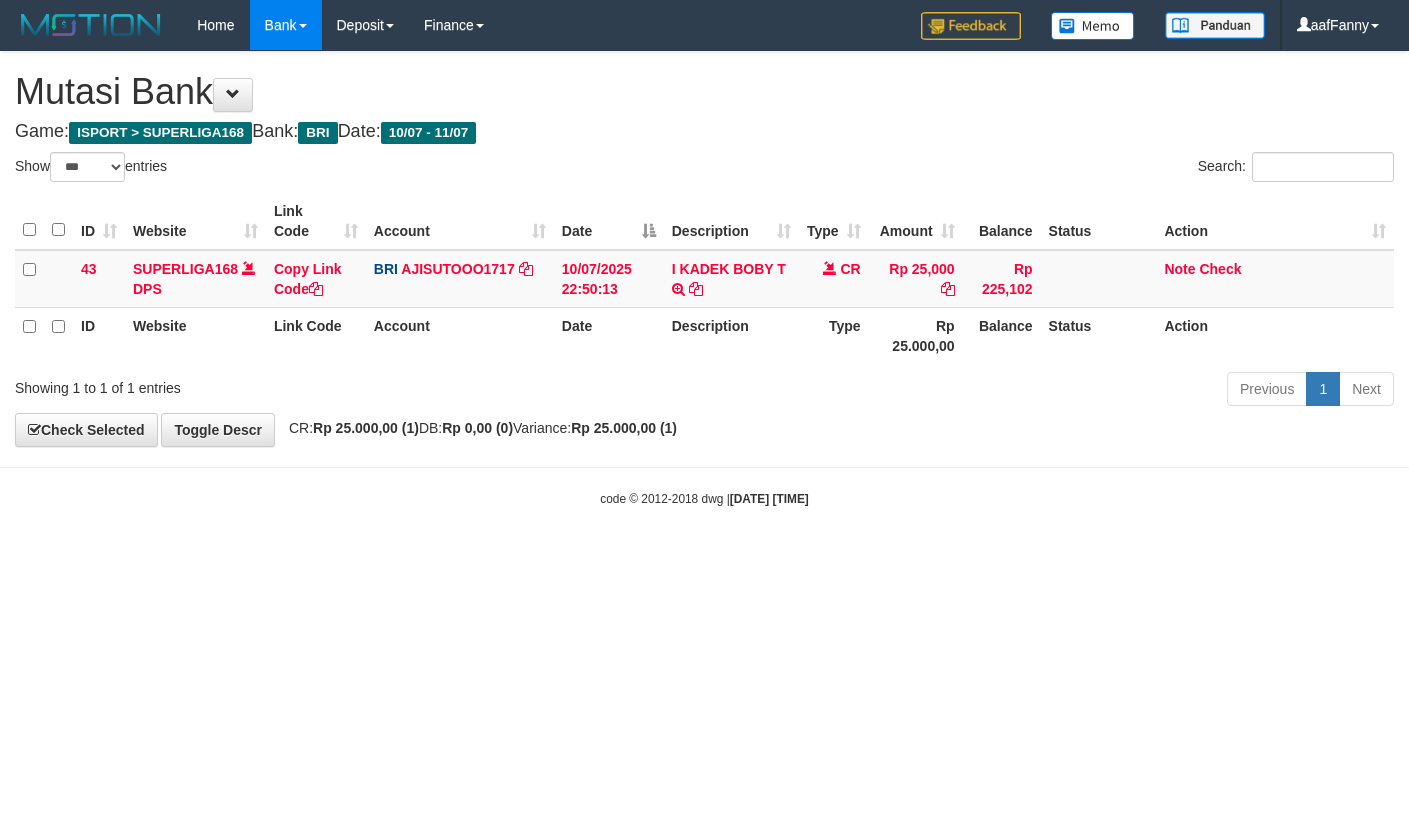 select on "***" 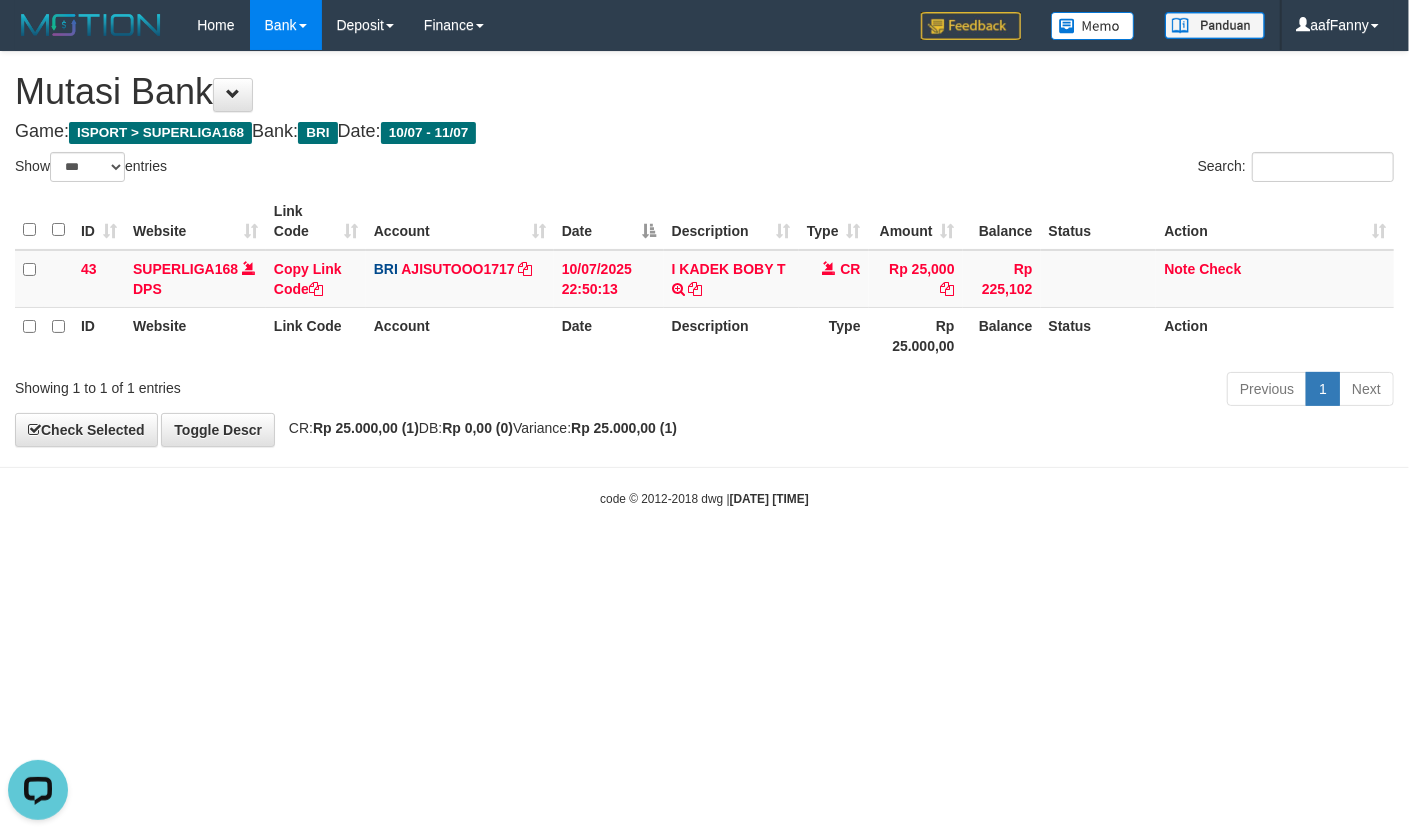 scroll, scrollTop: 0, scrollLeft: 0, axis: both 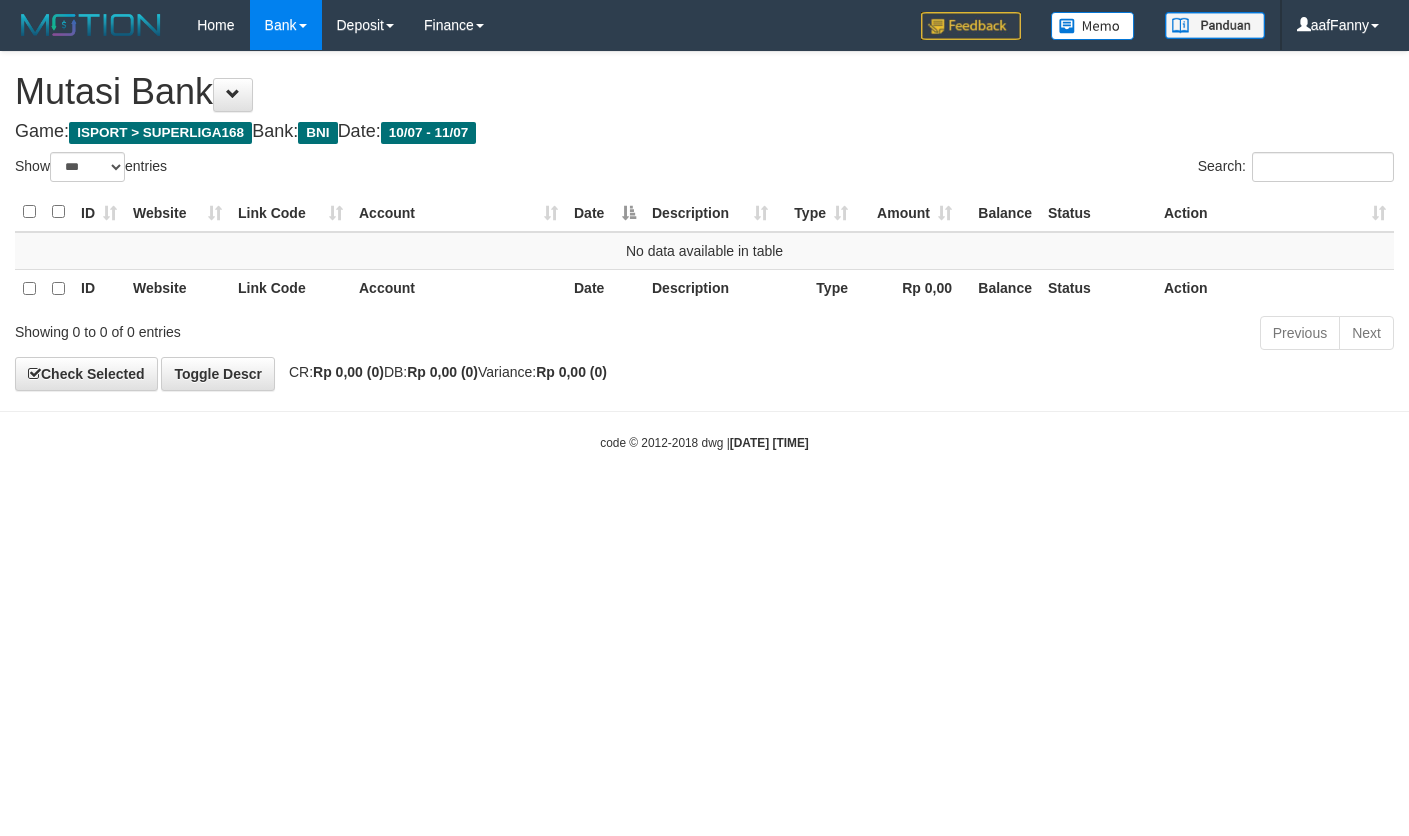 select on "***" 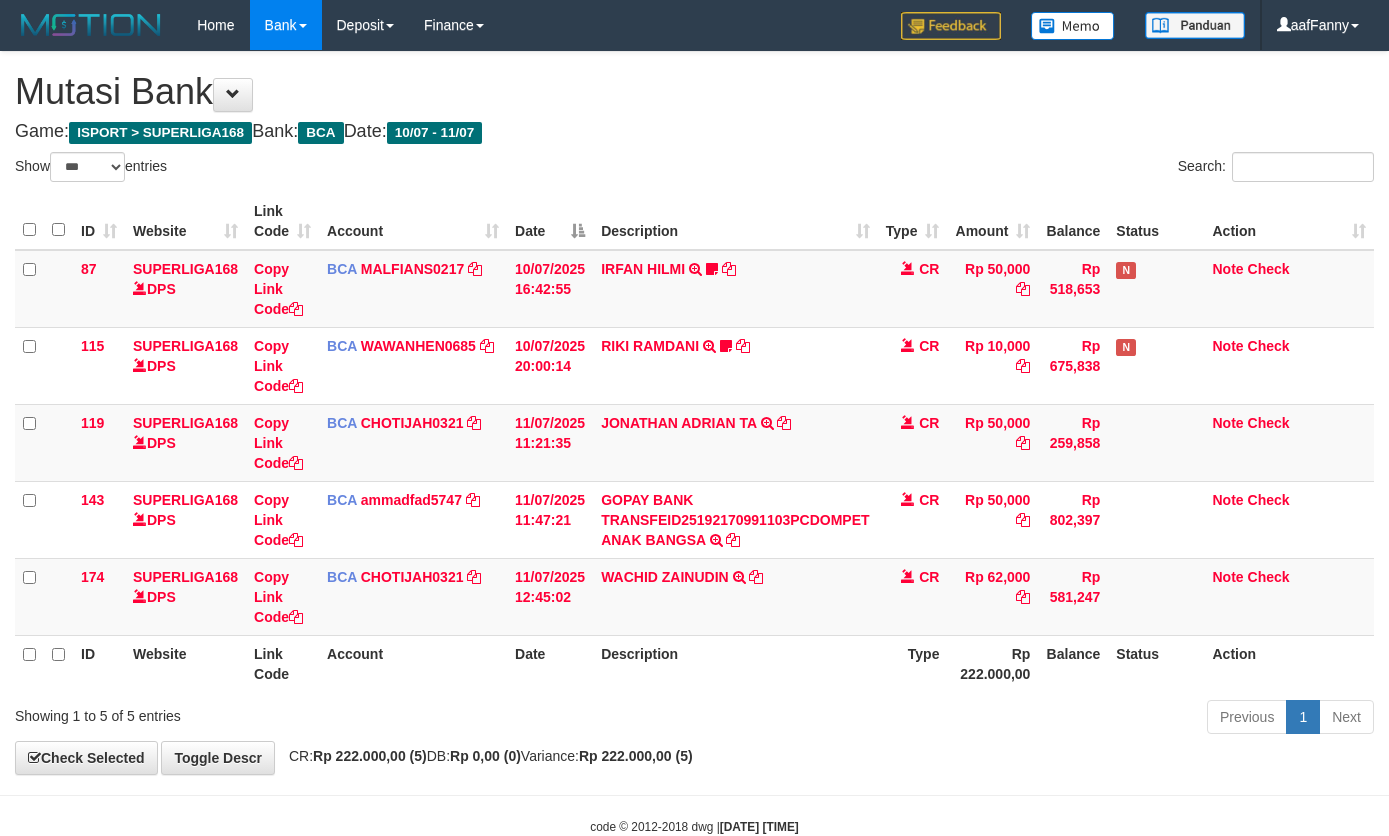 select on "***" 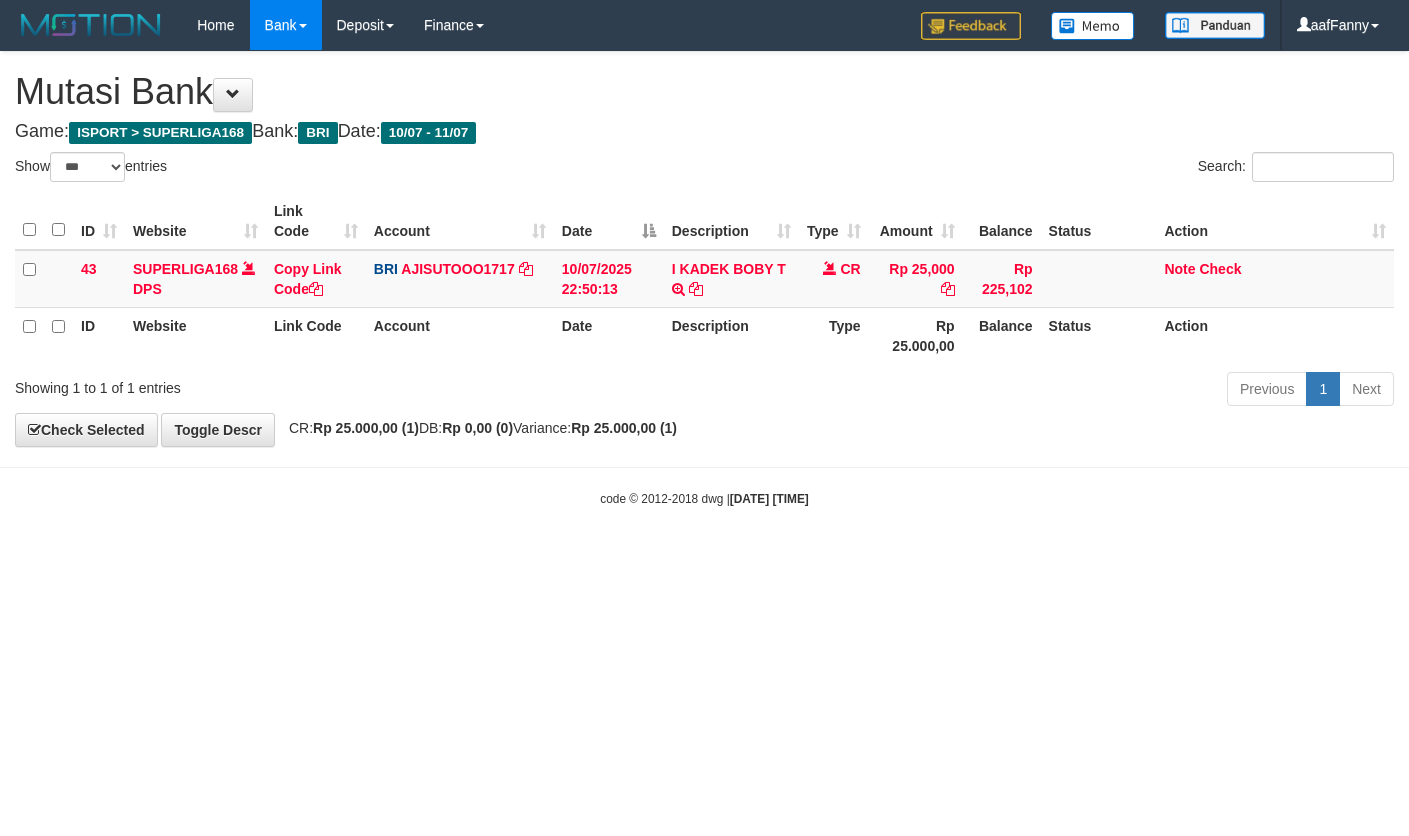 select on "***" 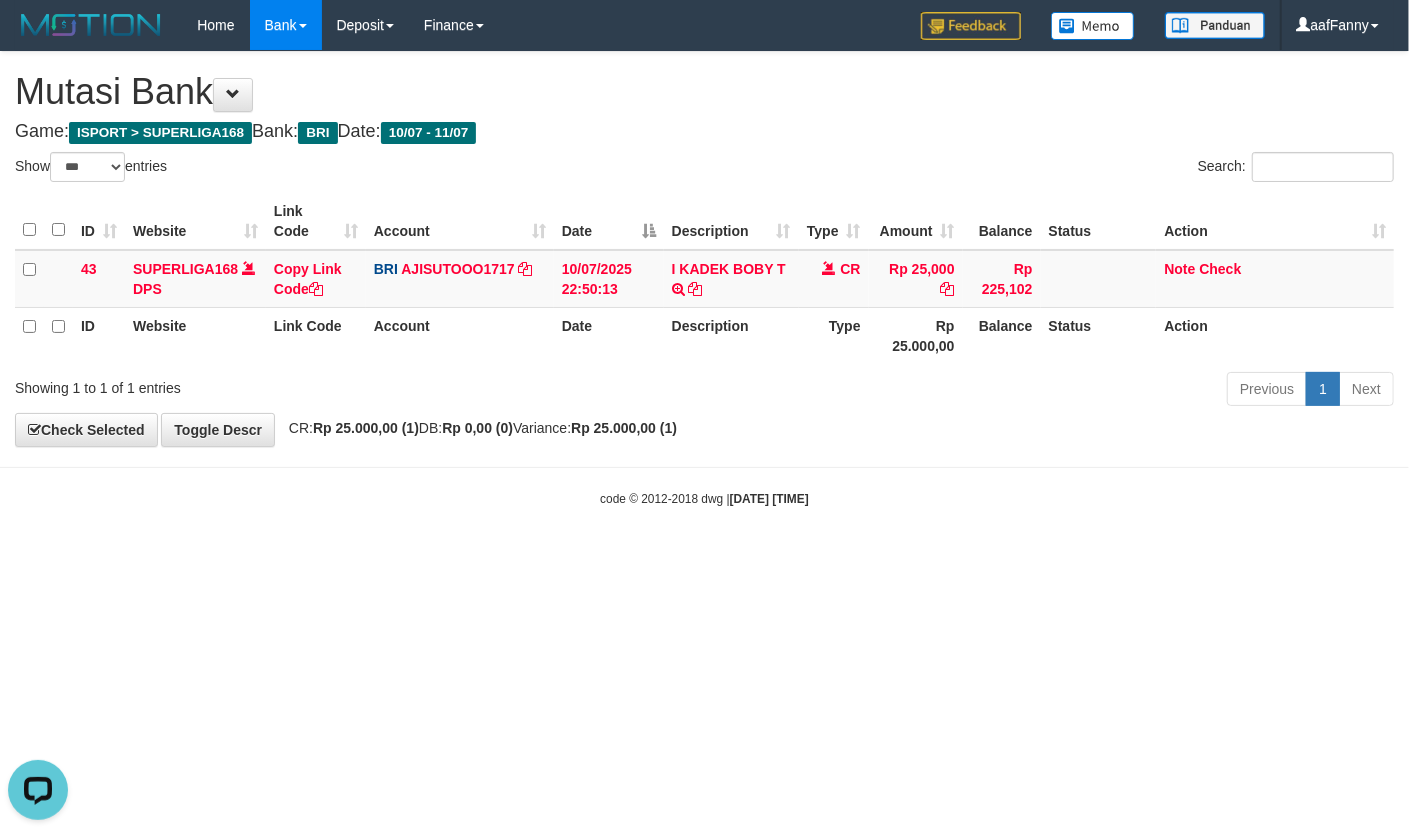scroll, scrollTop: 0, scrollLeft: 0, axis: both 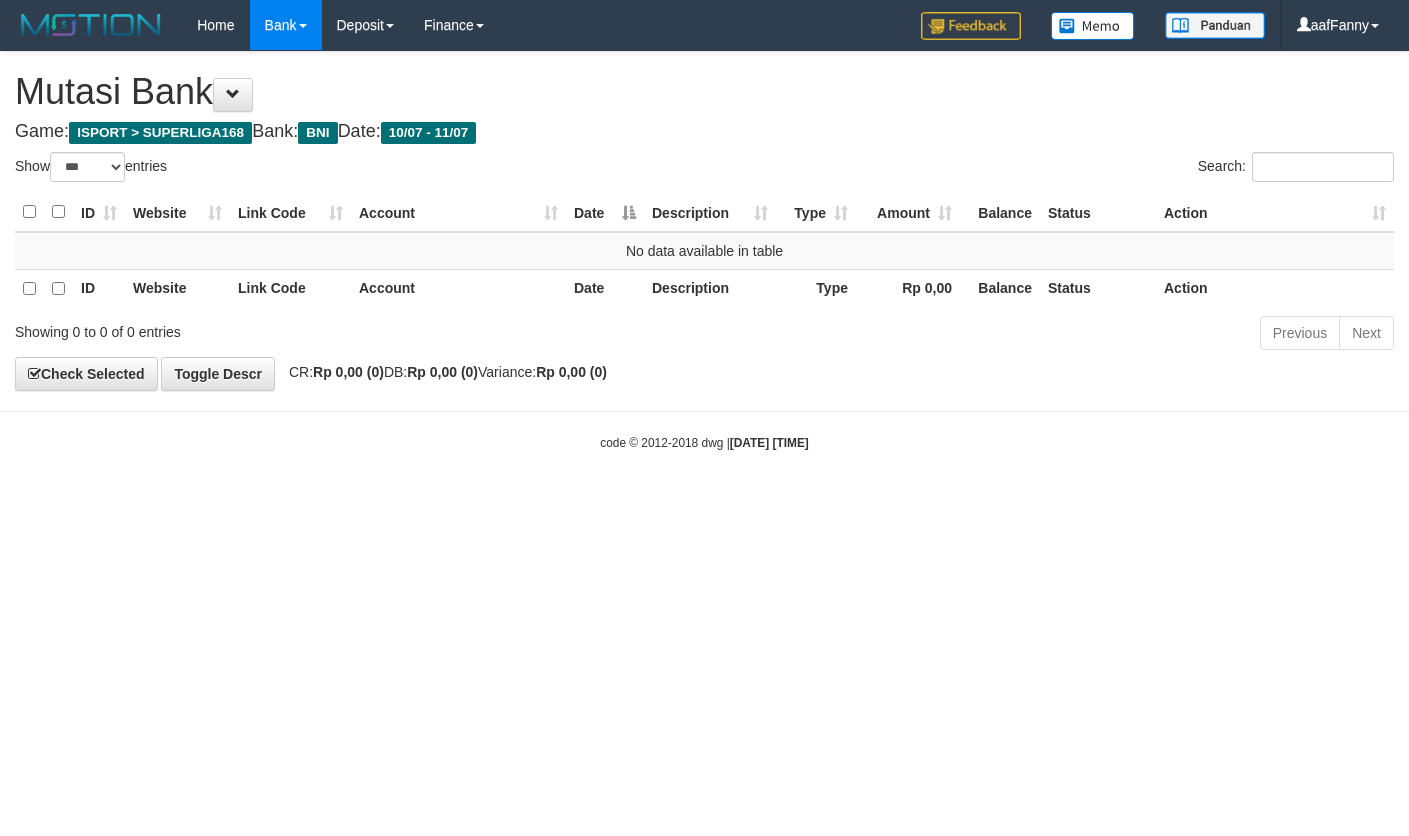 select on "***" 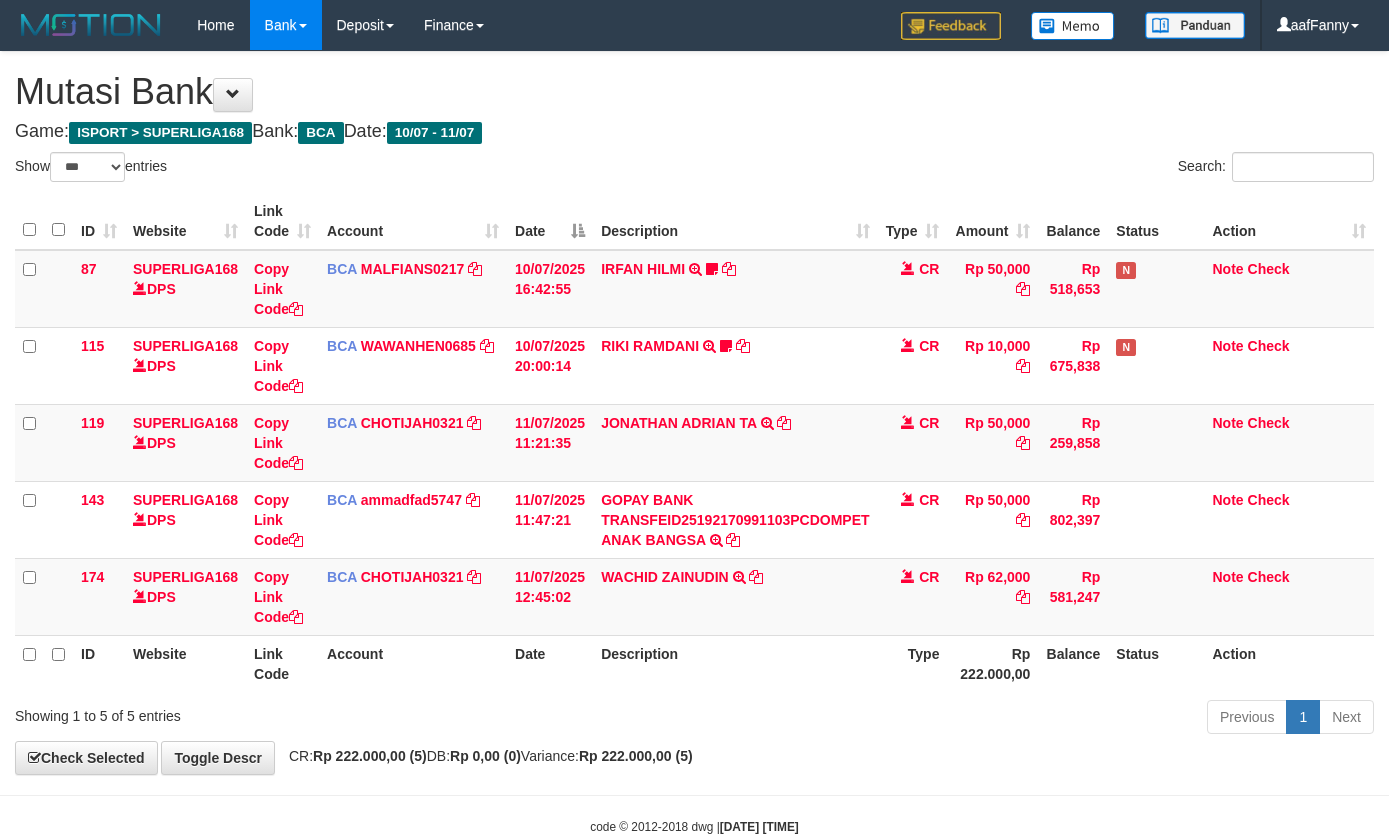 select on "***" 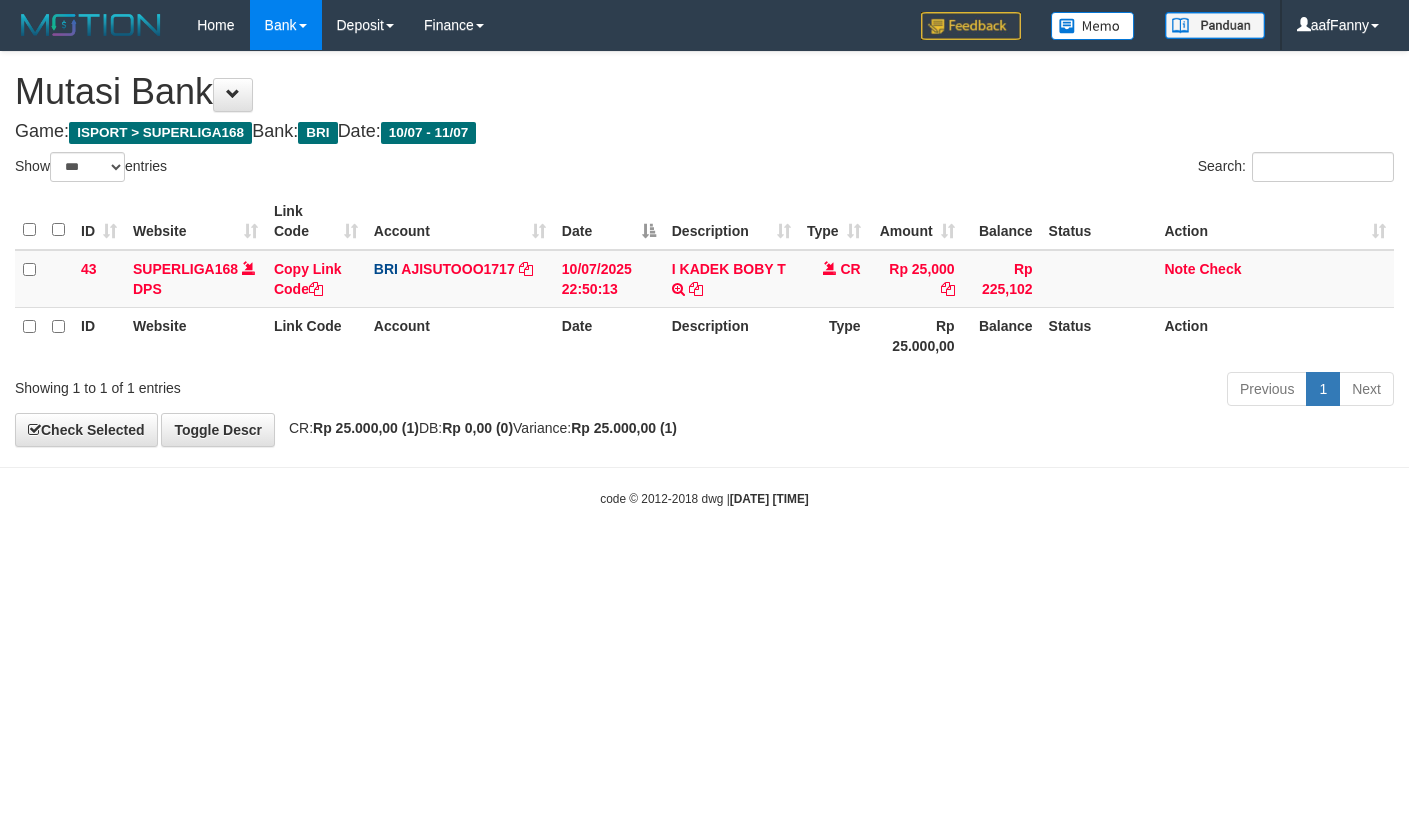 select on "***" 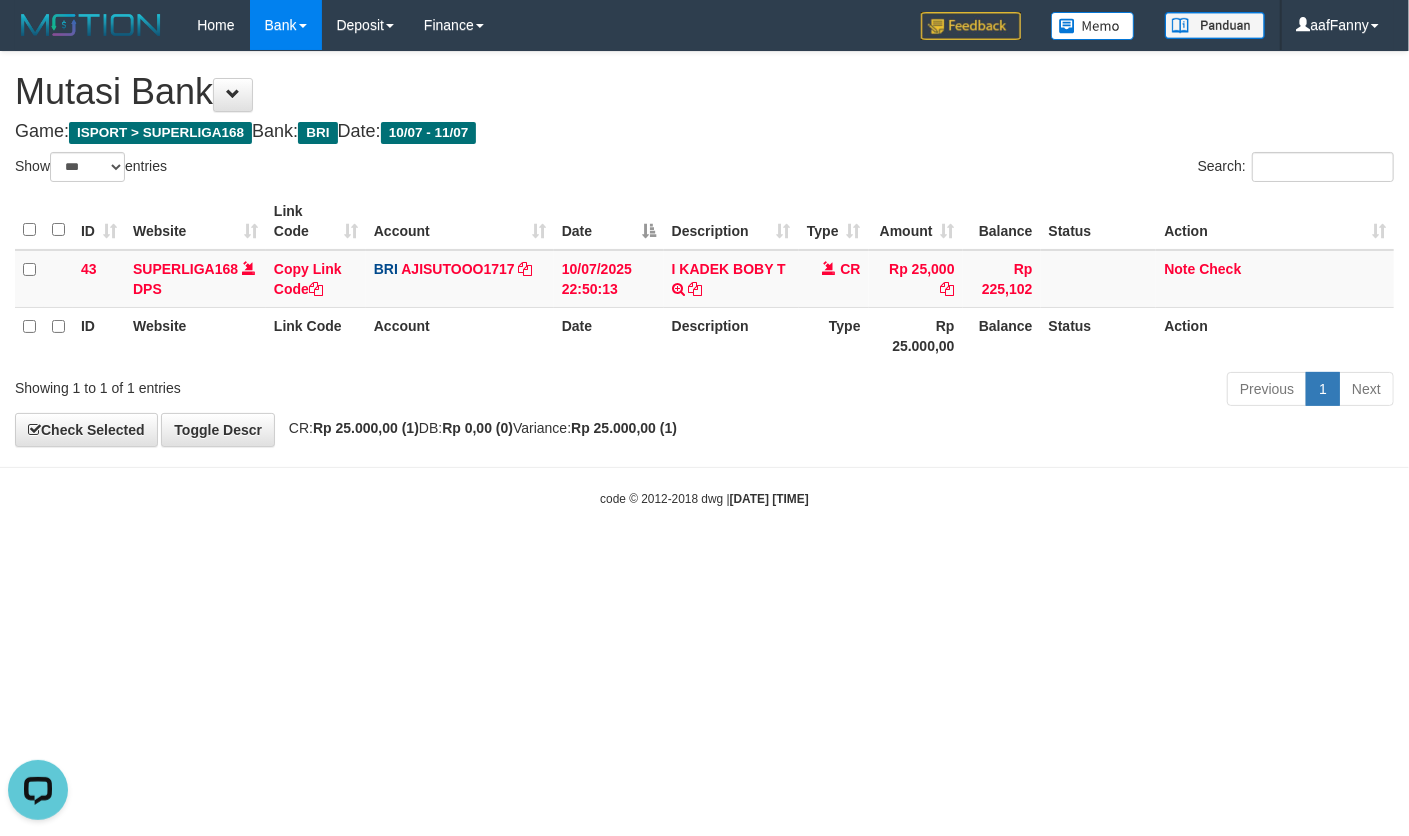 scroll, scrollTop: 0, scrollLeft: 0, axis: both 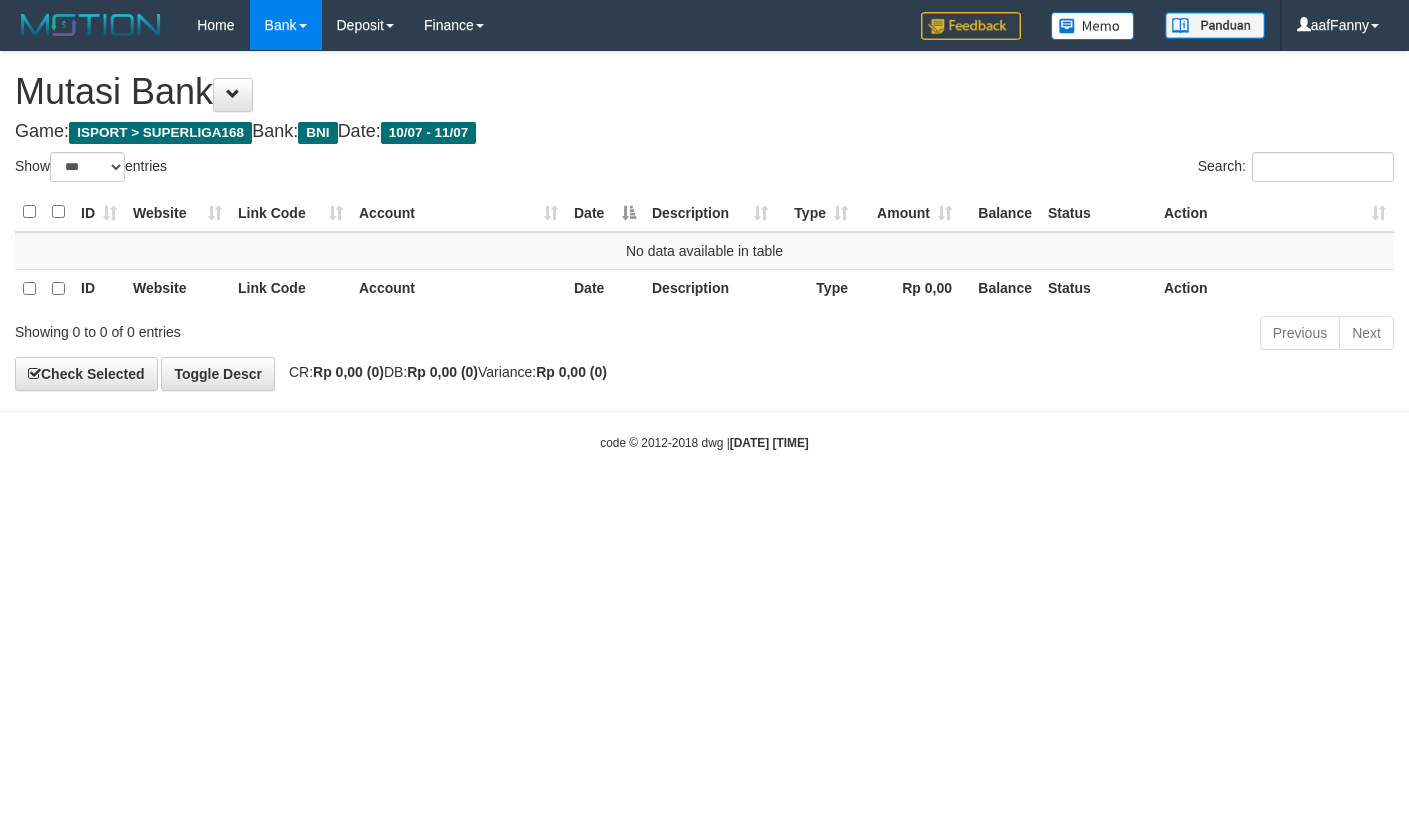 select on "***" 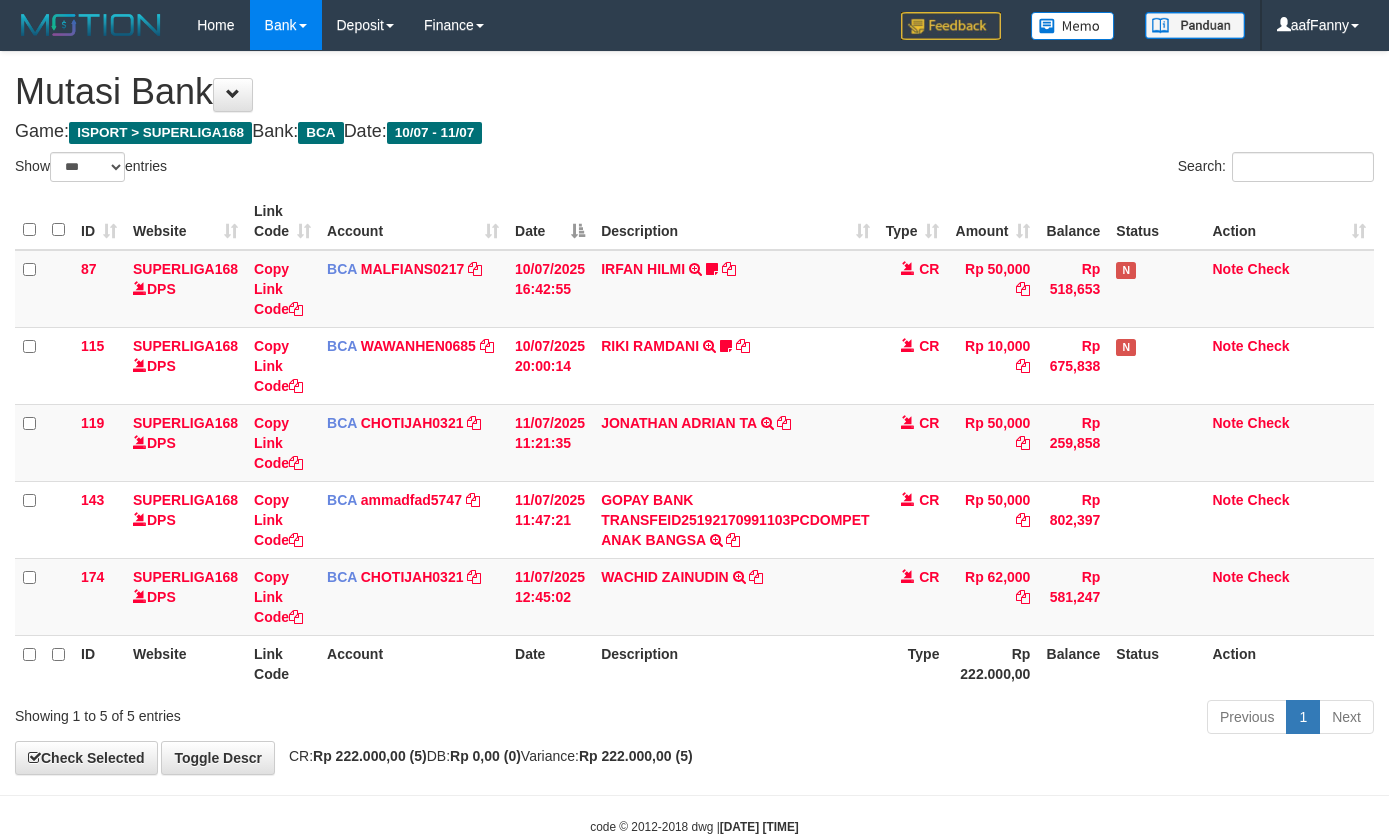 select on "***" 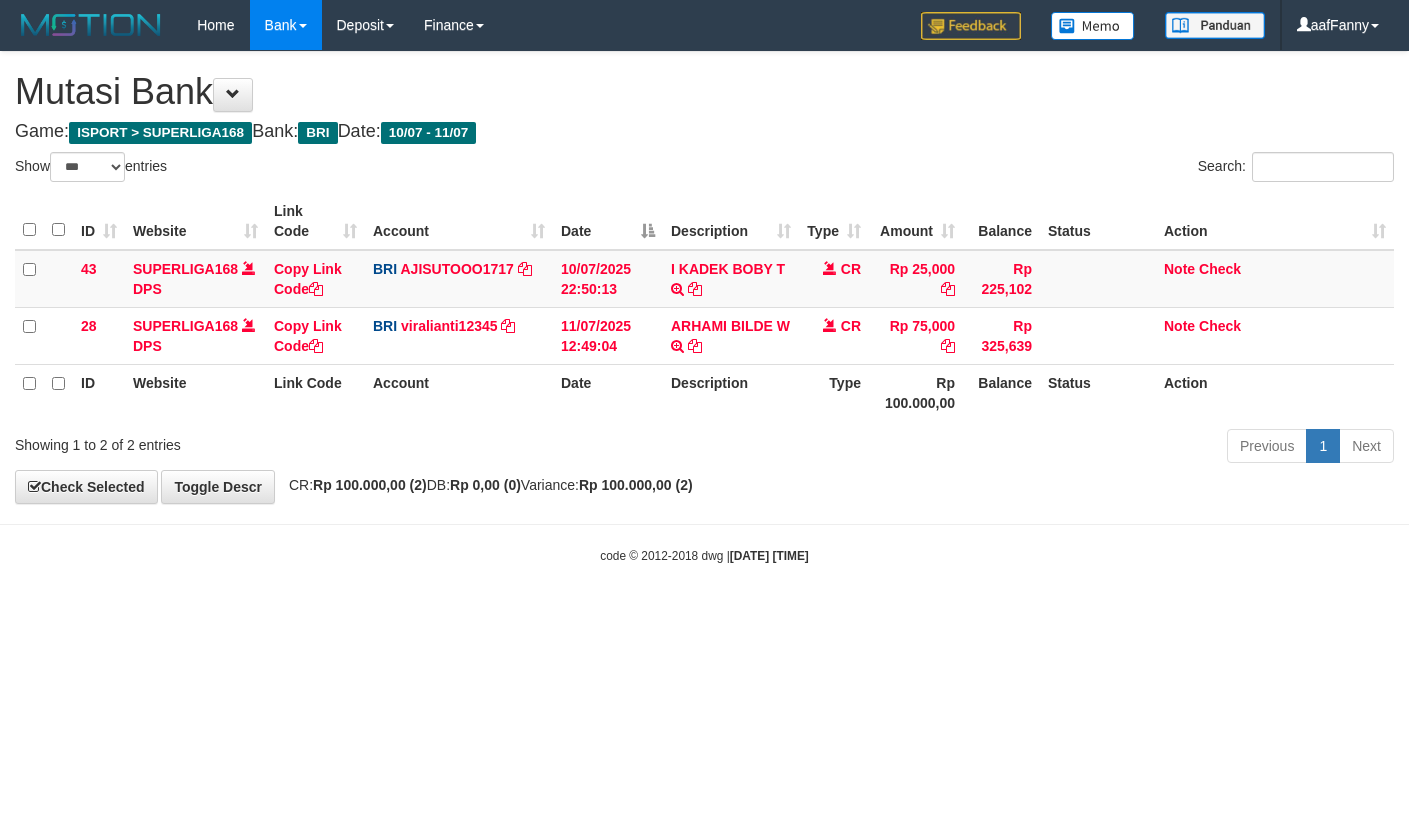 select on "***" 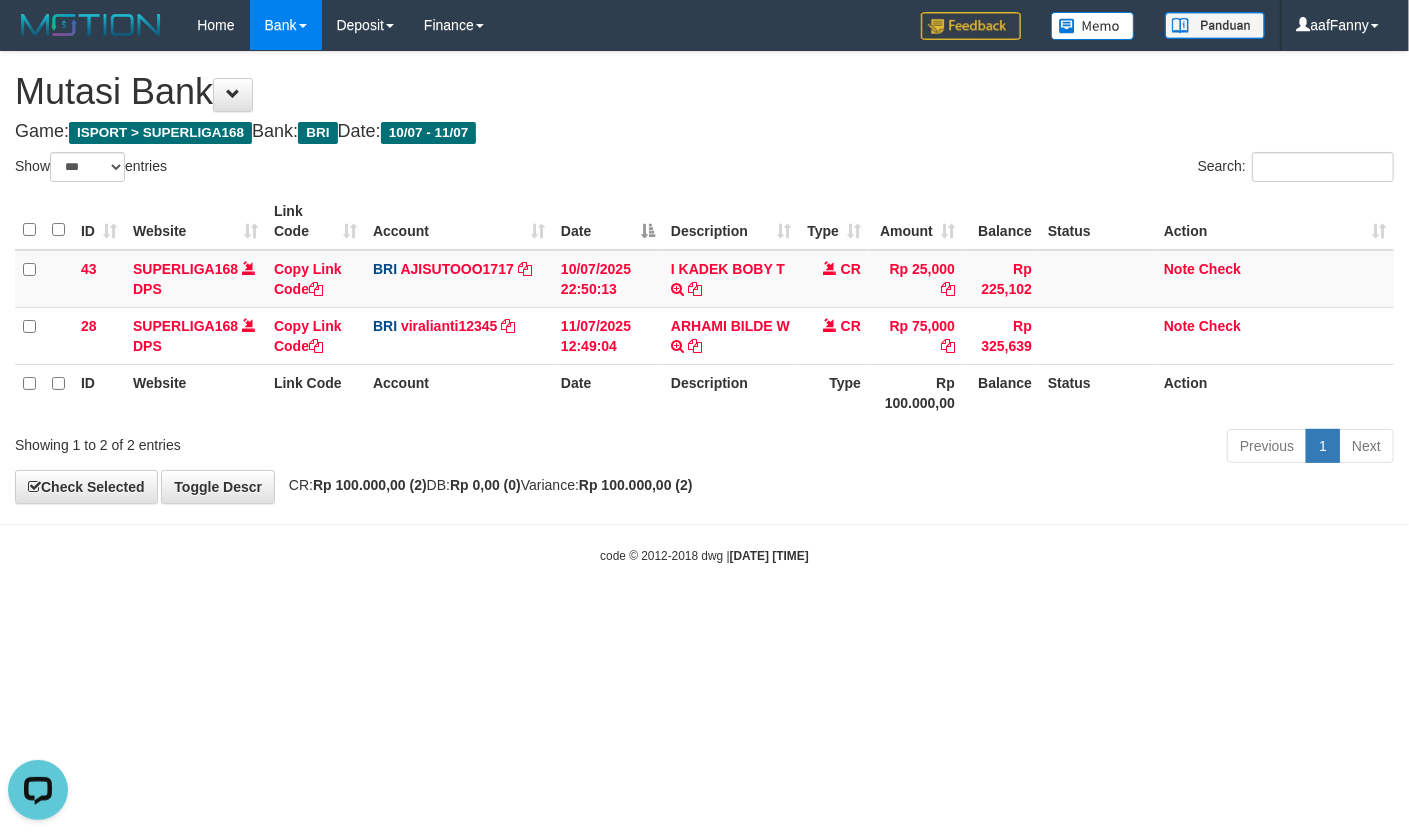 scroll, scrollTop: 0, scrollLeft: 0, axis: both 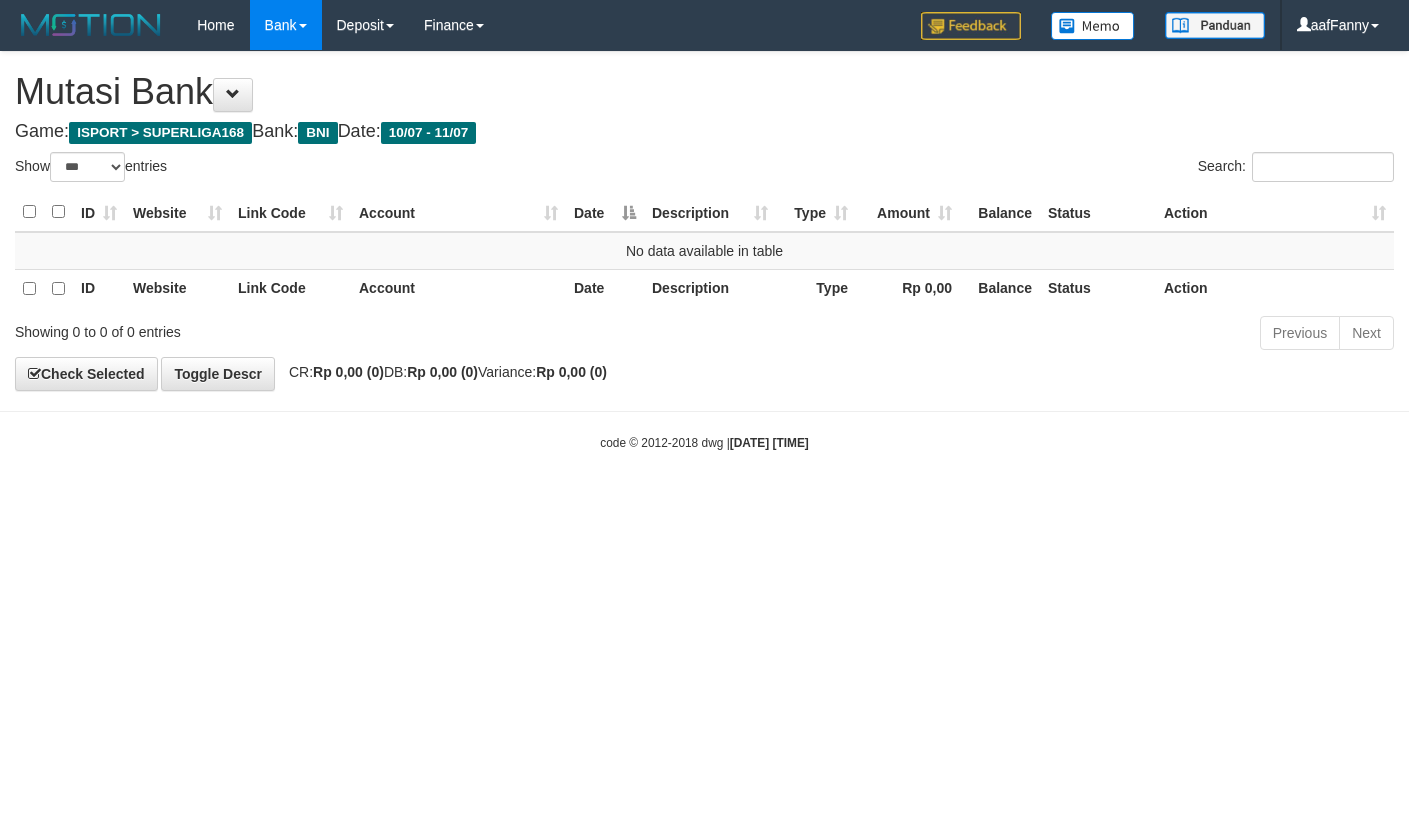 select on "***" 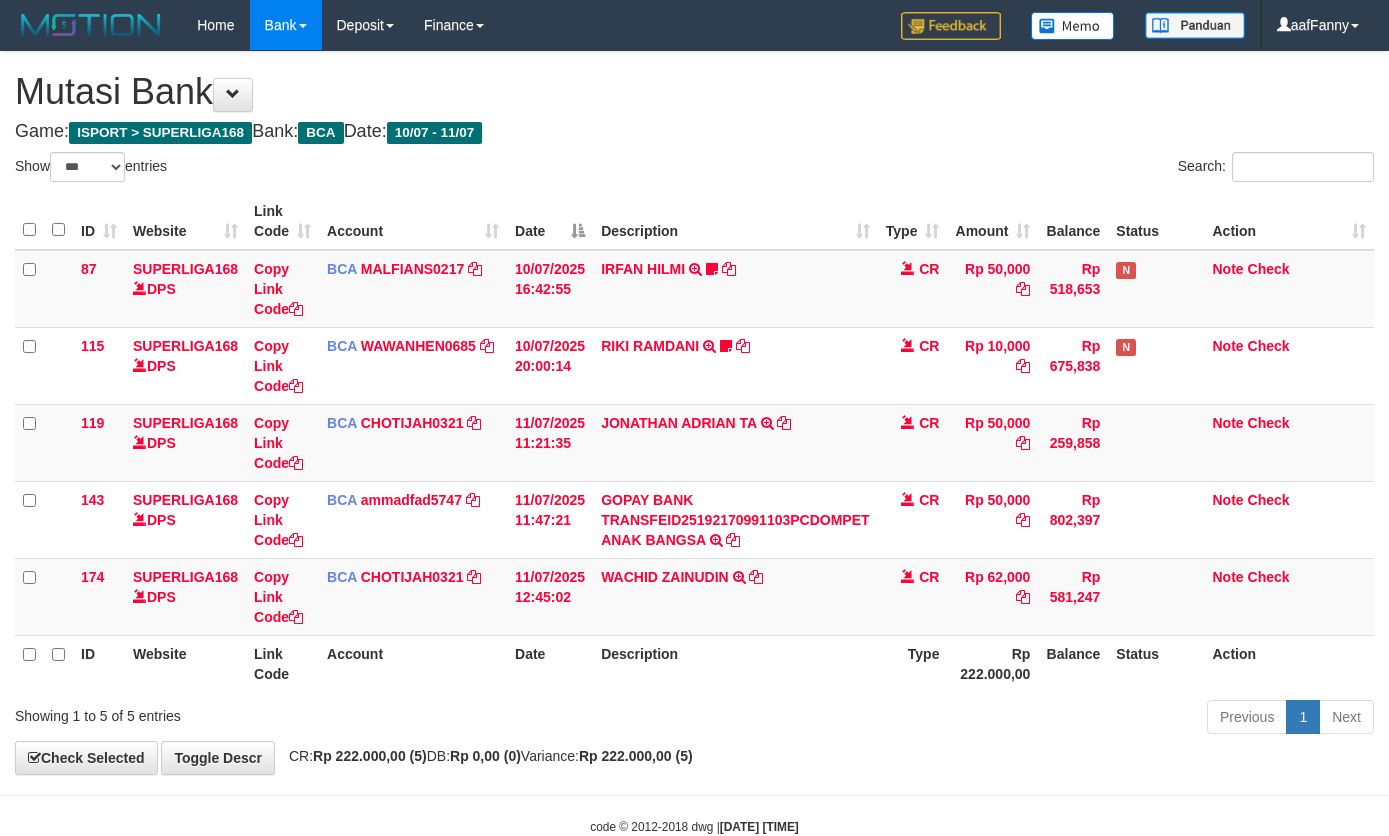 select on "***" 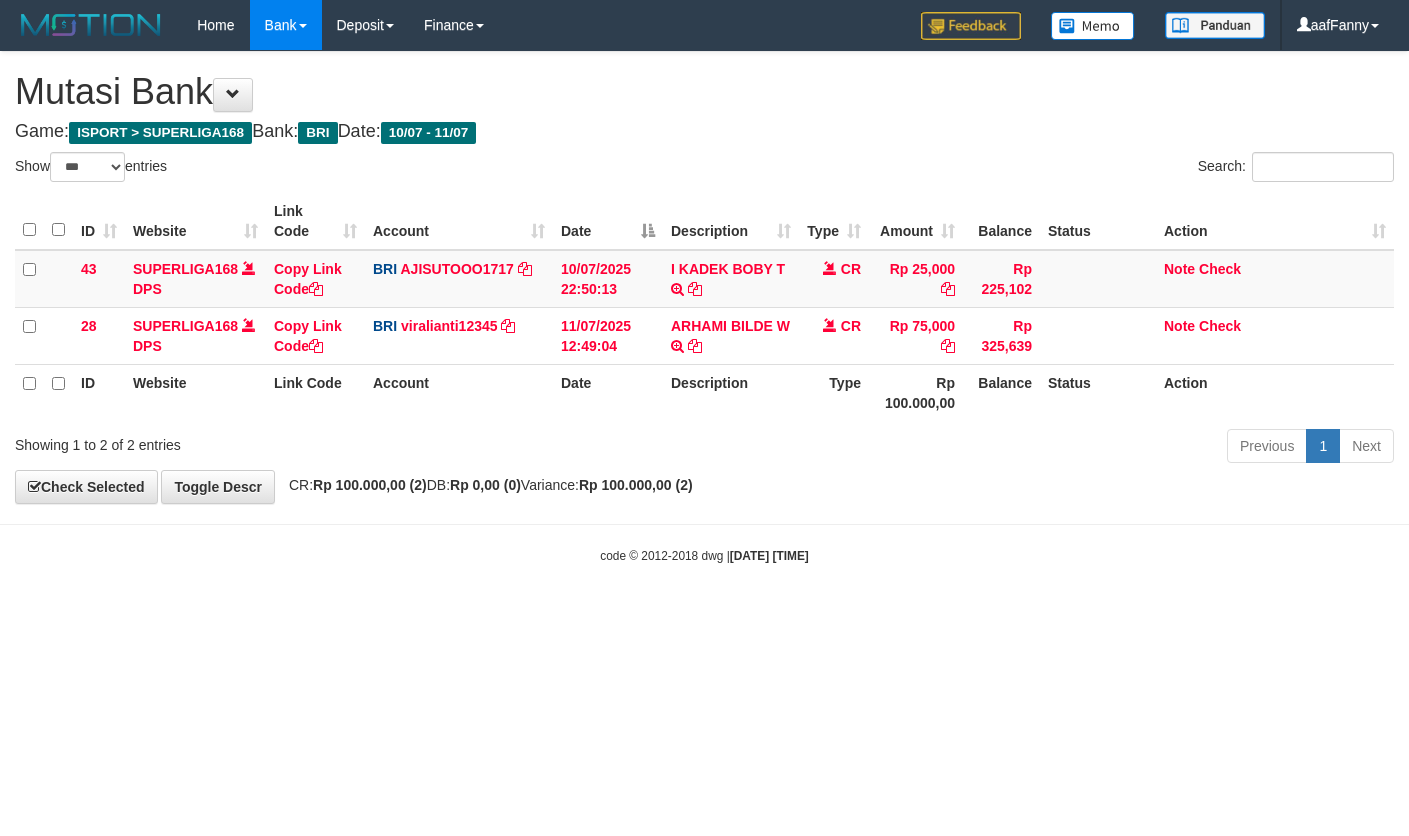 select on "***" 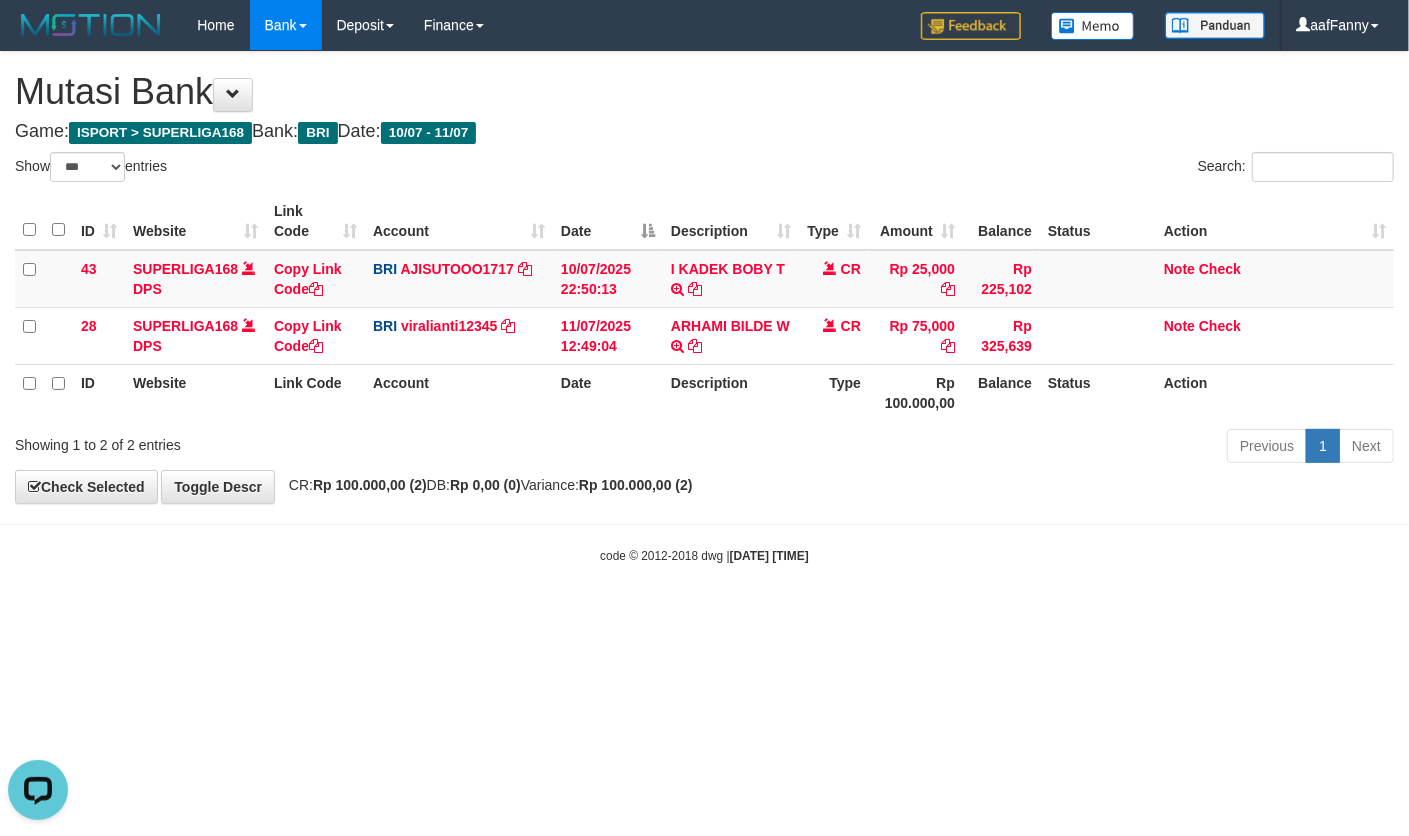 scroll, scrollTop: 0, scrollLeft: 0, axis: both 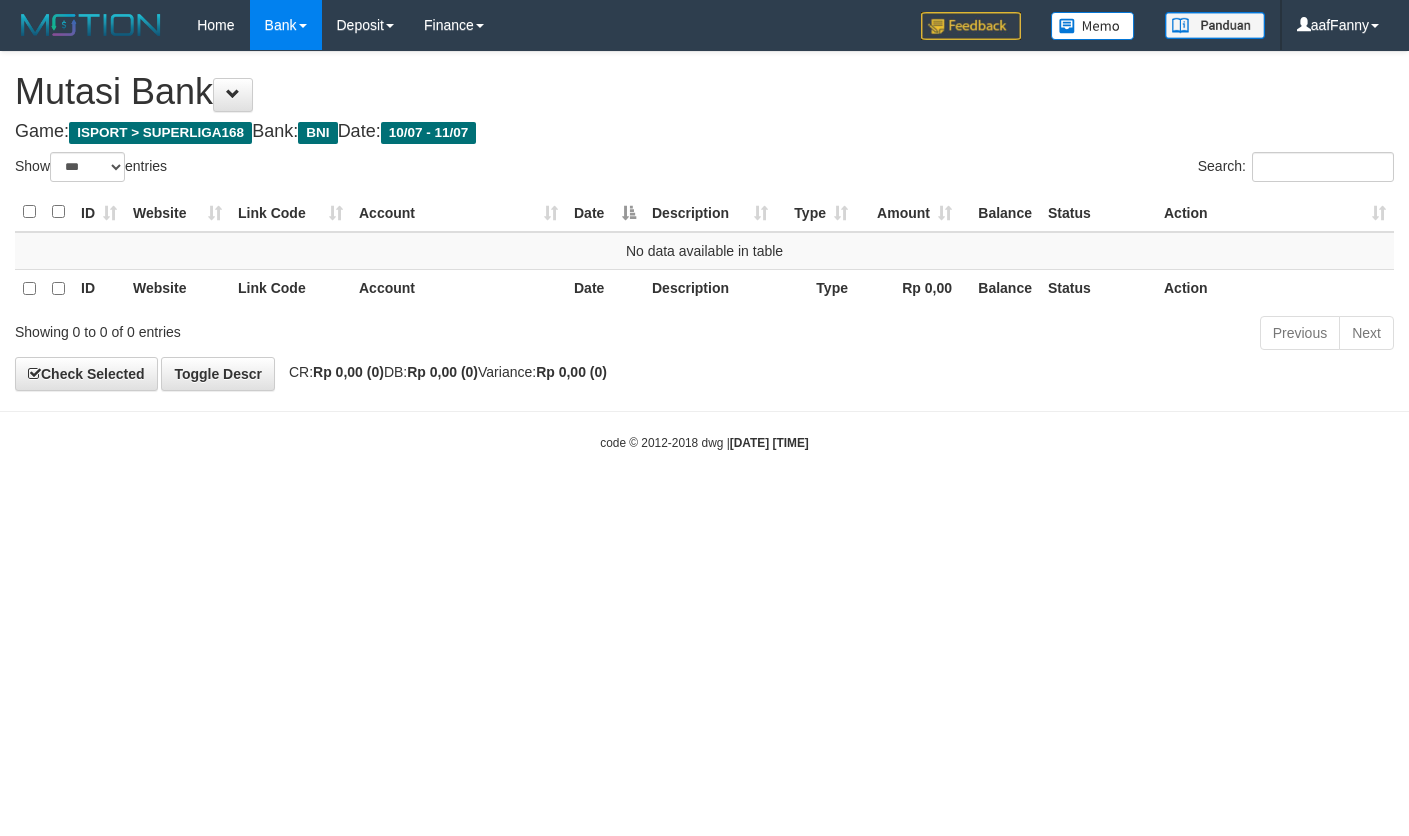 select on "***" 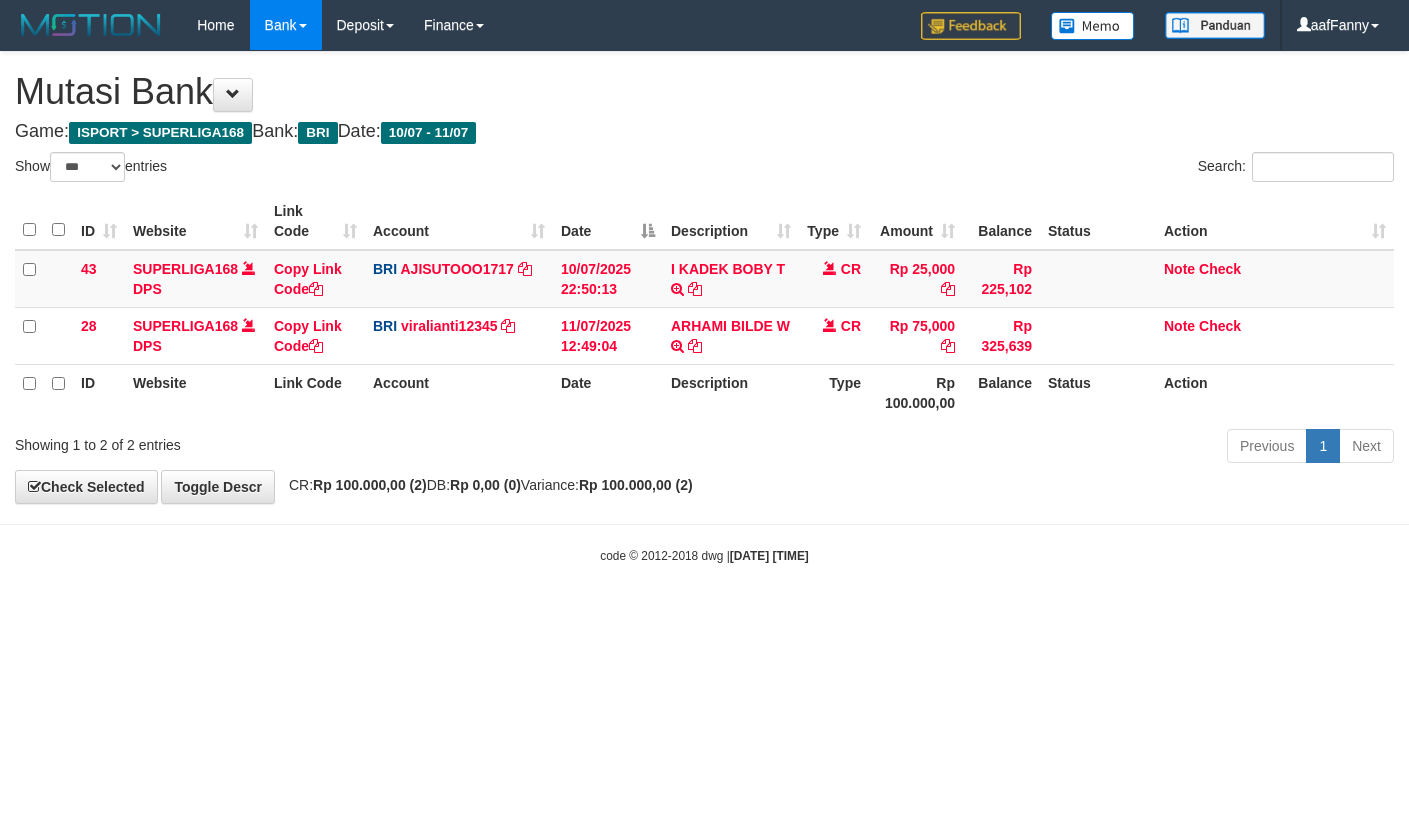 select on "***" 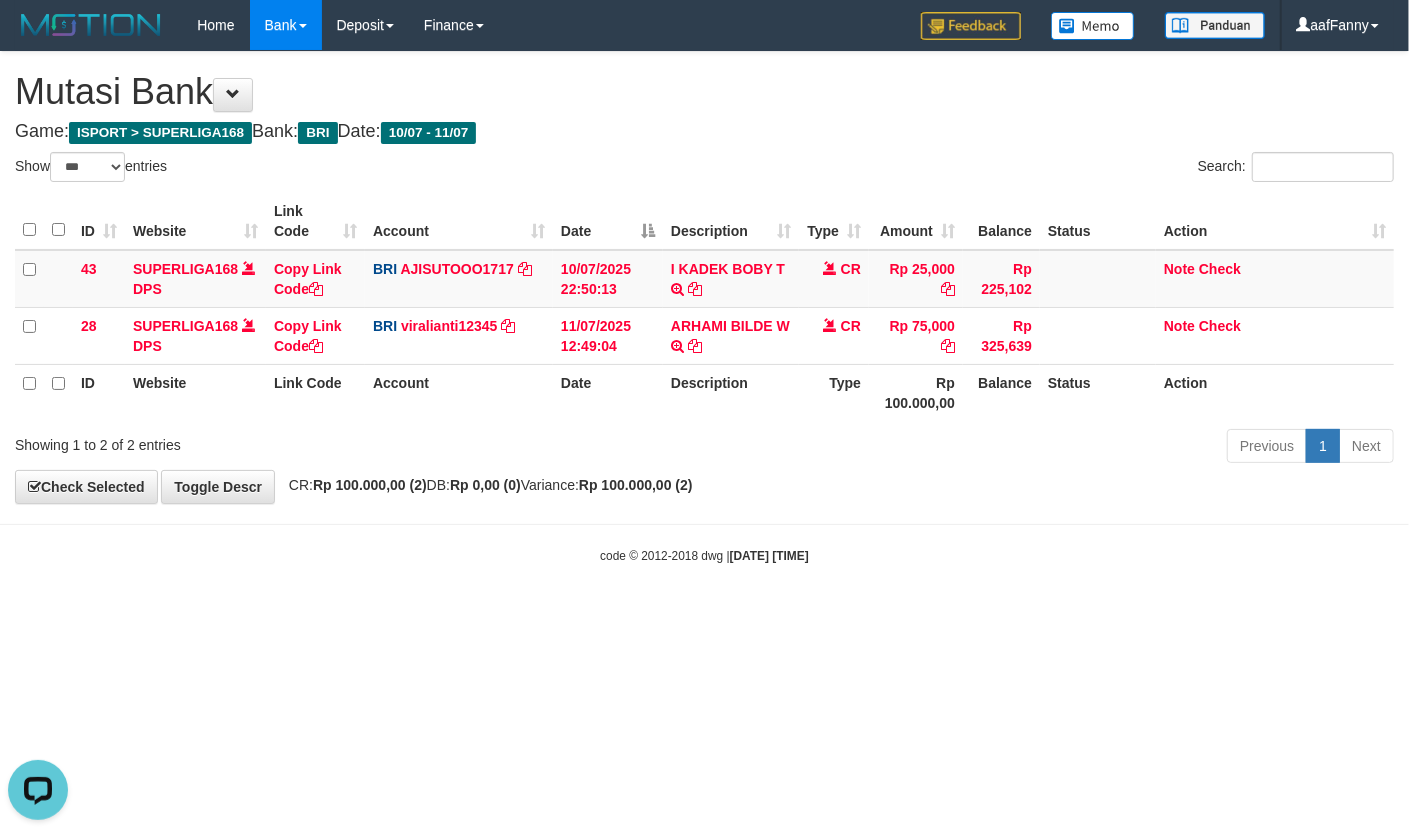 scroll, scrollTop: 0, scrollLeft: 0, axis: both 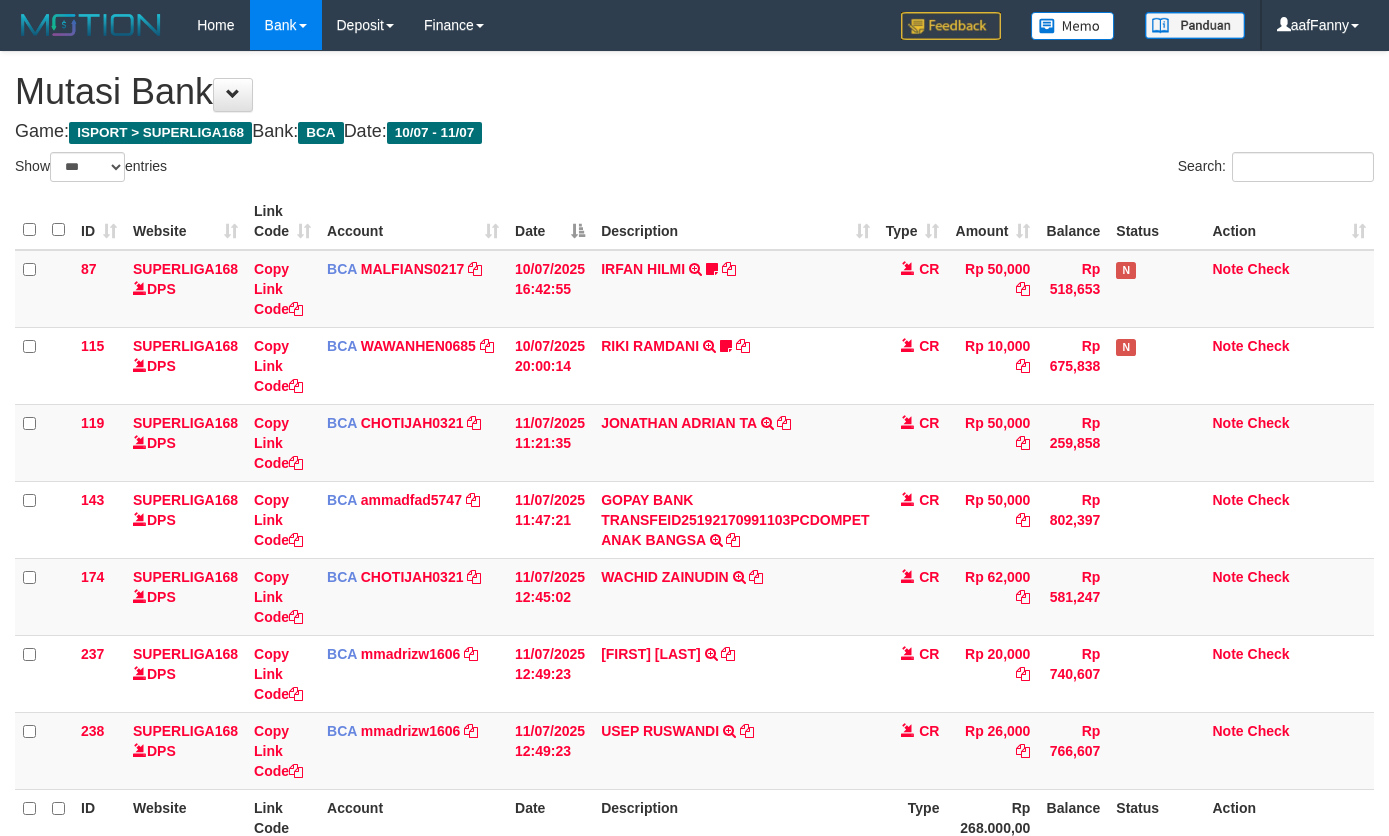select on "***" 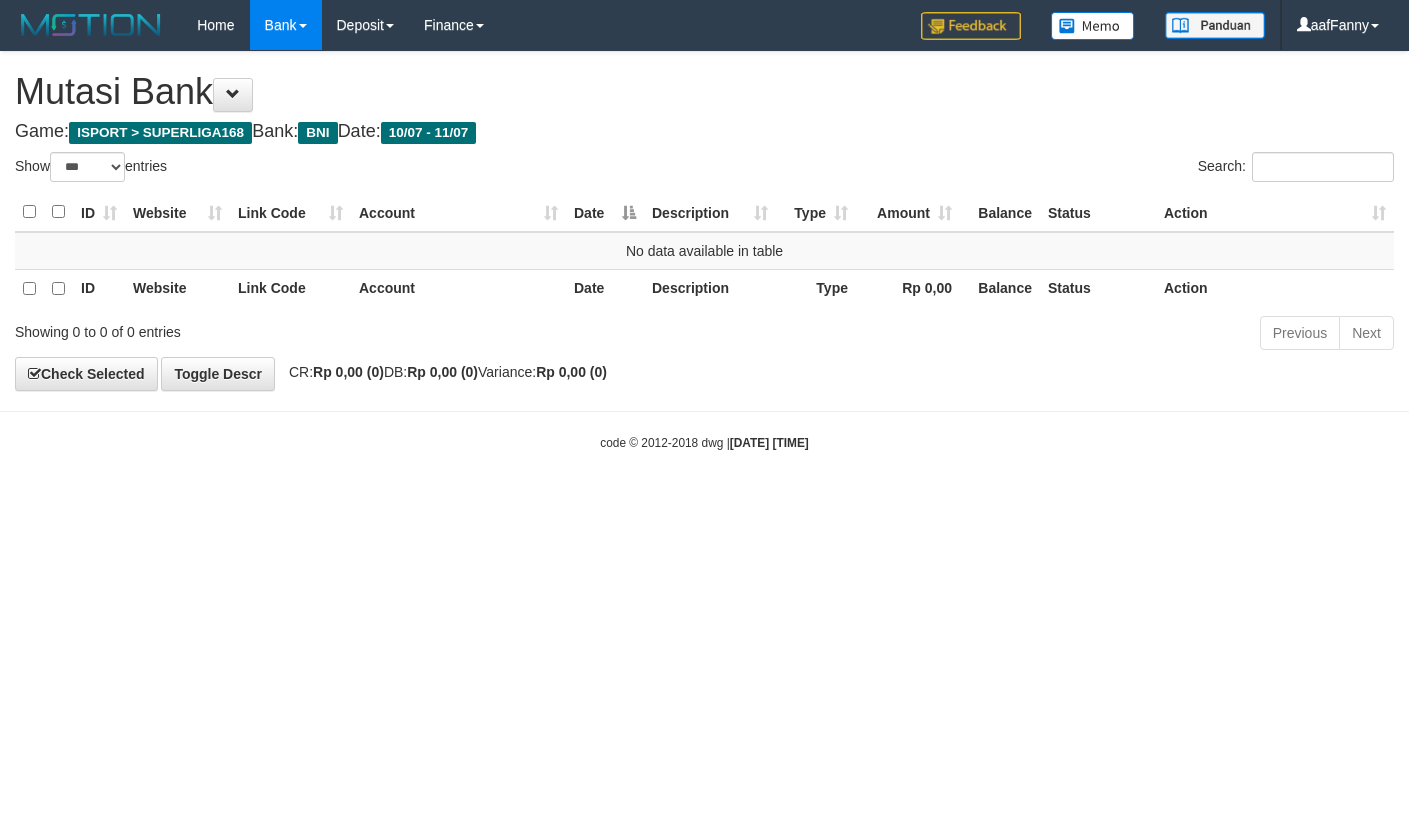 select on "***" 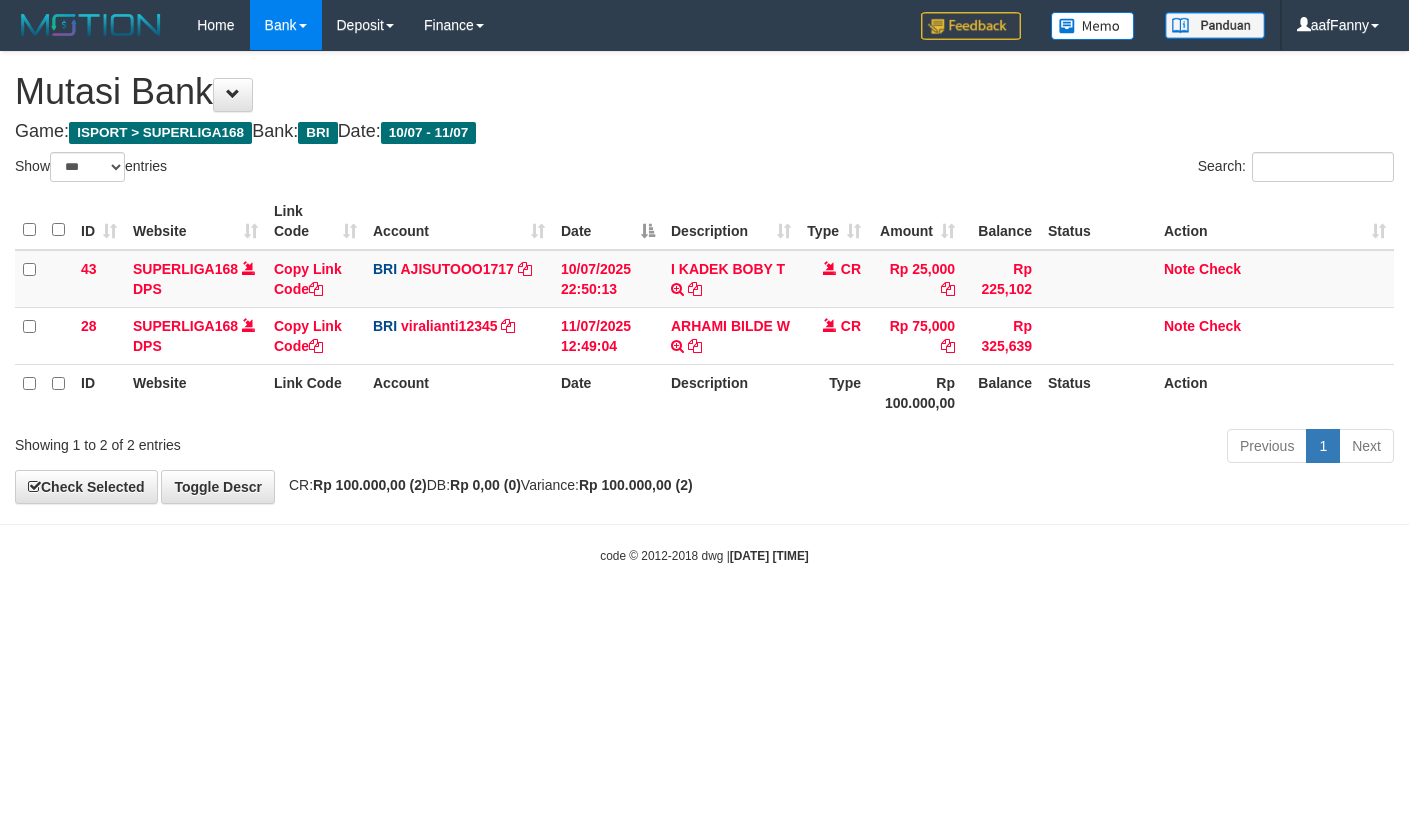 select on "***" 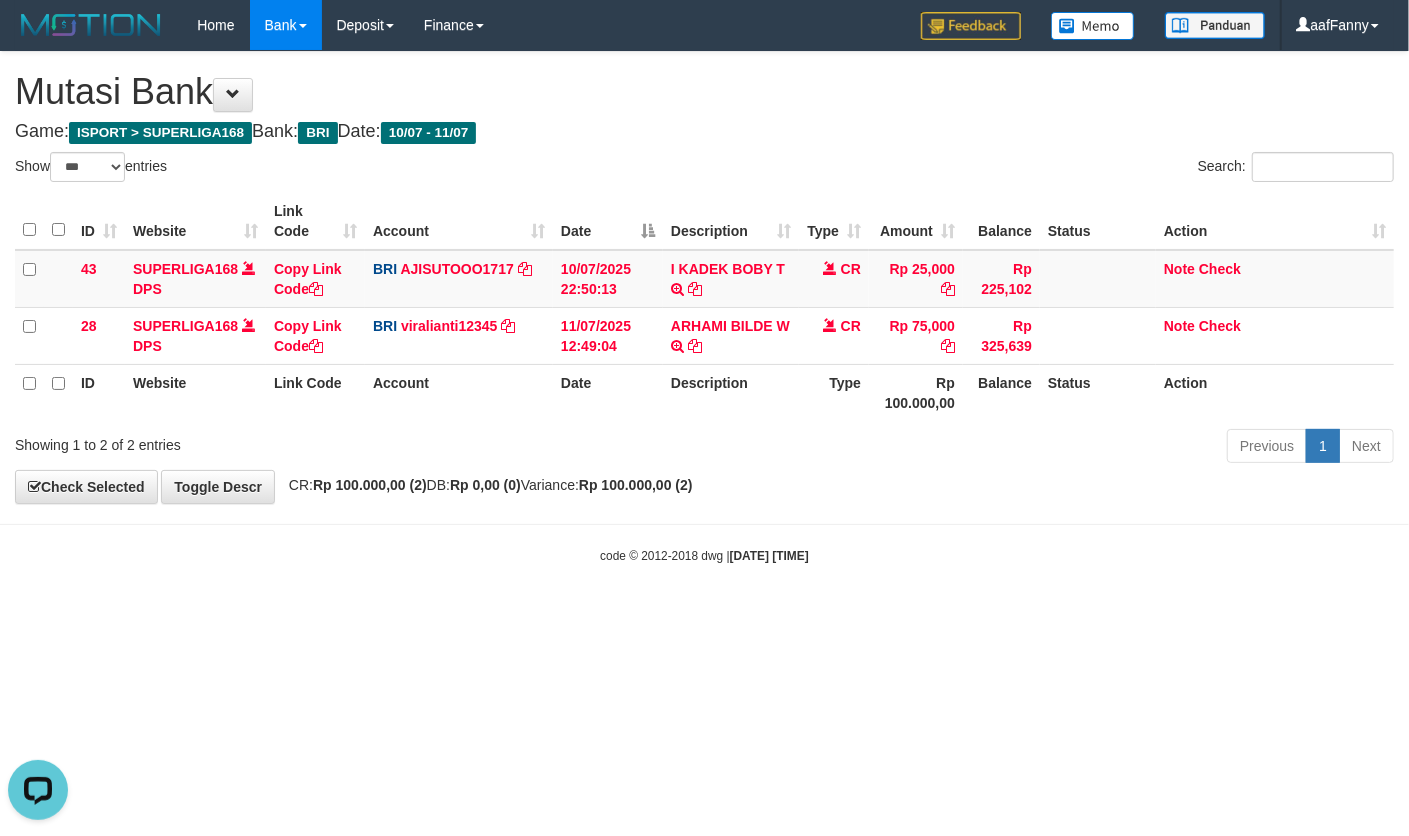 scroll, scrollTop: 0, scrollLeft: 0, axis: both 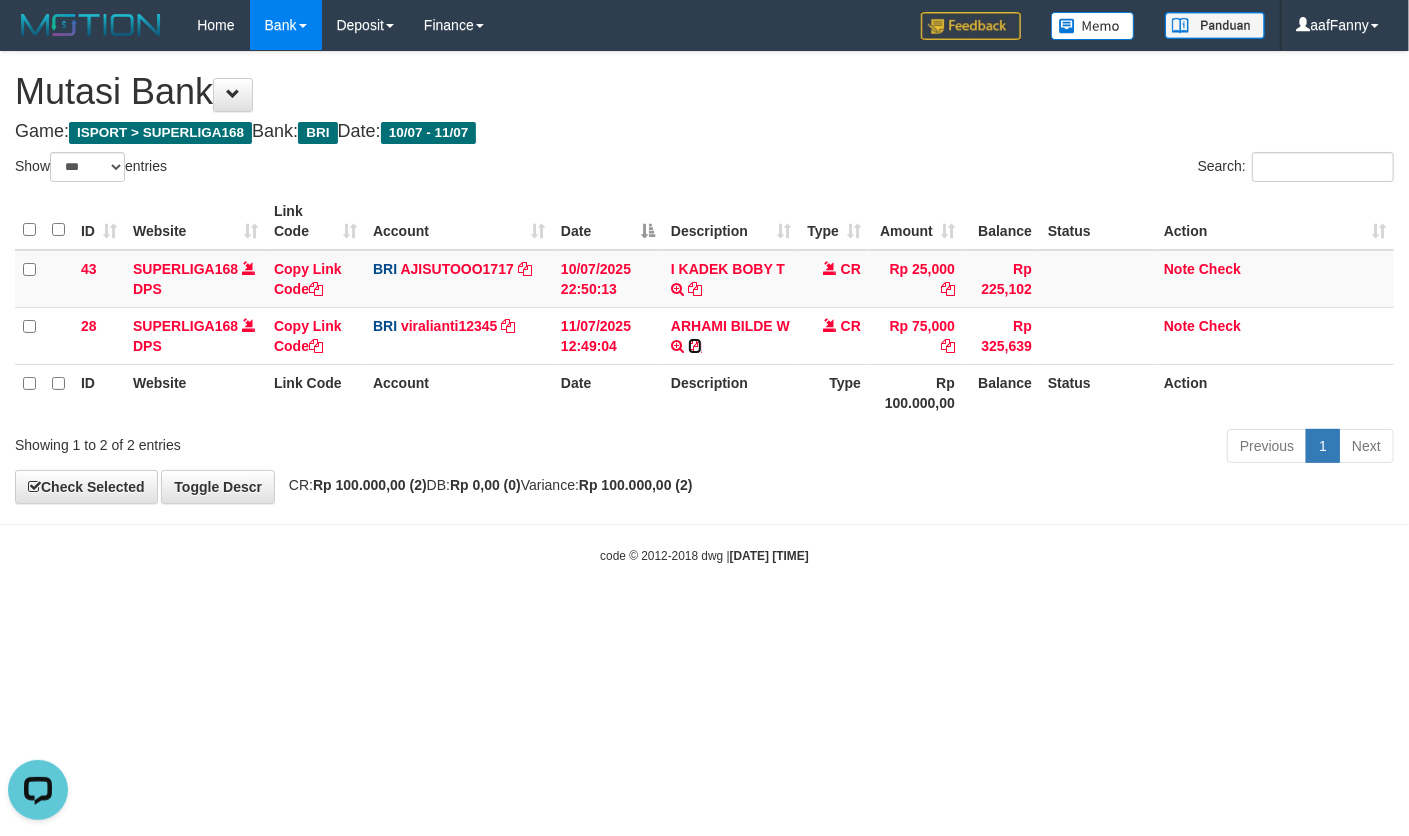 drag, startPoint x: 692, startPoint y: 346, endPoint x: 1405, endPoint y: 349, distance: 713.0063 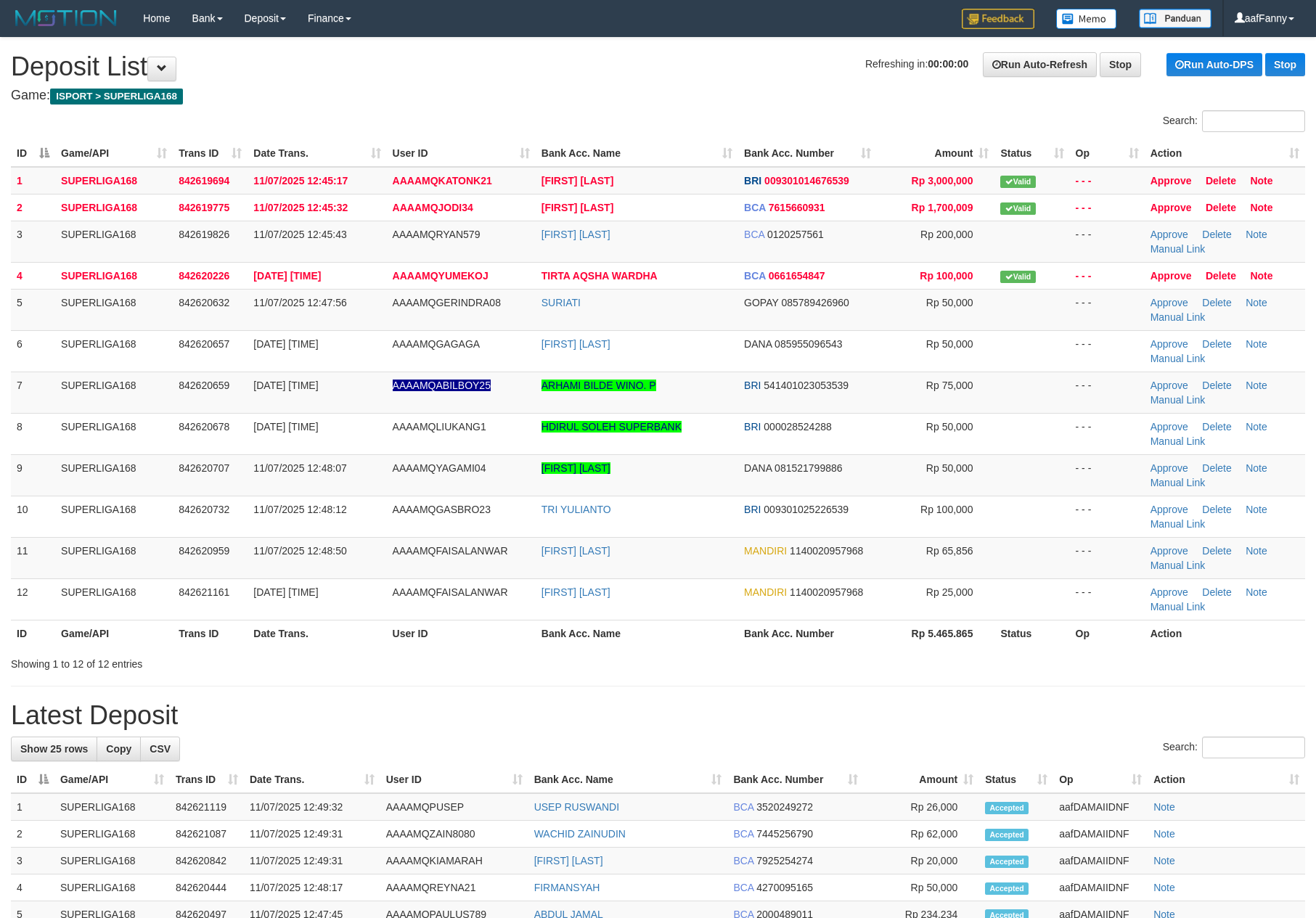 scroll, scrollTop: 0, scrollLeft: 0, axis: both 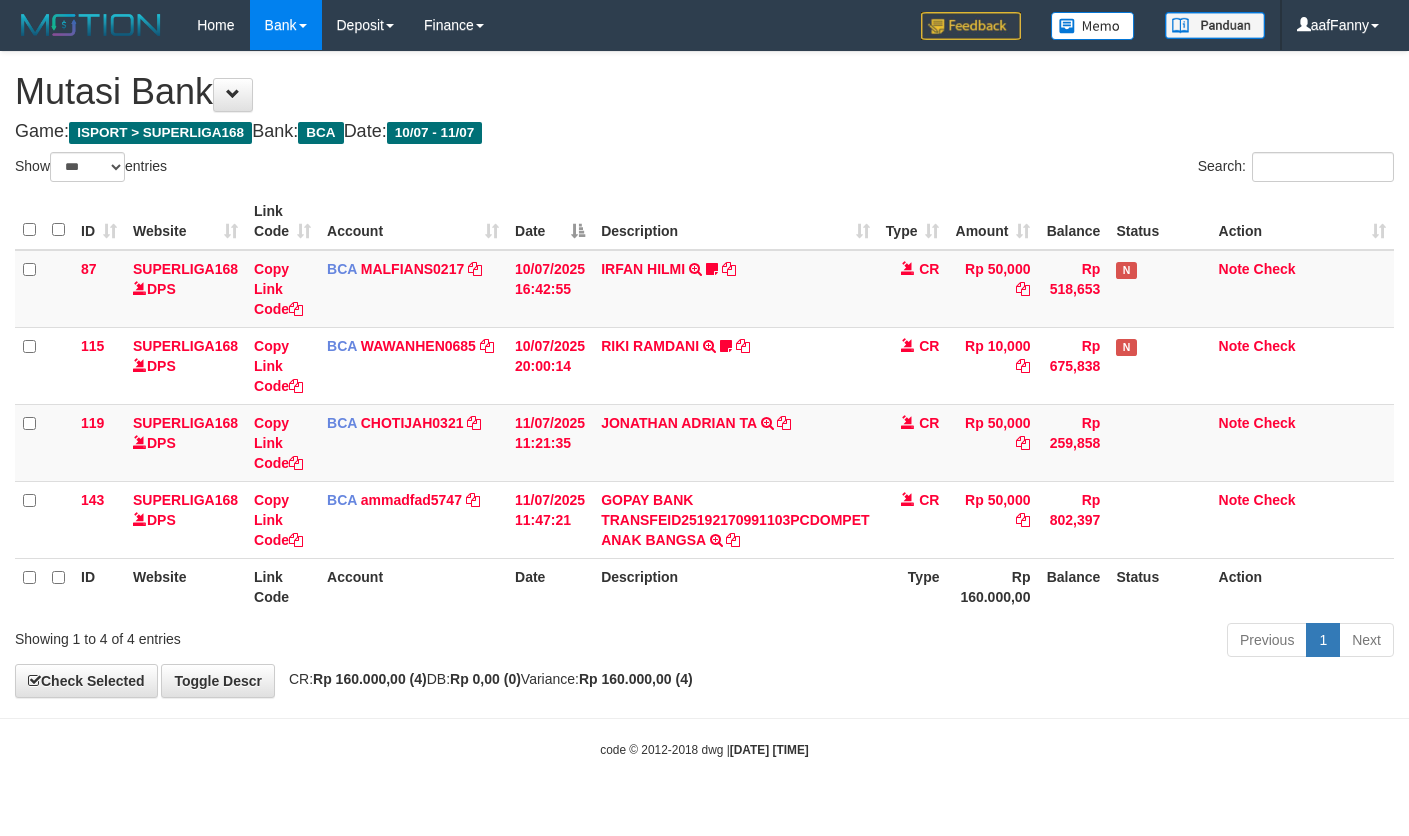 select on "***" 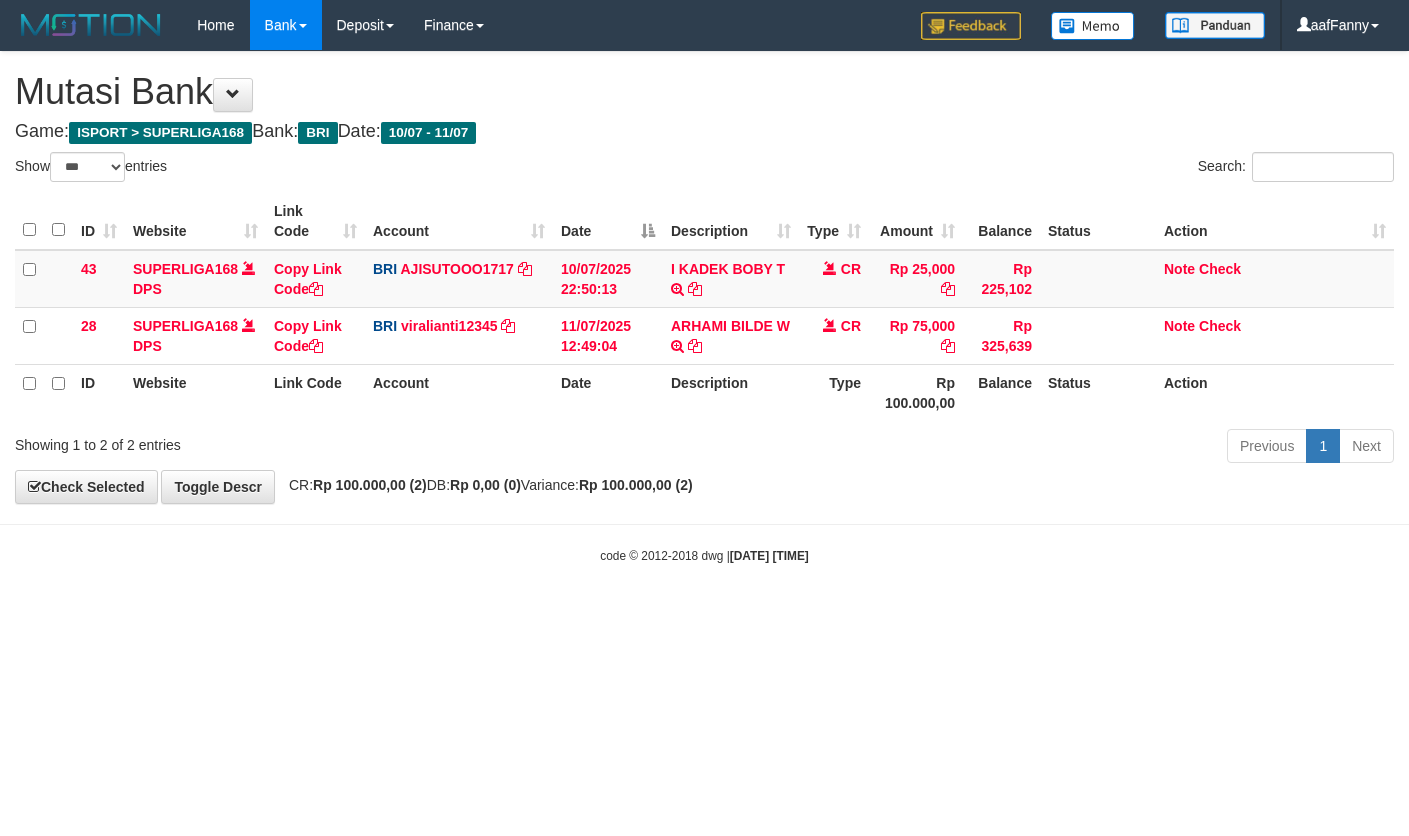 select on "***" 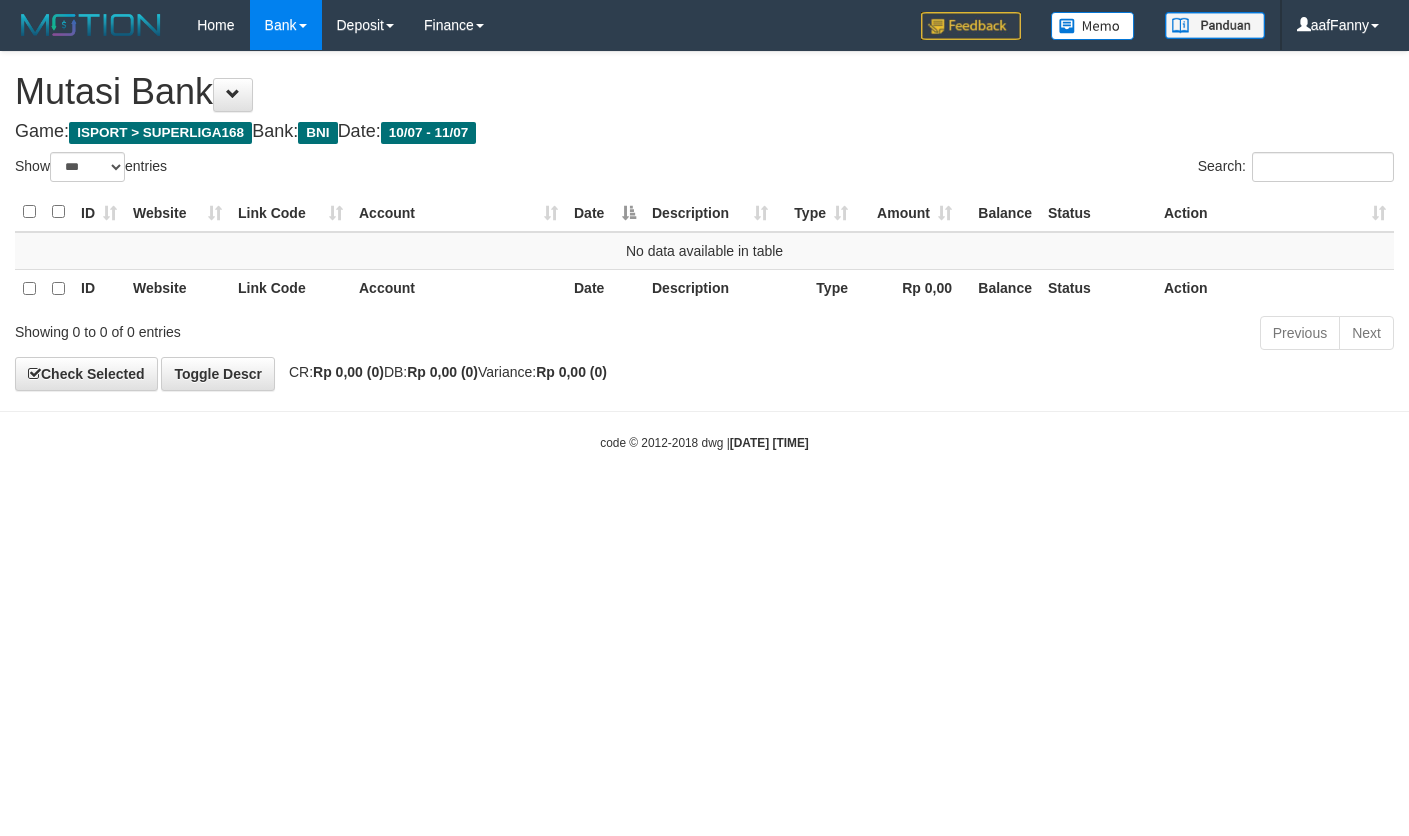 select on "***" 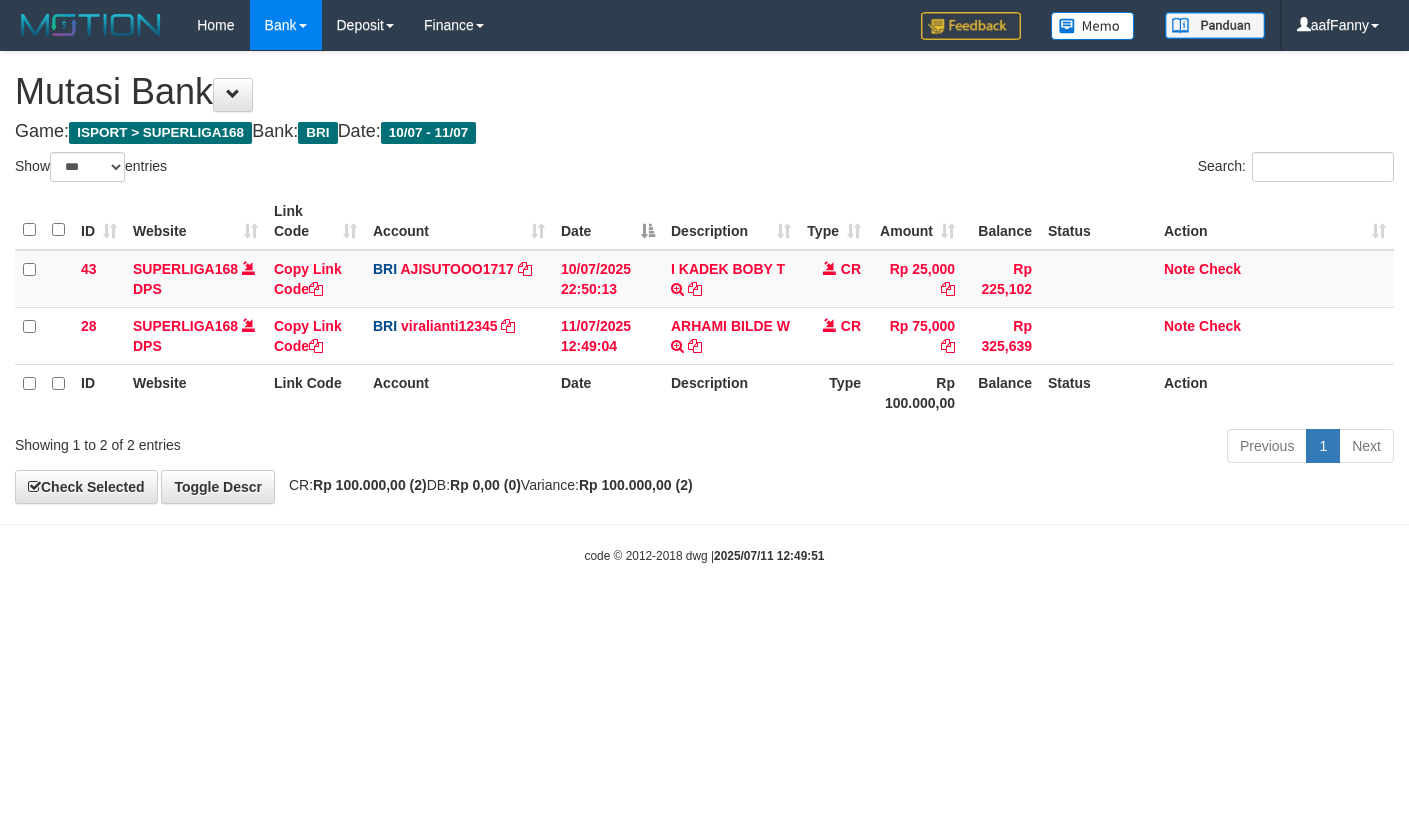 select on "***" 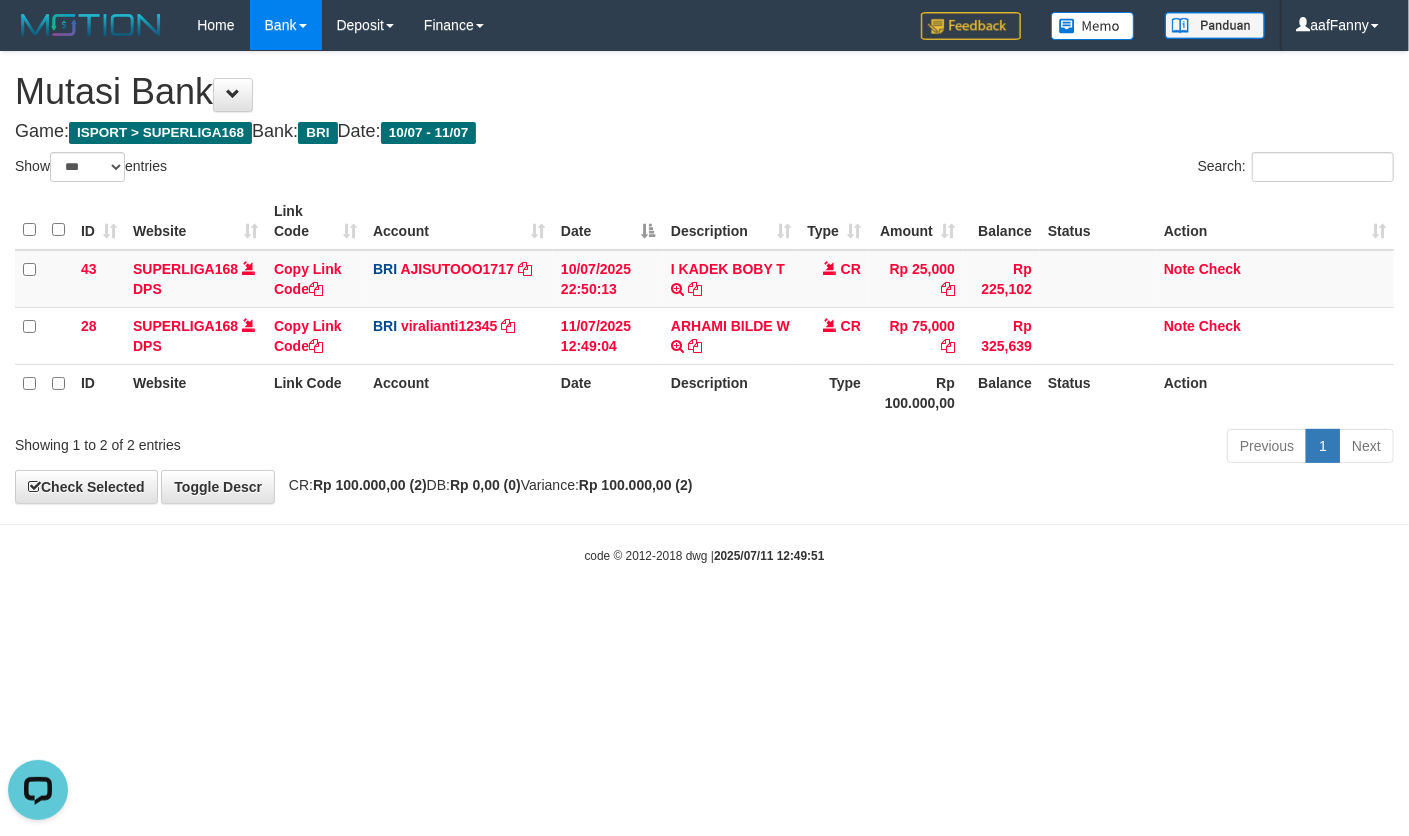 scroll, scrollTop: 0, scrollLeft: 0, axis: both 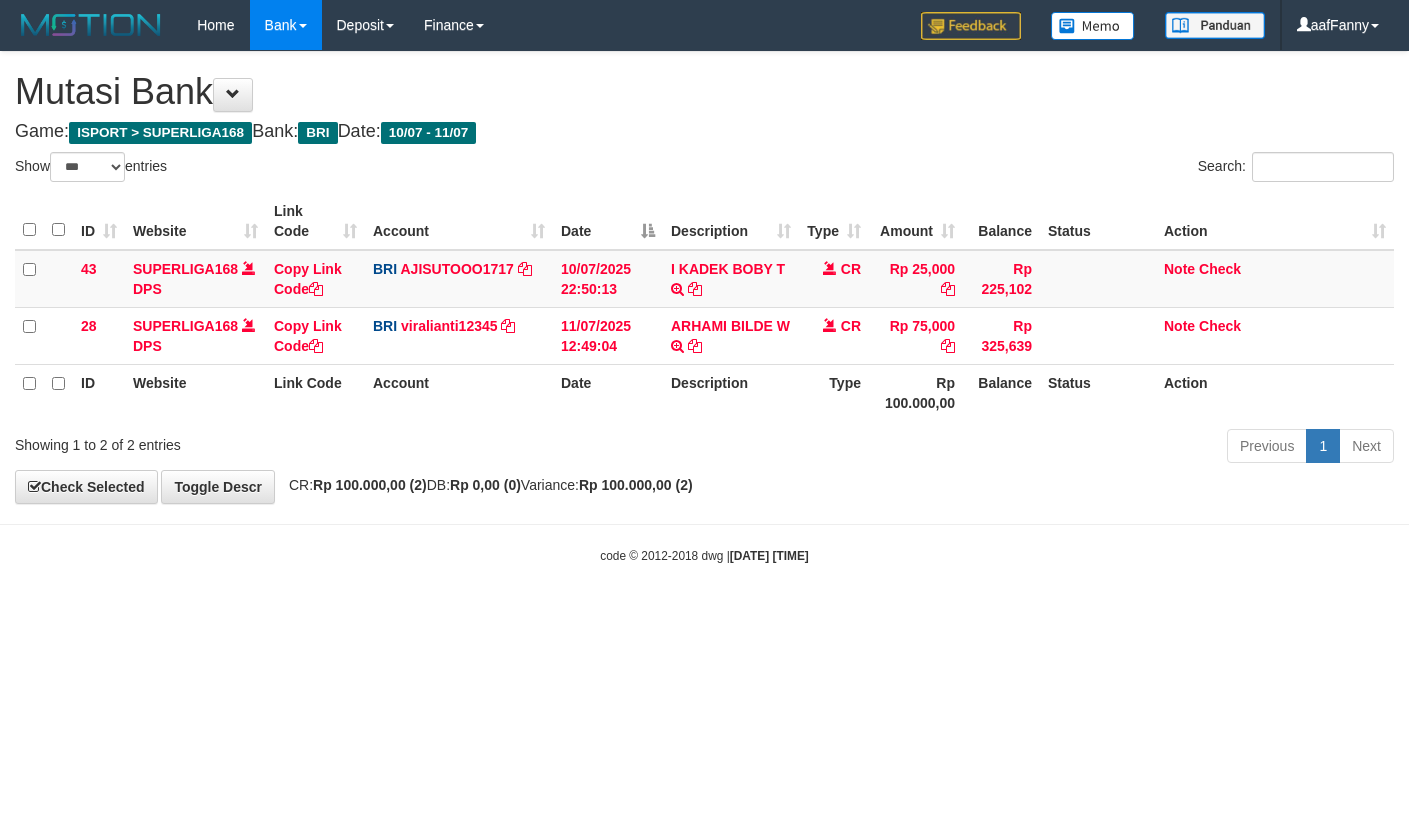 select on "***" 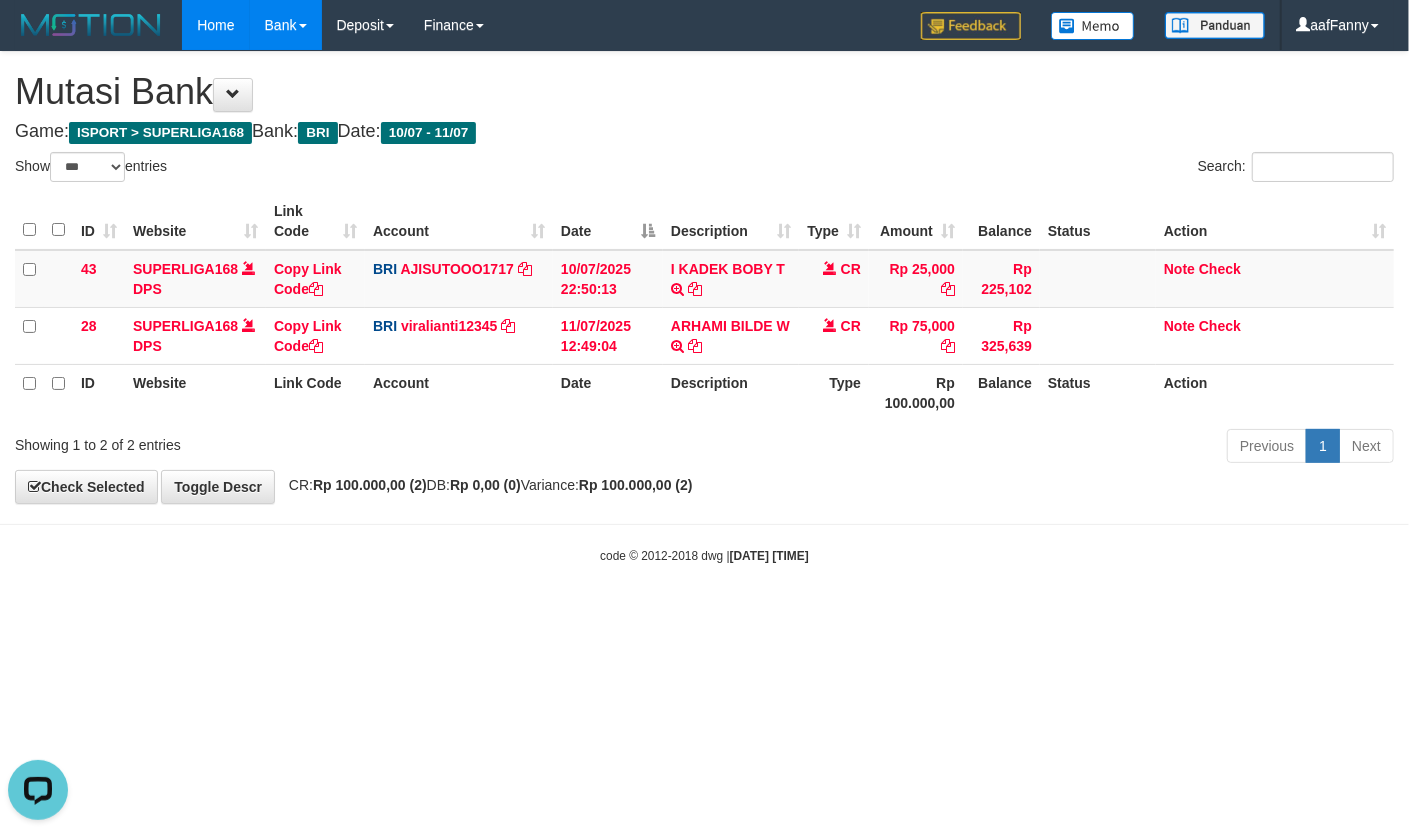 scroll, scrollTop: 0, scrollLeft: 0, axis: both 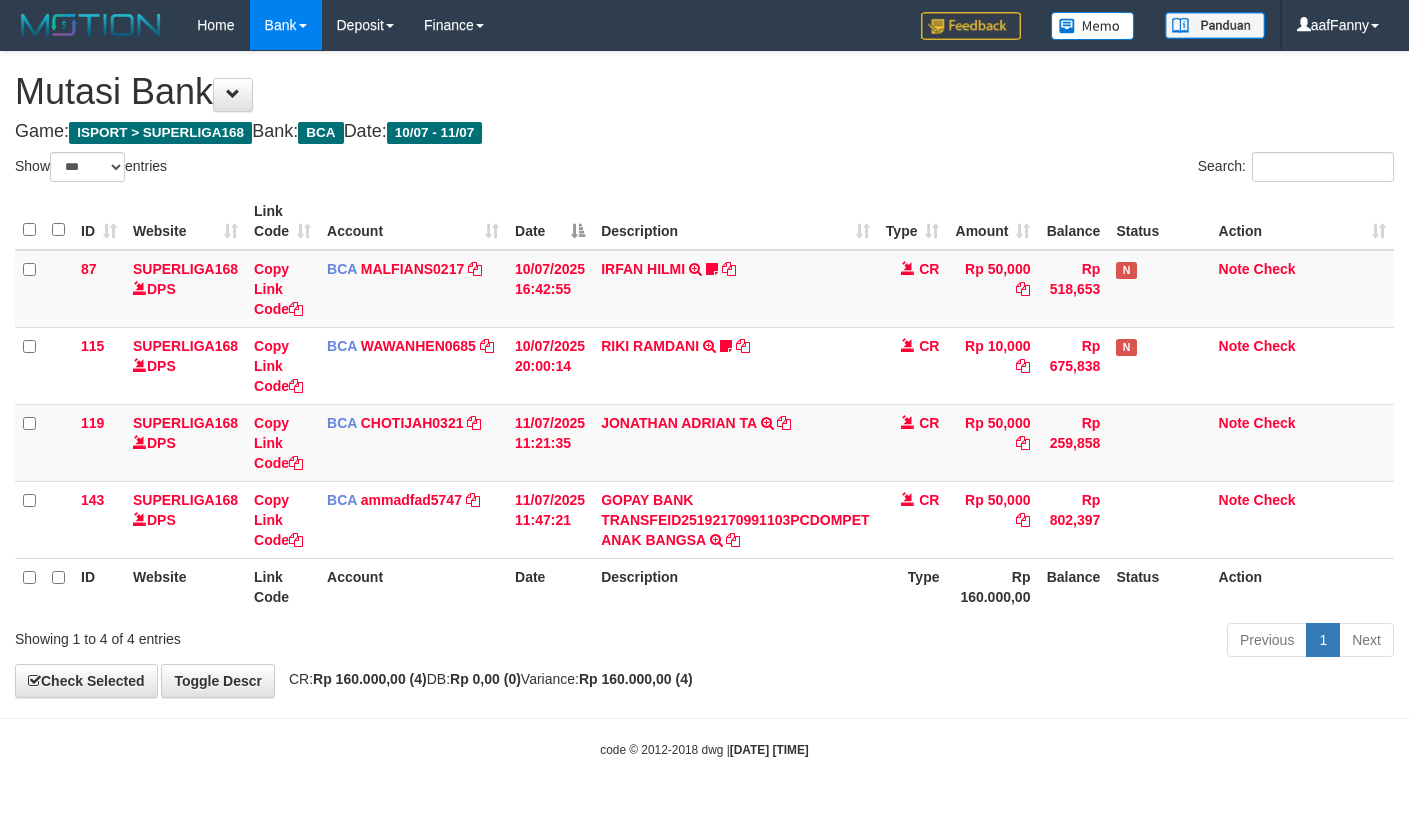 select on "***" 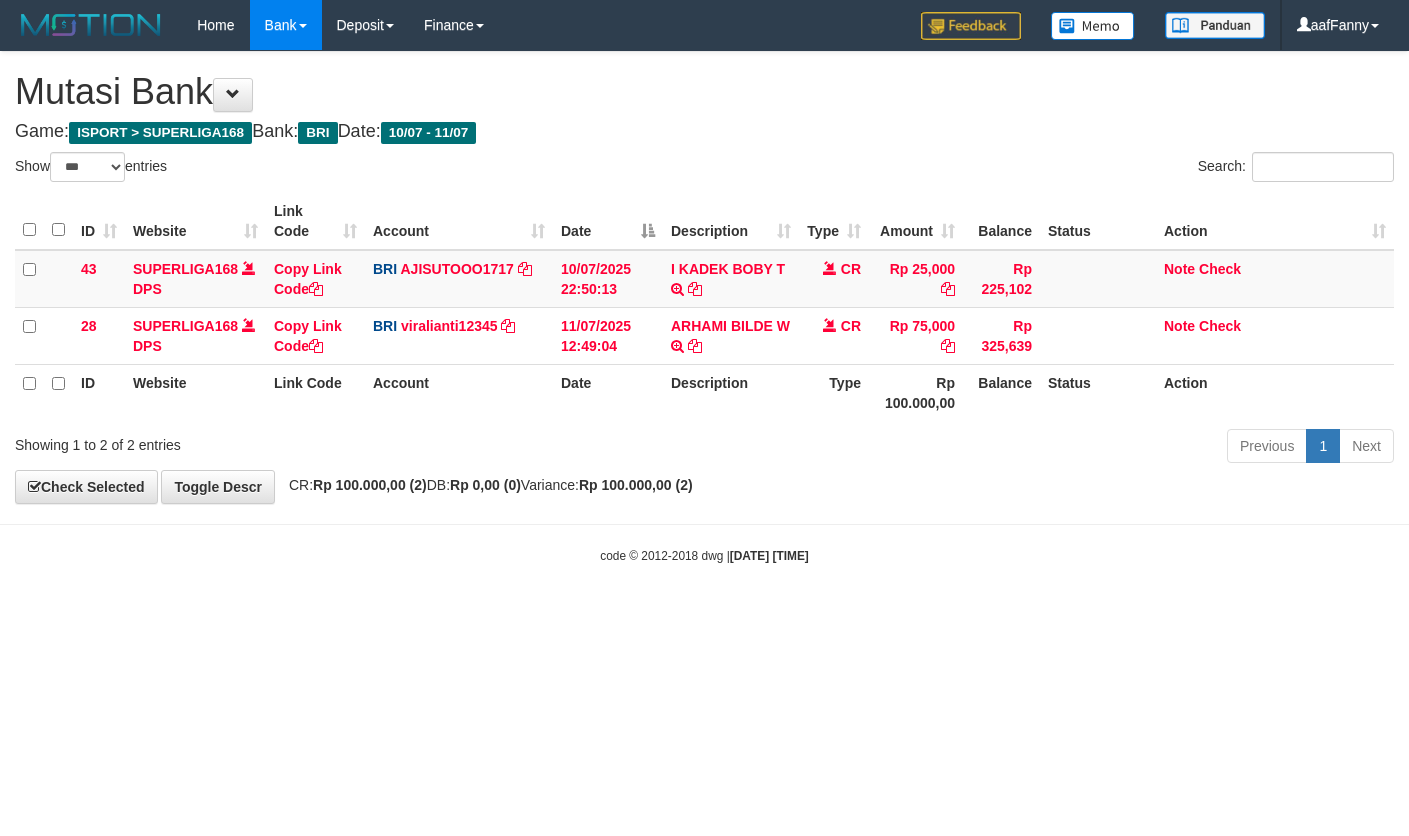 select on "***" 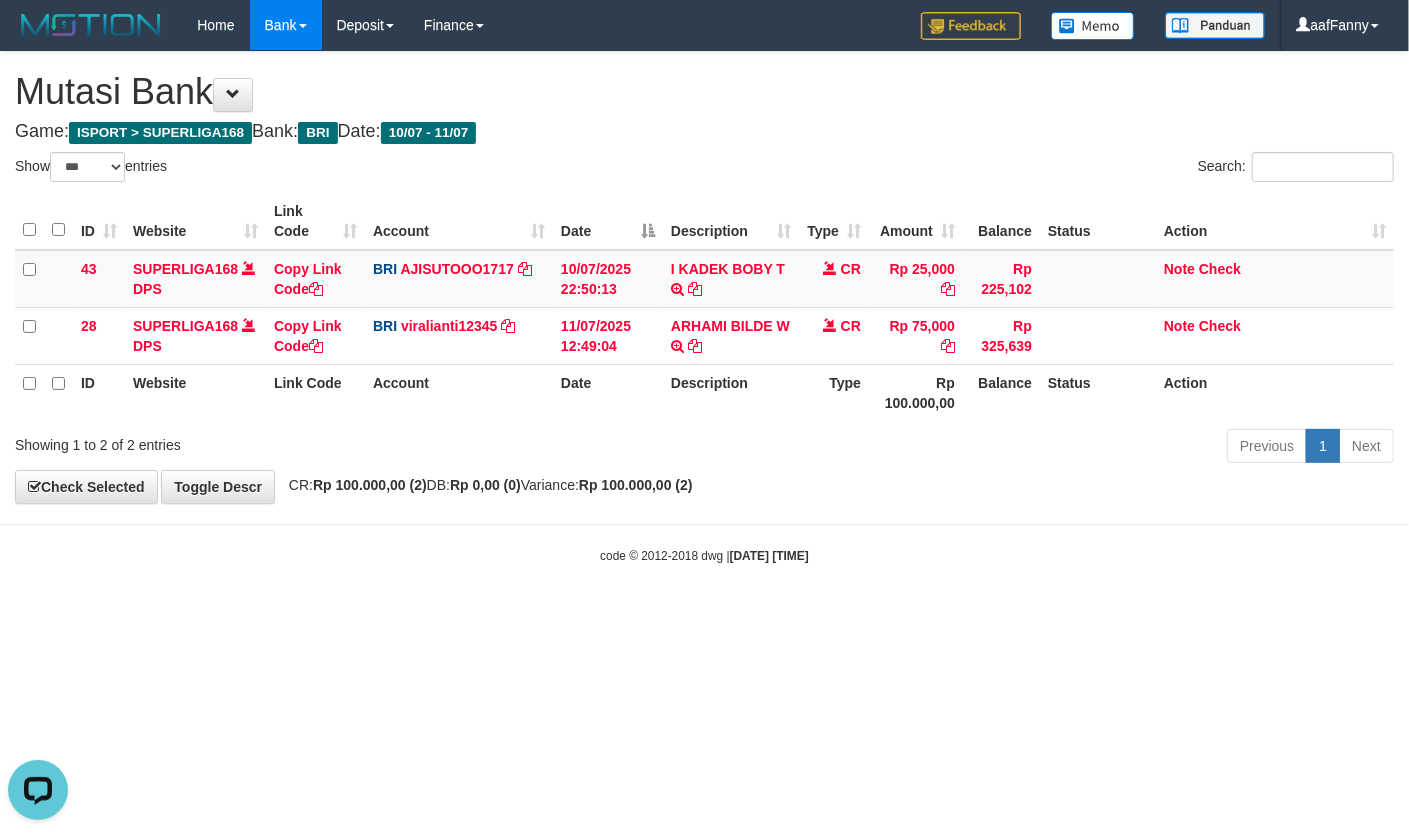 scroll, scrollTop: 0, scrollLeft: 0, axis: both 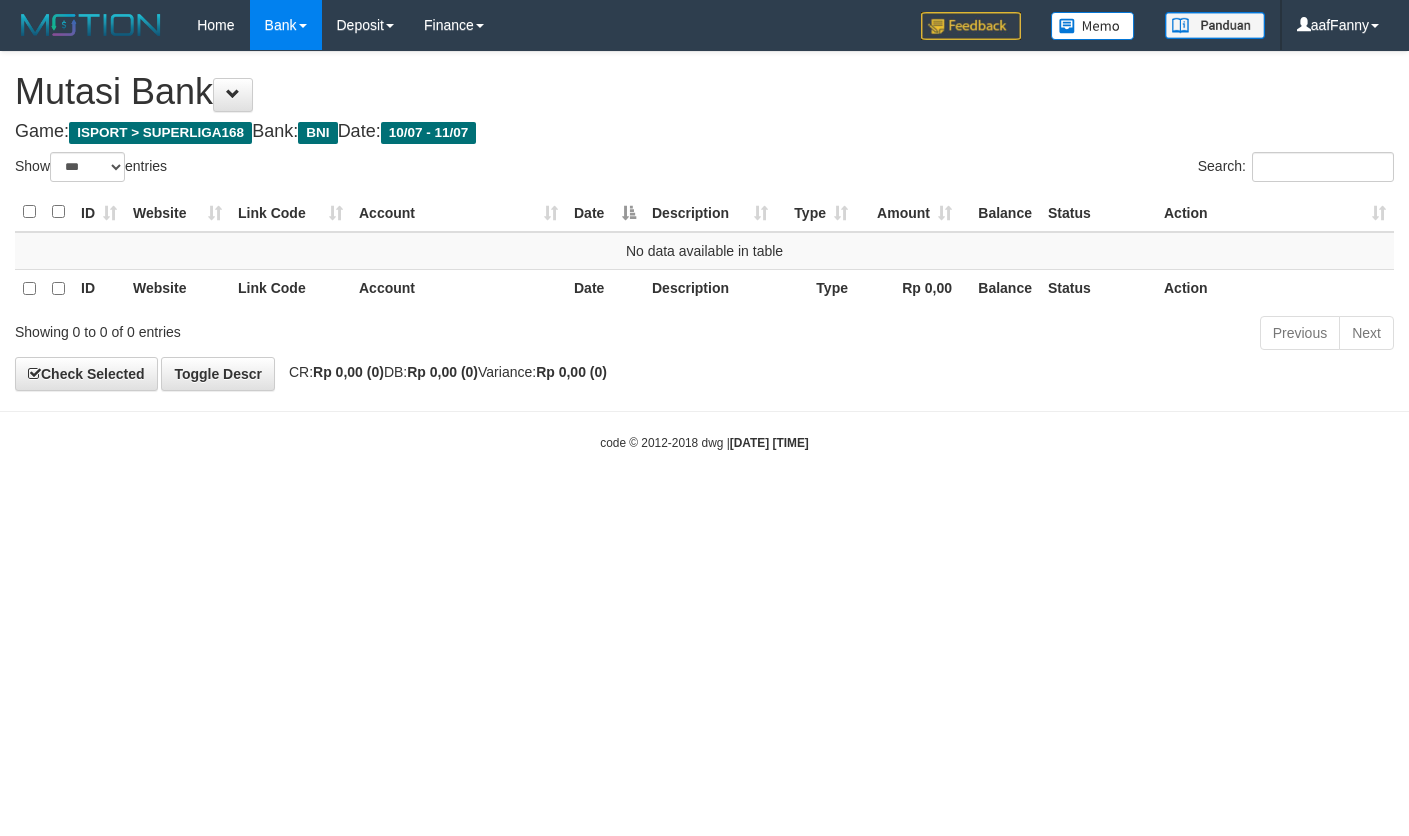 select on "***" 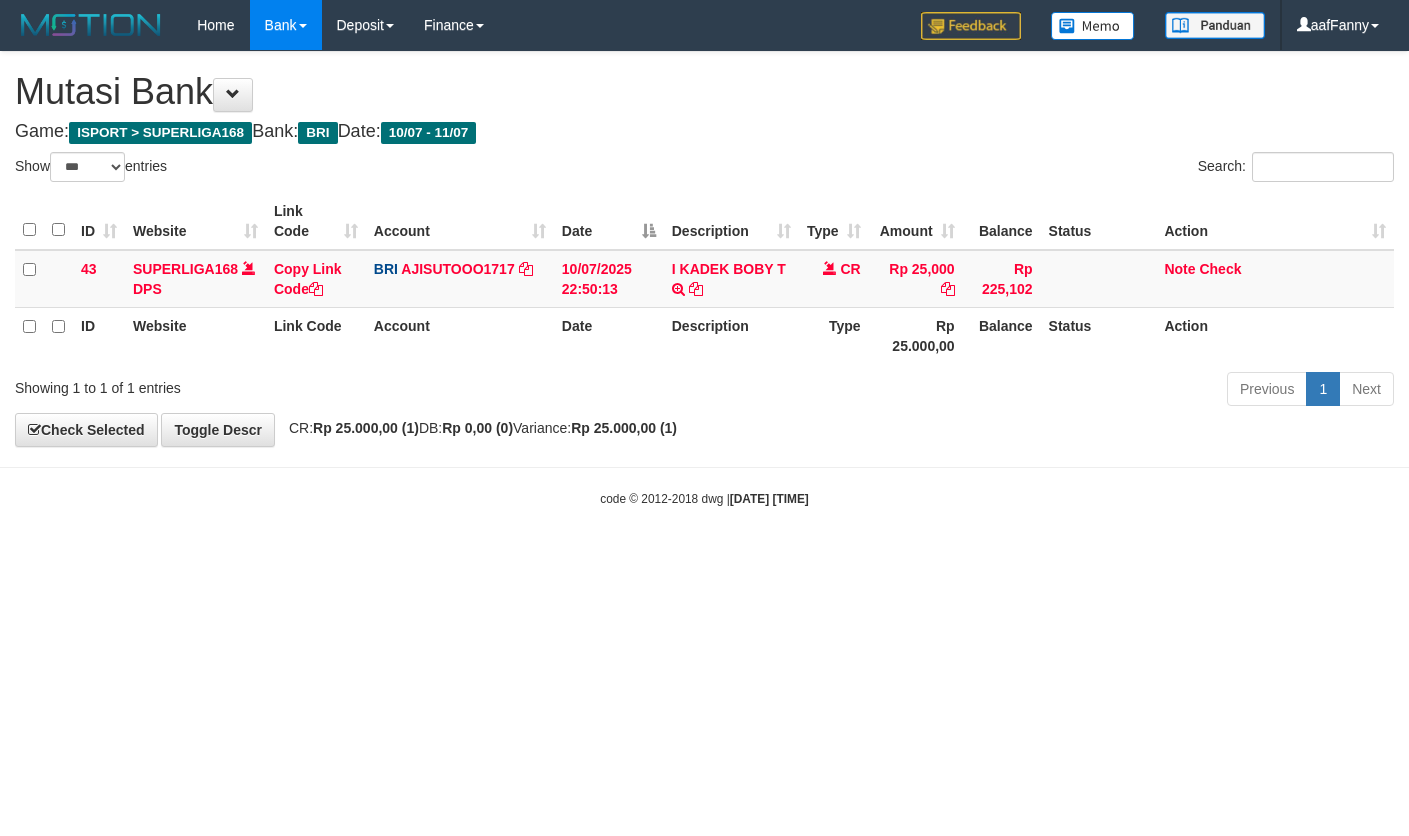 select on "***" 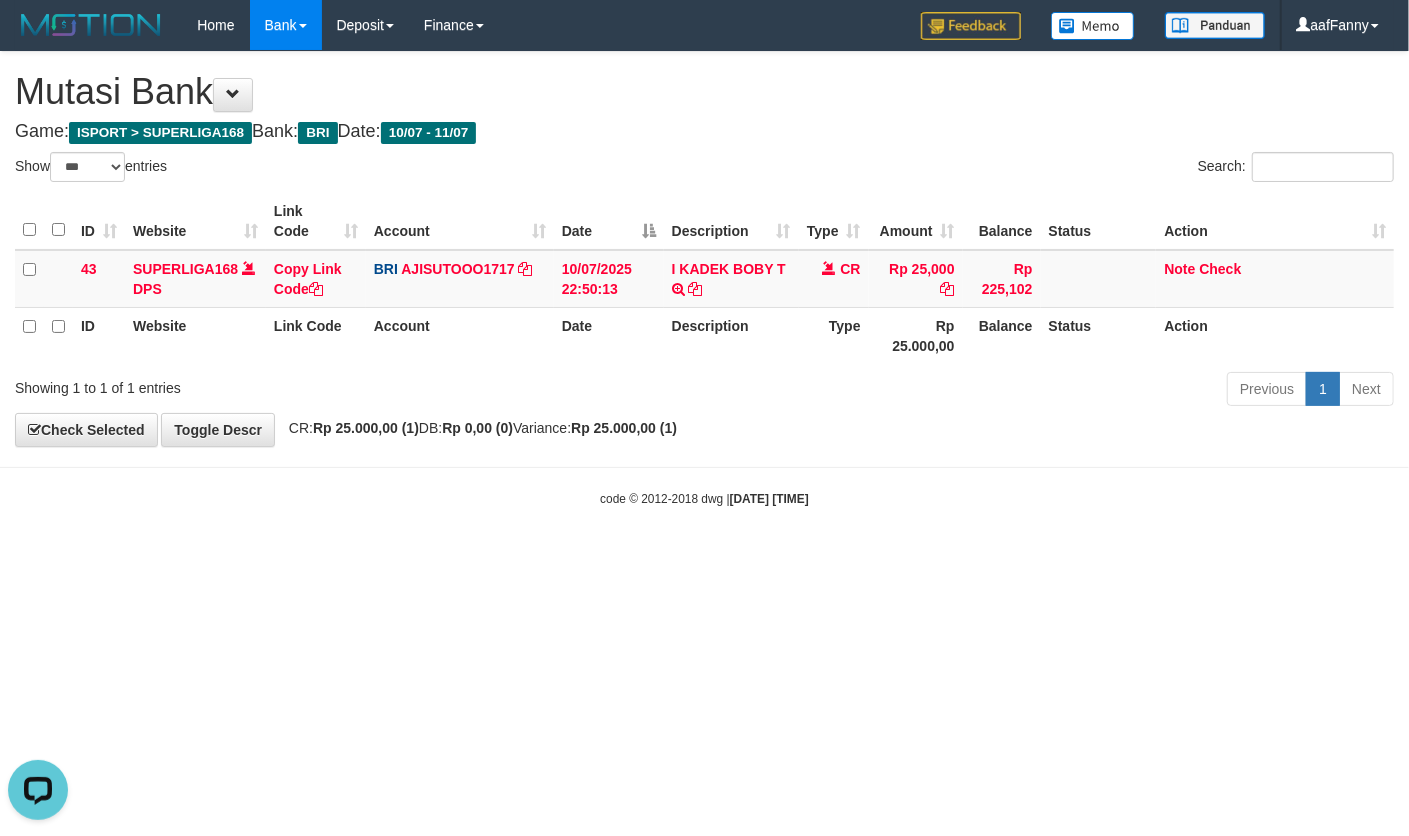 scroll, scrollTop: 0, scrollLeft: 0, axis: both 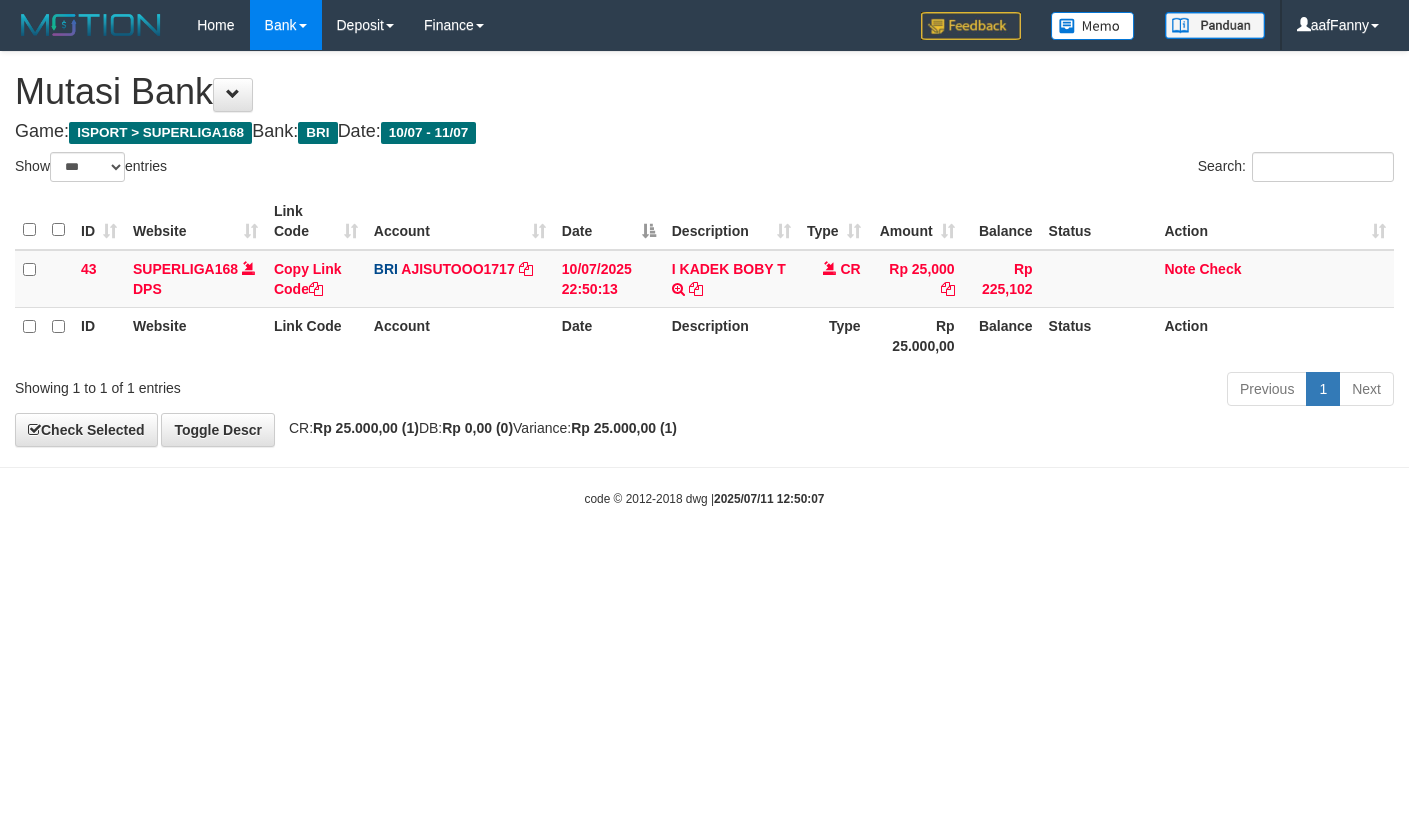 select on "***" 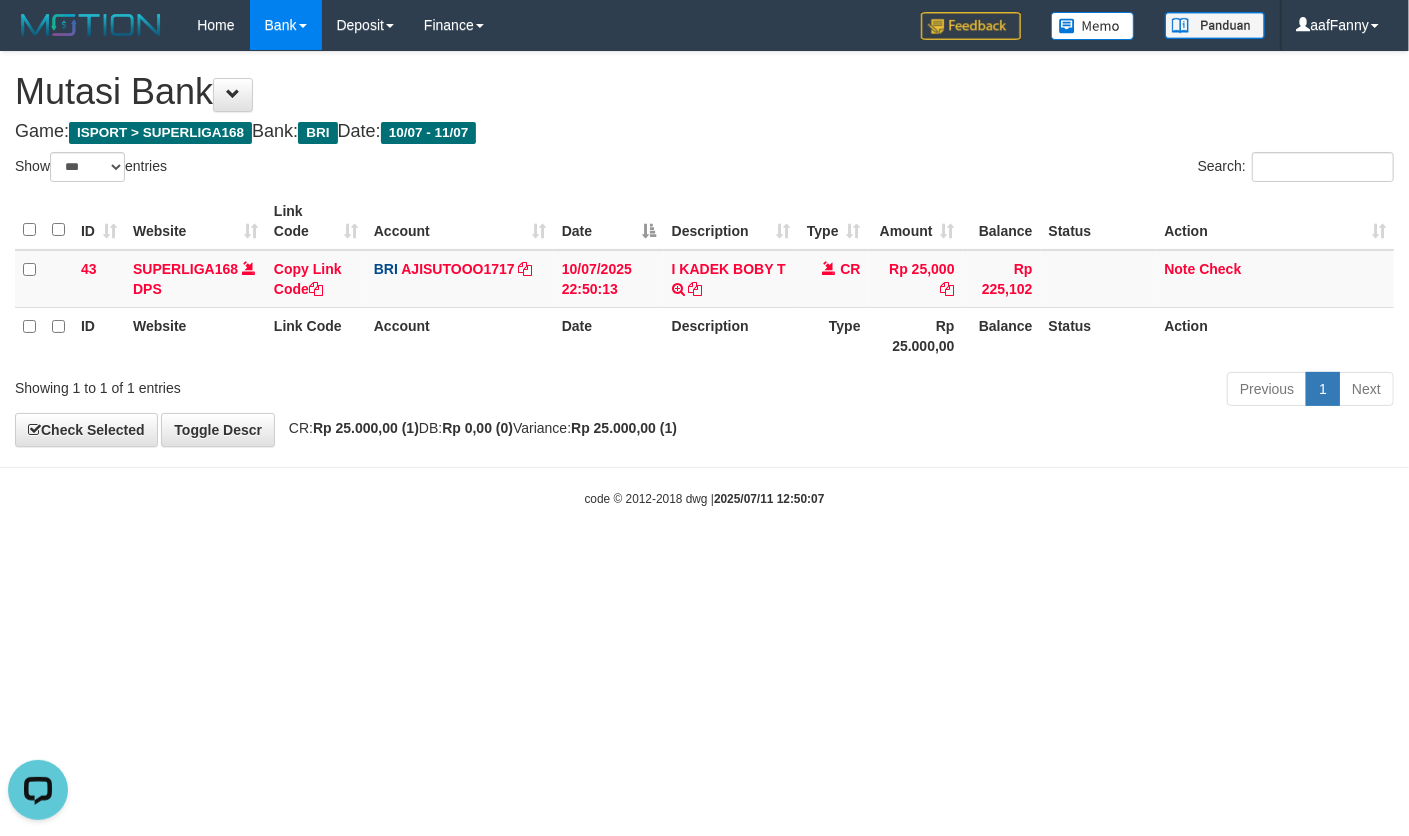 scroll, scrollTop: 0, scrollLeft: 0, axis: both 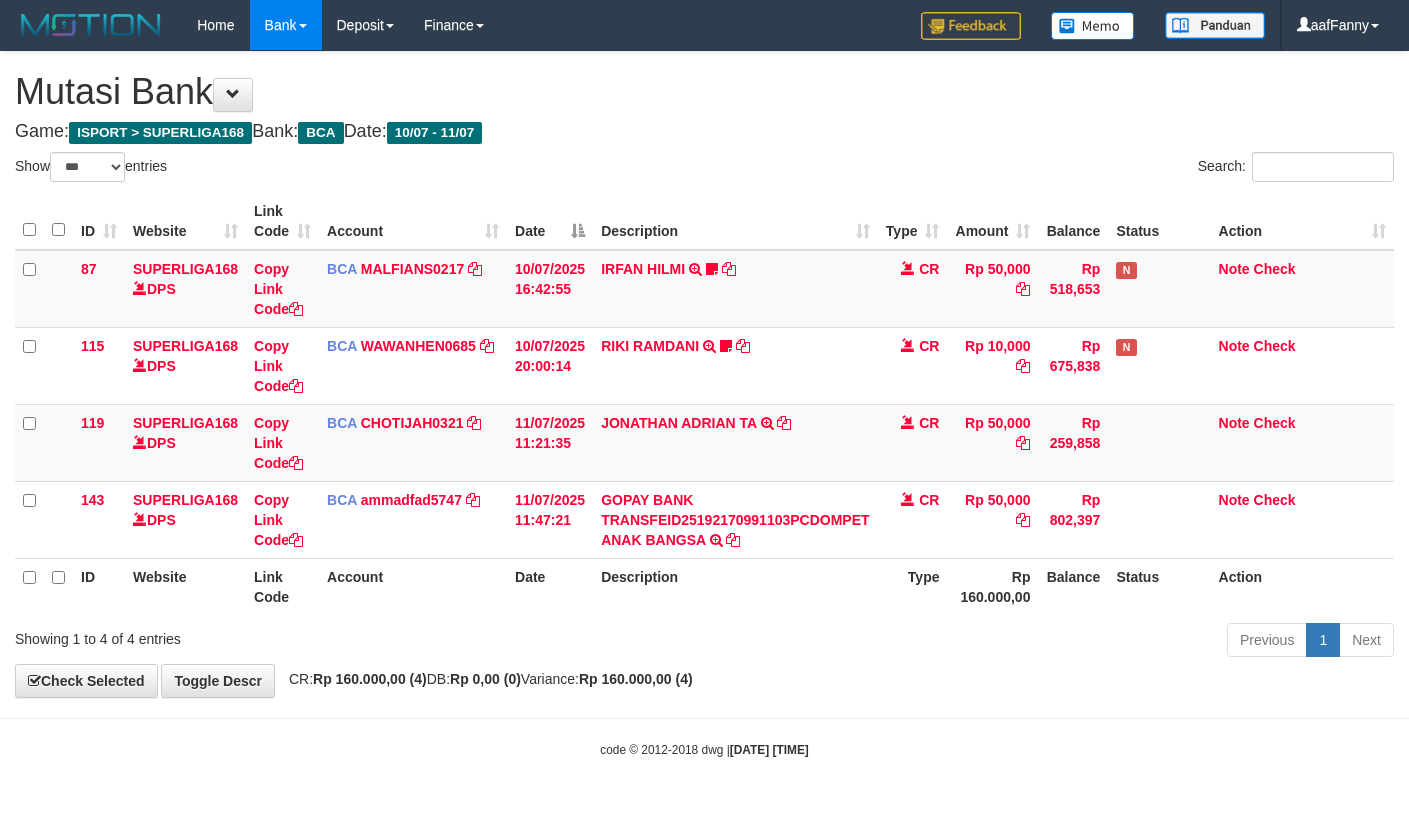 select on "***" 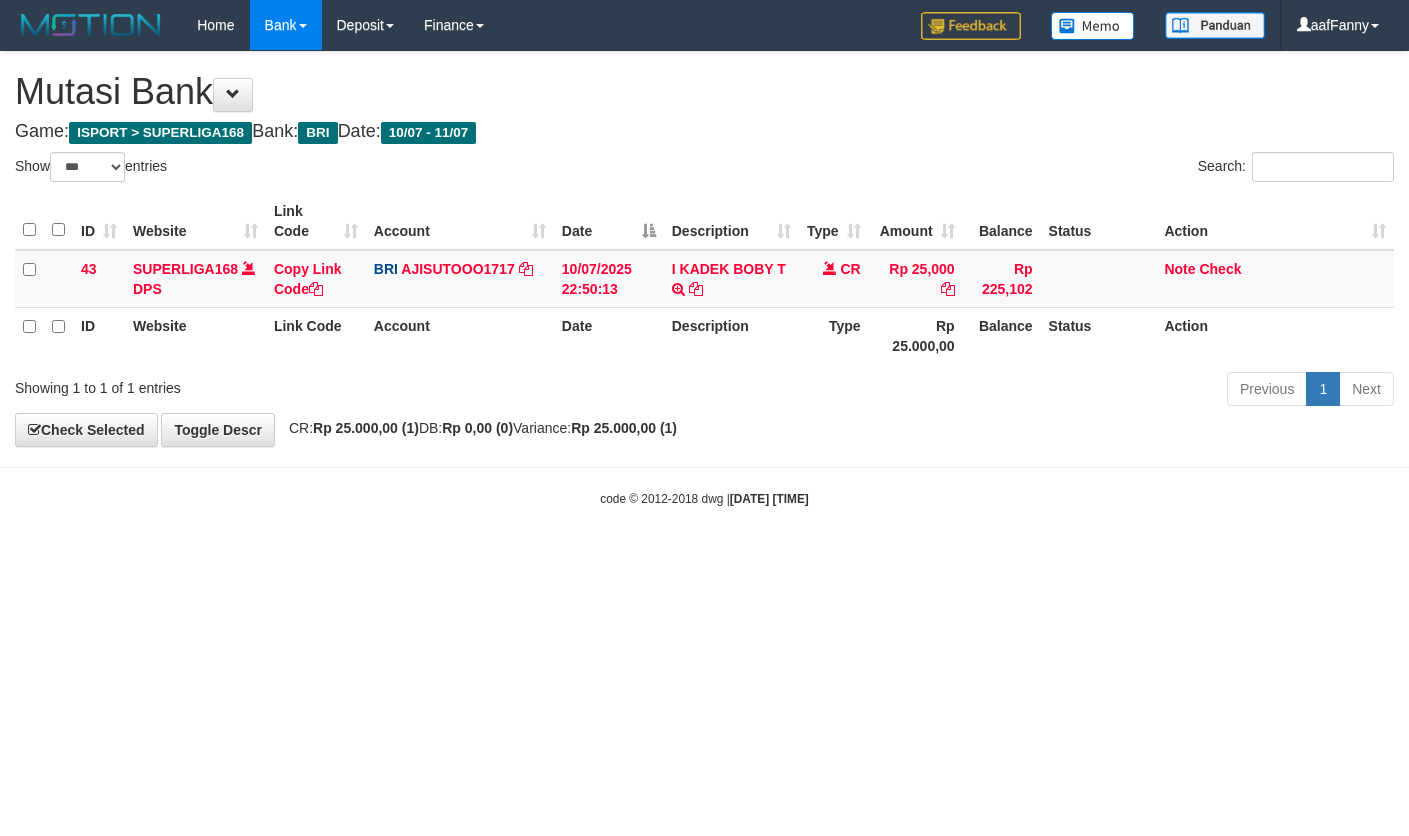 select on "***" 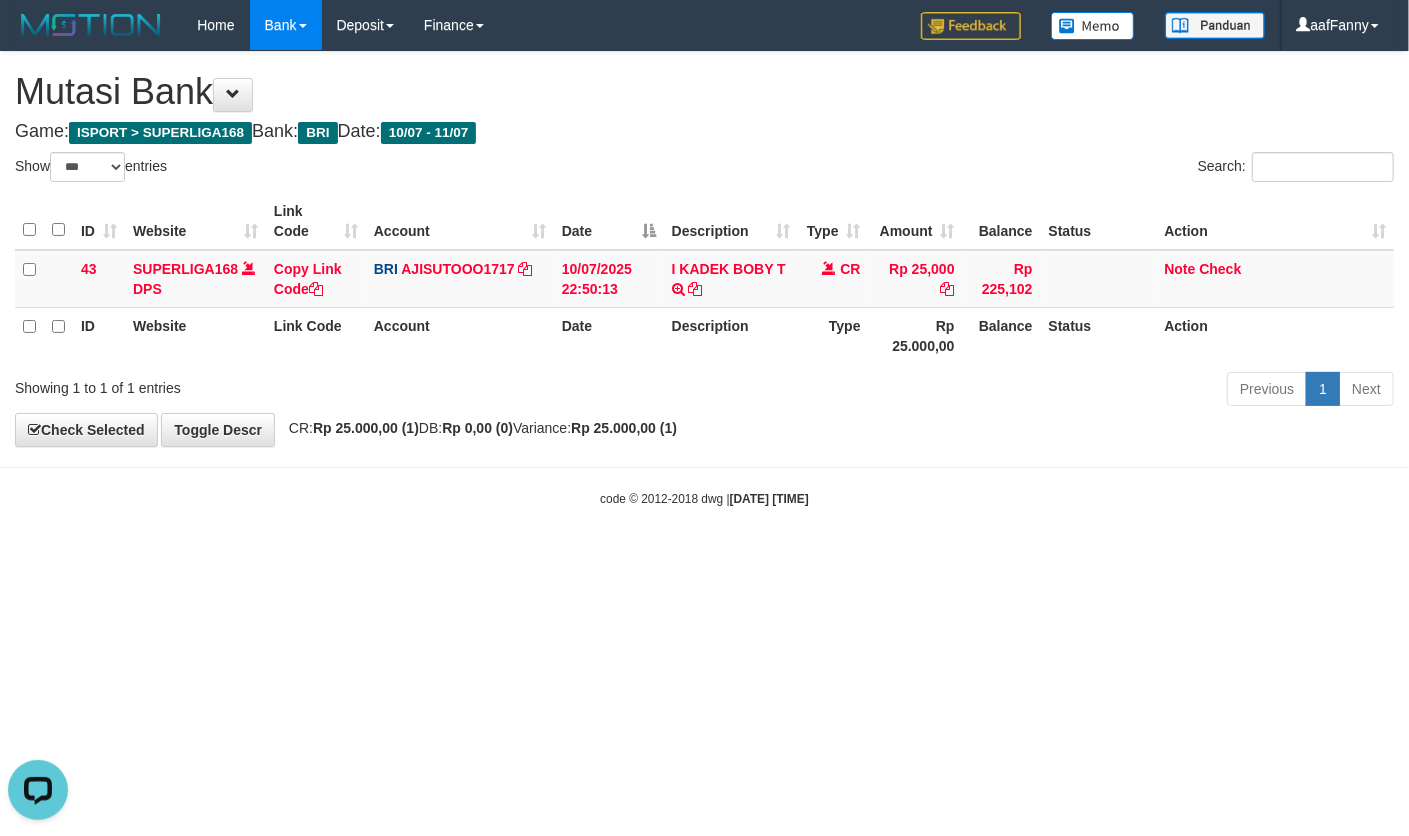 scroll, scrollTop: 0, scrollLeft: 0, axis: both 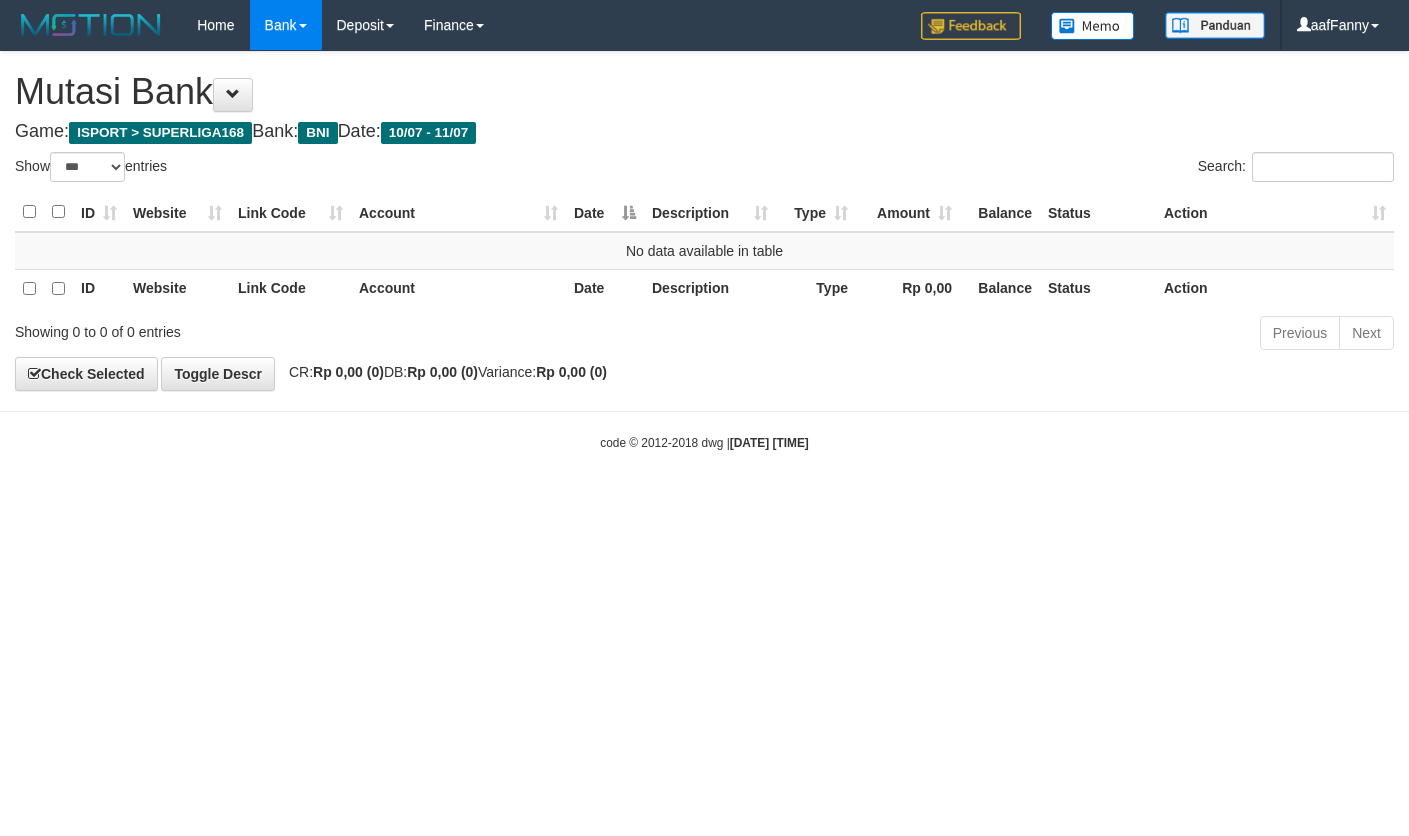 select on "***" 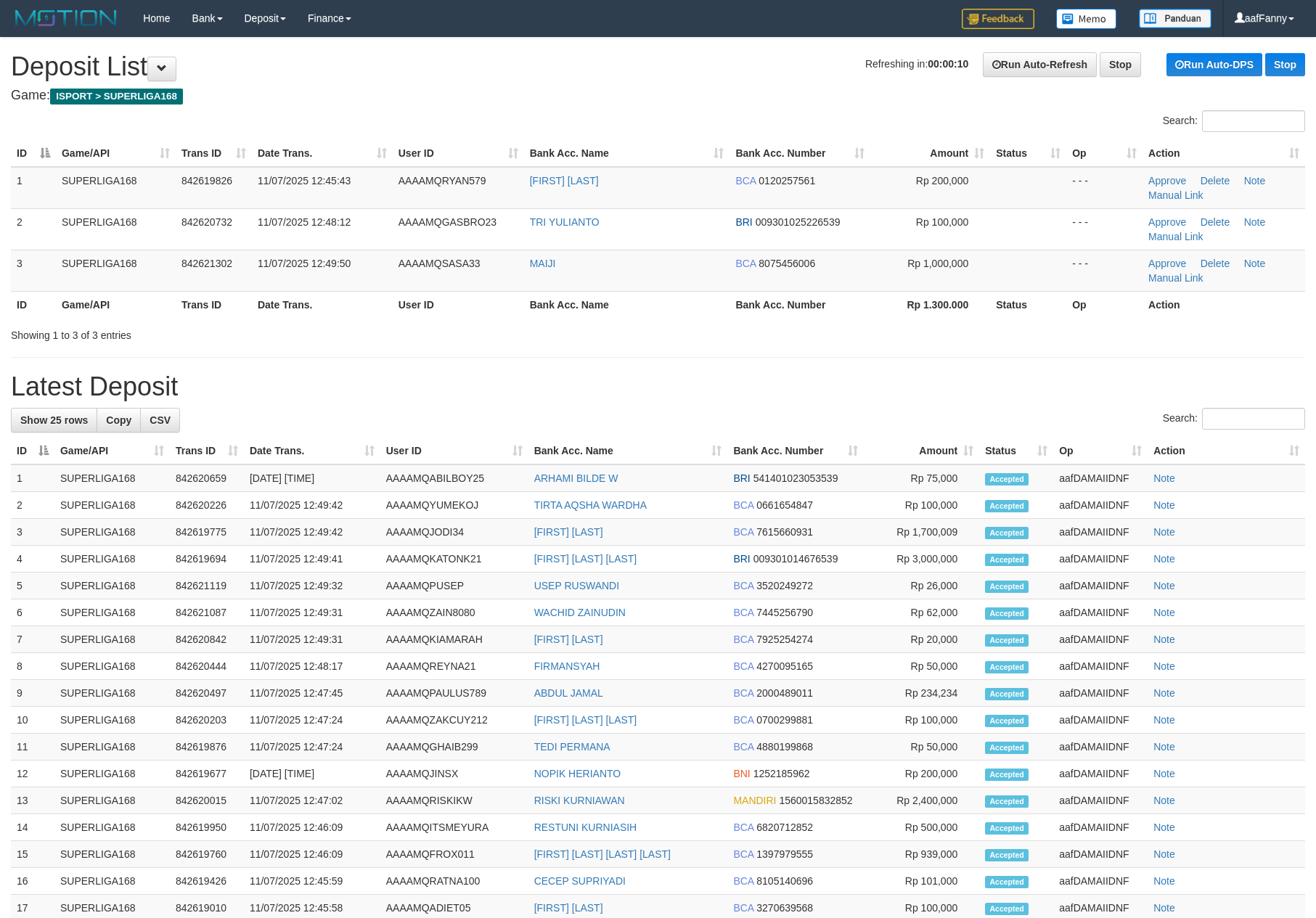scroll, scrollTop: 0, scrollLeft: 0, axis: both 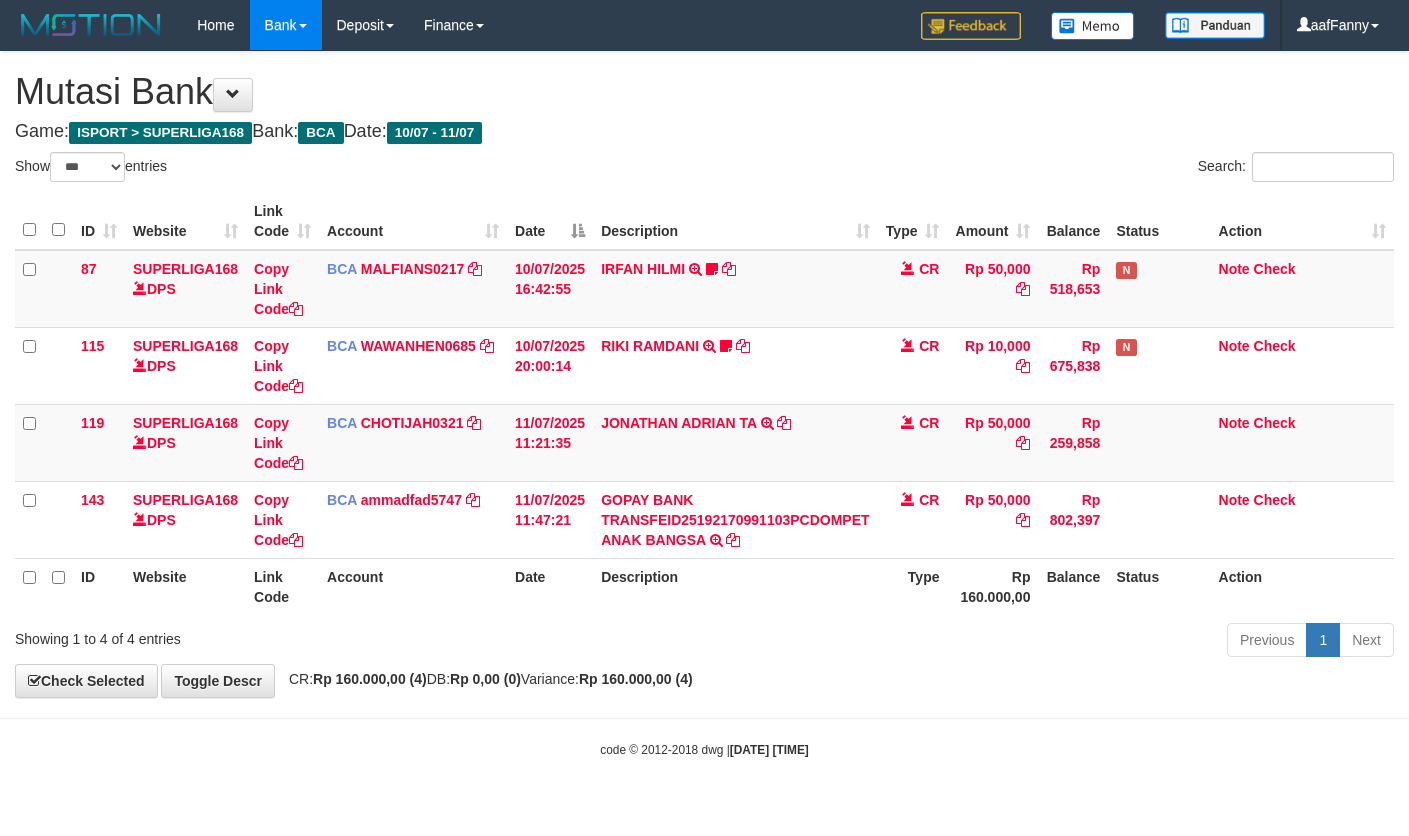select on "***" 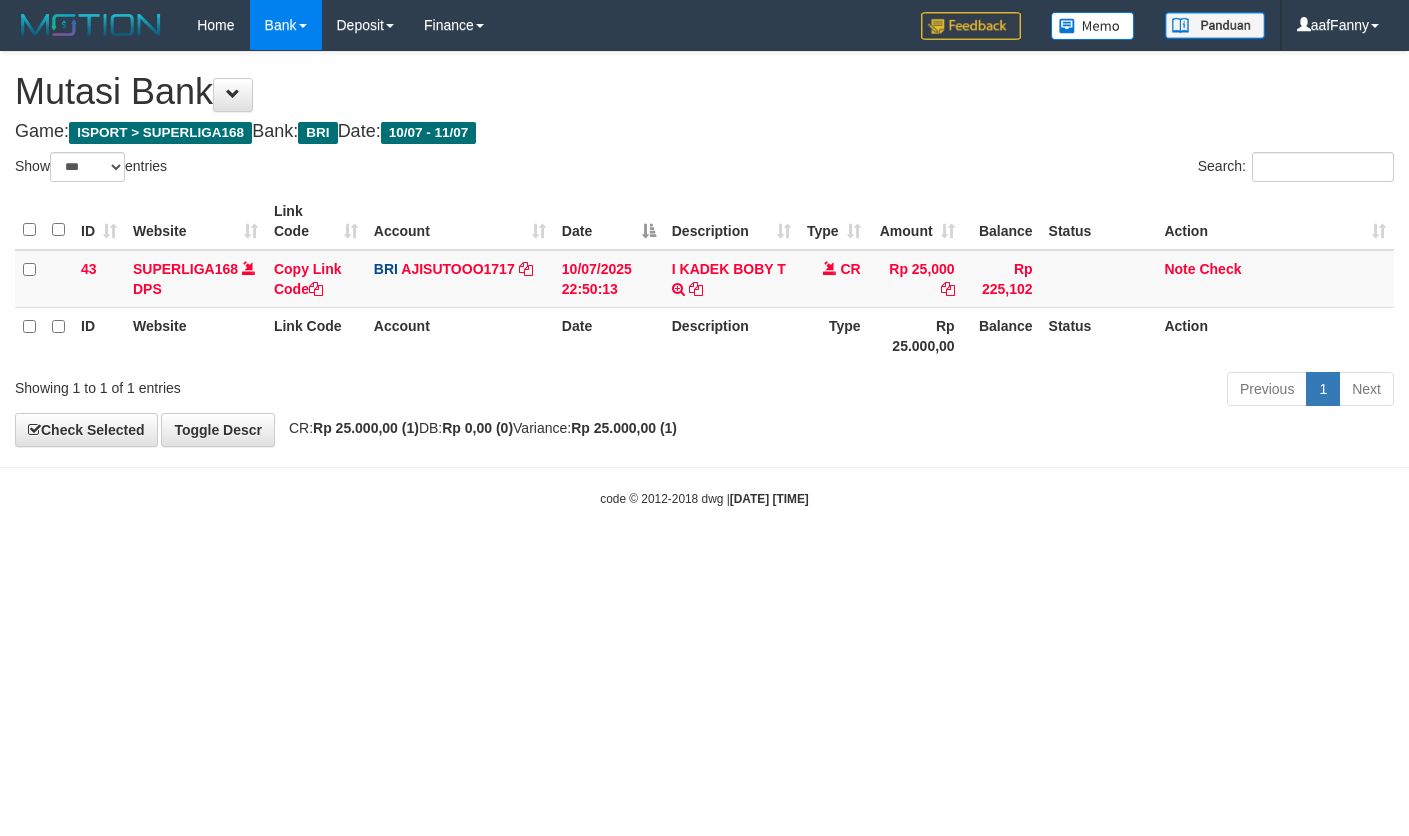 select on "***" 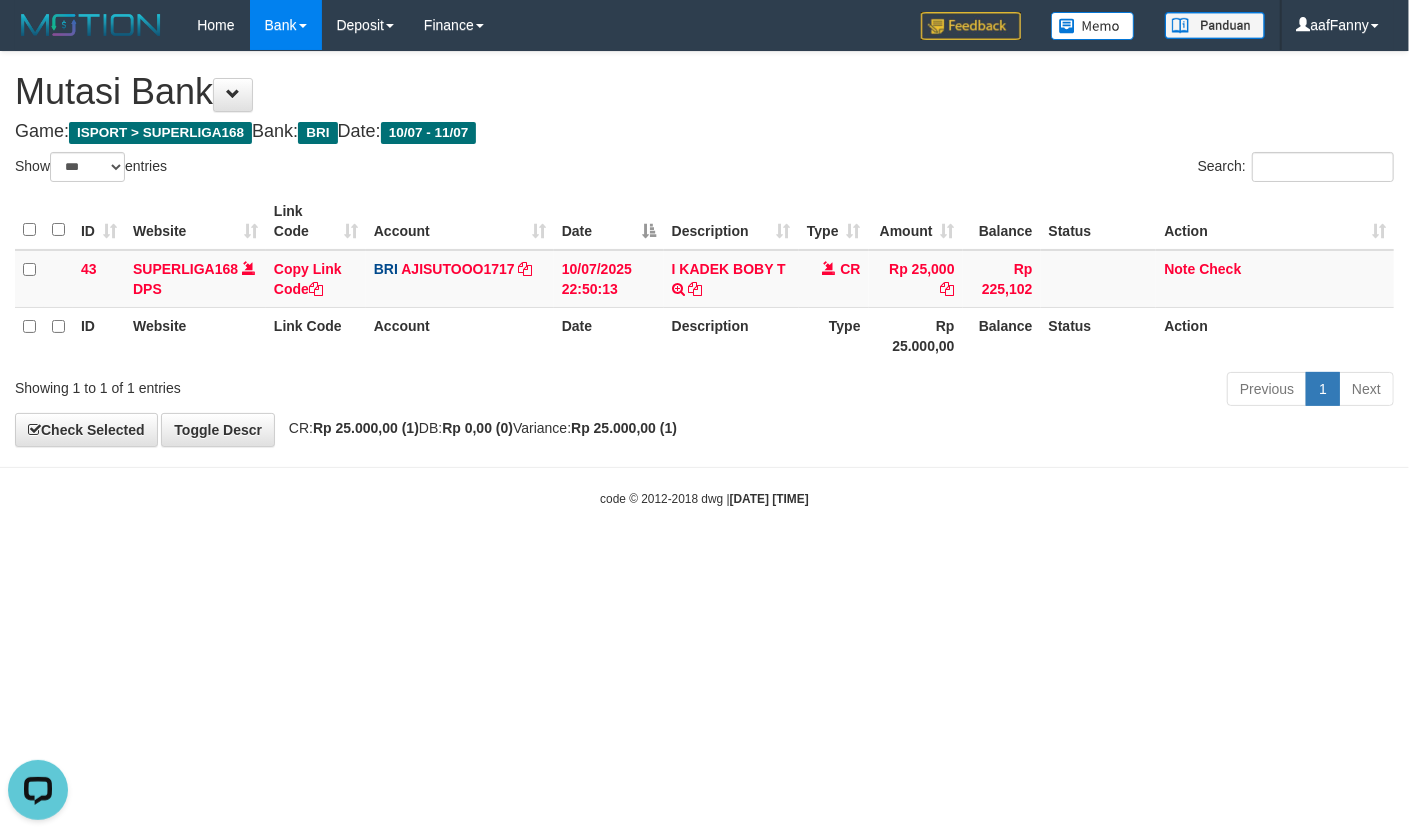 scroll, scrollTop: 0, scrollLeft: 0, axis: both 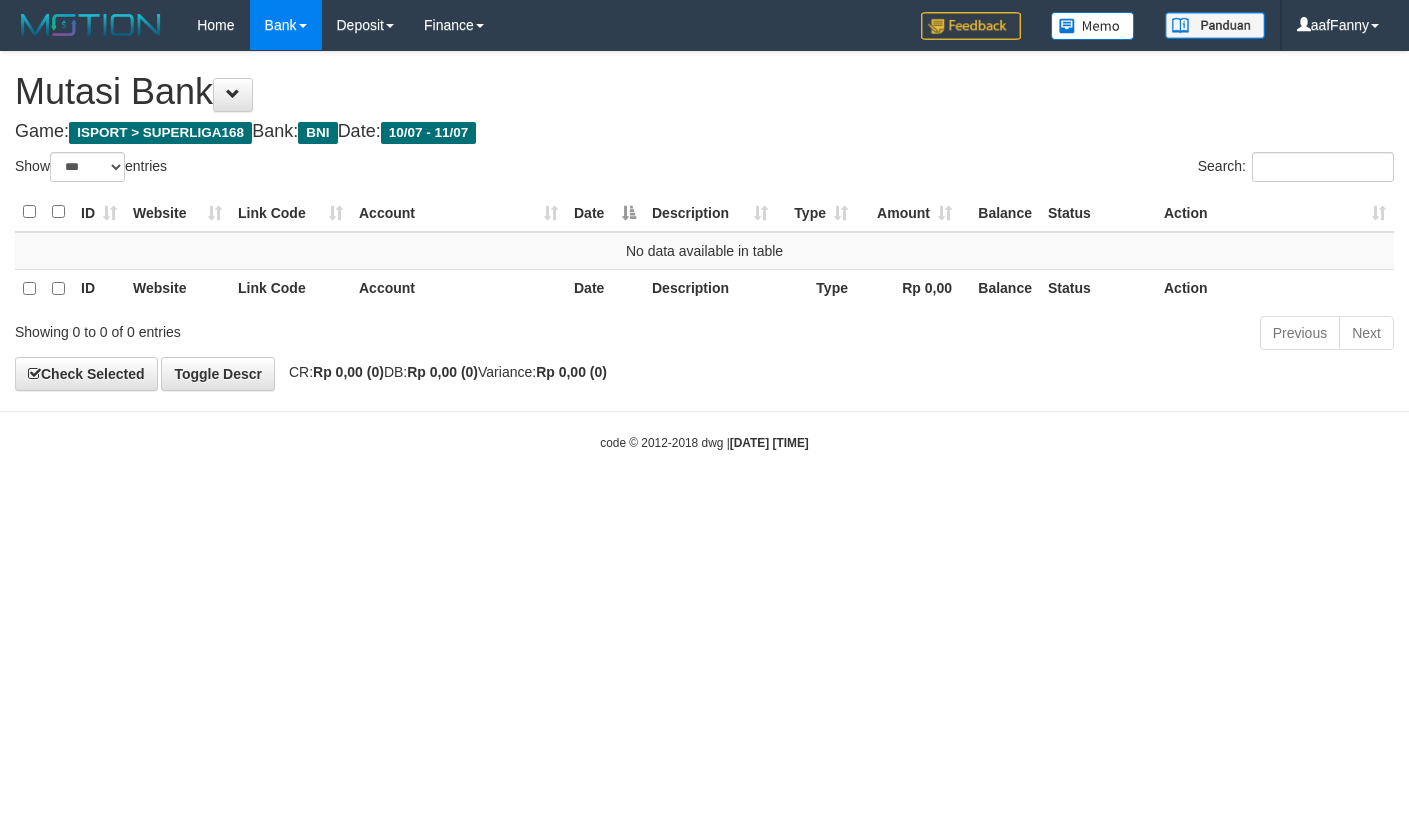 select on "***" 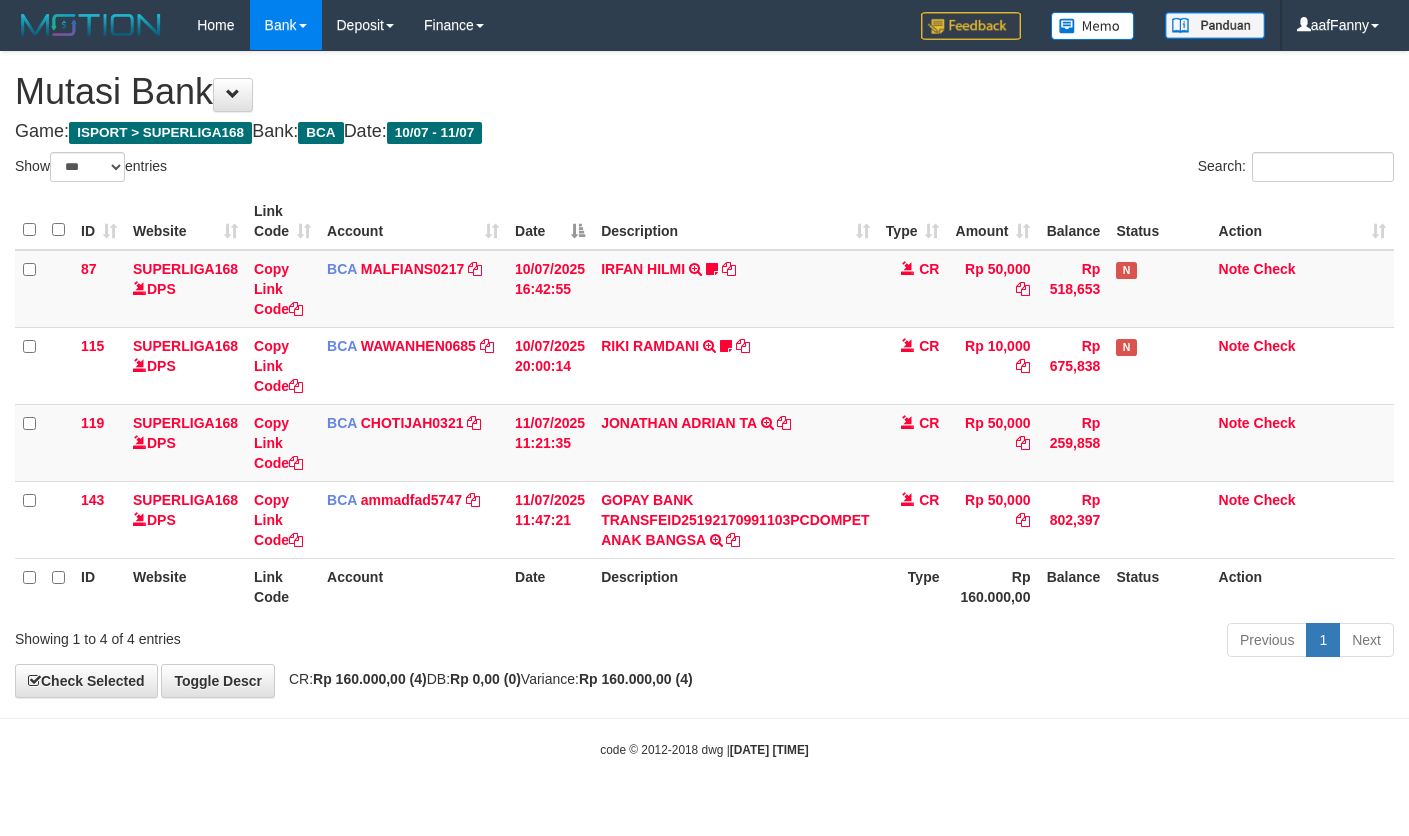 select on "***" 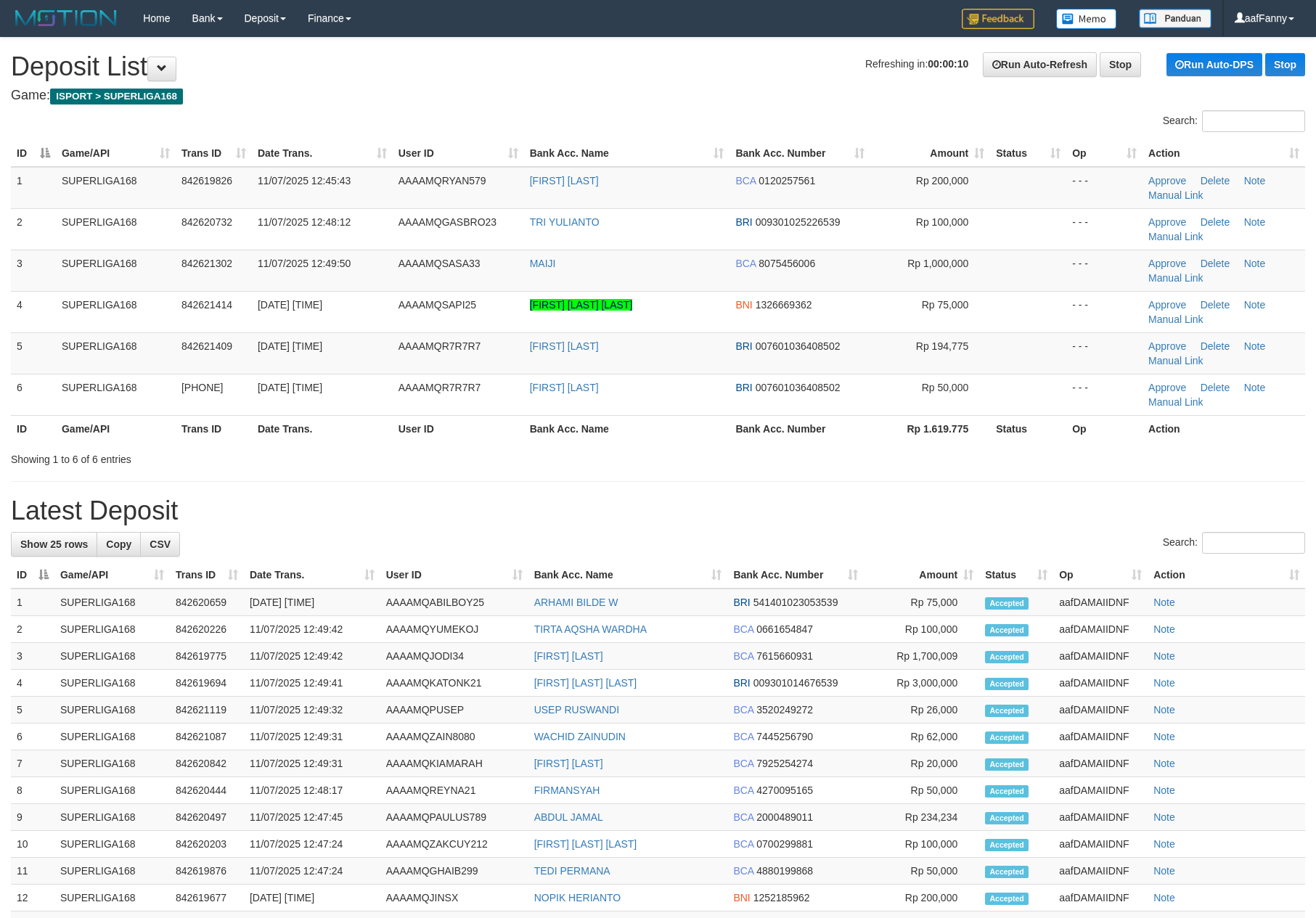 scroll, scrollTop: 0, scrollLeft: 0, axis: both 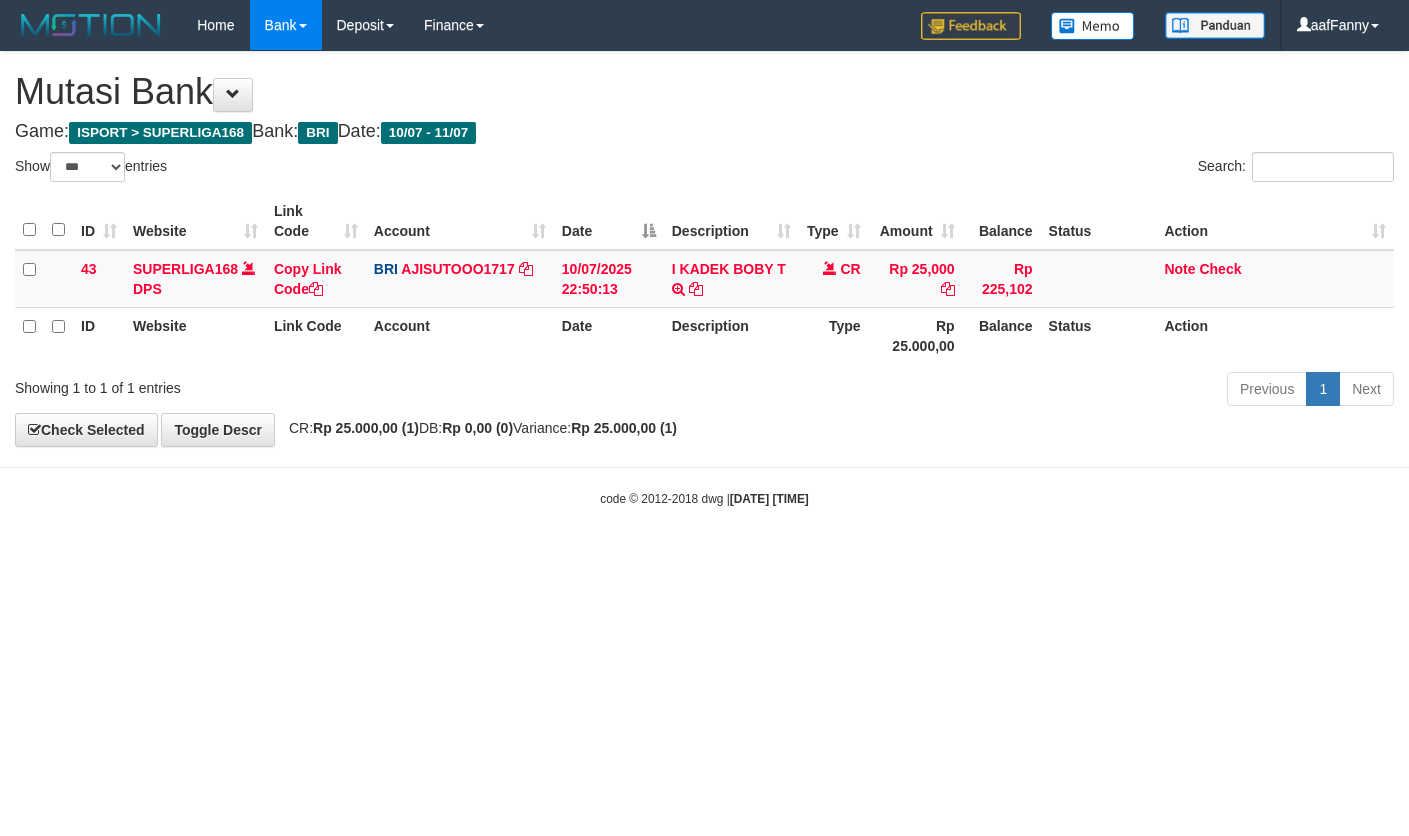 select on "***" 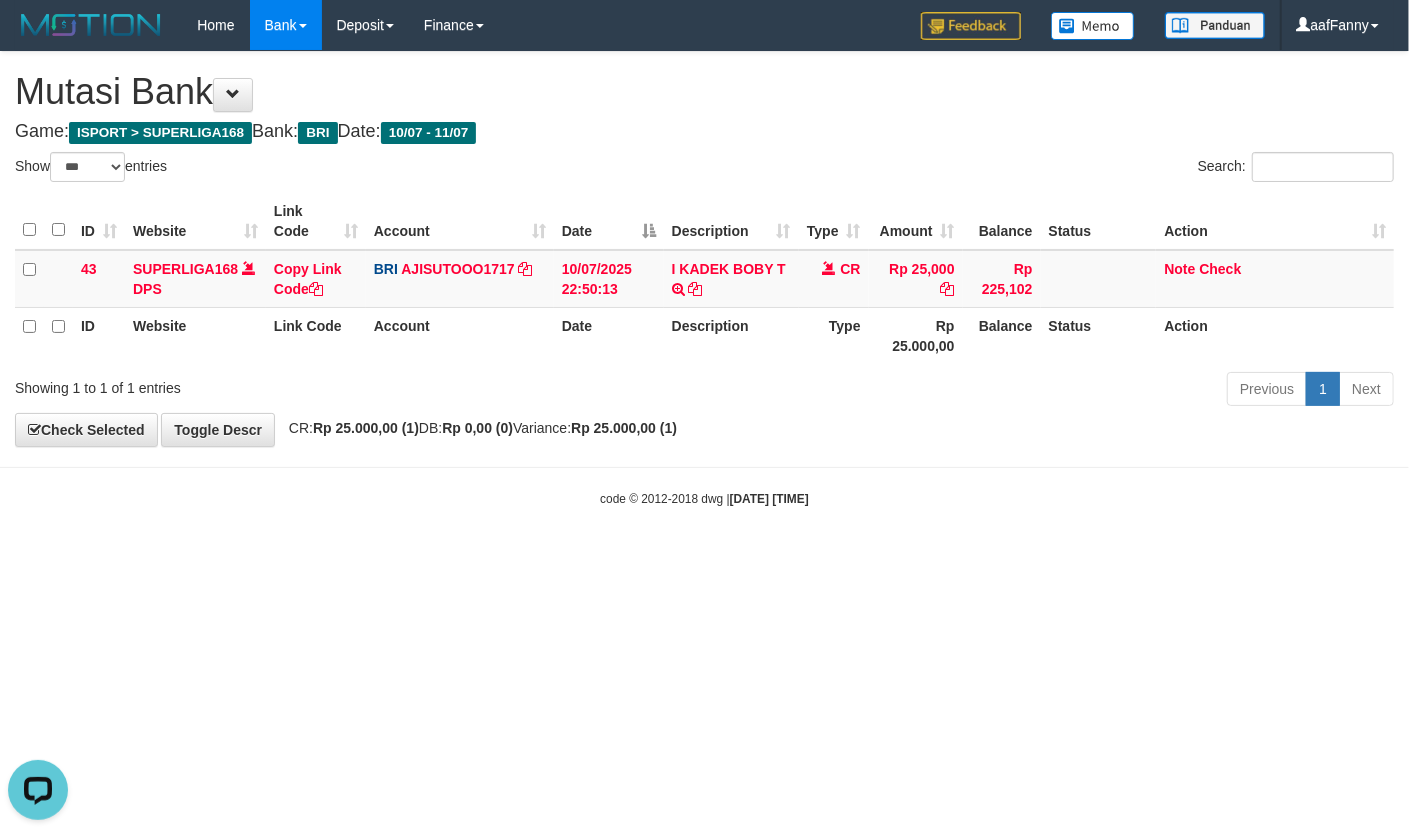 scroll, scrollTop: 0, scrollLeft: 0, axis: both 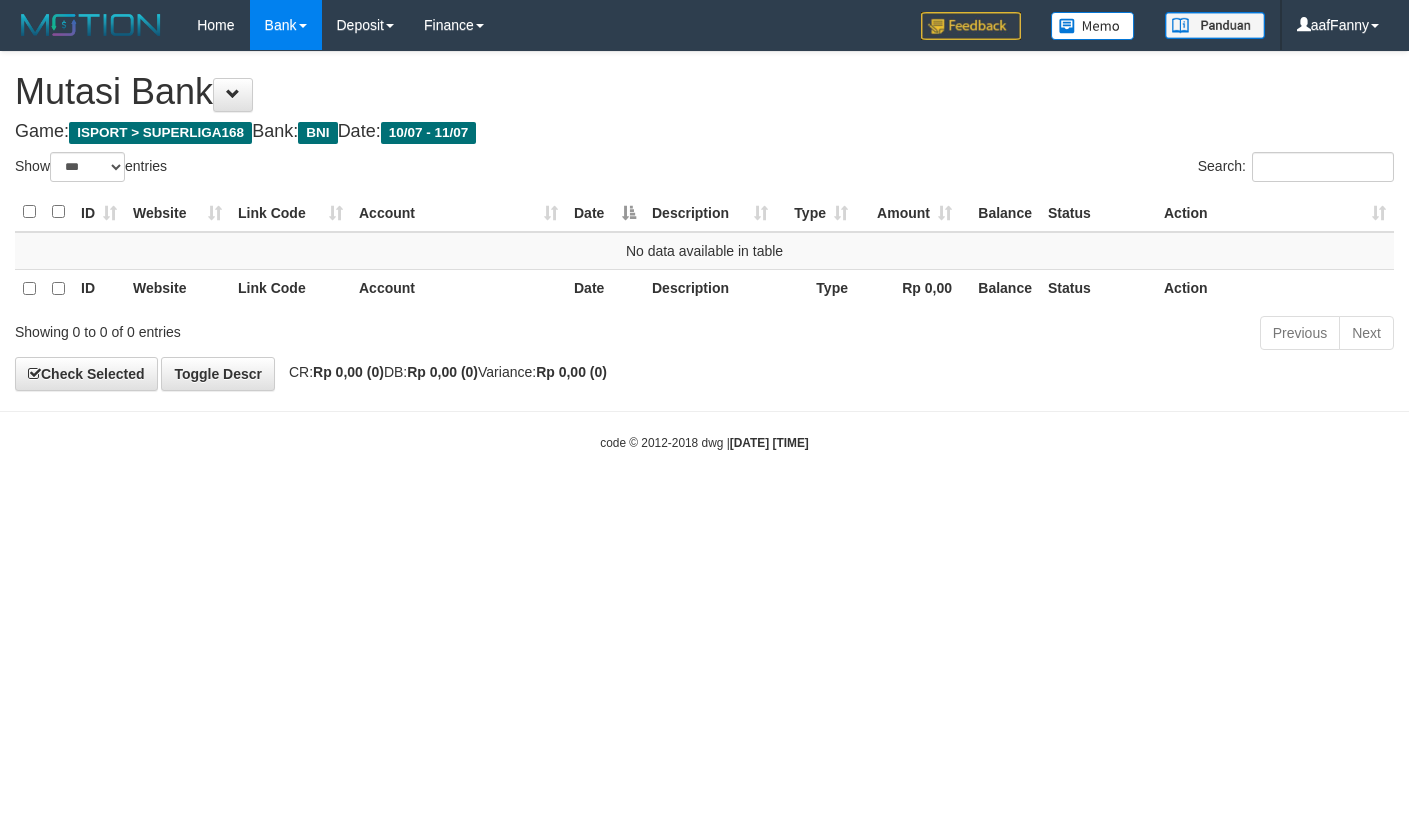 select on "***" 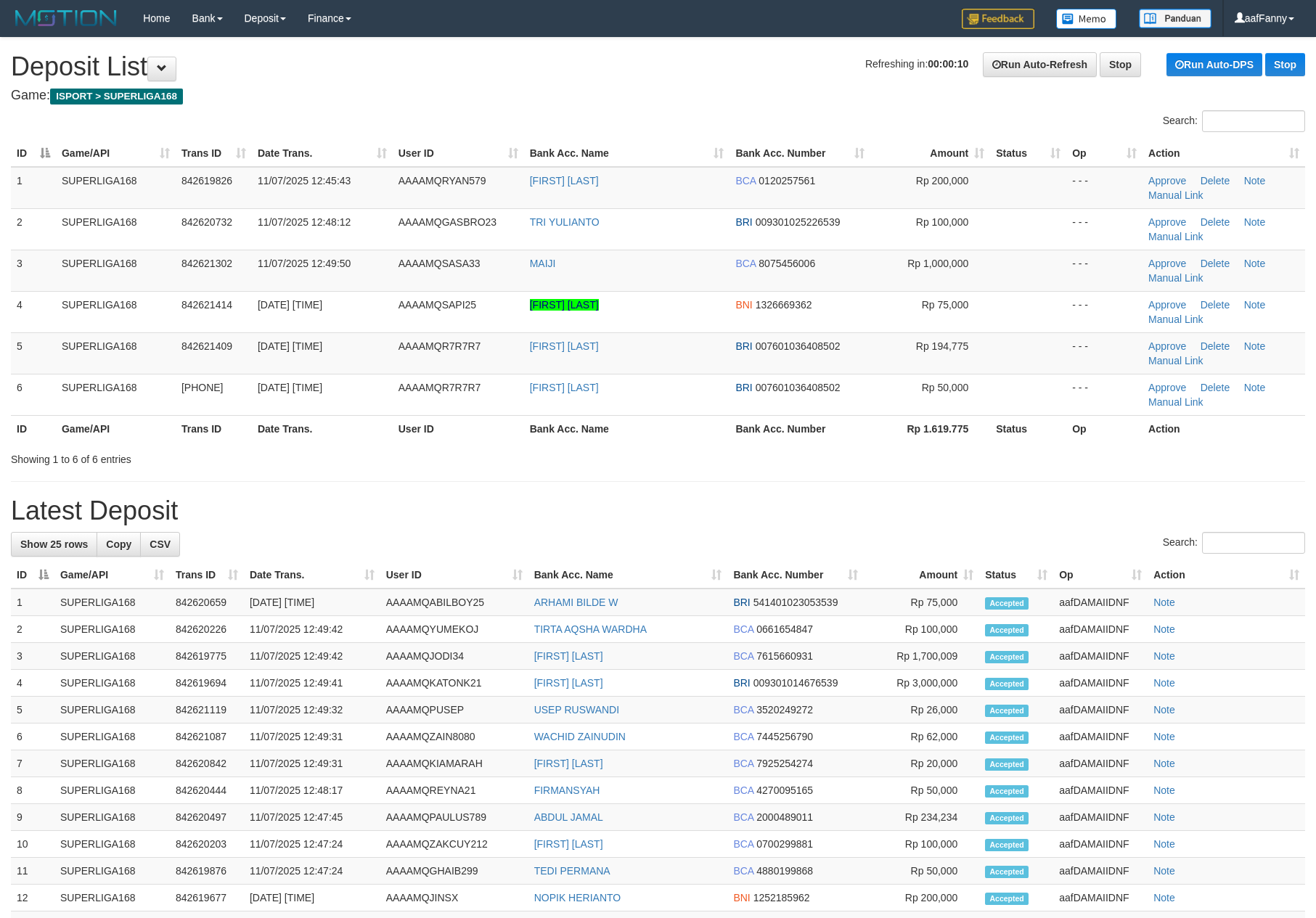 scroll, scrollTop: 0, scrollLeft: 0, axis: both 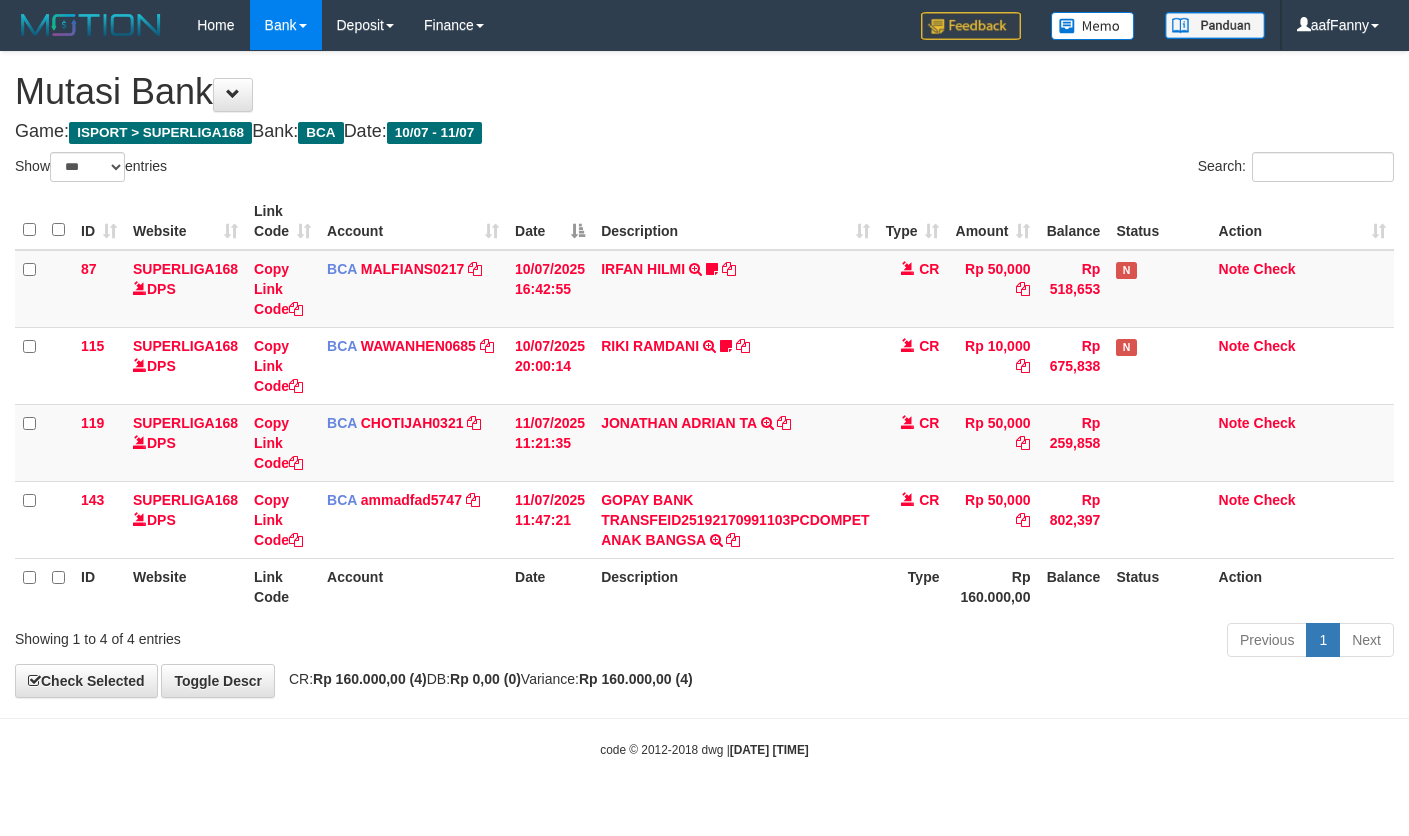 select on "***" 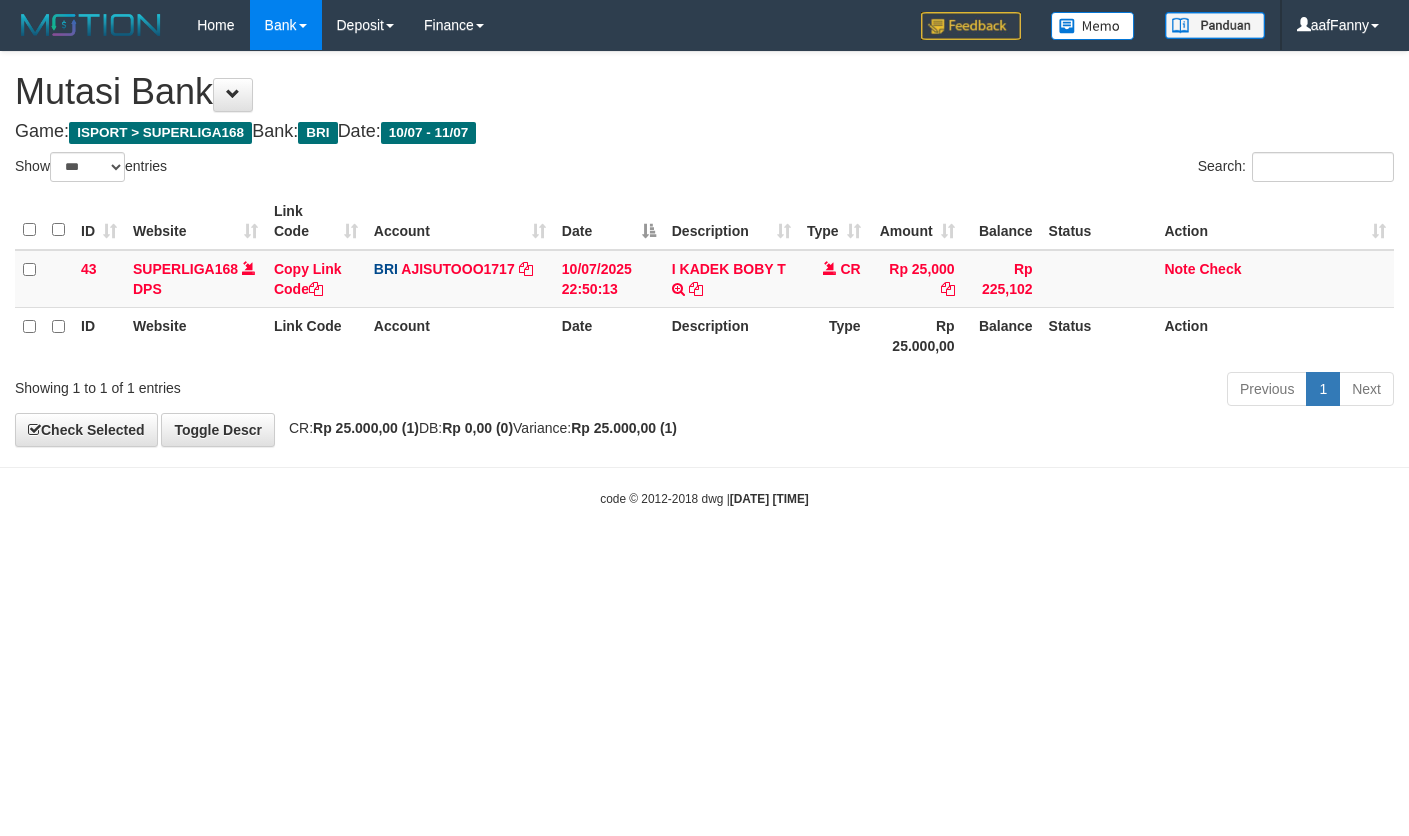select on "***" 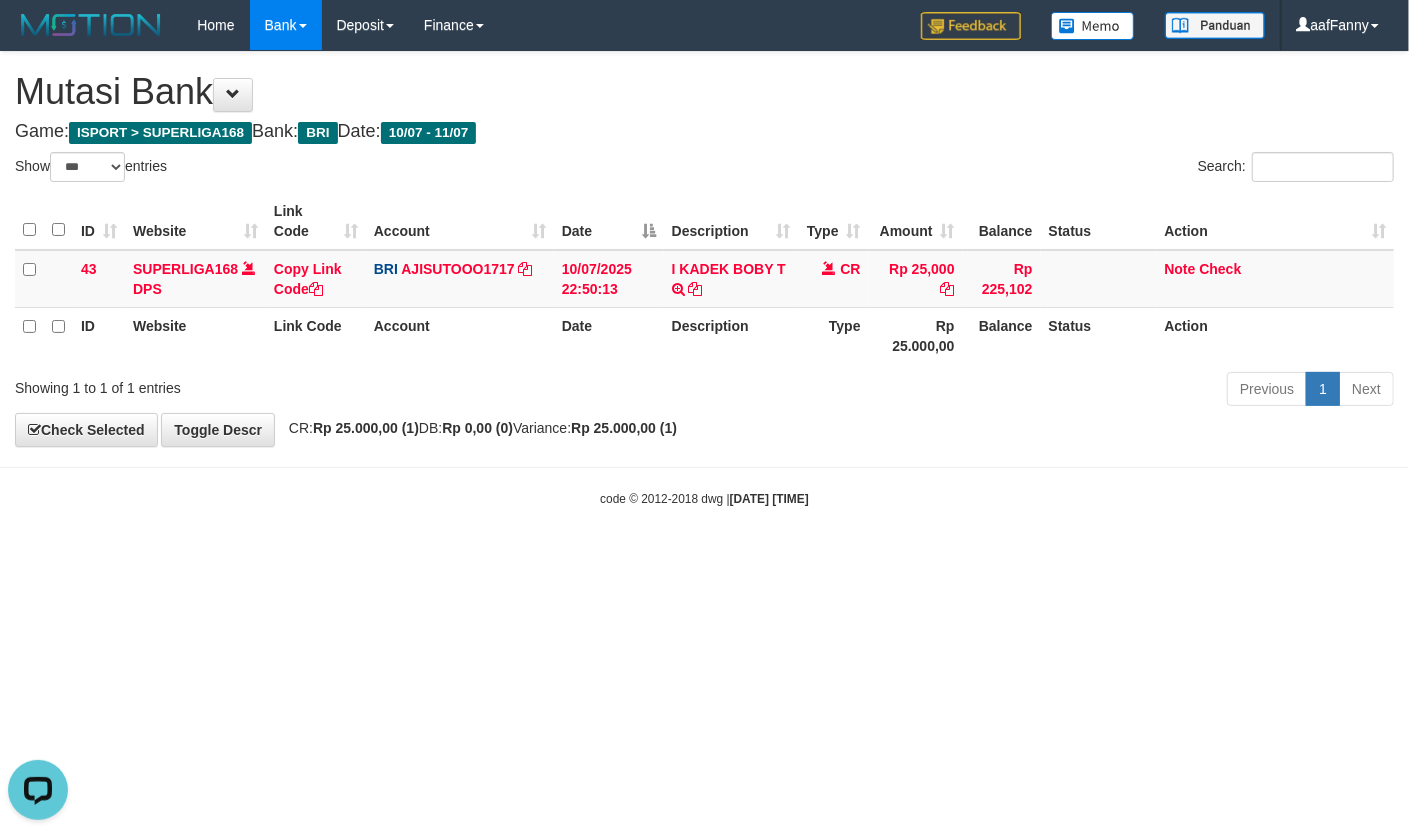 scroll, scrollTop: 0, scrollLeft: 0, axis: both 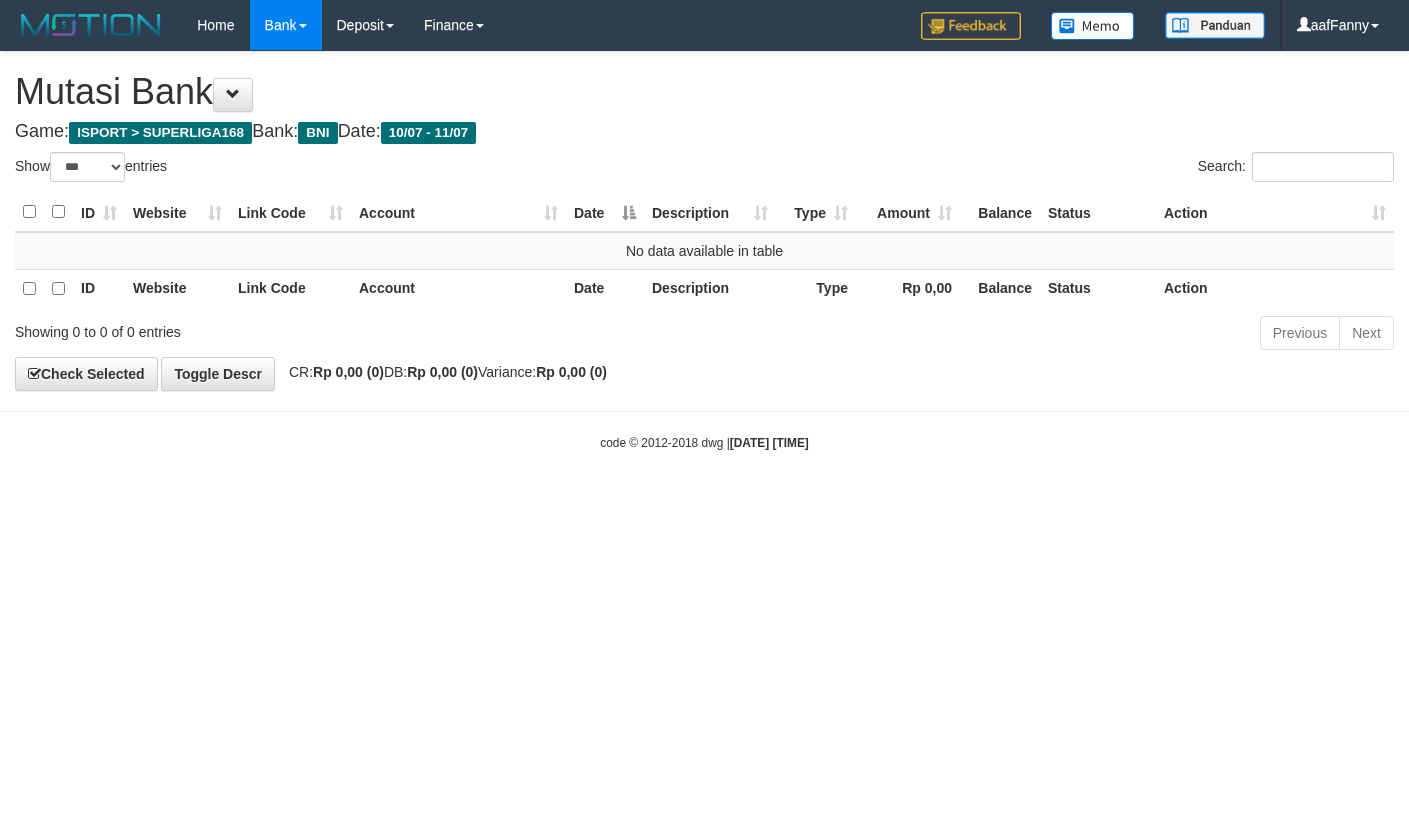 select on "***" 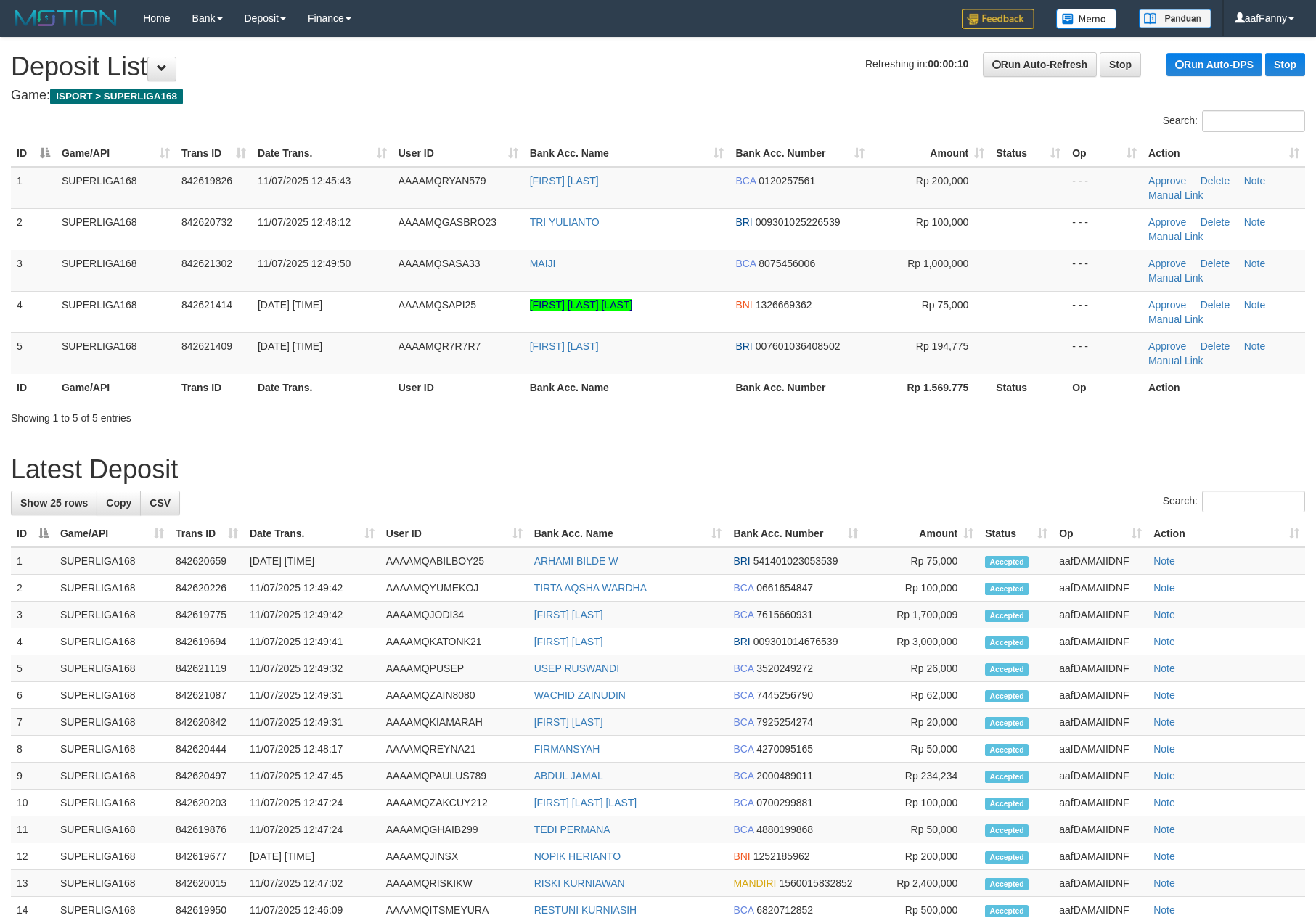 scroll, scrollTop: 0, scrollLeft: 0, axis: both 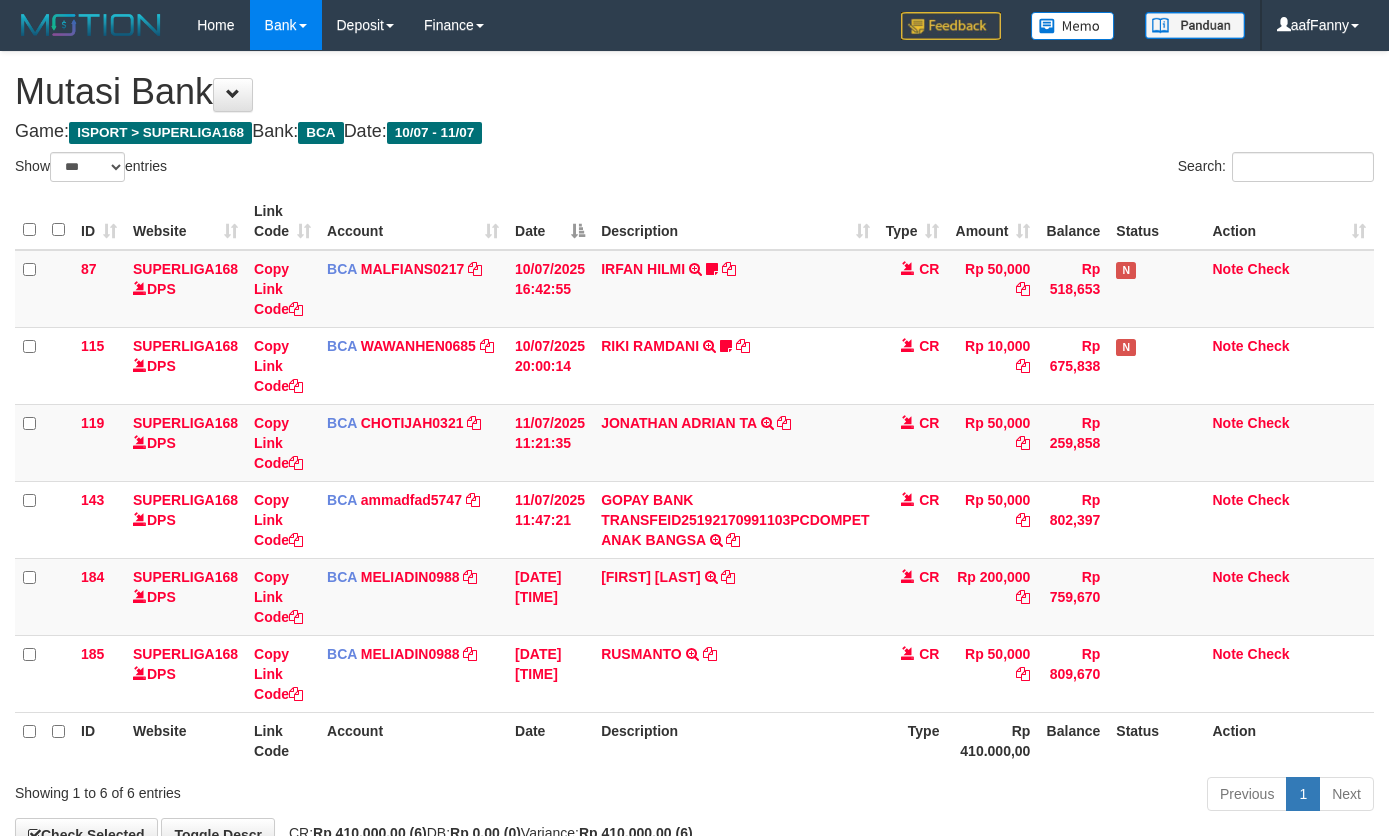 select on "***" 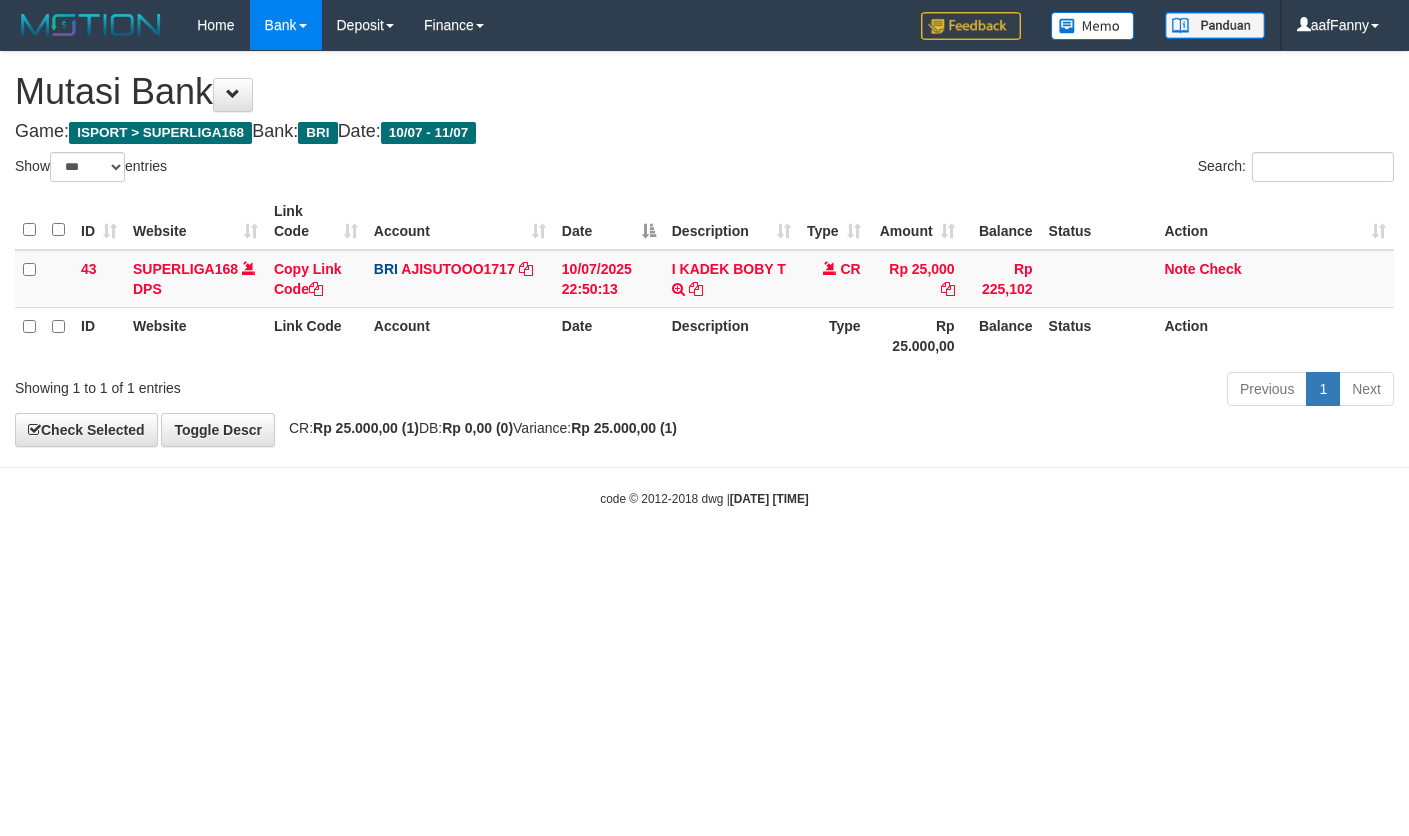 select on "***" 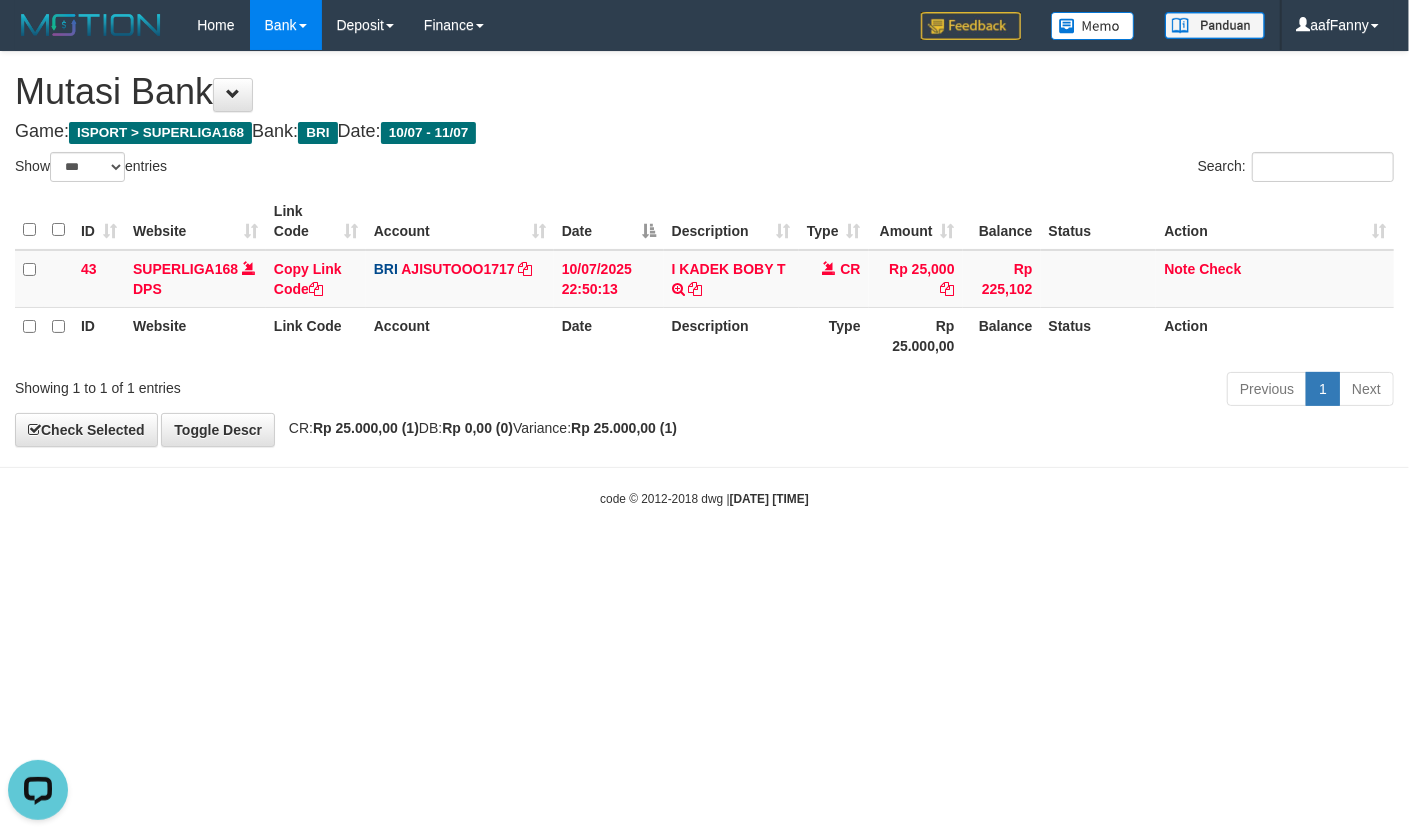 scroll, scrollTop: 0, scrollLeft: 0, axis: both 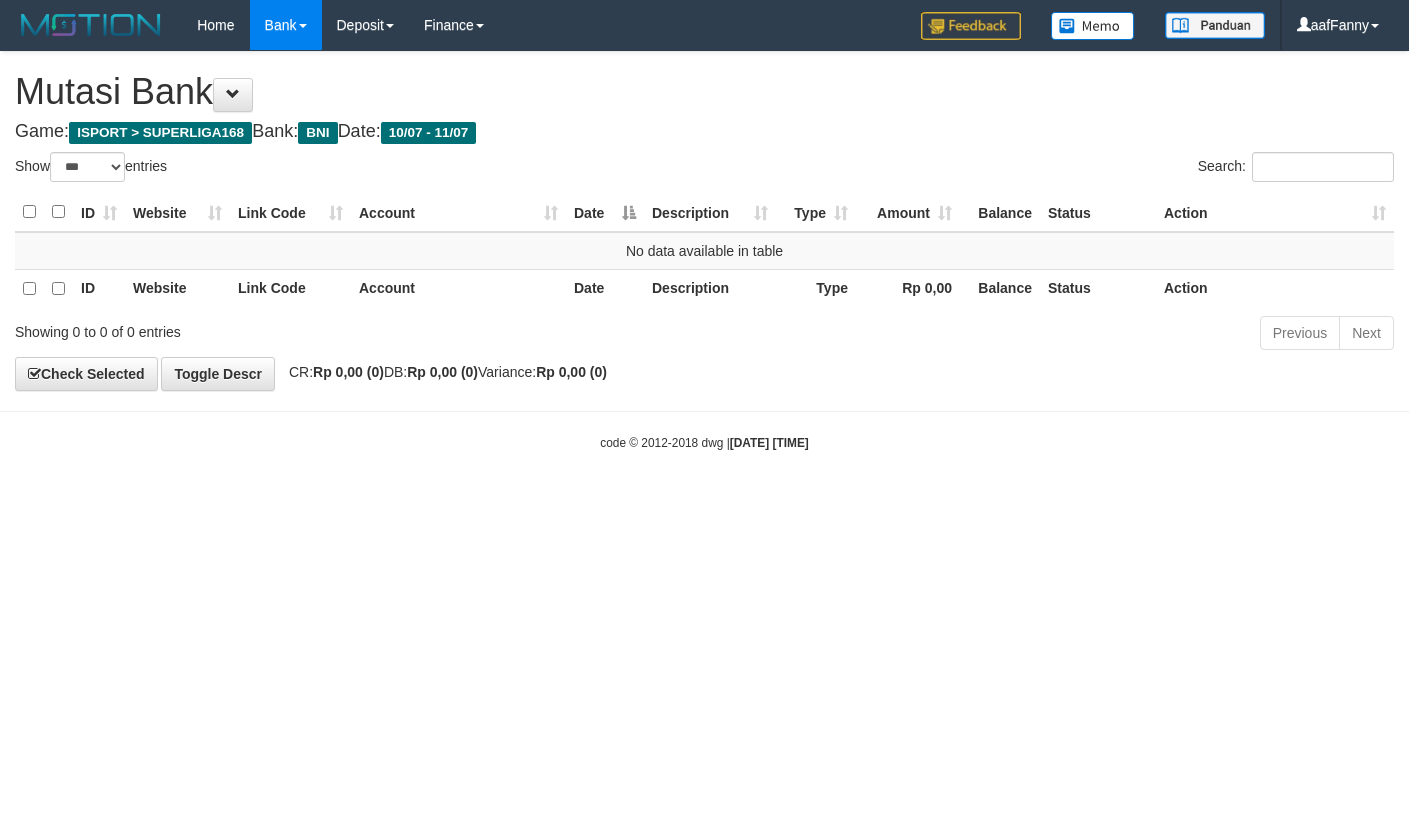 select on "***" 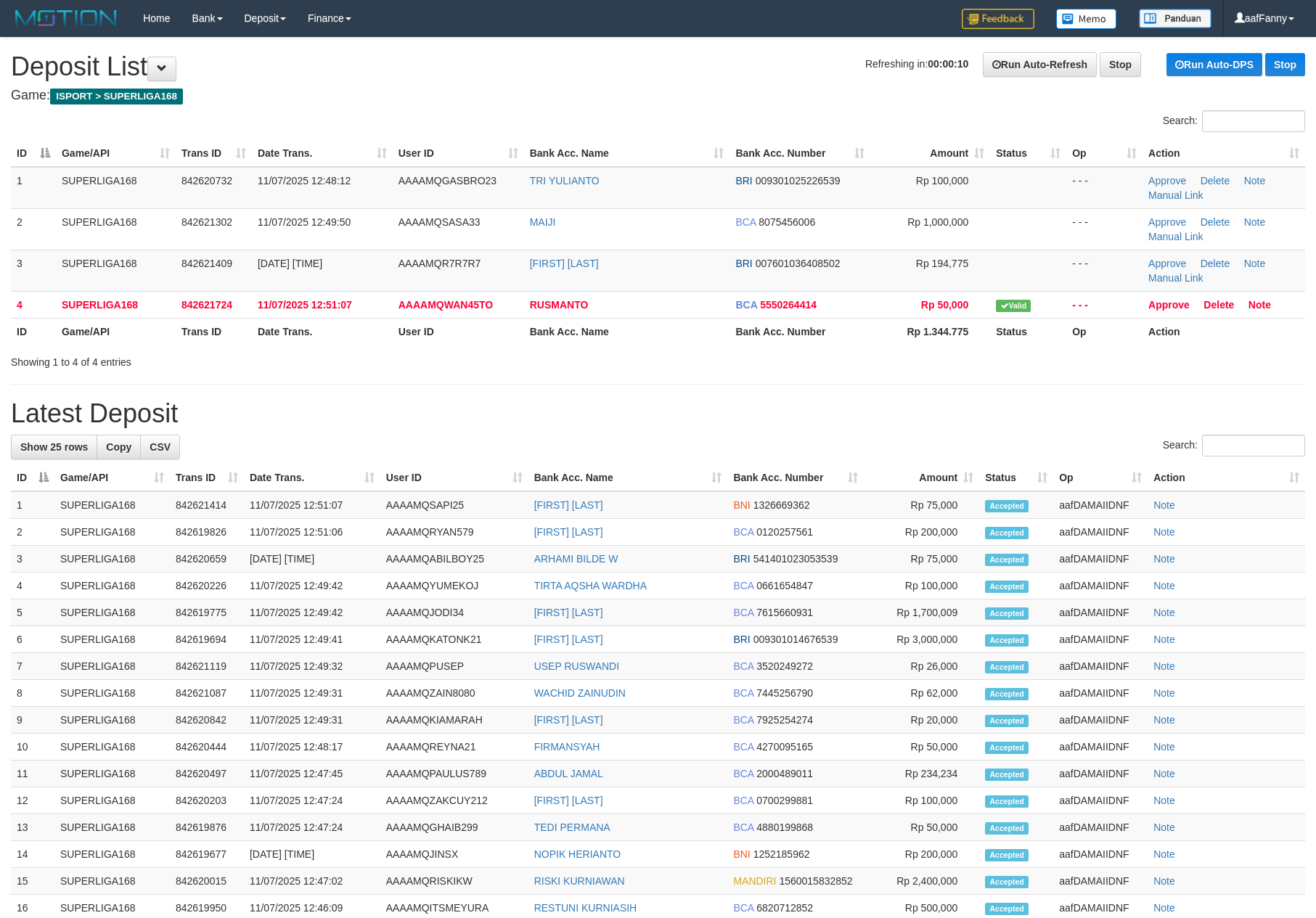 scroll, scrollTop: 0, scrollLeft: 0, axis: both 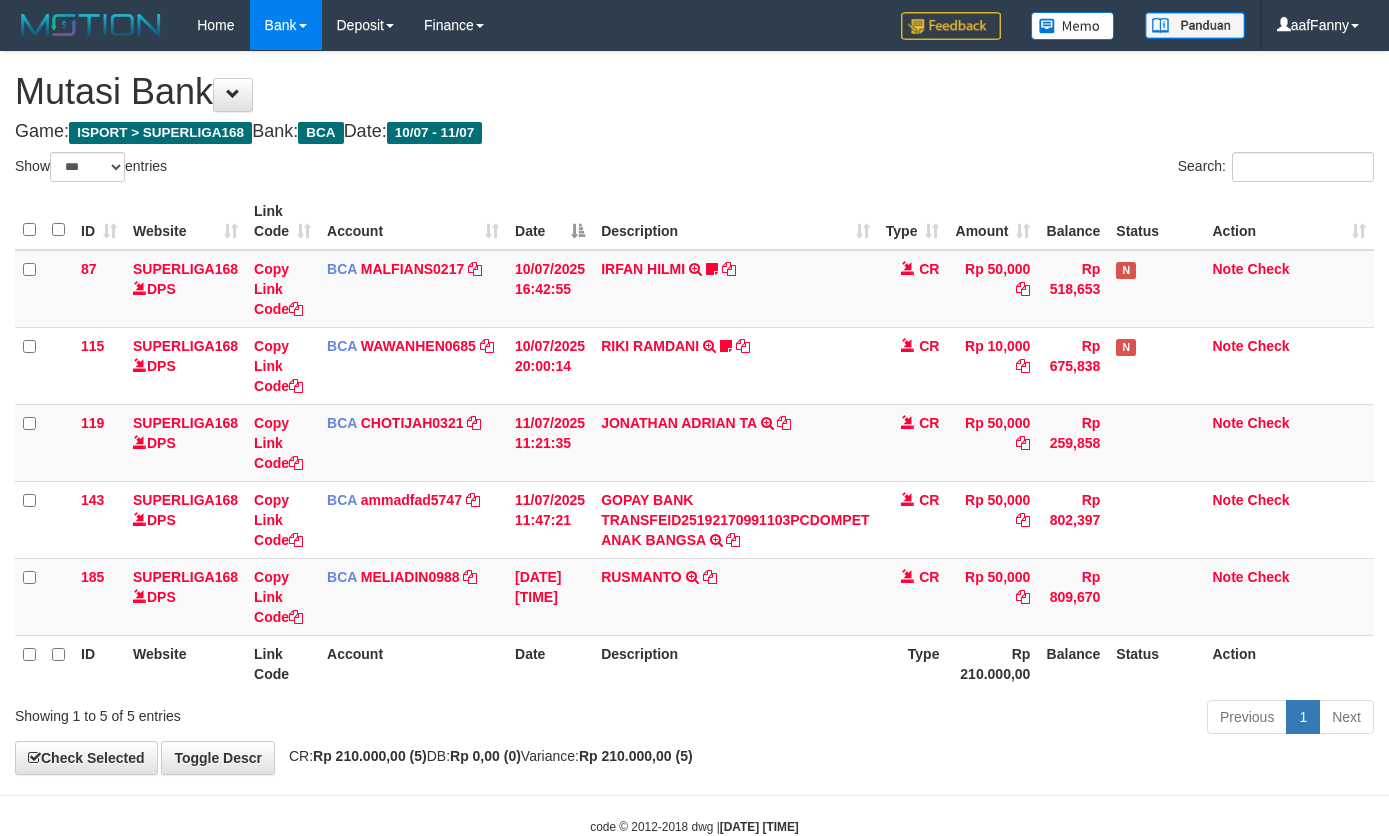 select on "***" 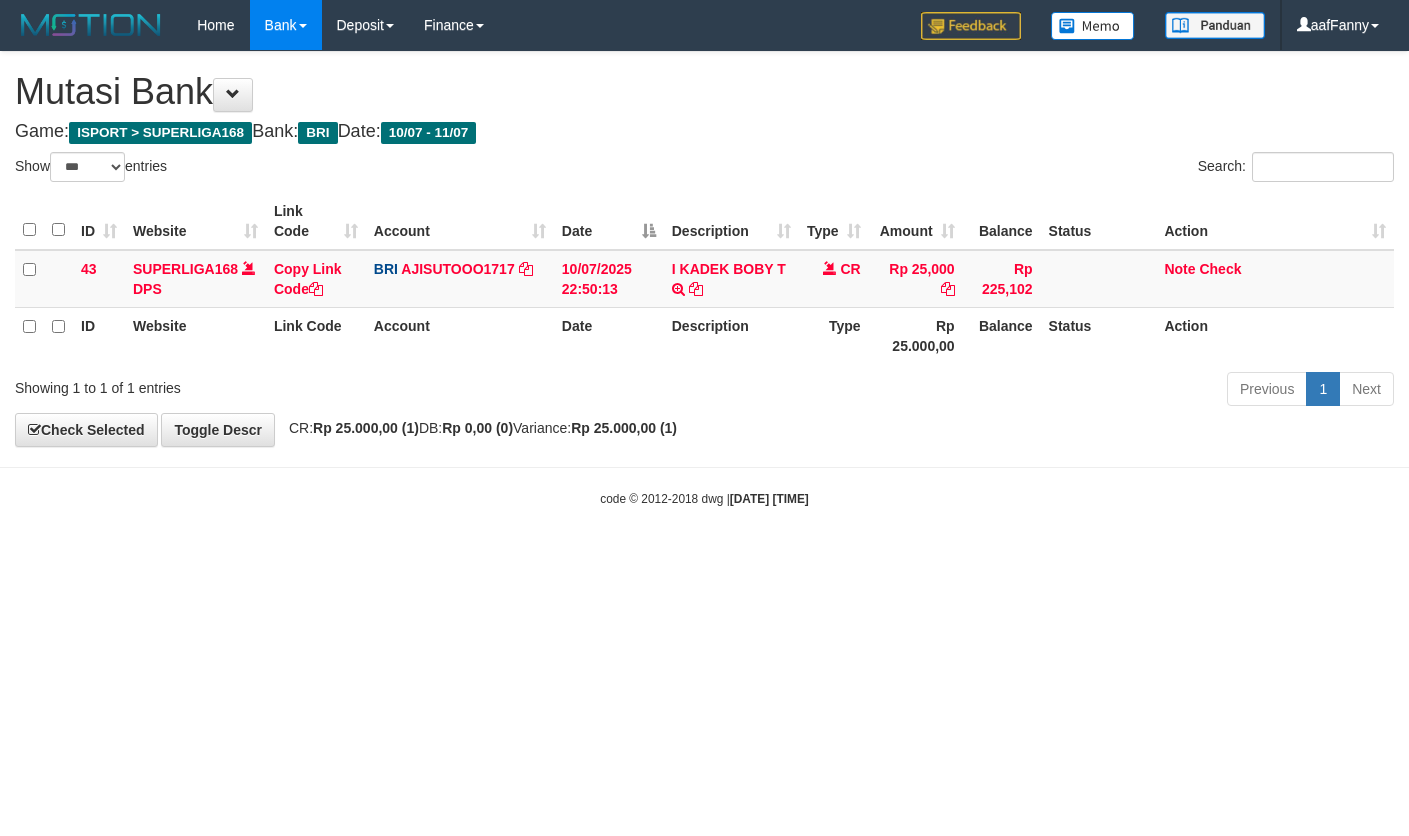 select on "***" 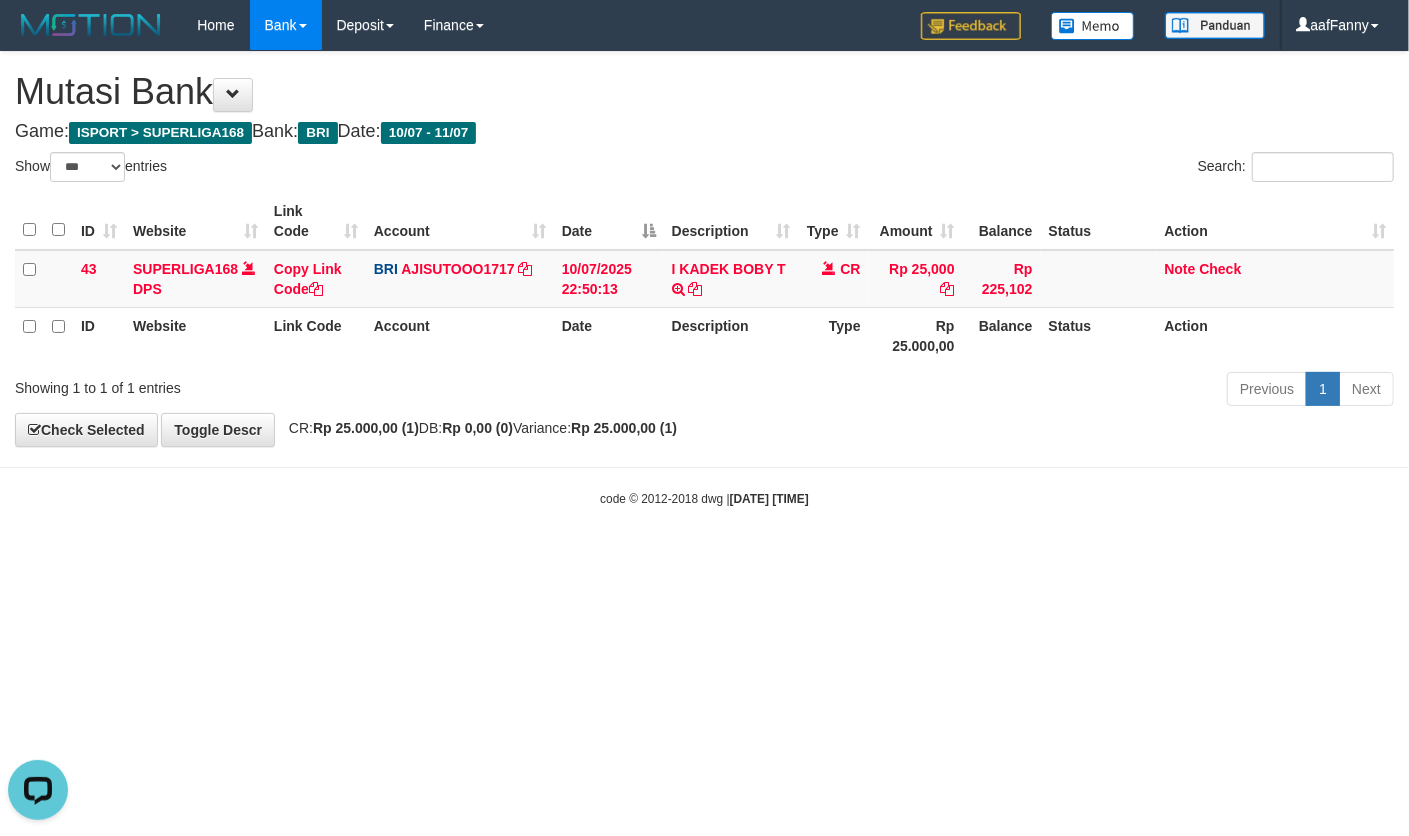 scroll, scrollTop: 0, scrollLeft: 0, axis: both 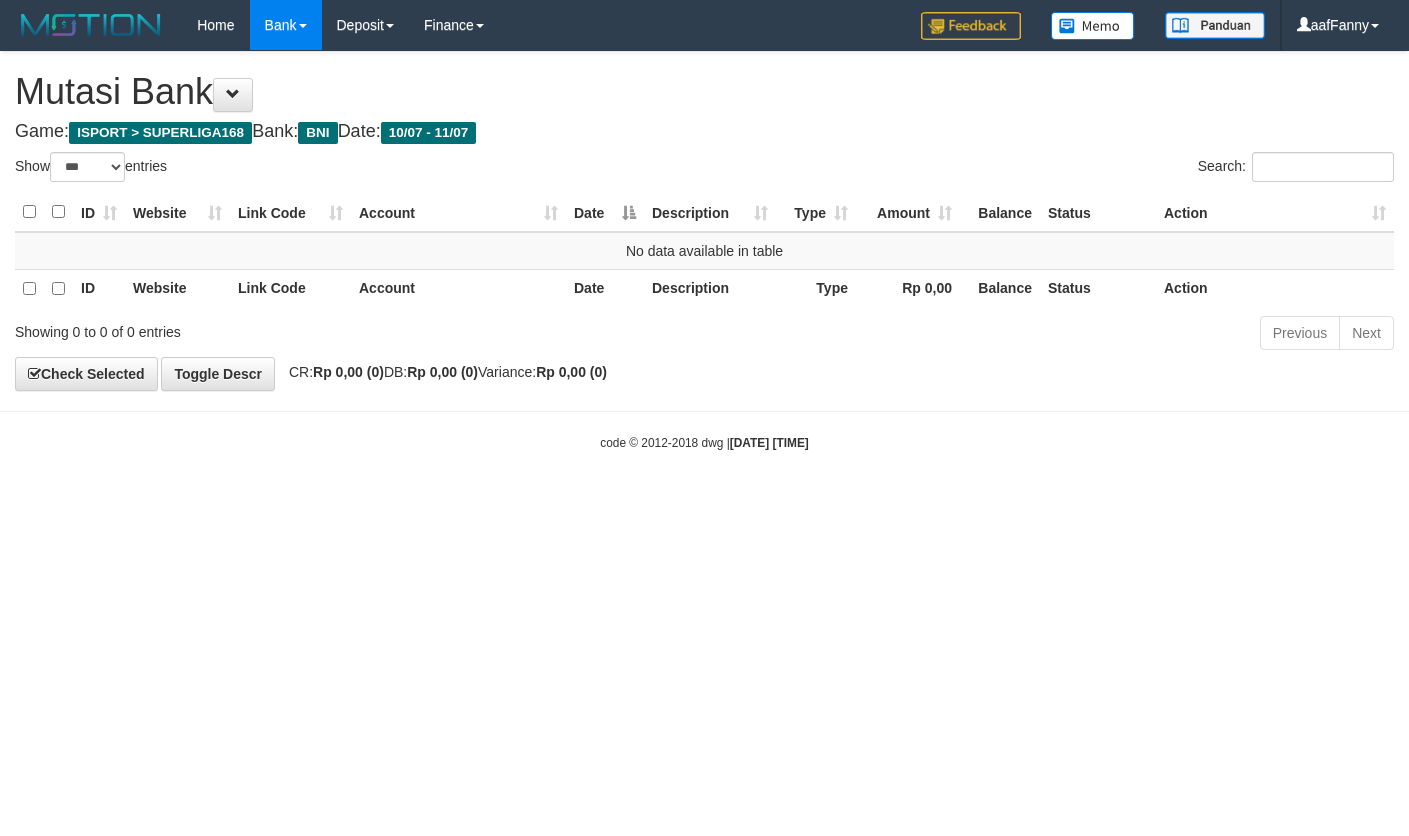 select on "***" 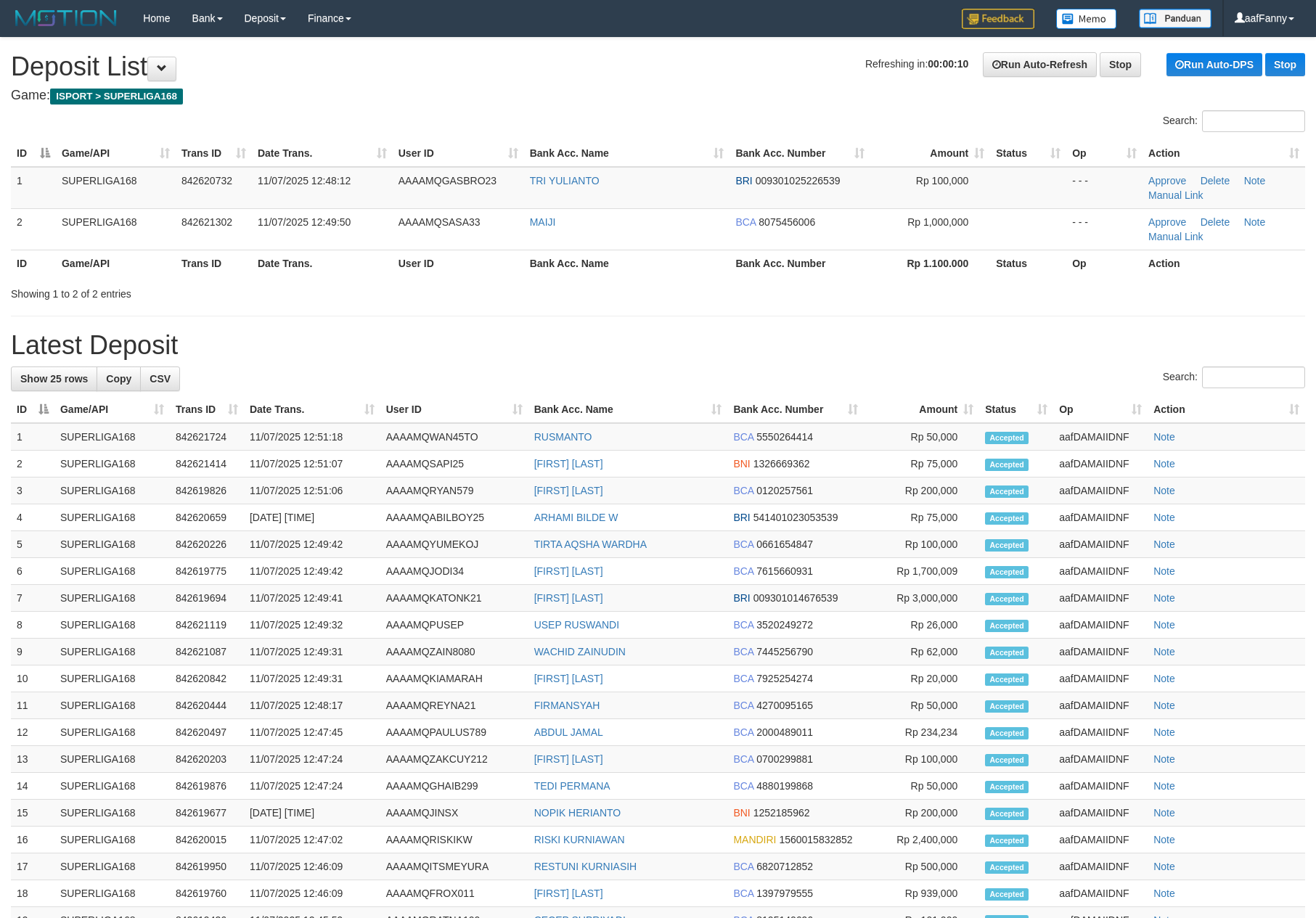 scroll, scrollTop: 0, scrollLeft: 0, axis: both 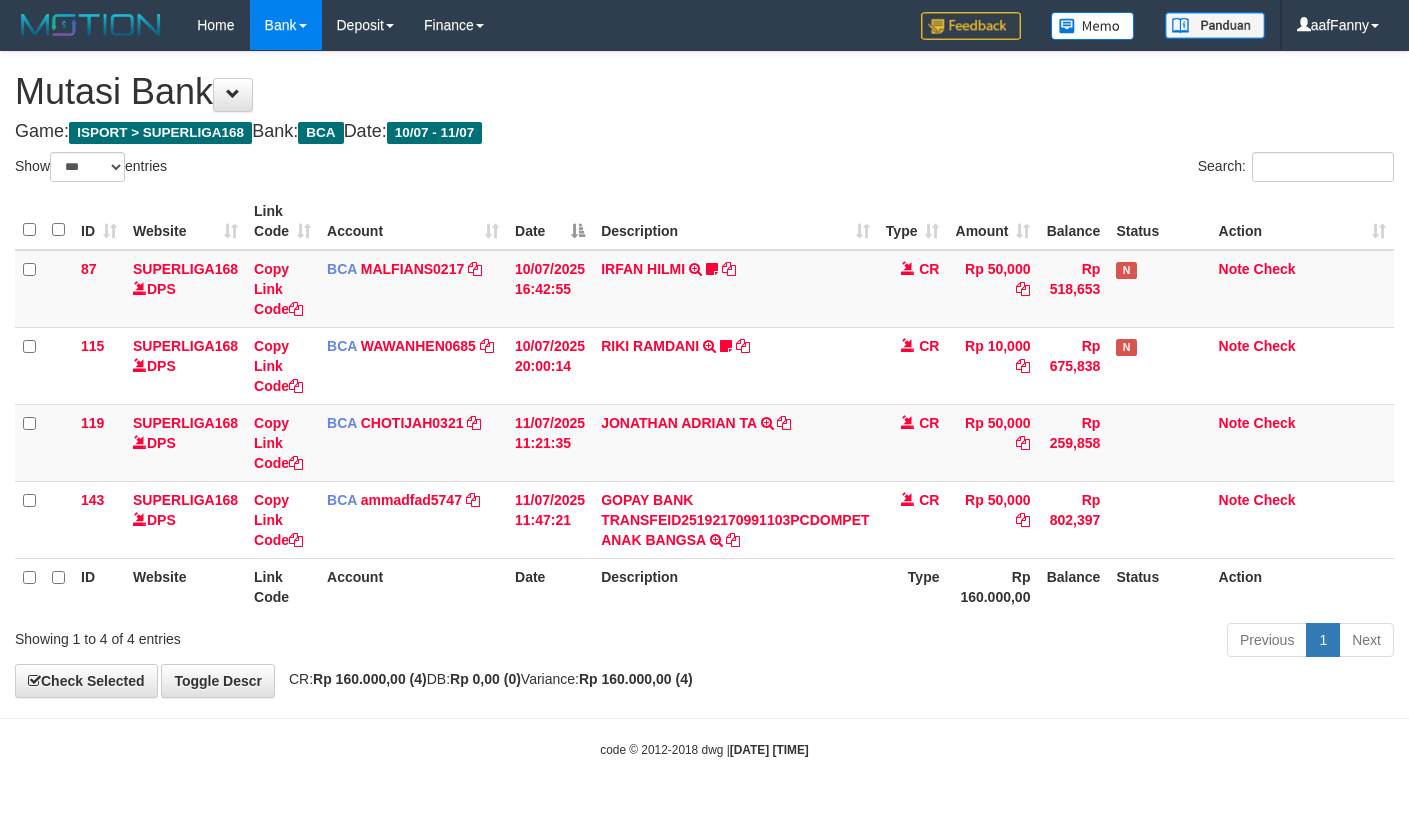 select on "***" 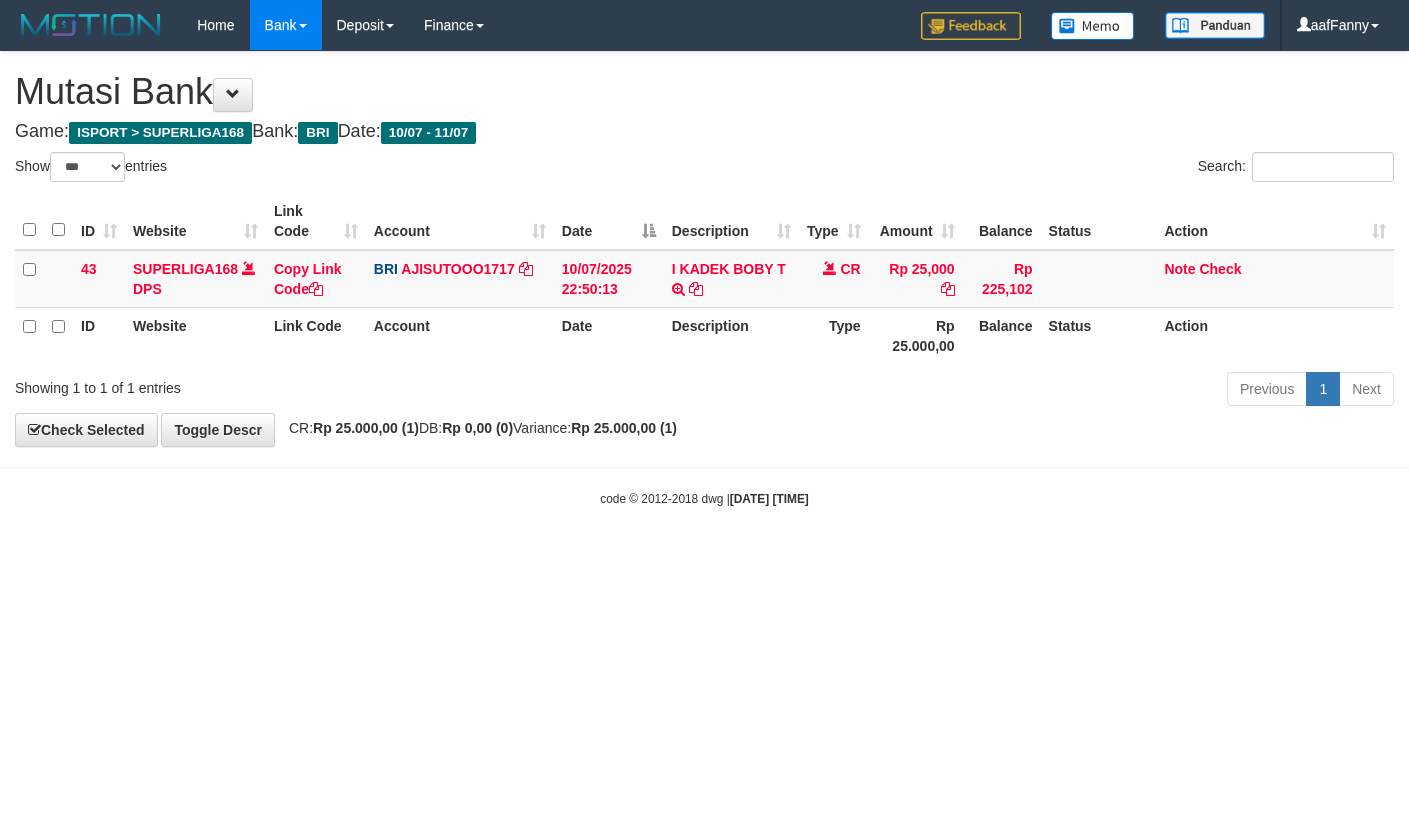 select on "***" 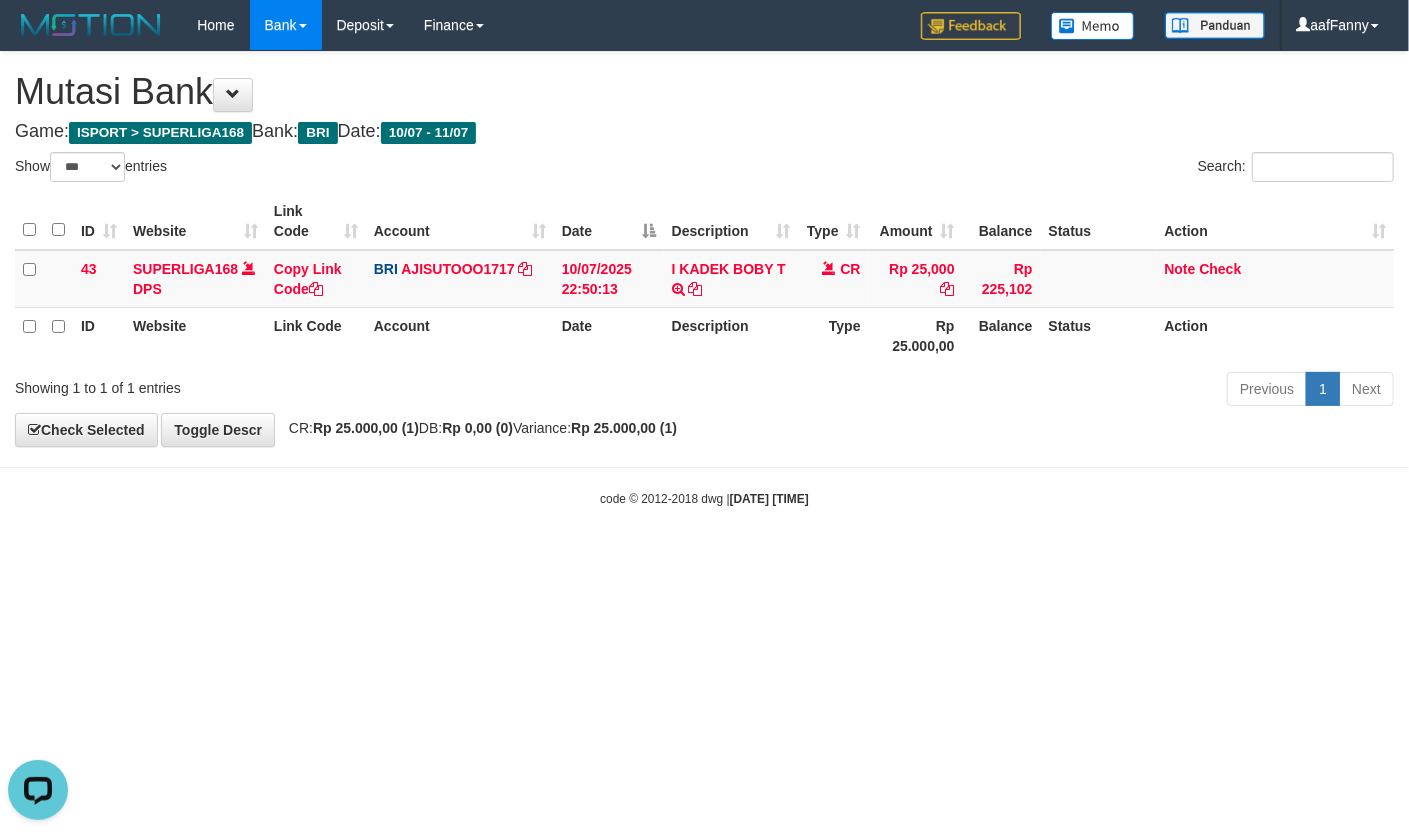 scroll, scrollTop: 0, scrollLeft: 0, axis: both 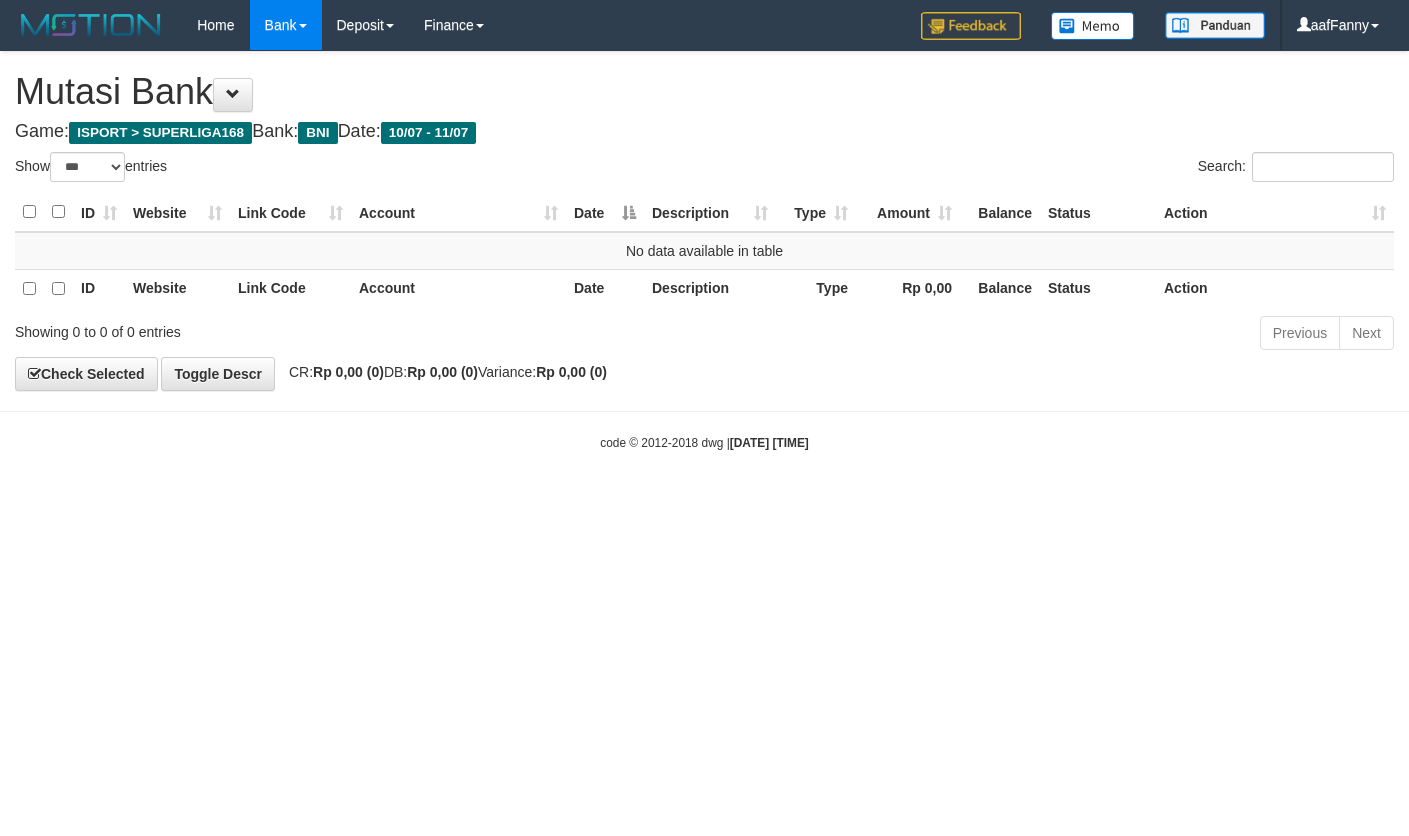 select on "***" 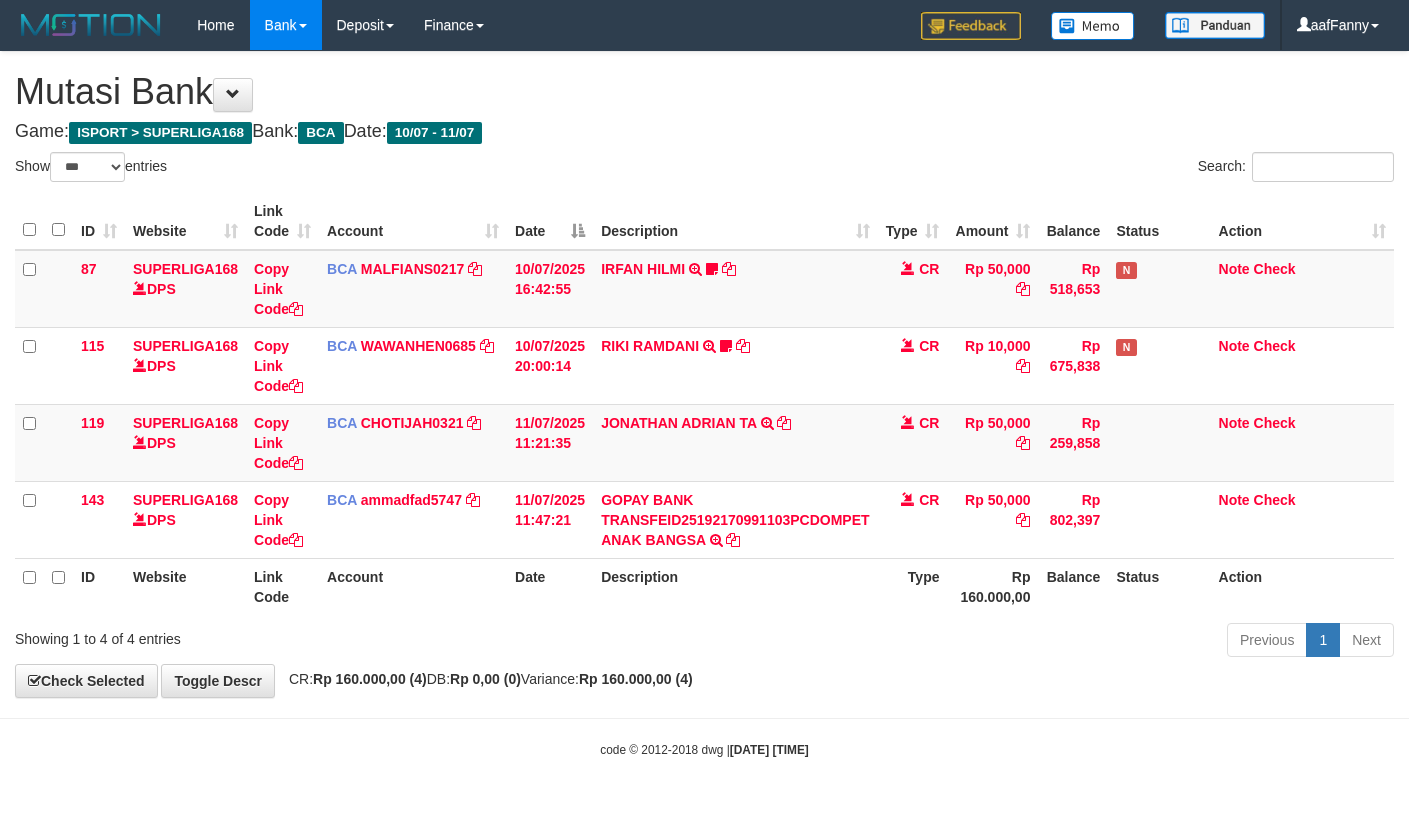 select on "***" 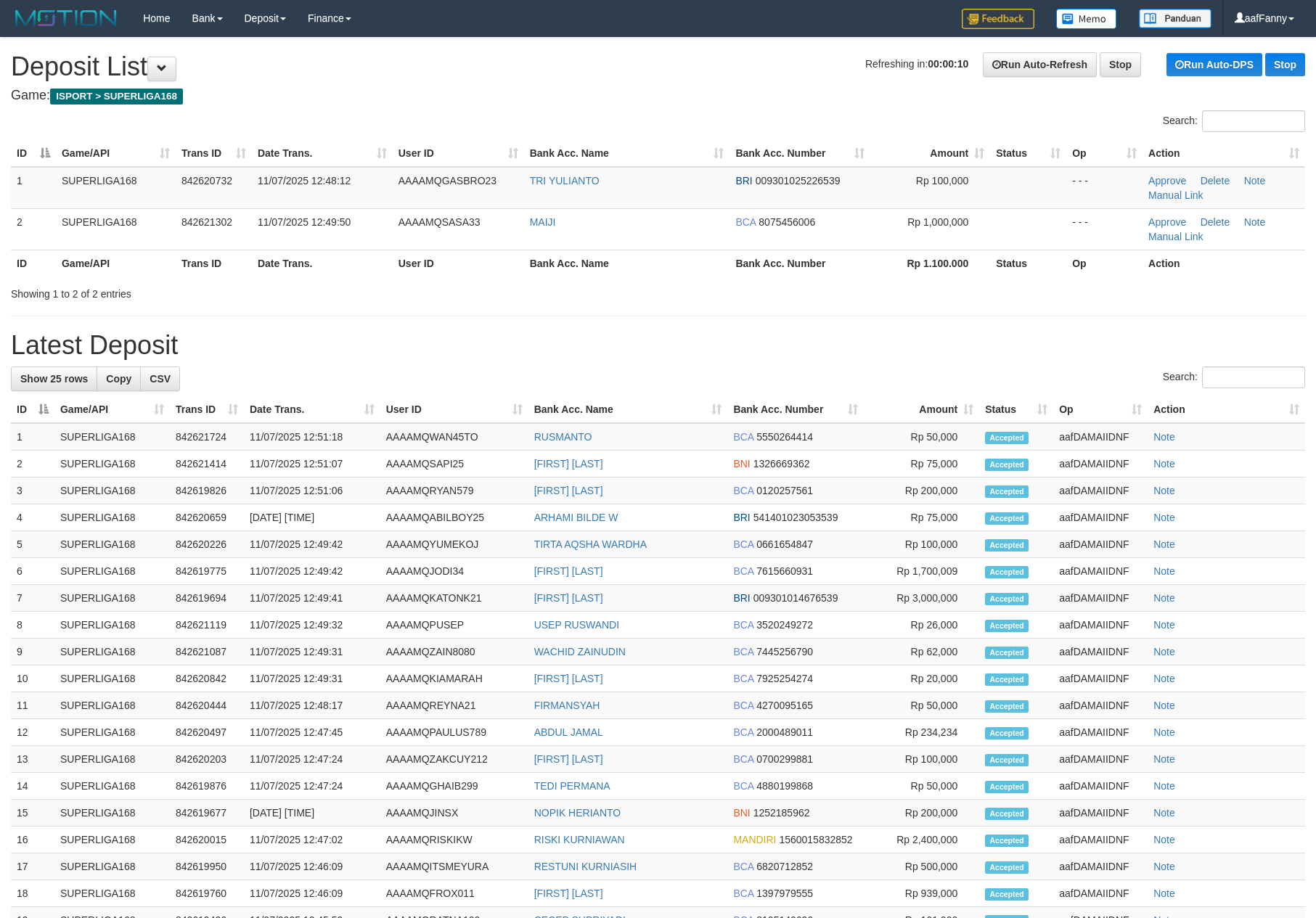 scroll, scrollTop: 0, scrollLeft: 0, axis: both 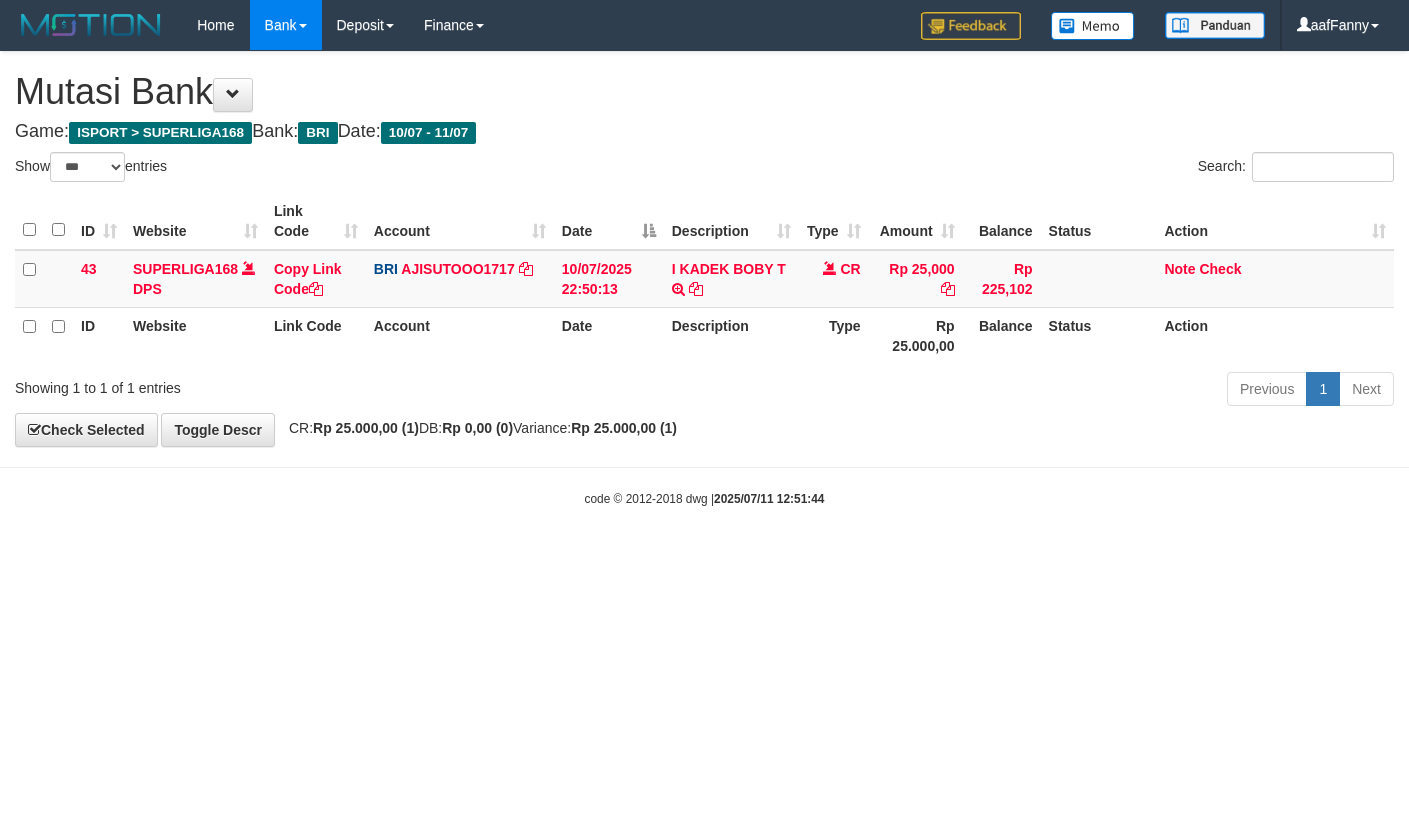 select on "***" 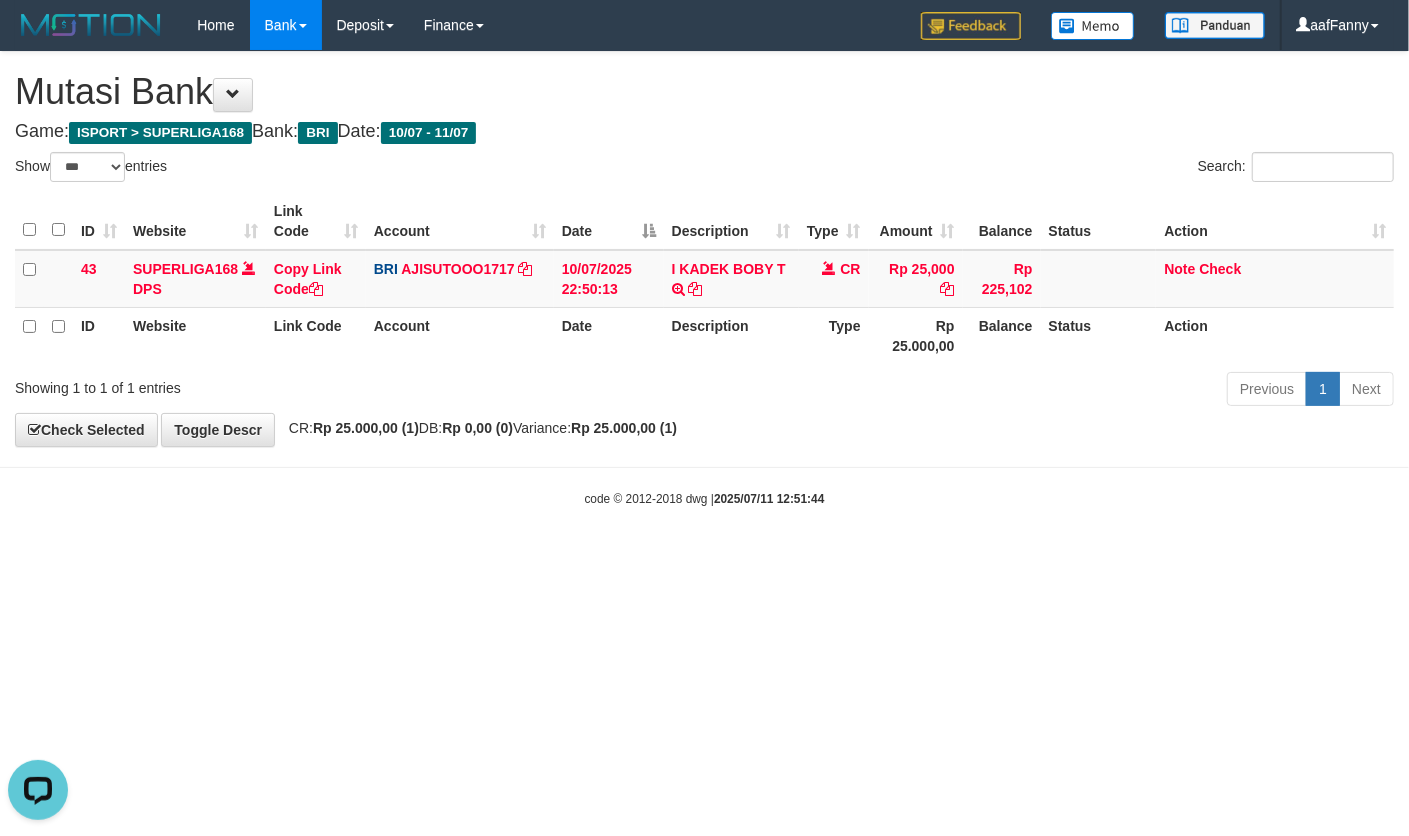 scroll, scrollTop: 0, scrollLeft: 0, axis: both 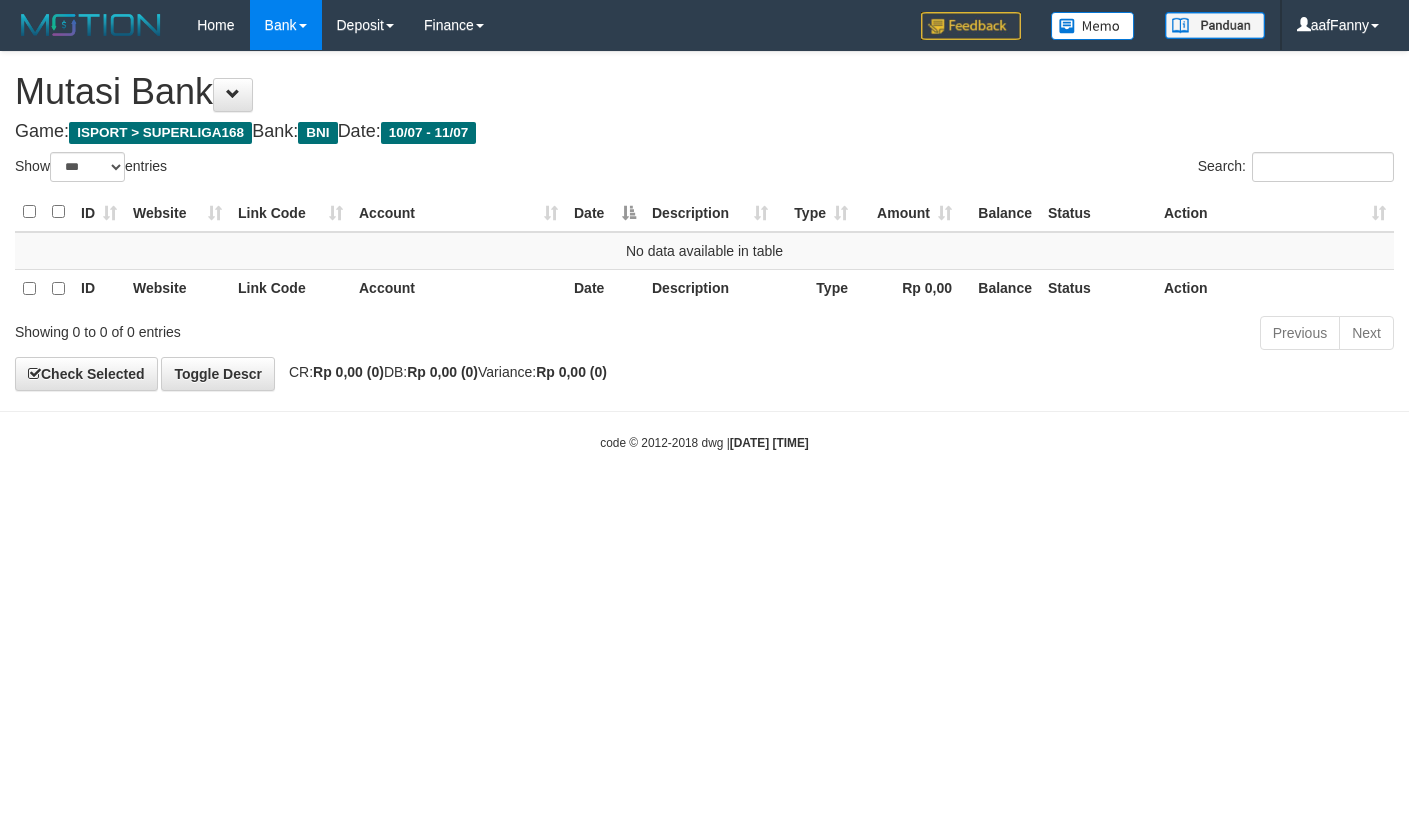 select on "***" 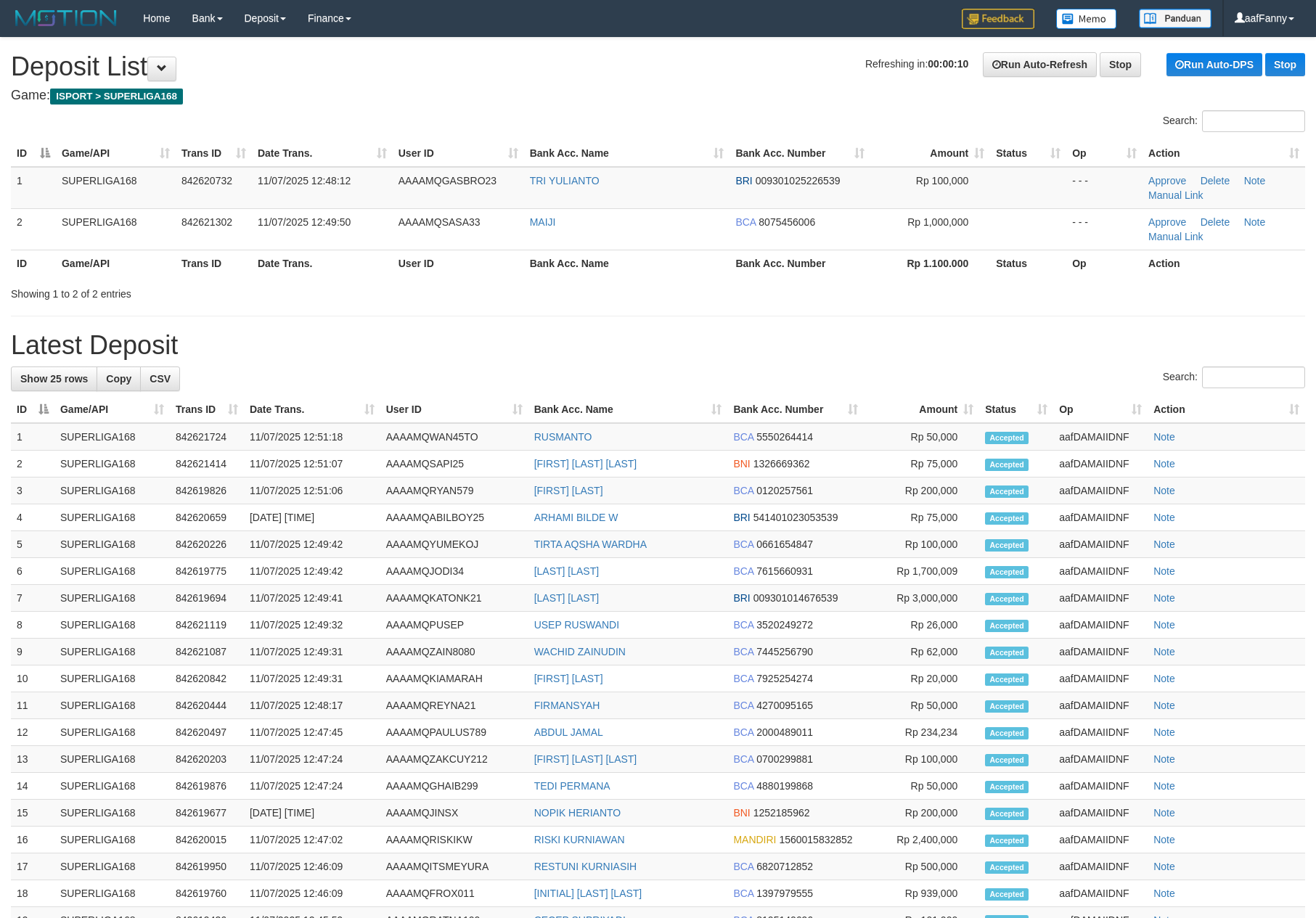 scroll, scrollTop: 0, scrollLeft: 0, axis: both 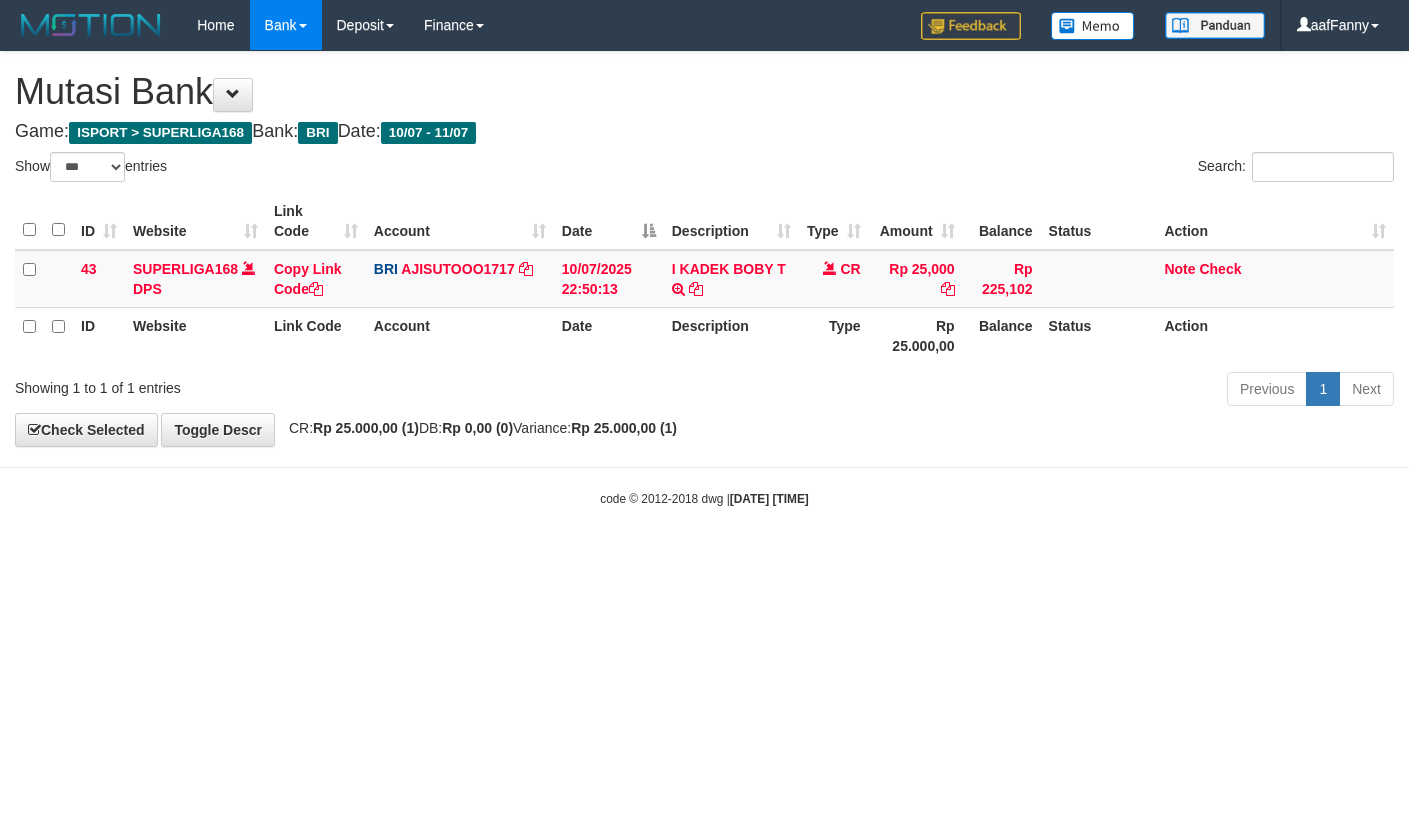 select on "***" 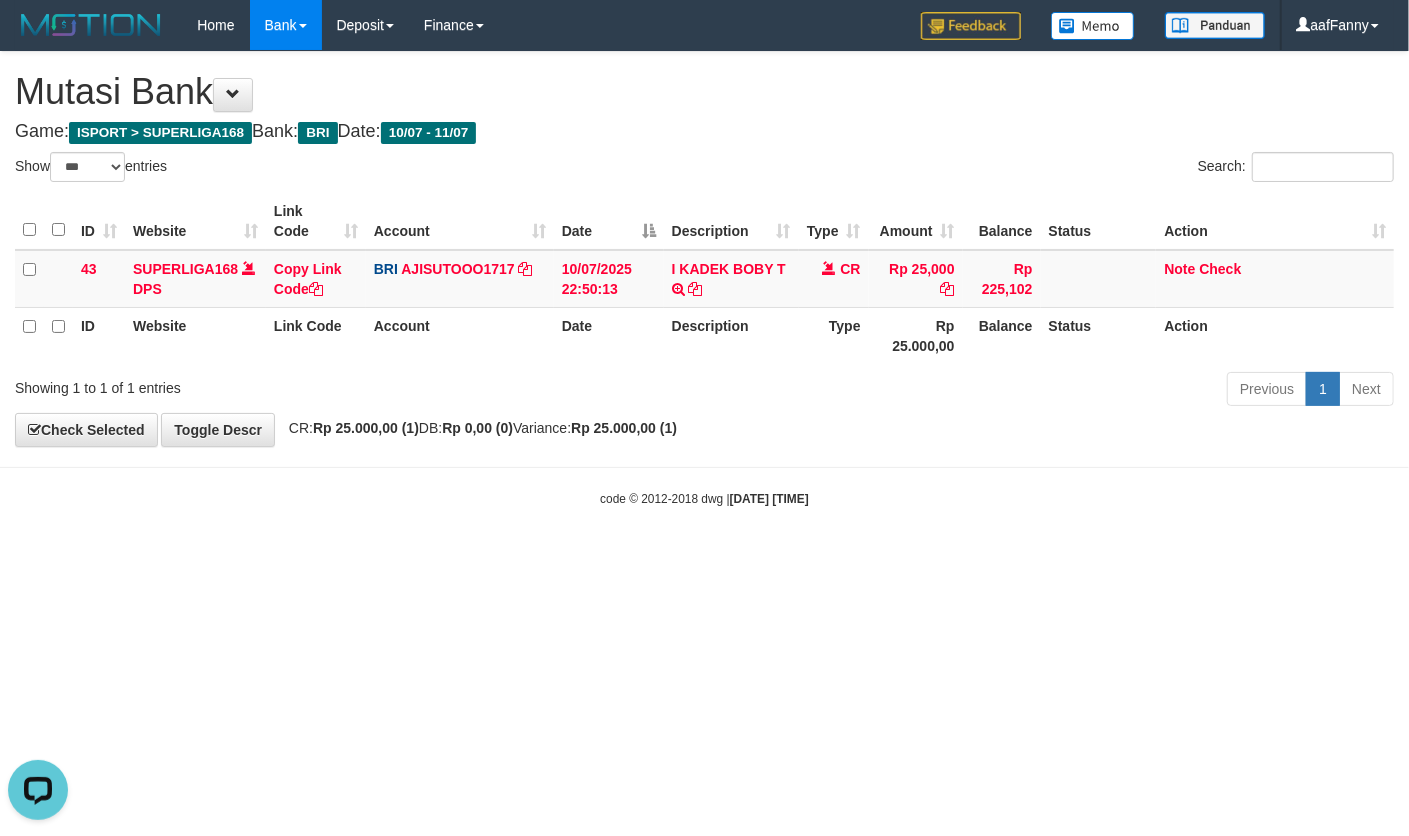 scroll, scrollTop: 0, scrollLeft: 0, axis: both 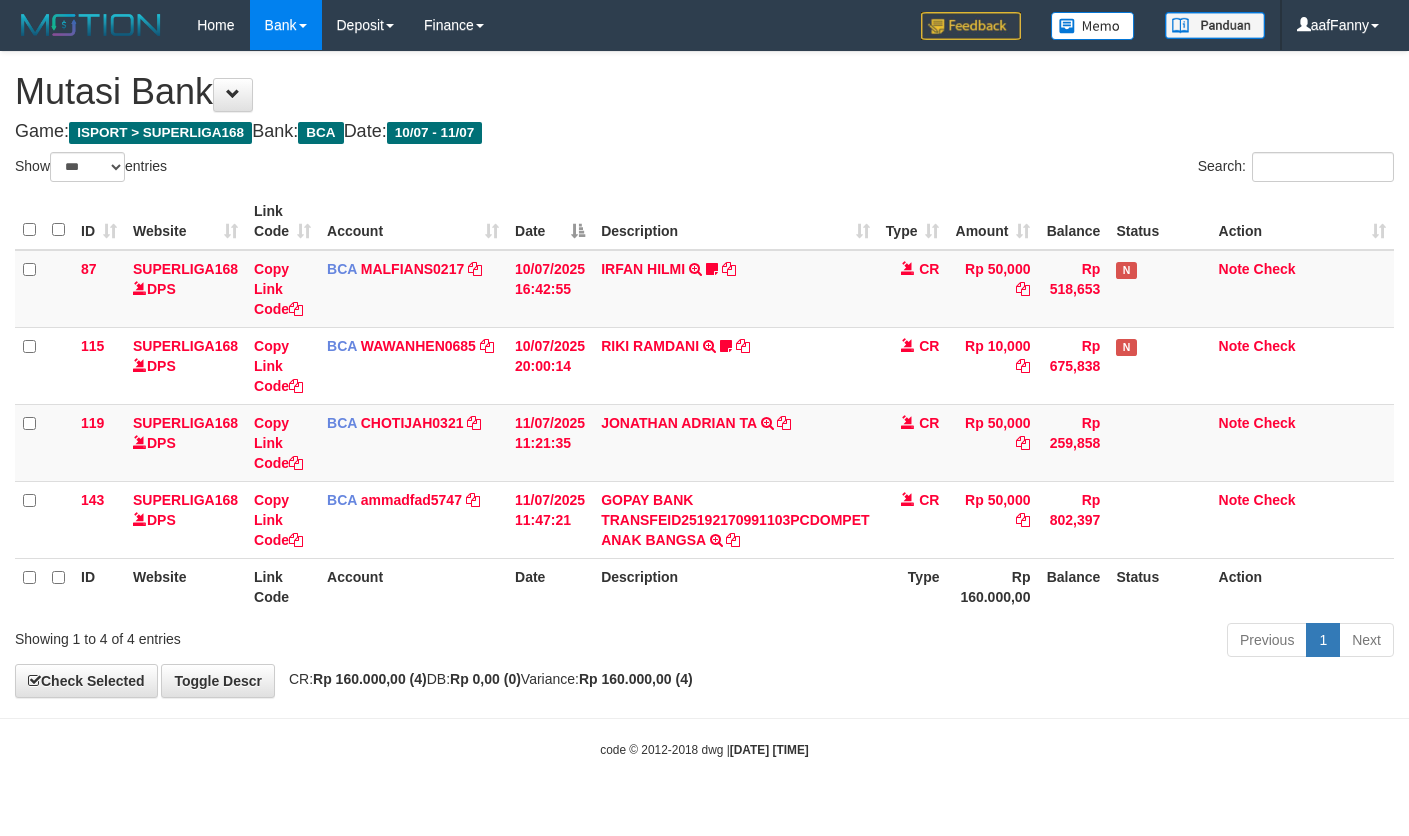 select on "***" 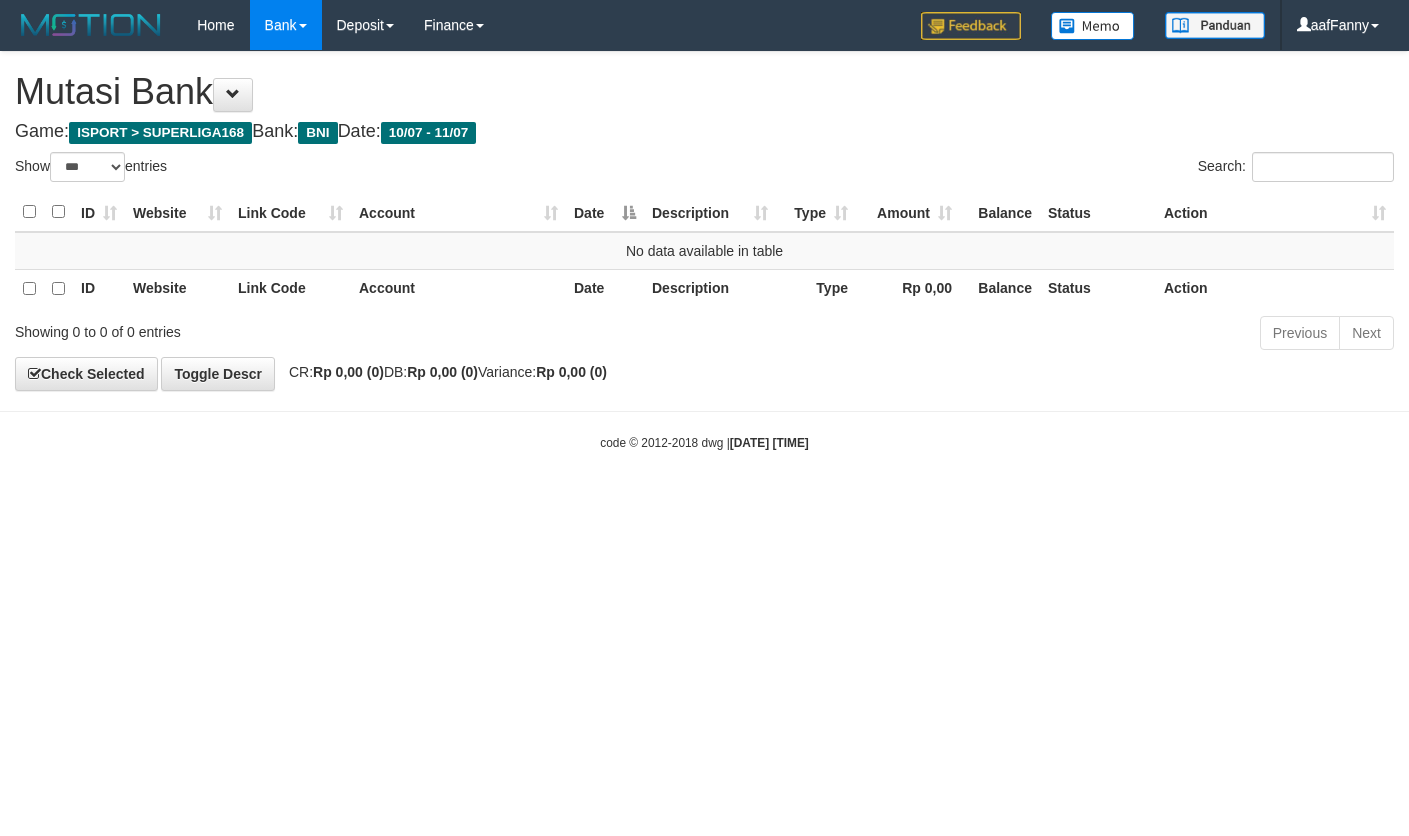 select on "***" 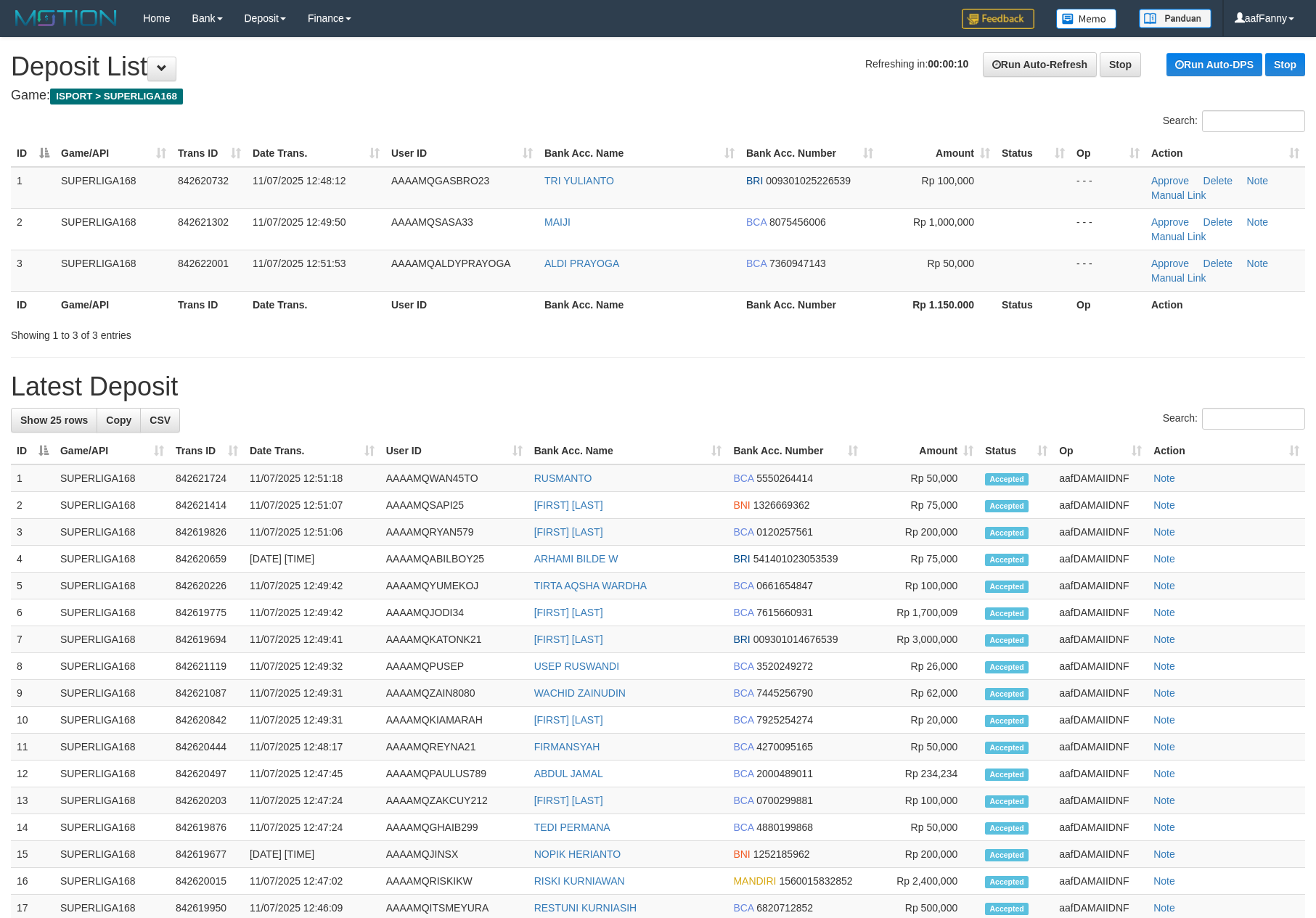 scroll, scrollTop: 0, scrollLeft: 0, axis: both 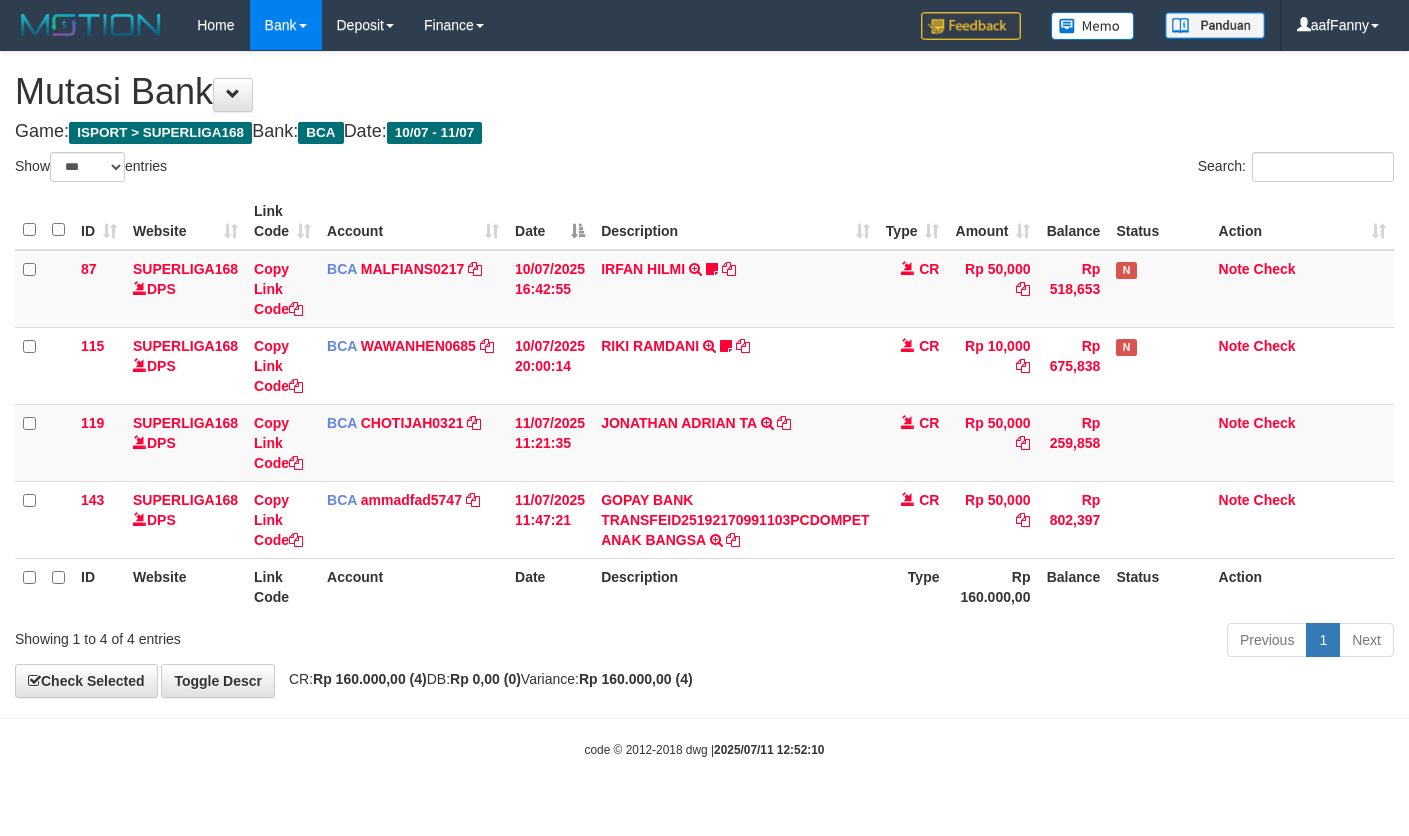 select on "***" 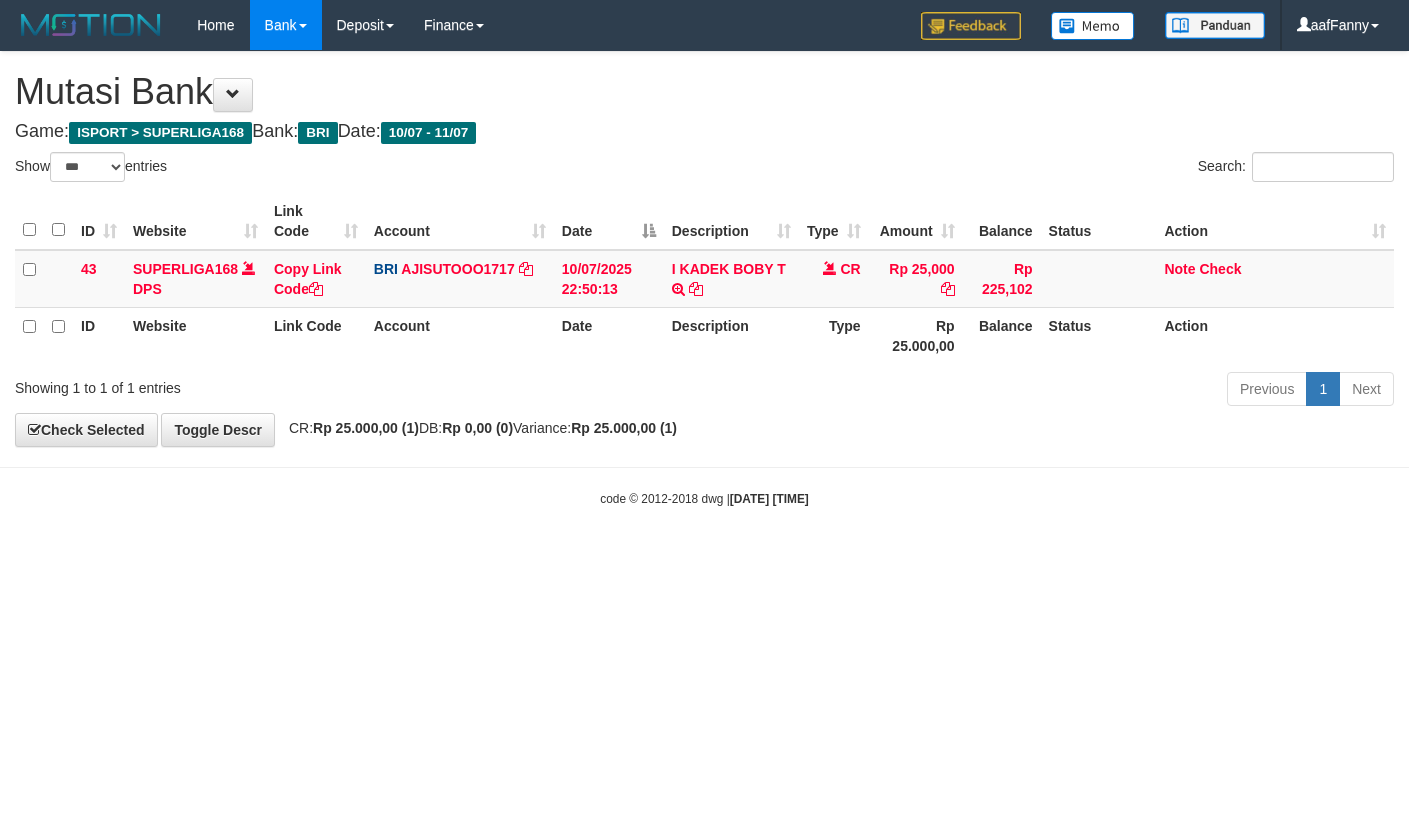 select on "***" 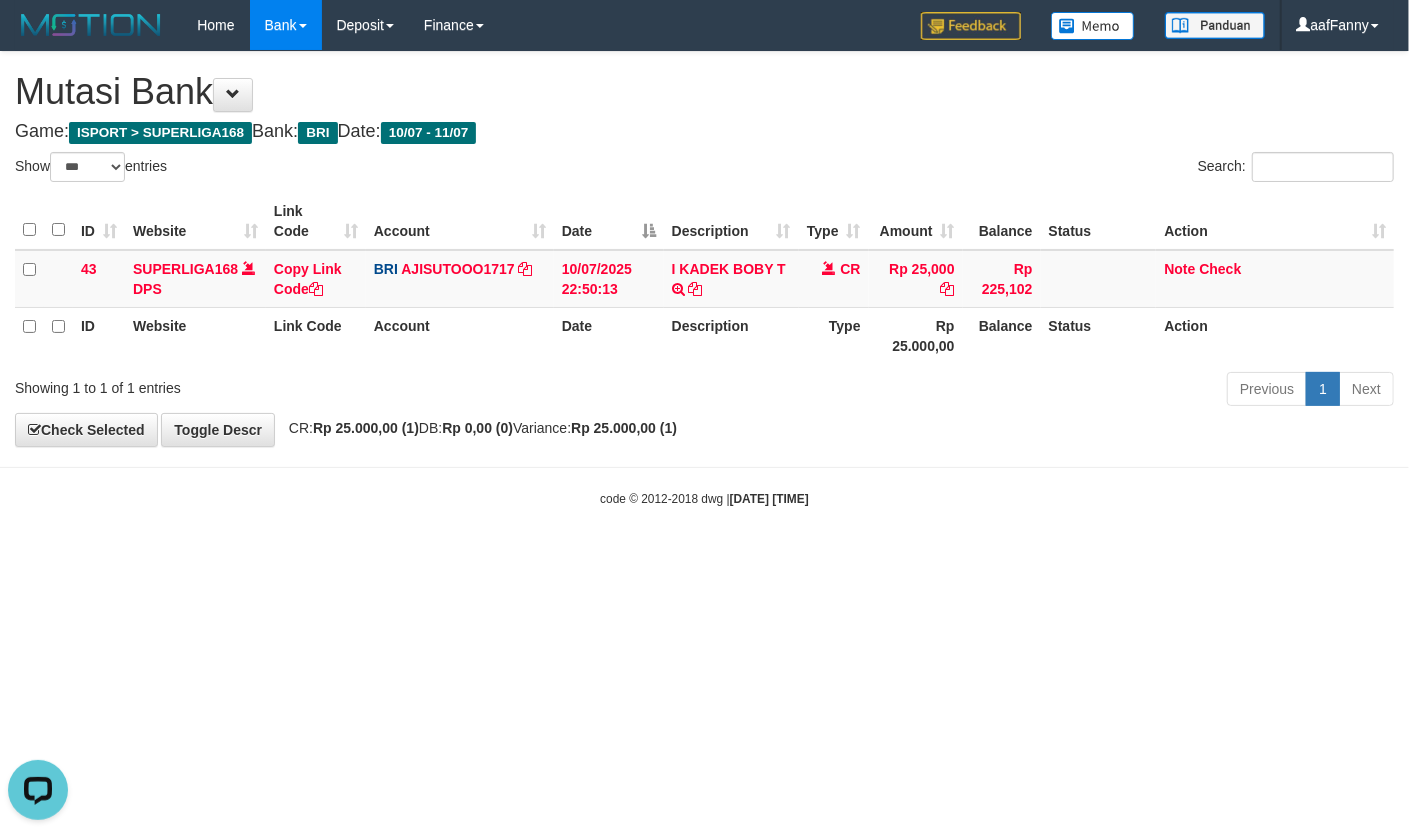 scroll, scrollTop: 0, scrollLeft: 0, axis: both 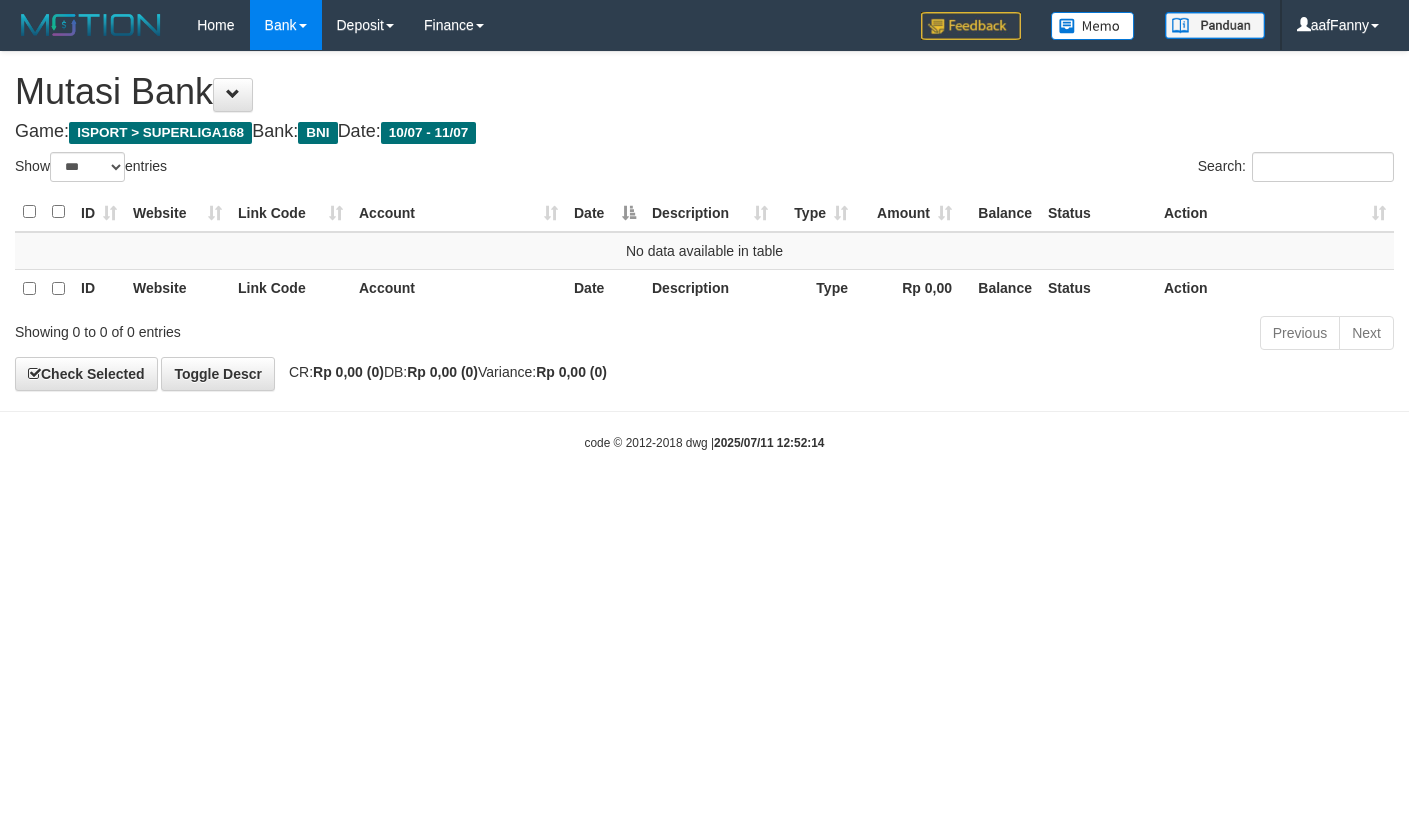 select on "***" 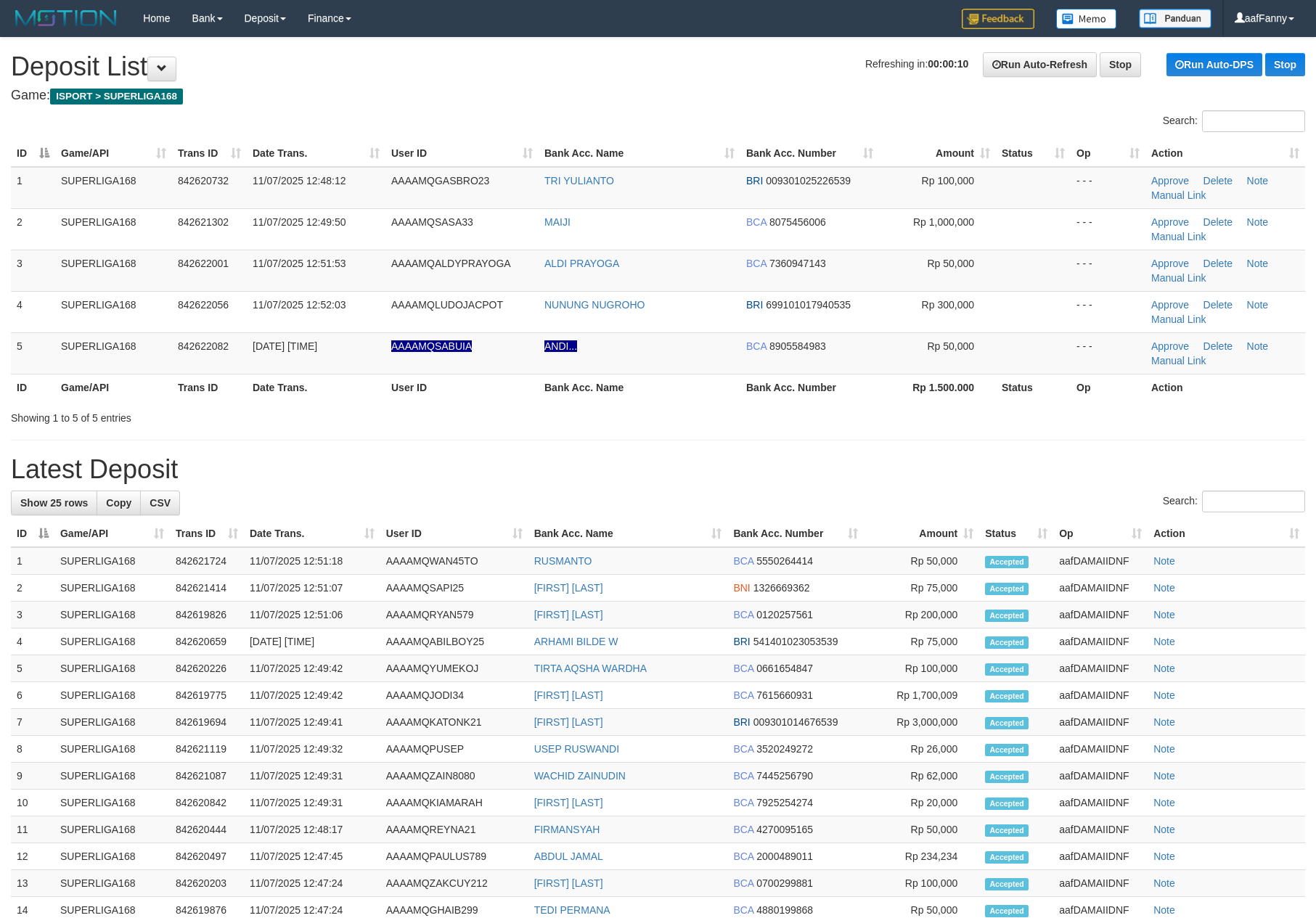 scroll, scrollTop: 0, scrollLeft: 0, axis: both 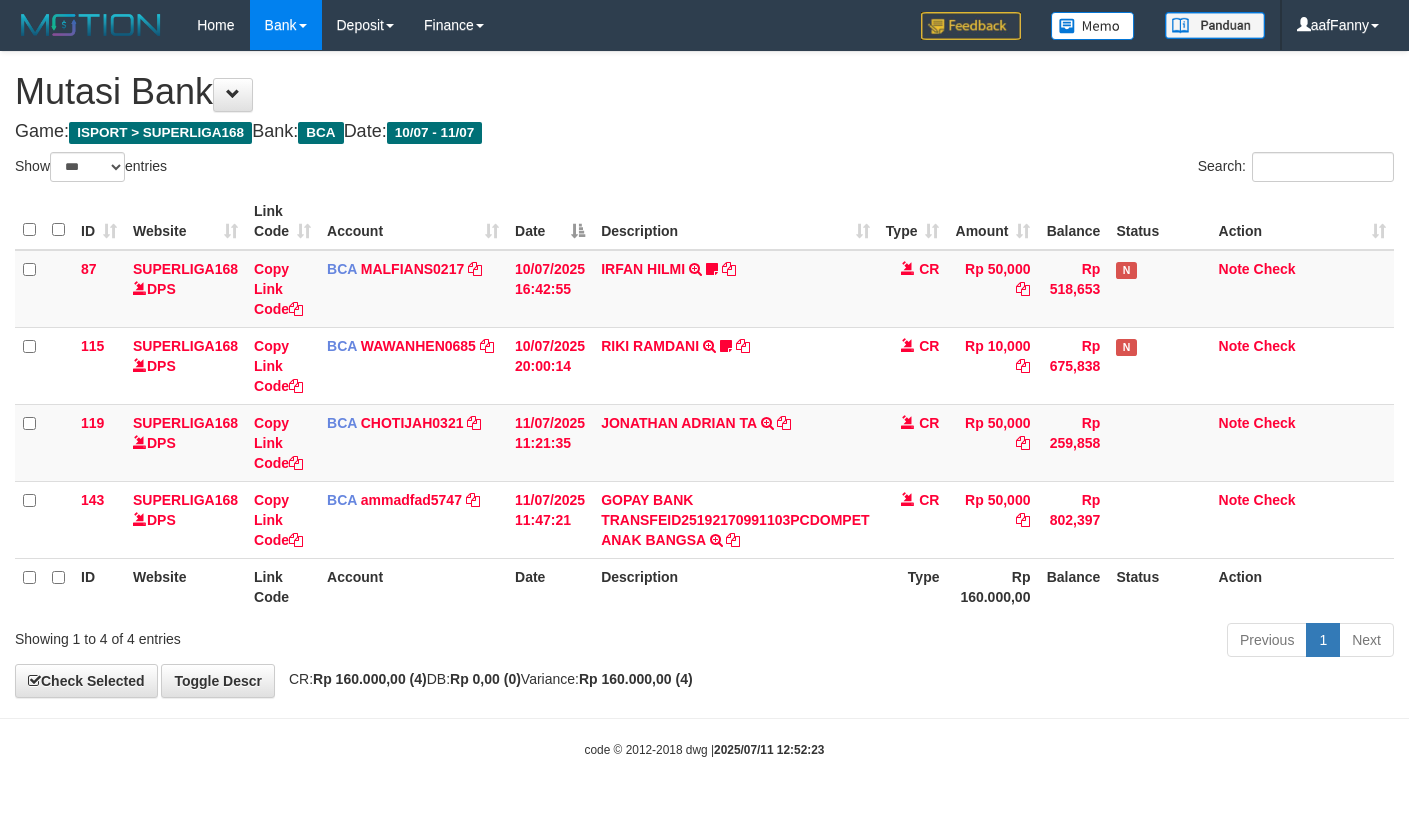select on "***" 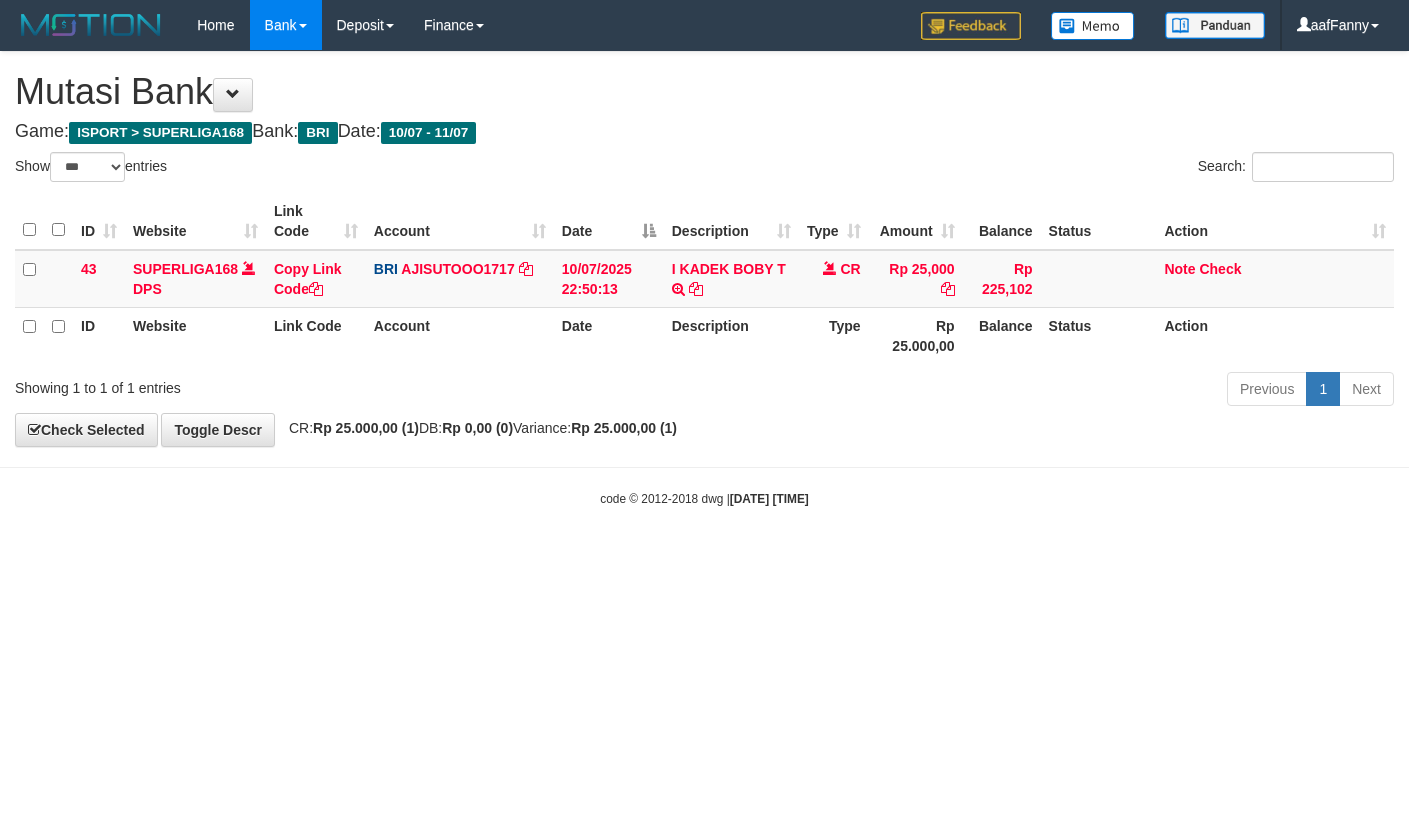 select on "***" 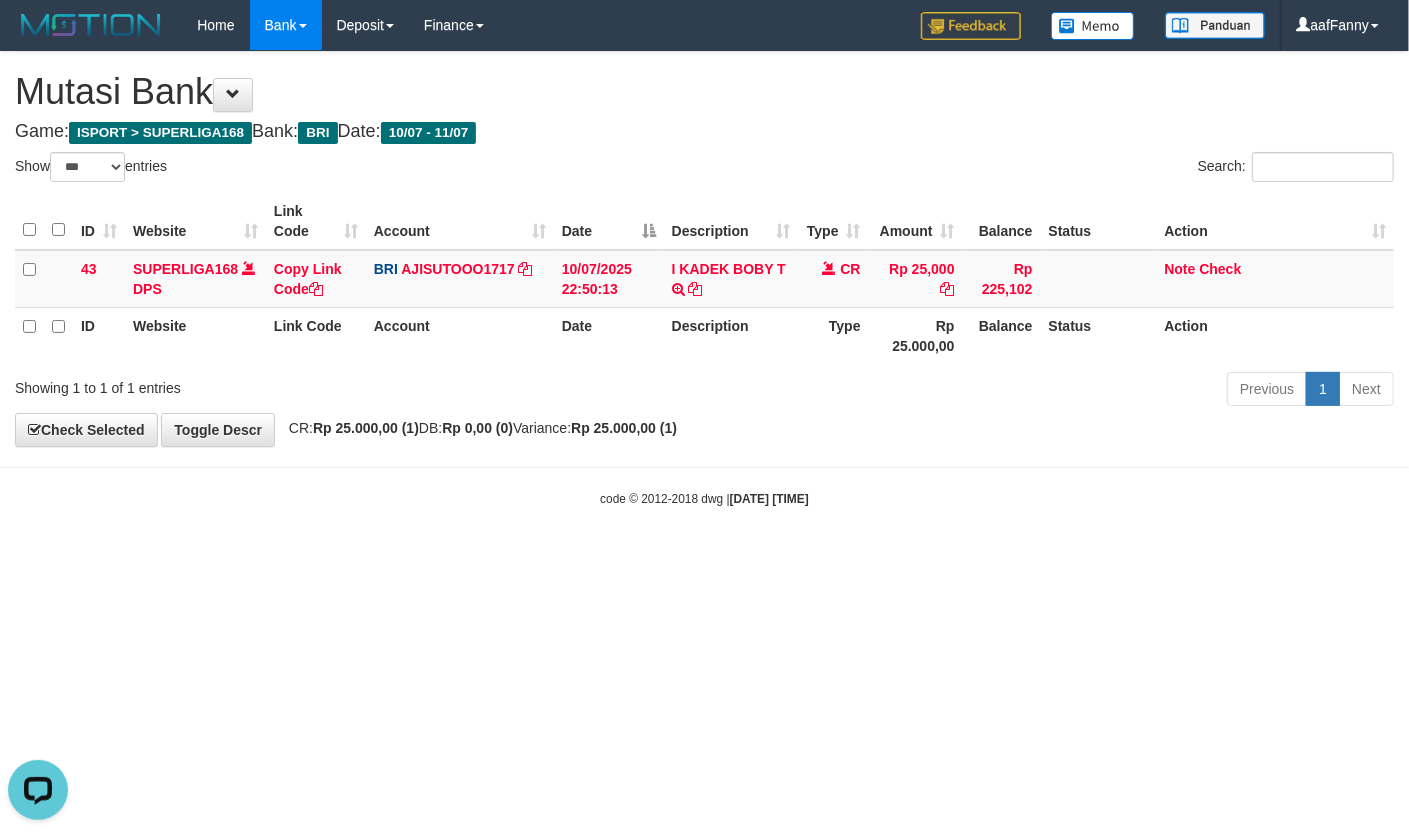 scroll, scrollTop: 0, scrollLeft: 0, axis: both 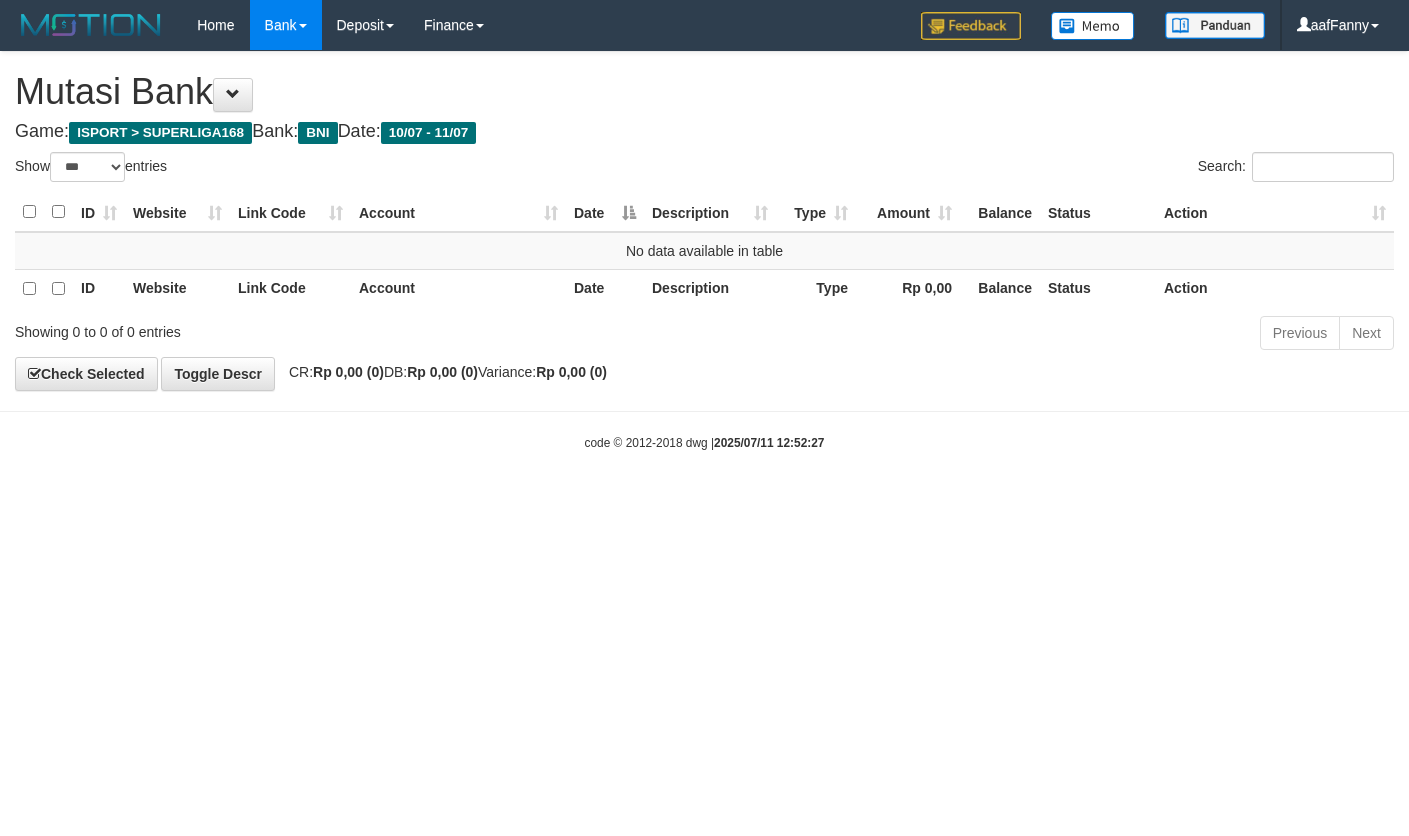 select on "***" 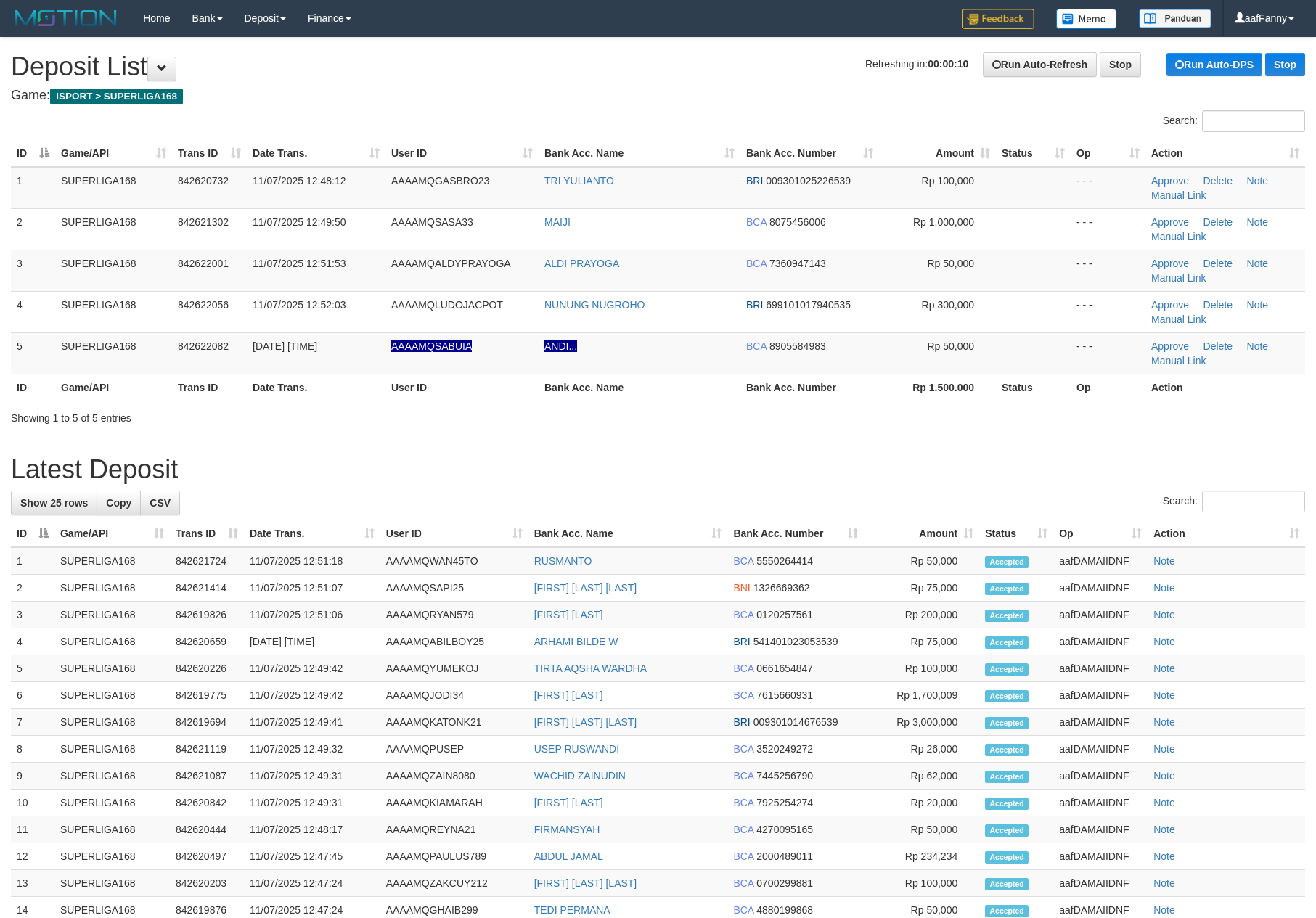 scroll, scrollTop: 0, scrollLeft: 0, axis: both 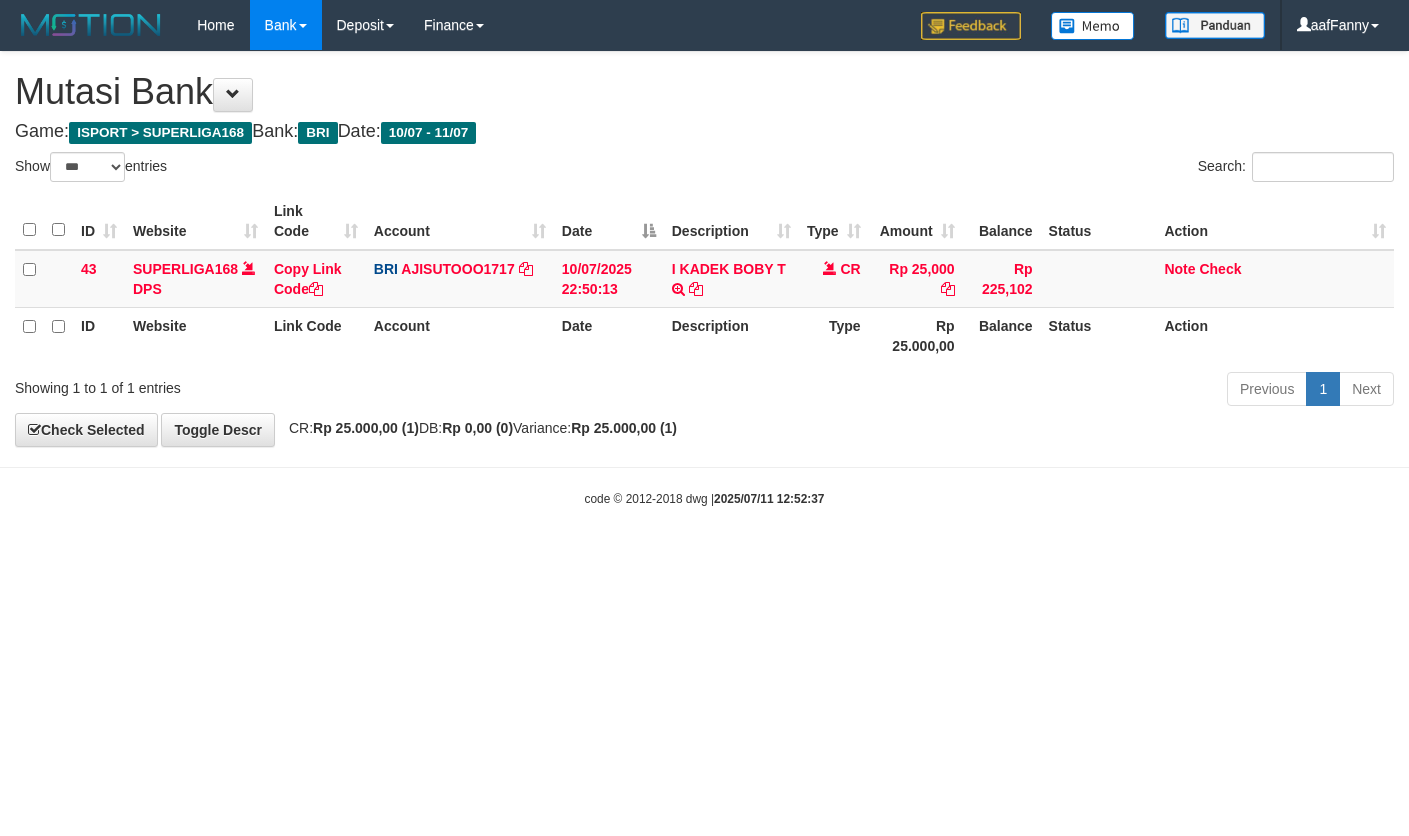 select on "***" 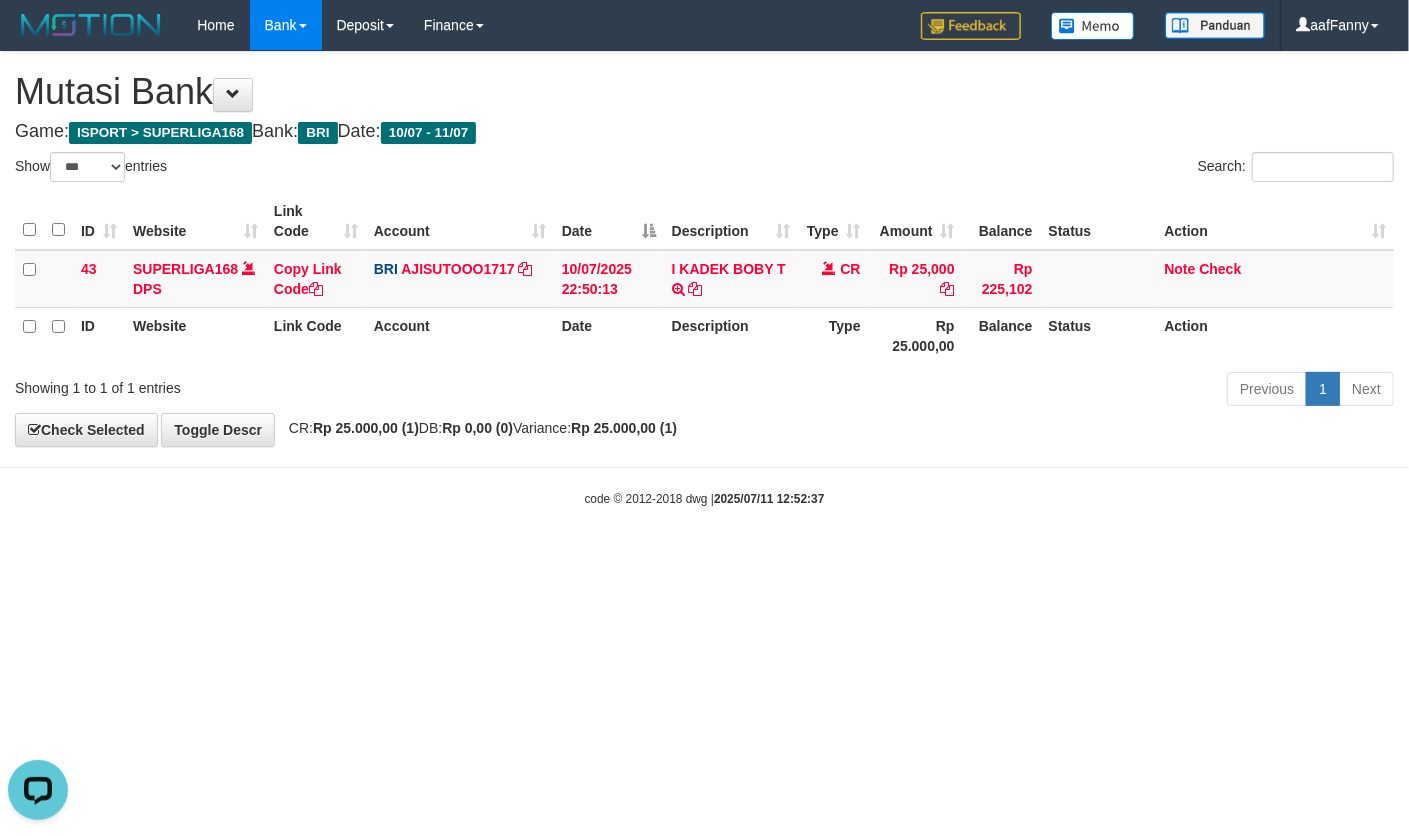 scroll, scrollTop: 0, scrollLeft: 0, axis: both 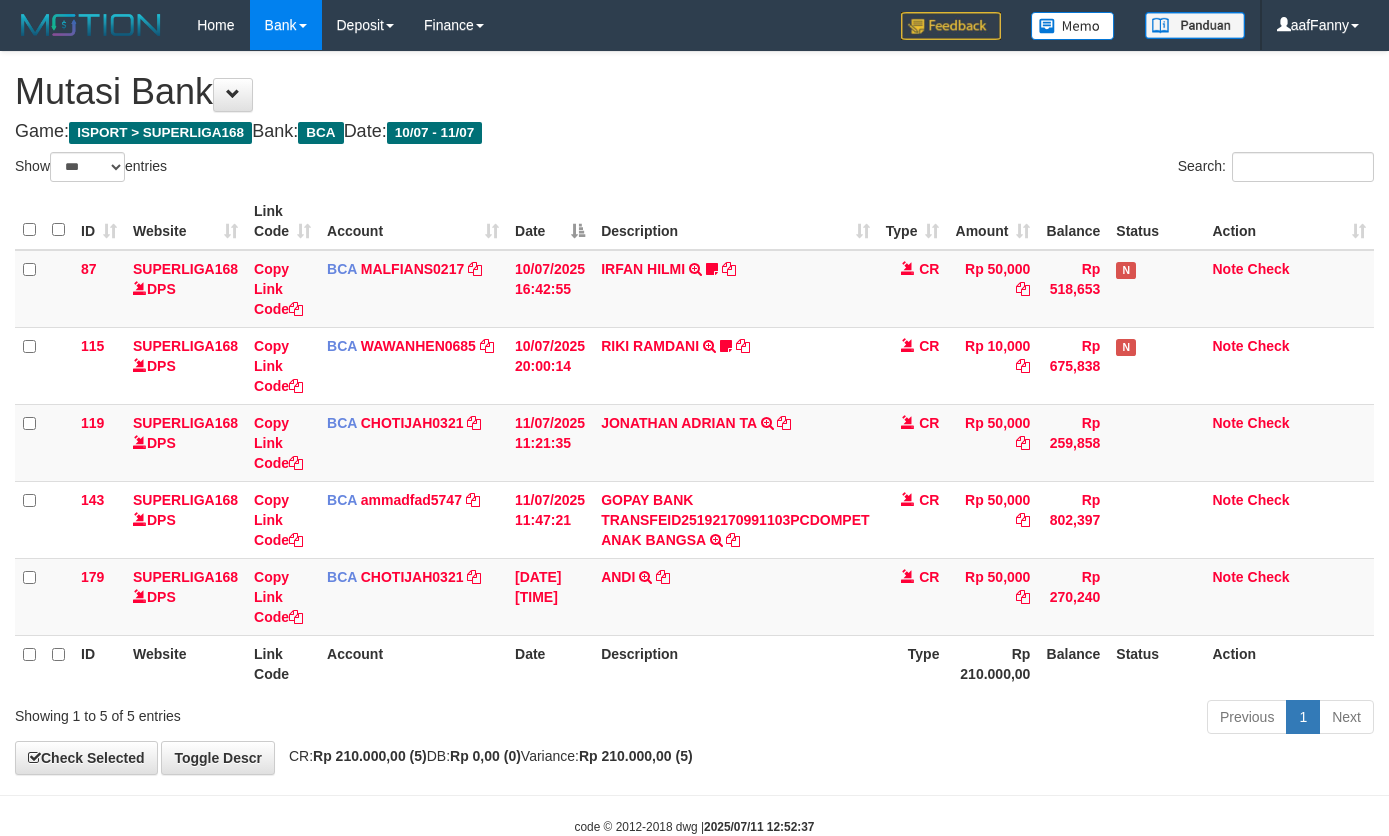 select on "***" 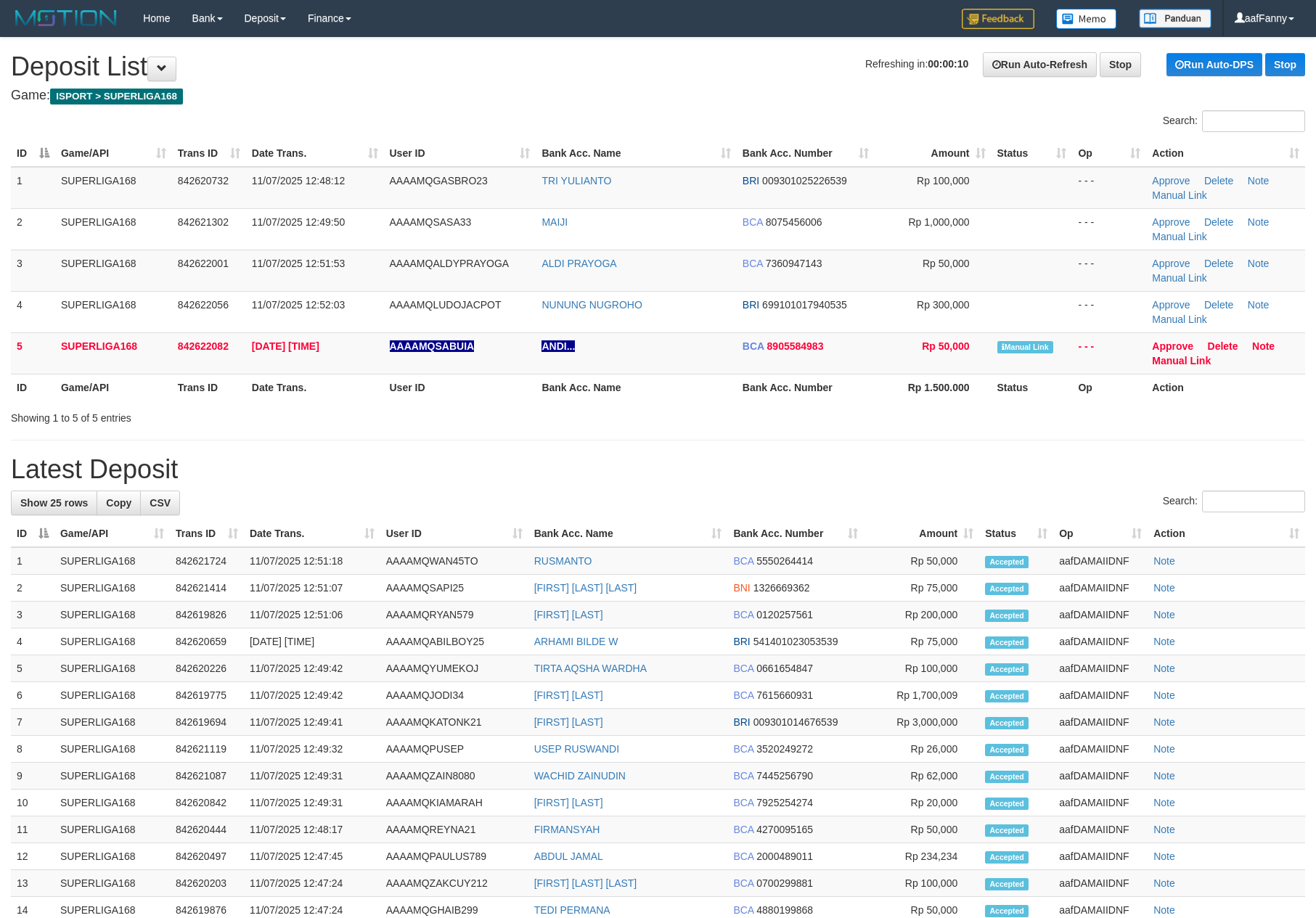 scroll, scrollTop: 0, scrollLeft: 0, axis: both 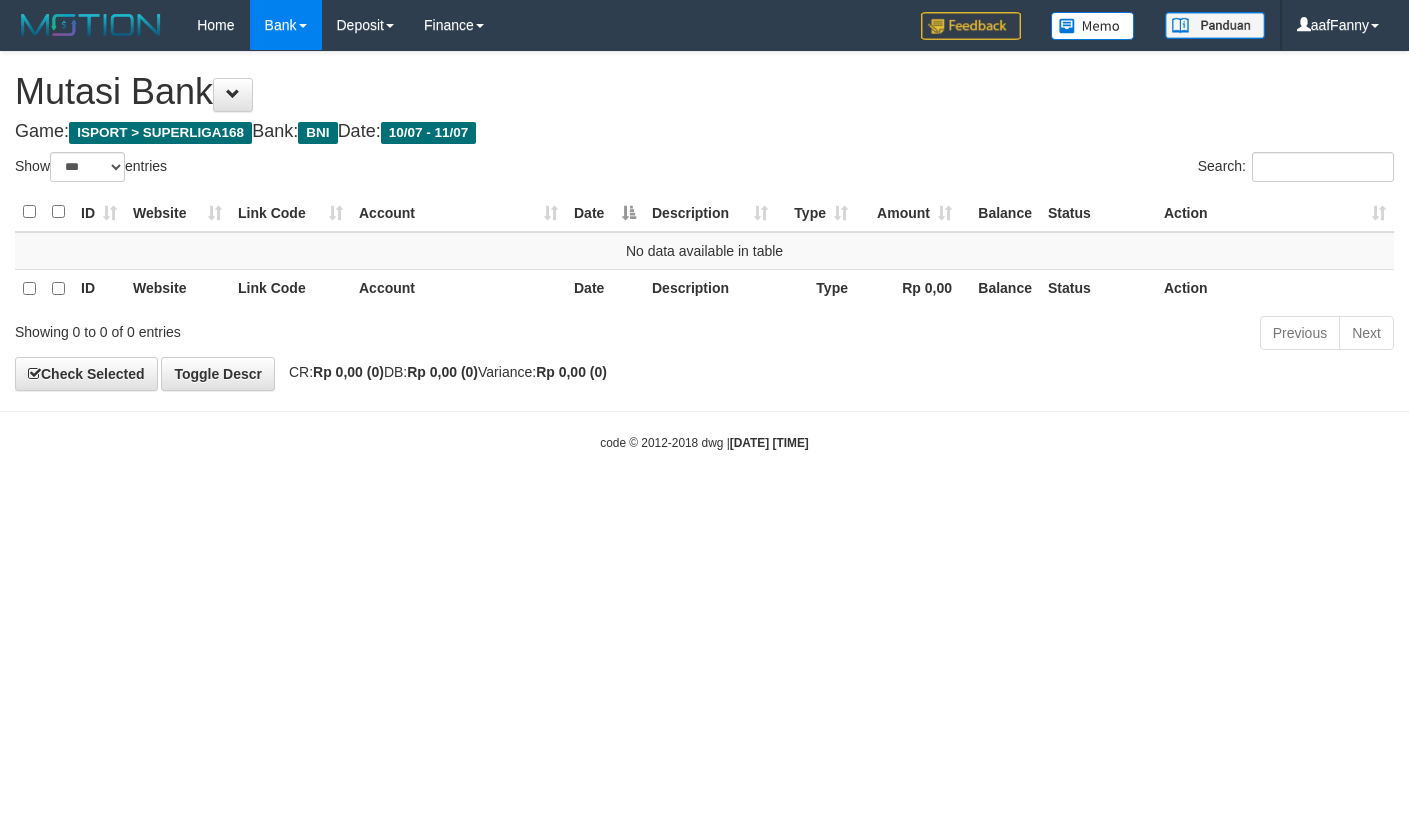 select on "***" 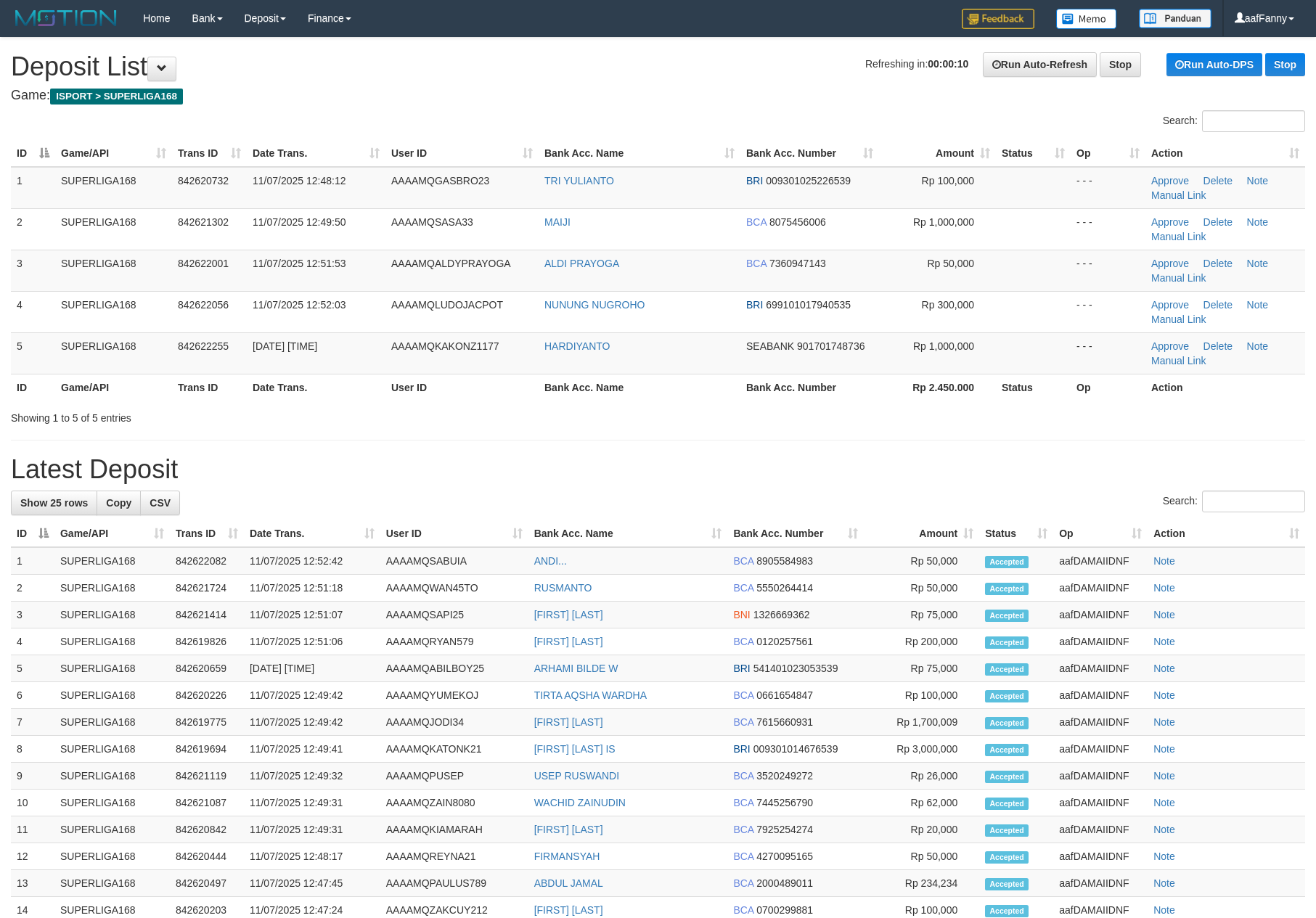 scroll, scrollTop: 0, scrollLeft: 0, axis: both 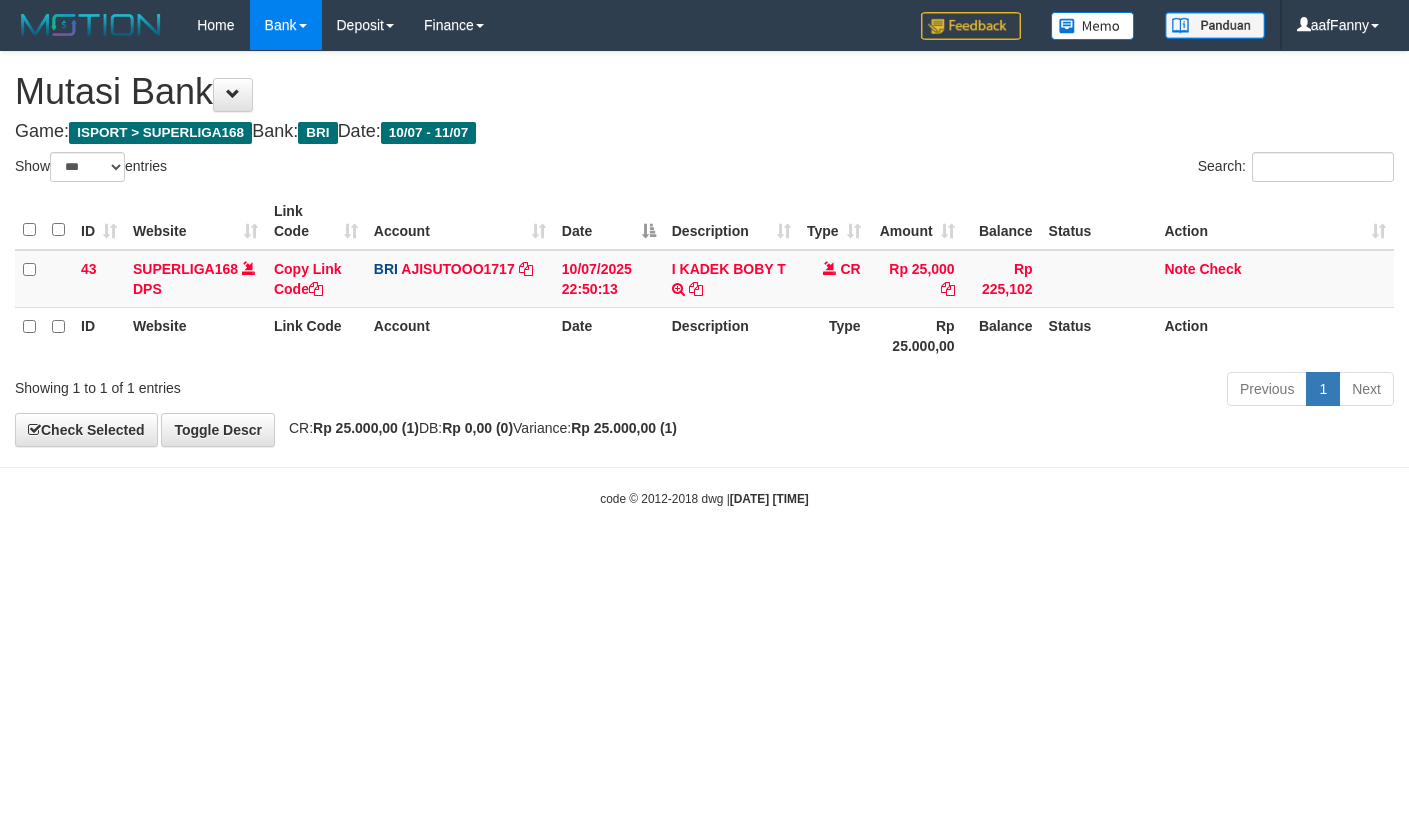 select on "***" 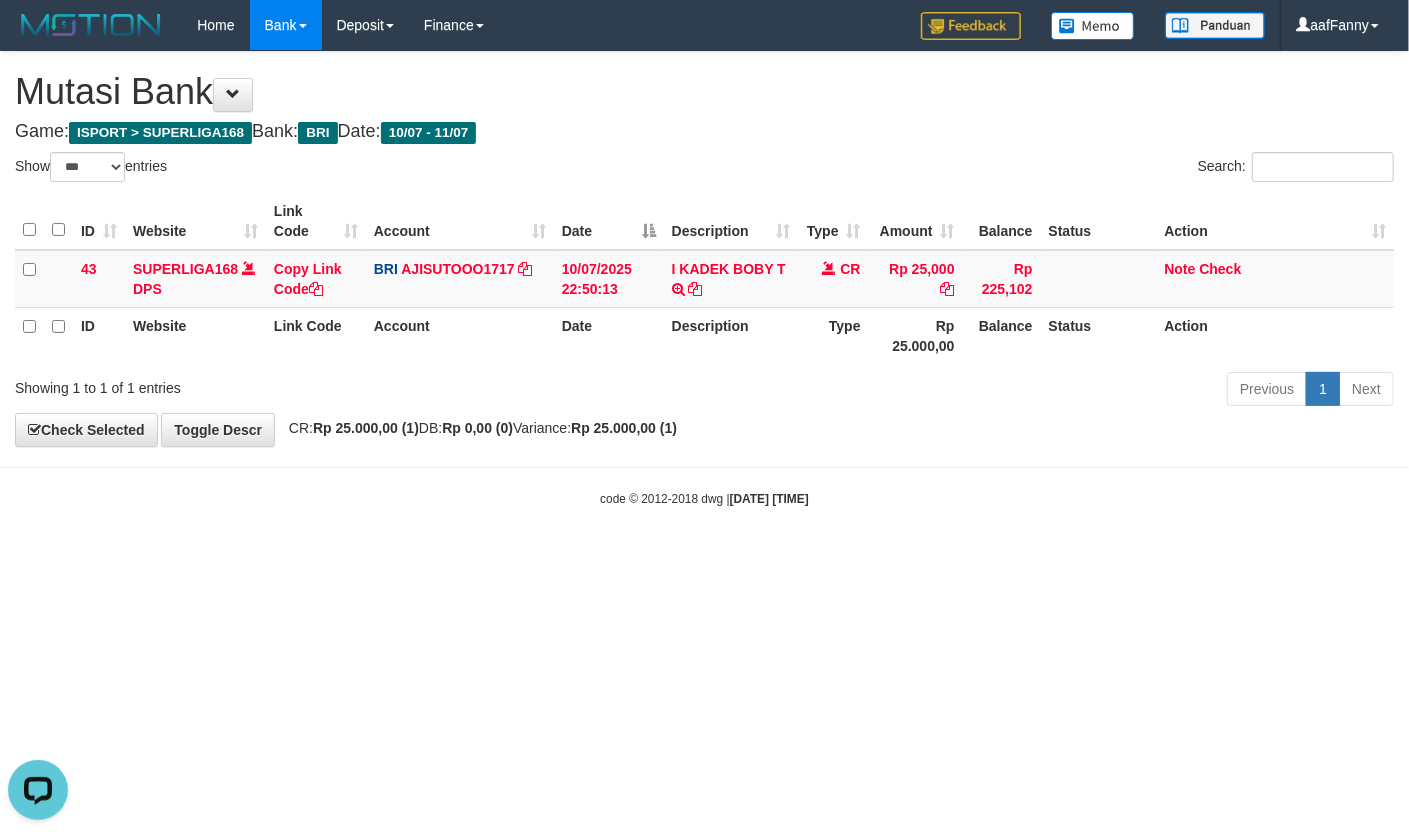 scroll, scrollTop: 0, scrollLeft: 0, axis: both 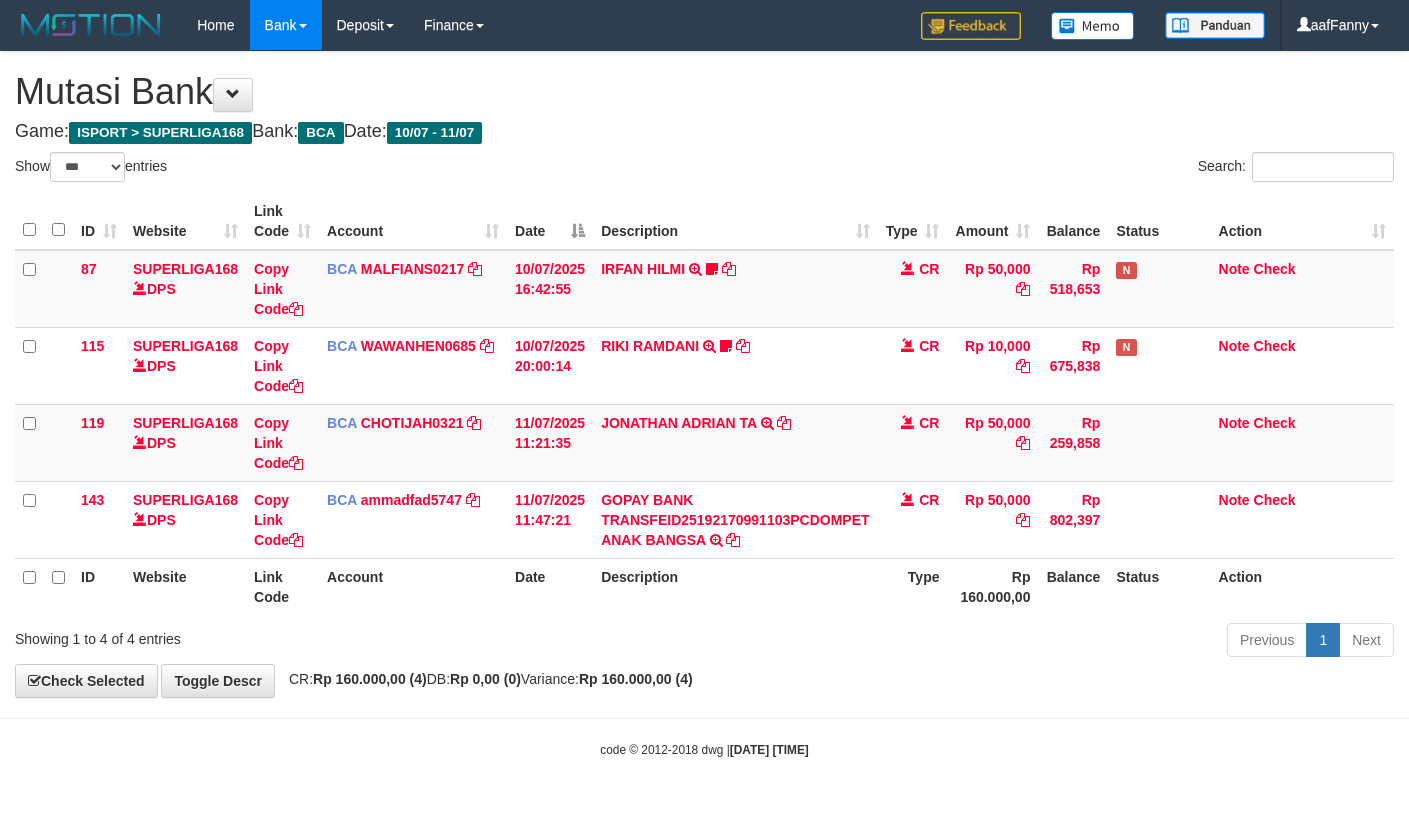select on "***" 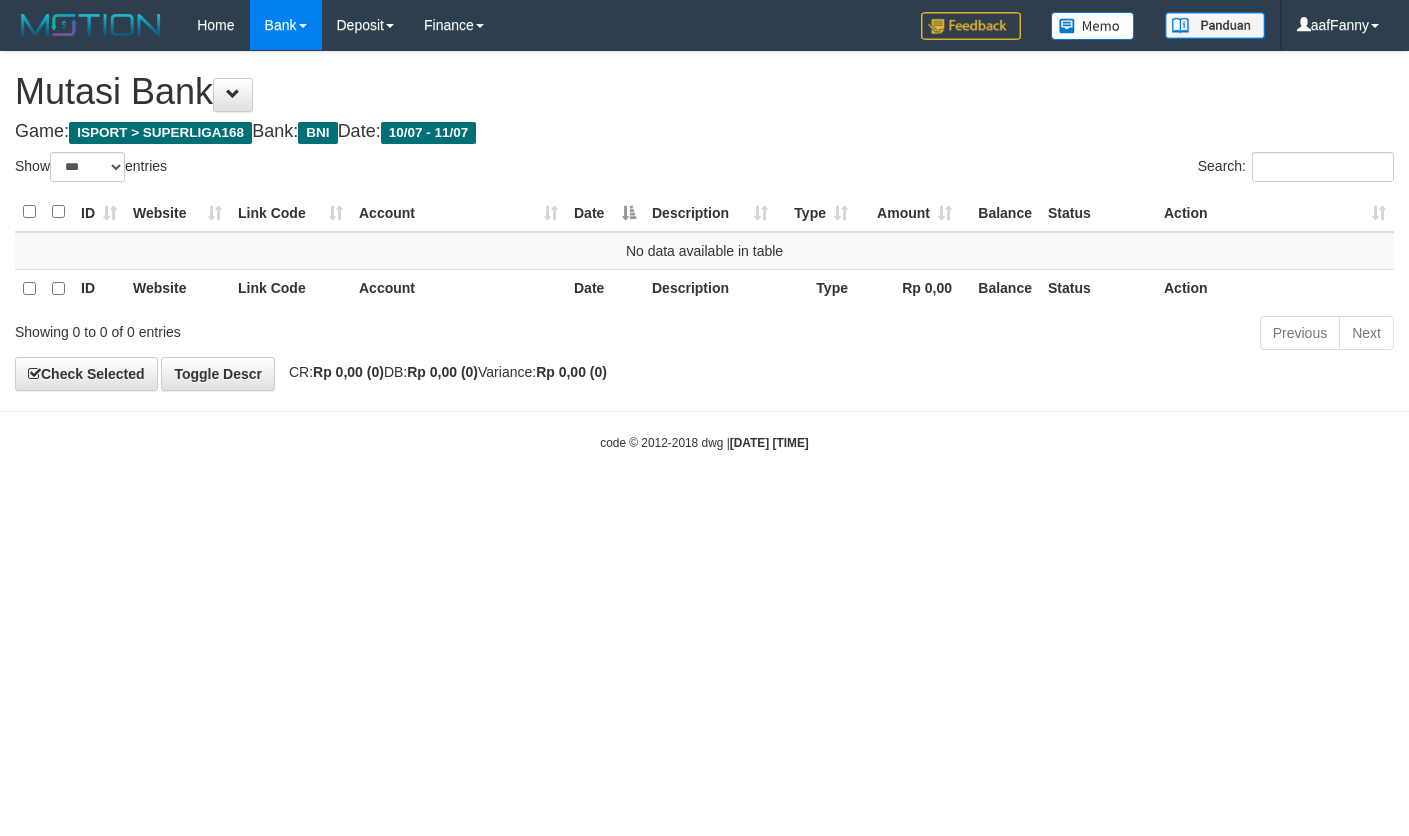 select on "***" 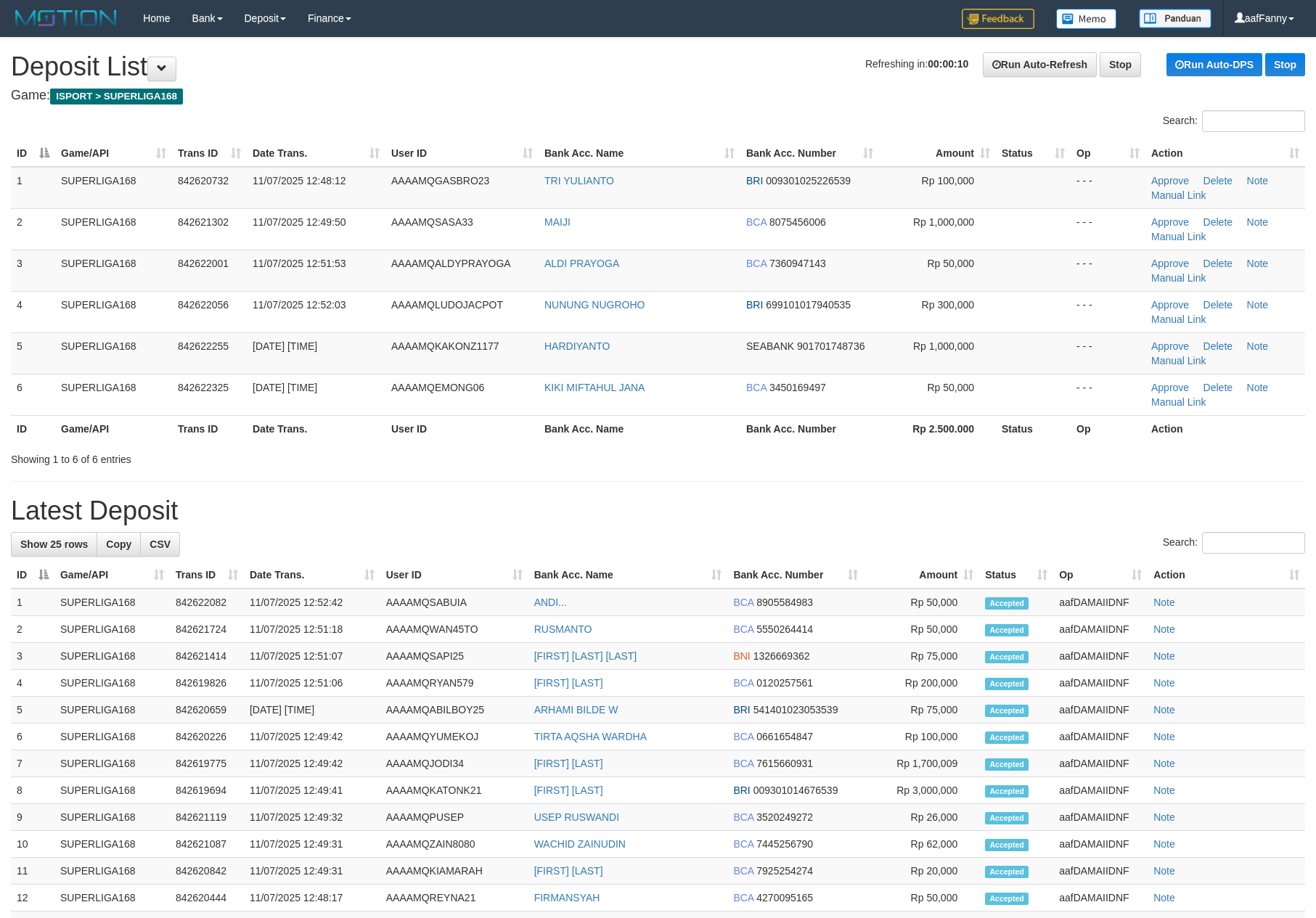 scroll, scrollTop: 0, scrollLeft: 0, axis: both 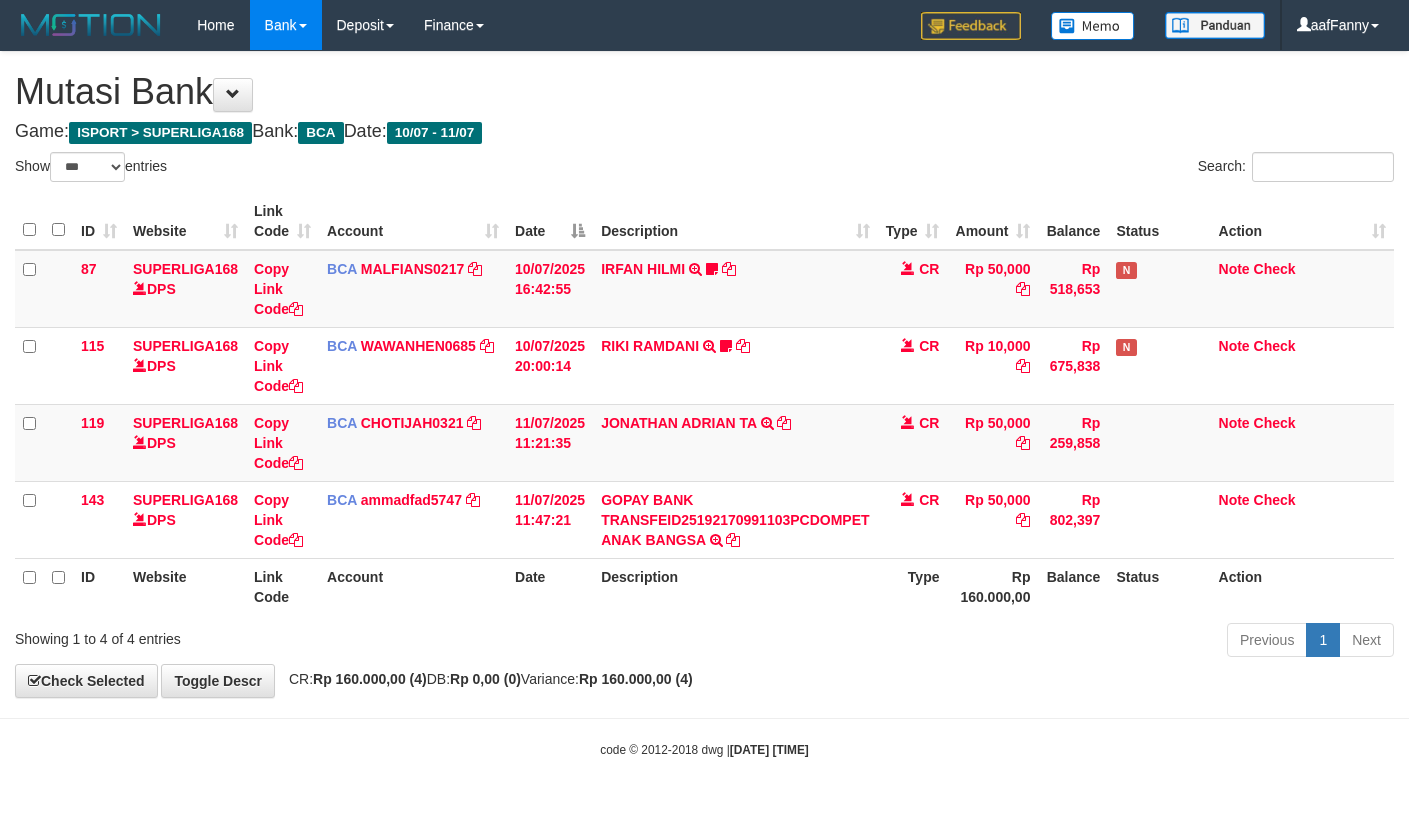 select on "***" 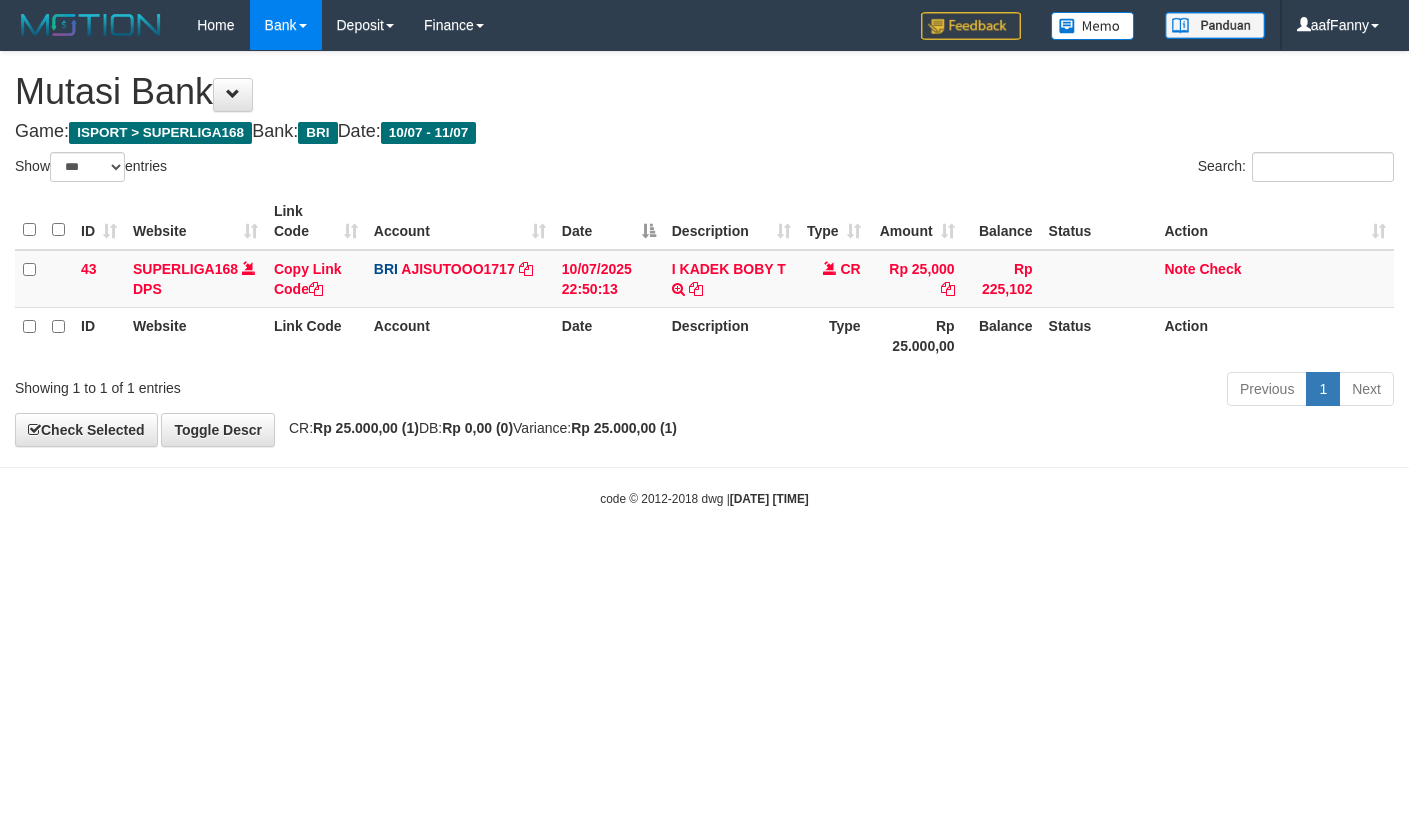 select on "***" 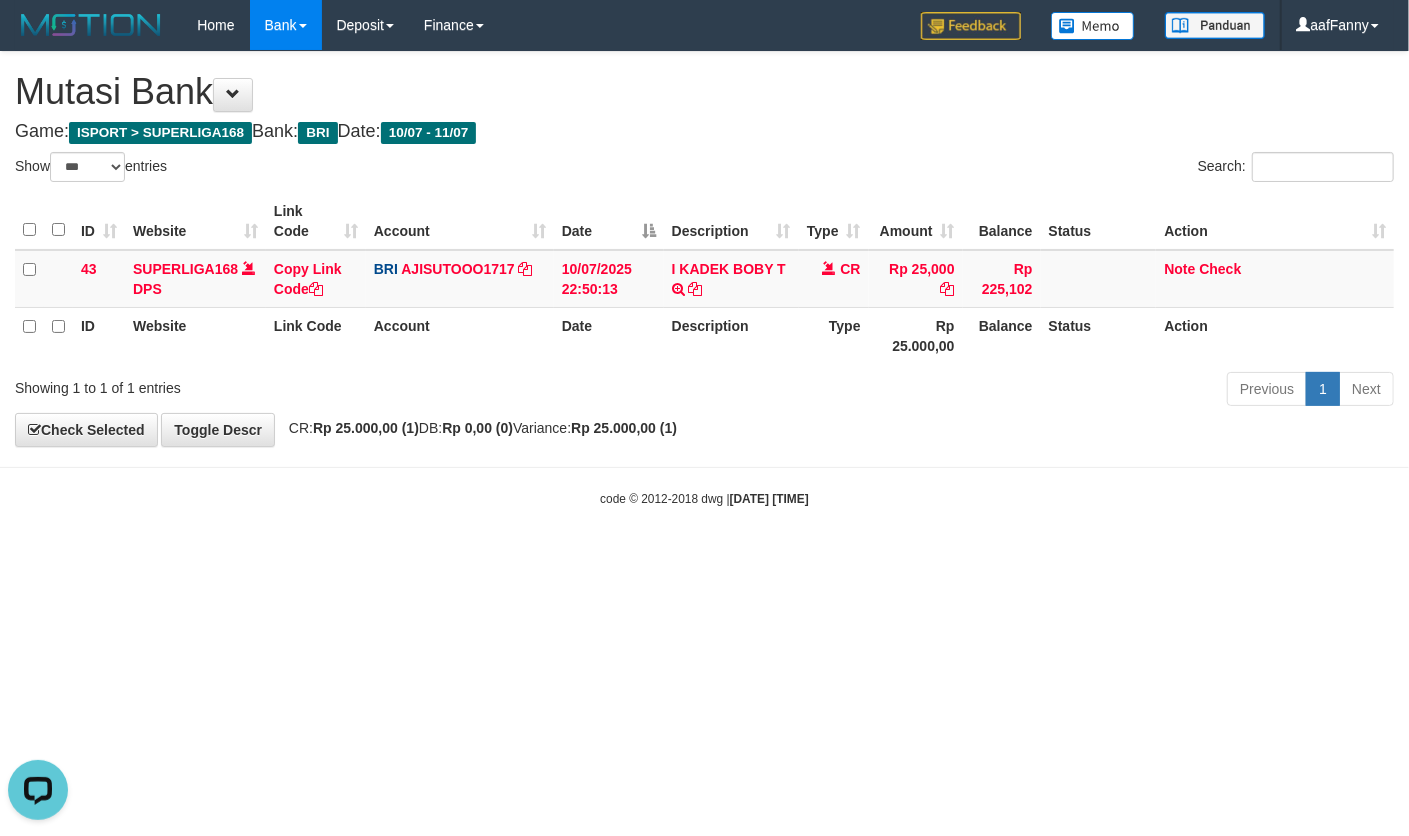 scroll, scrollTop: 0, scrollLeft: 0, axis: both 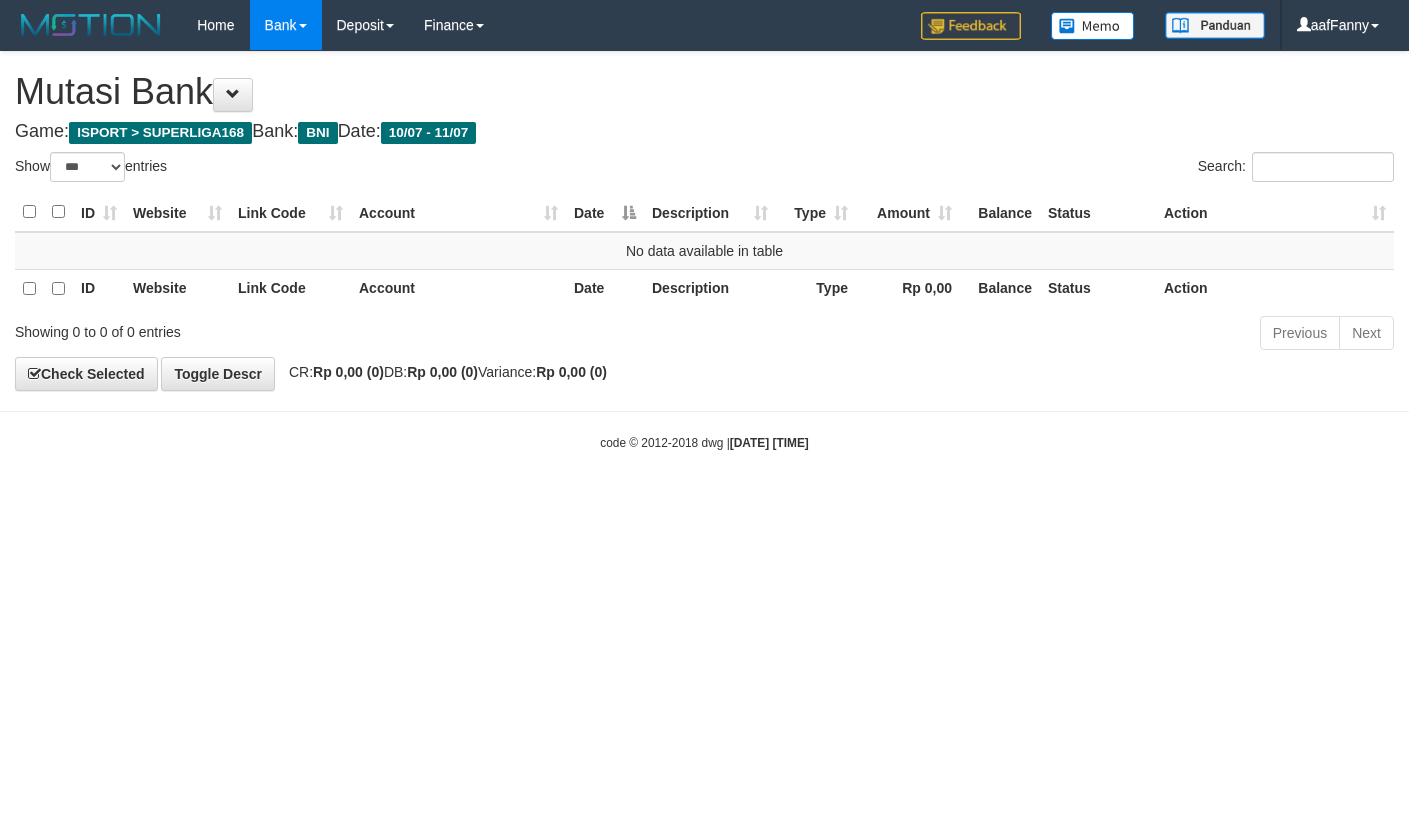 select on "***" 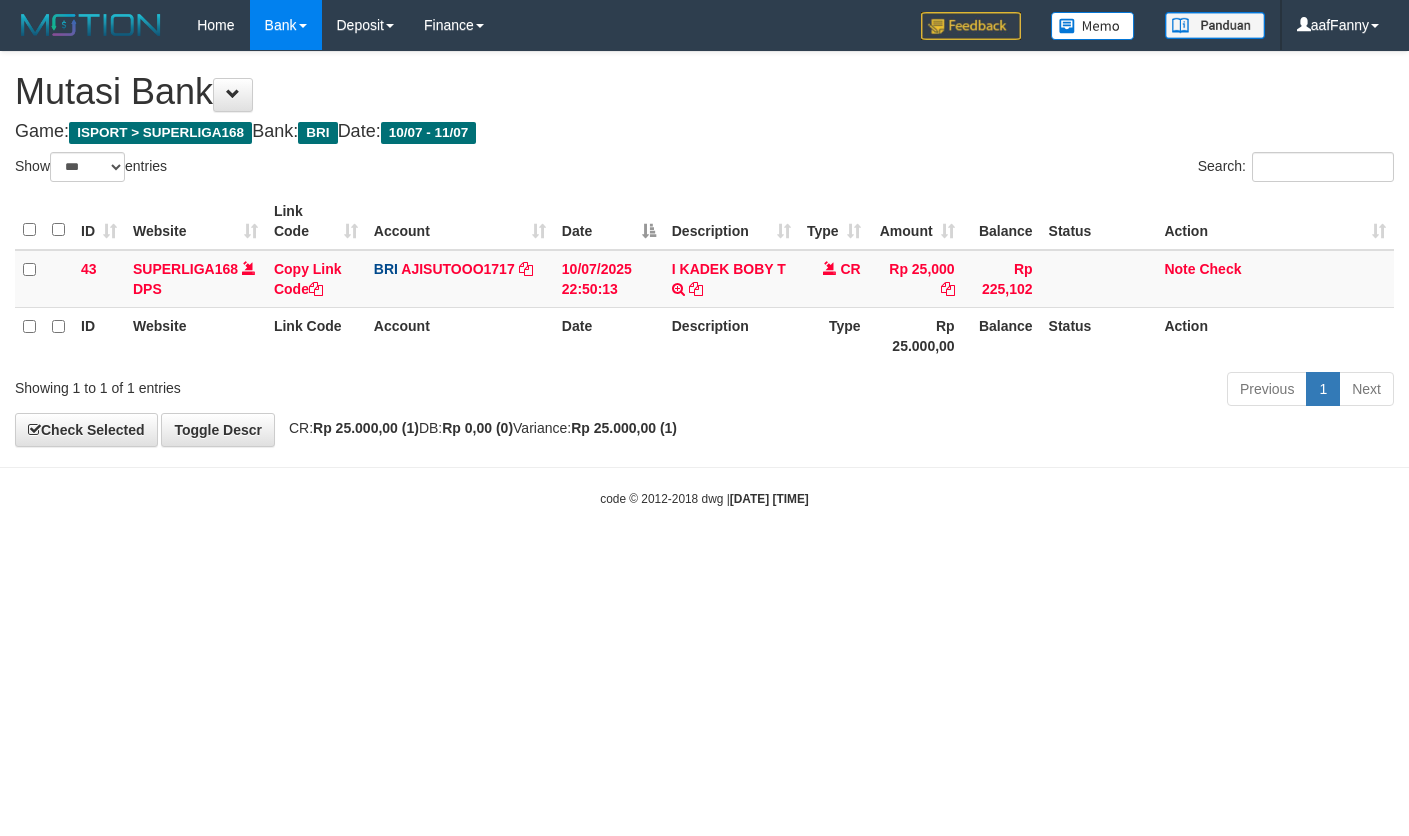 select on "***" 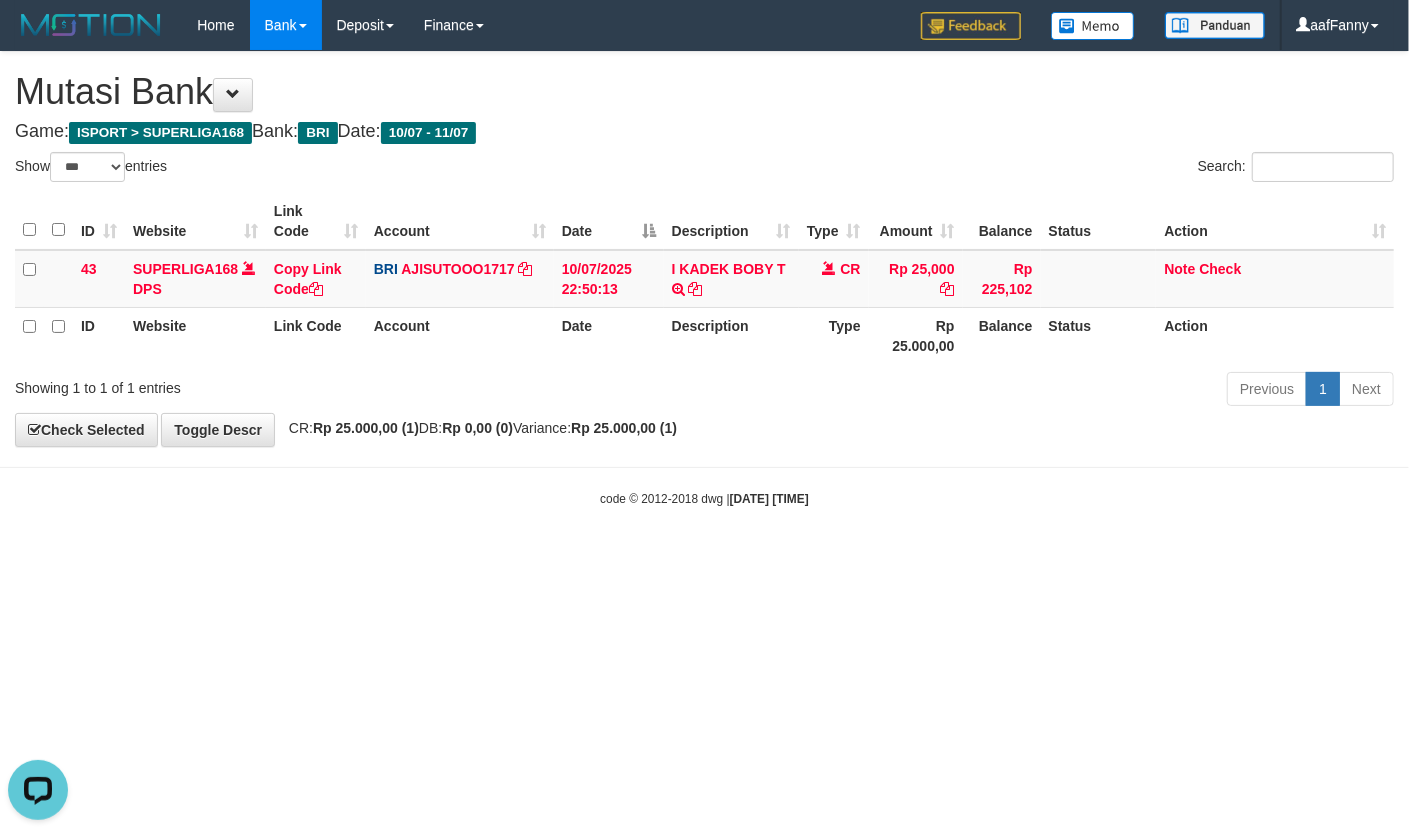 scroll, scrollTop: 0, scrollLeft: 0, axis: both 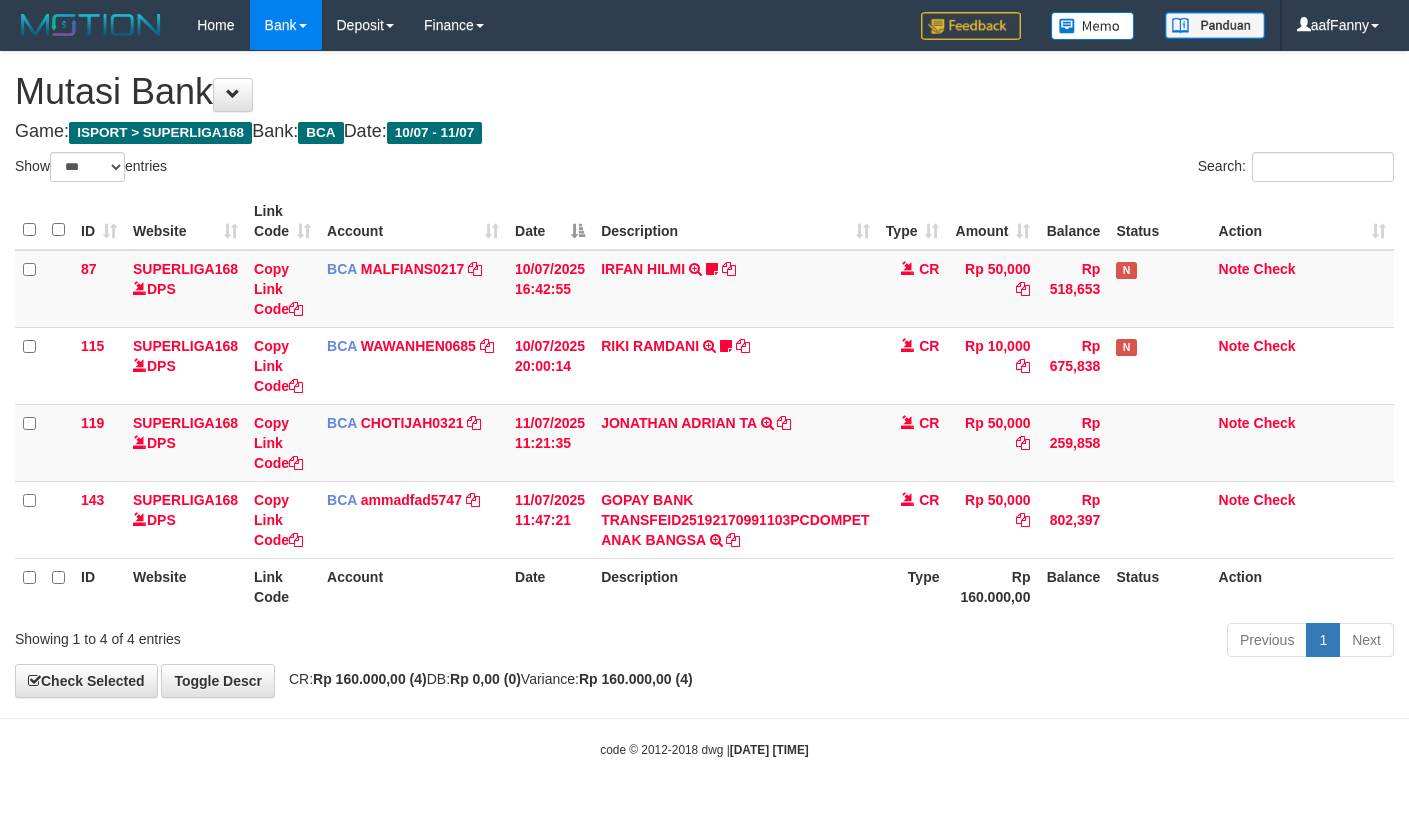 select on "***" 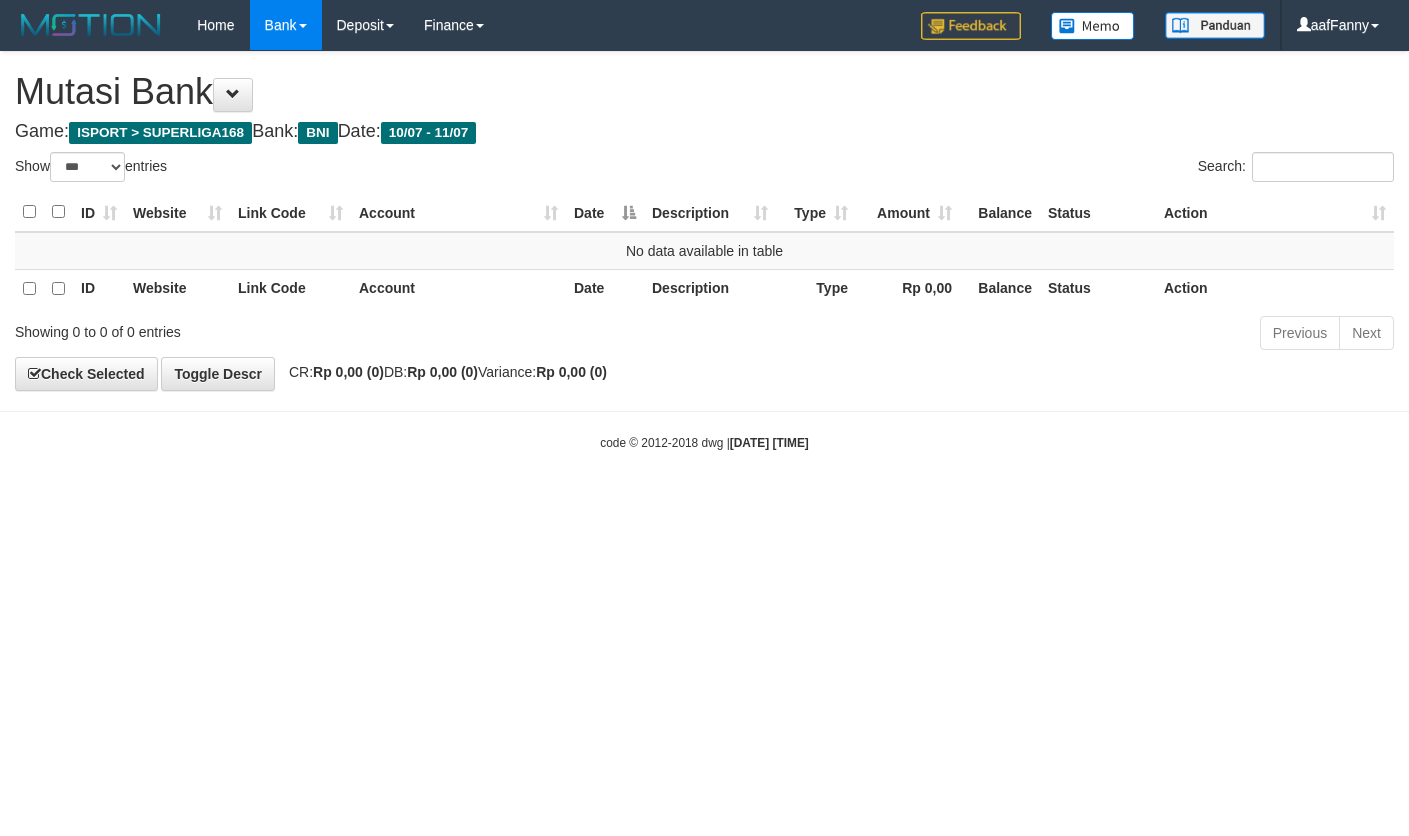 select on "***" 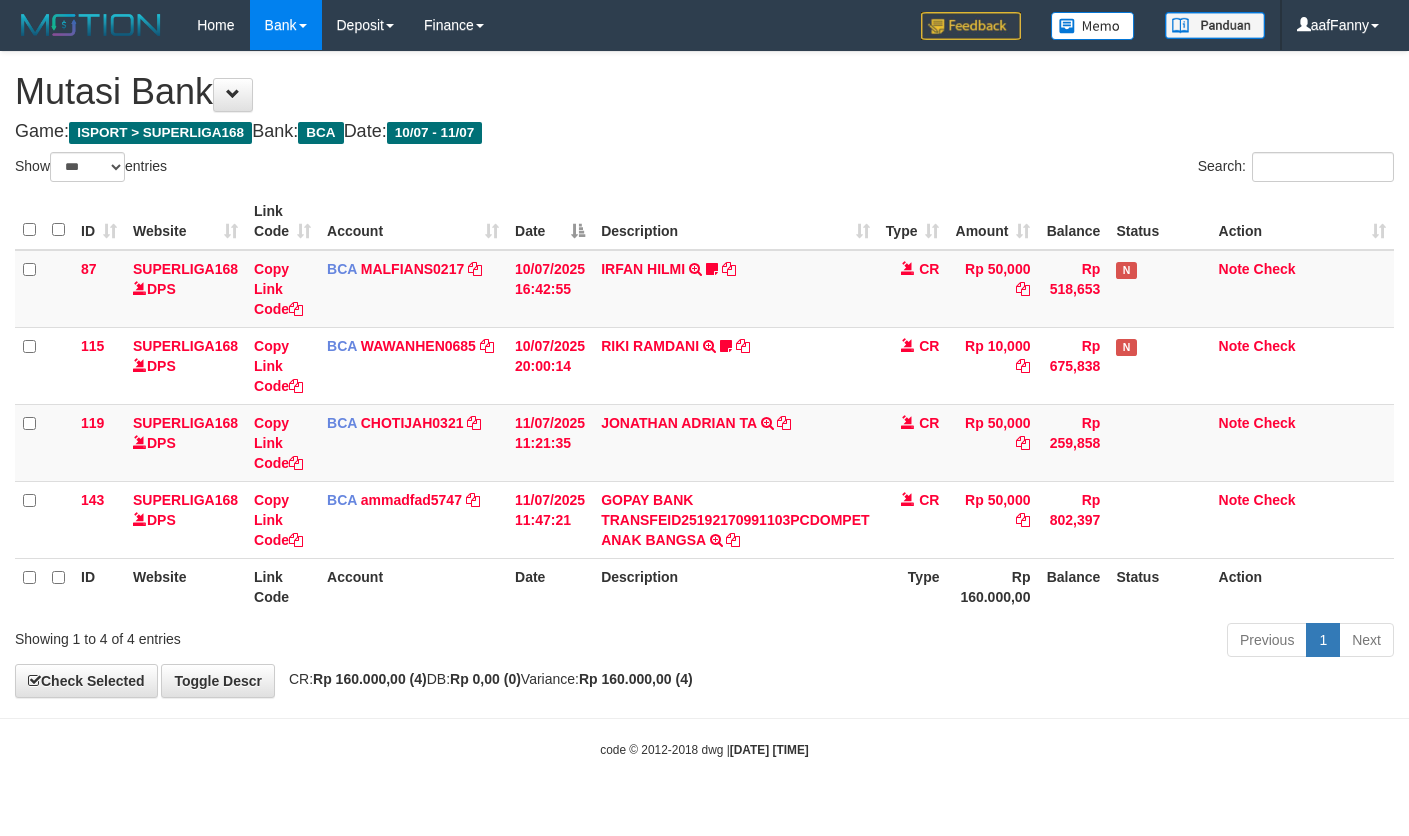 select on "***" 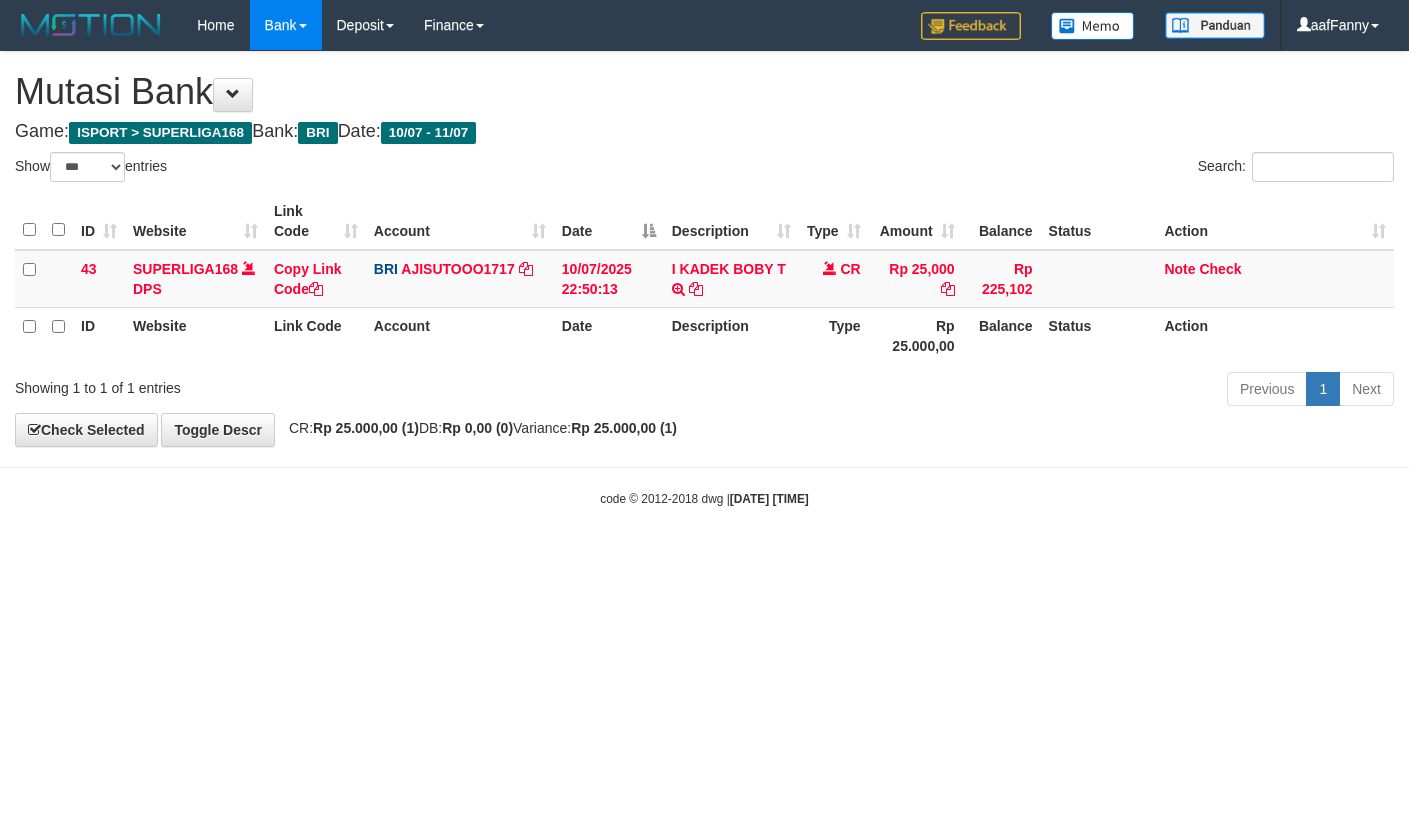 select on "***" 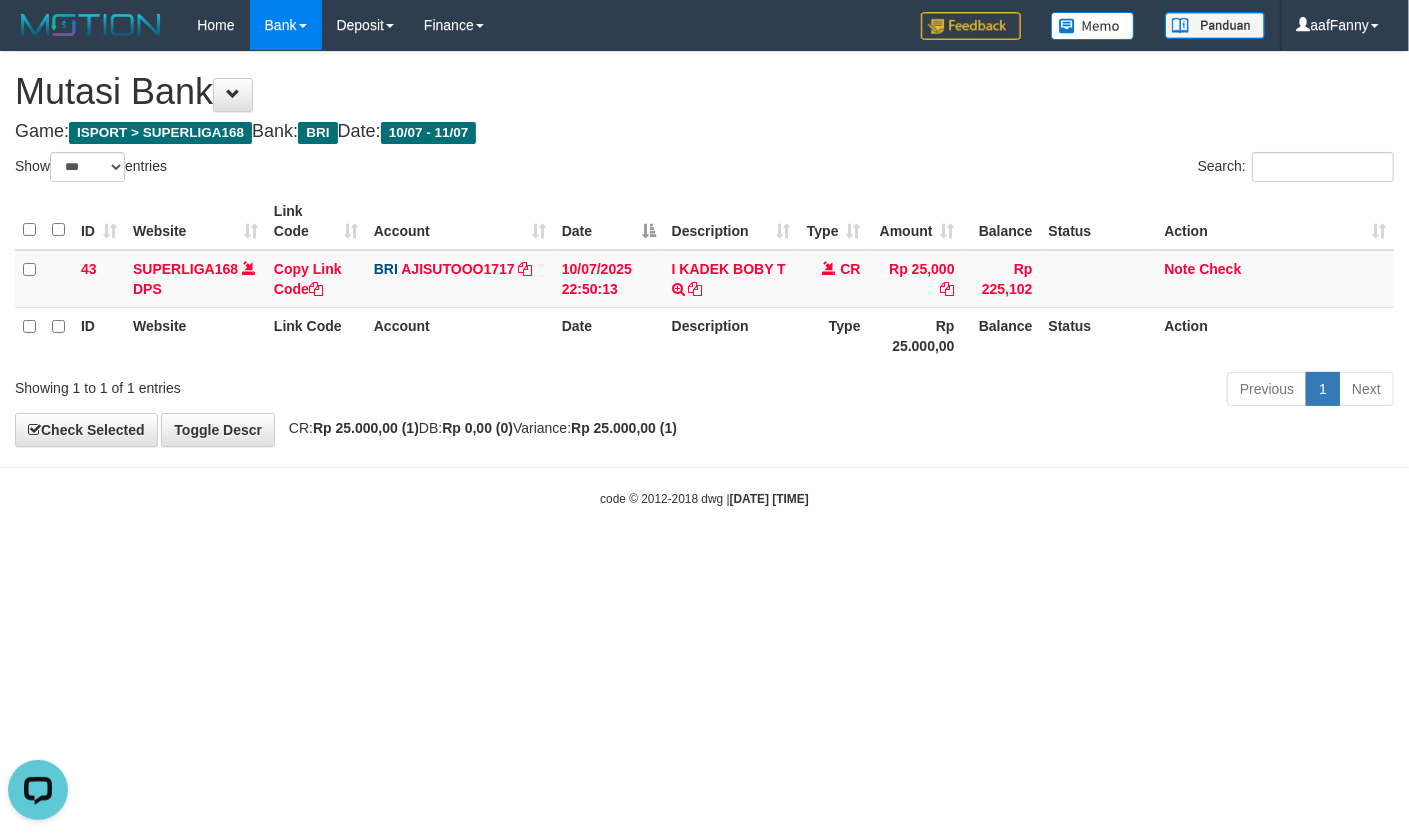 scroll, scrollTop: 0, scrollLeft: 0, axis: both 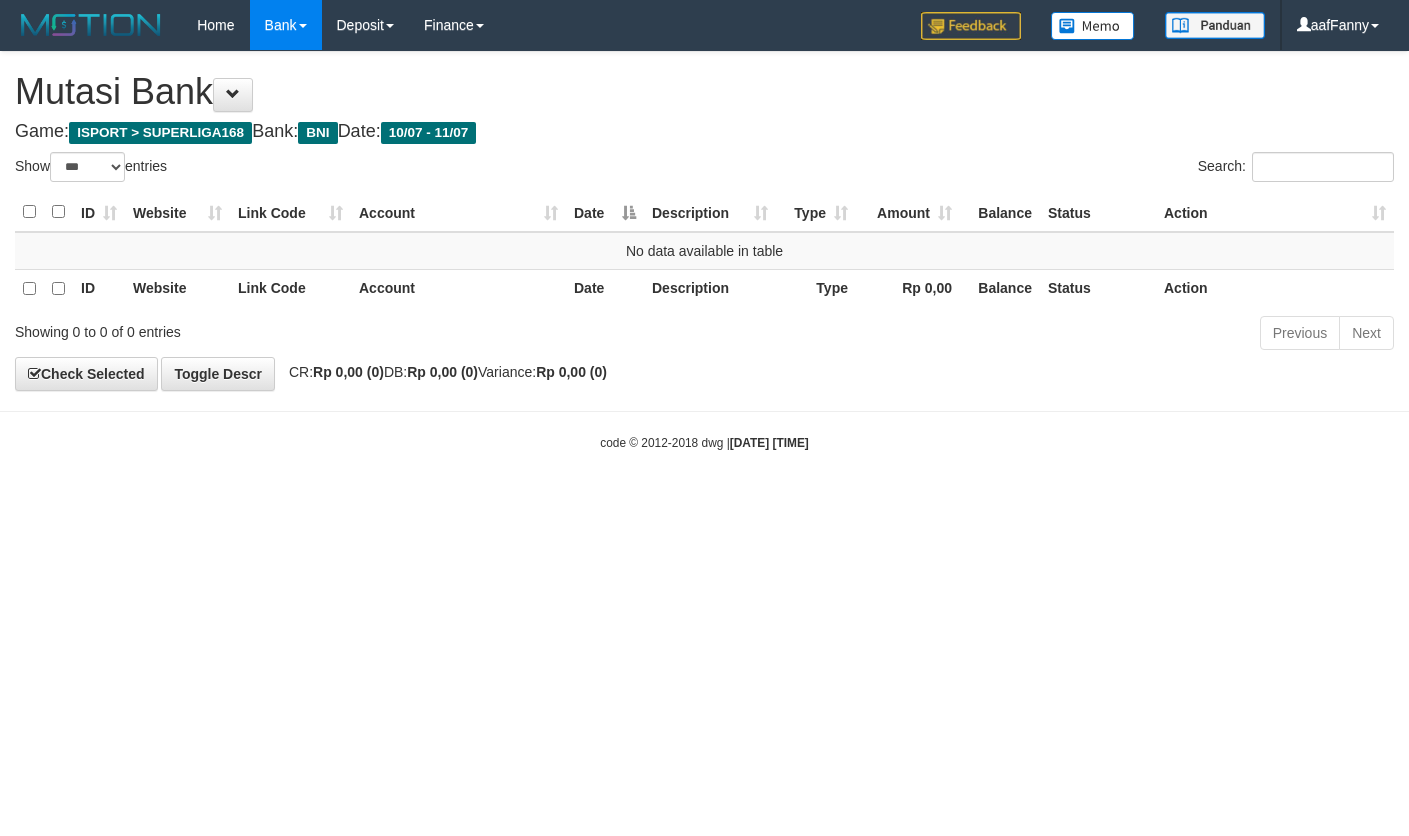 select on "***" 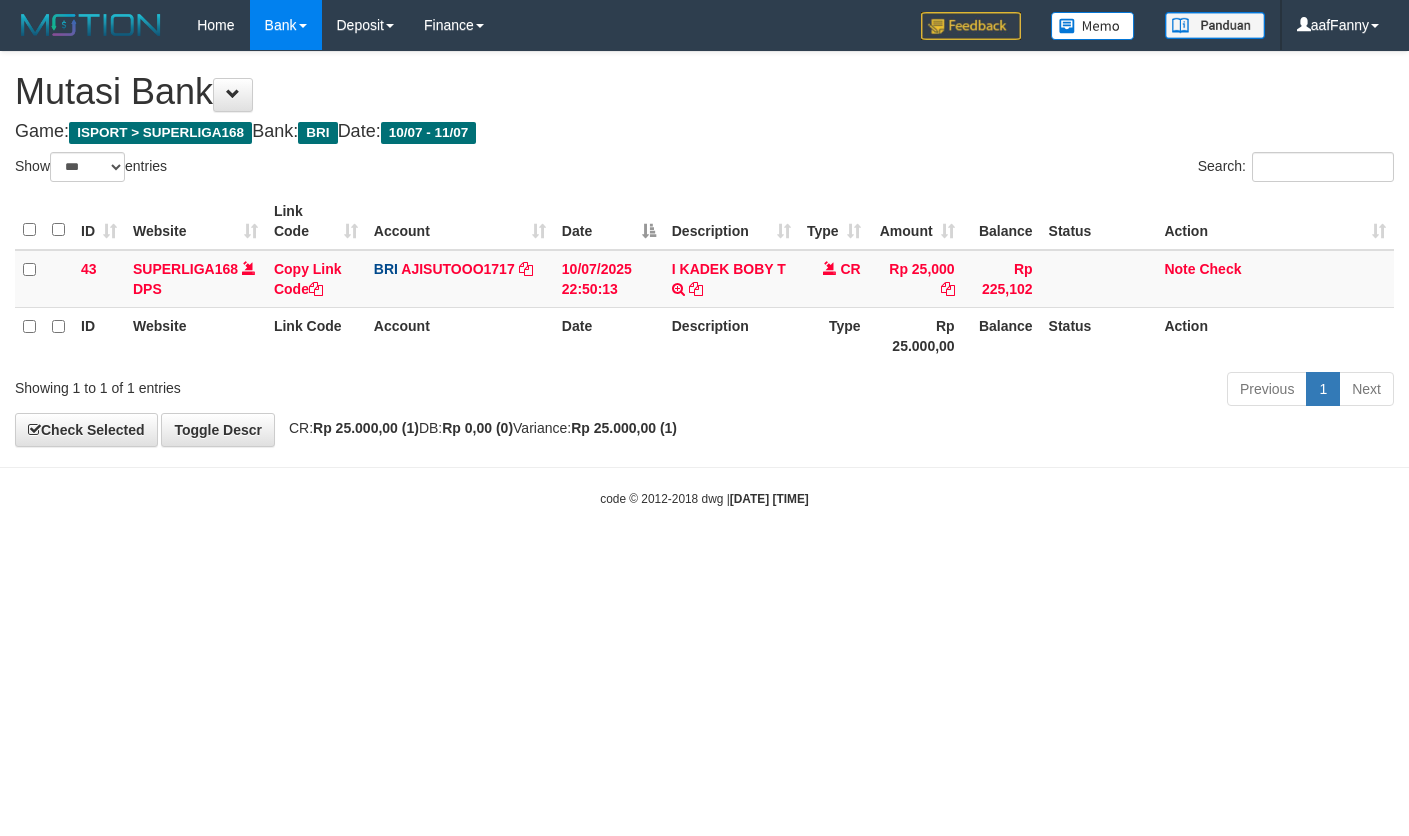 select on "***" 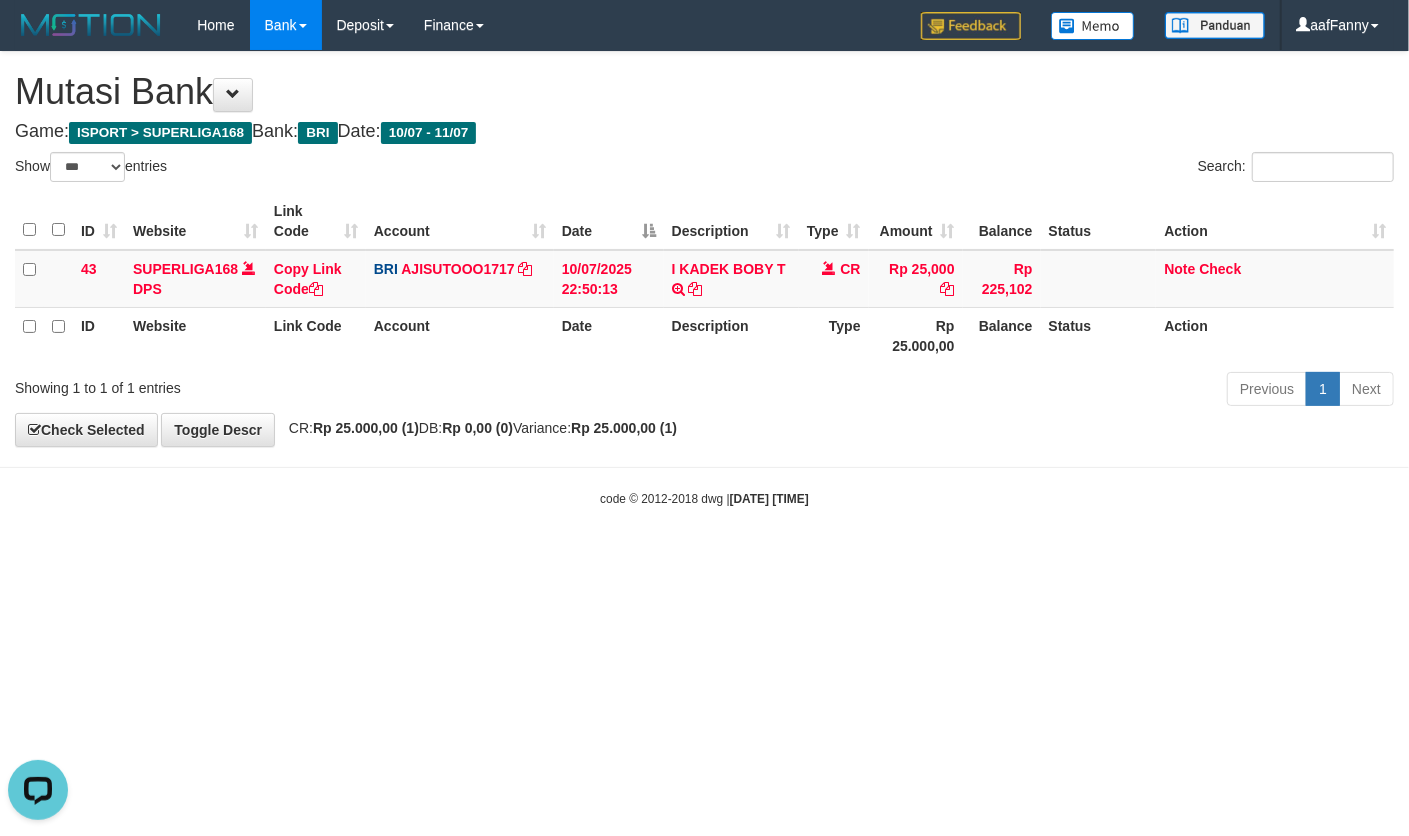scroll, scrollTop: 0, scrollLeft: 0, axis: both 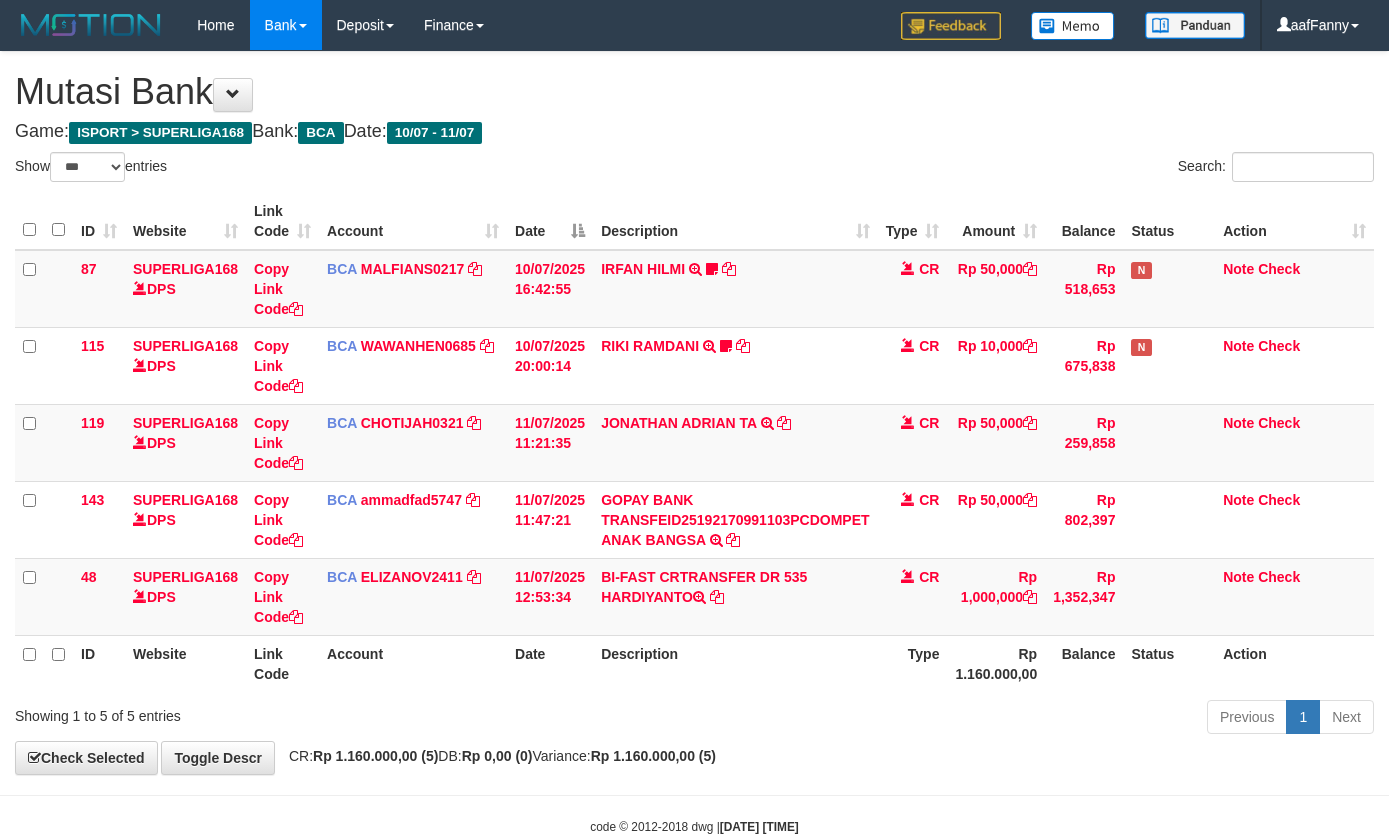 select on "***" 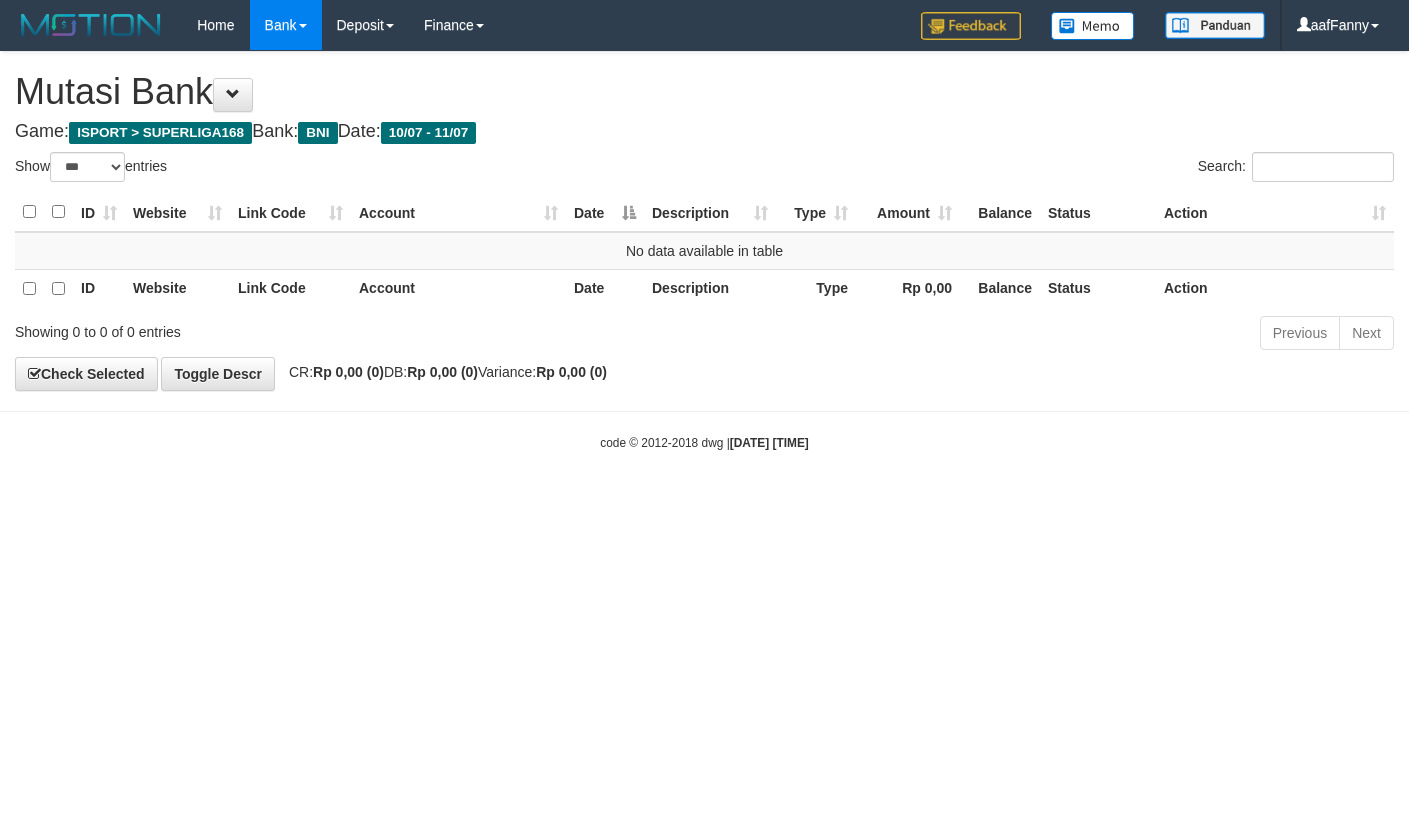 select on "***" 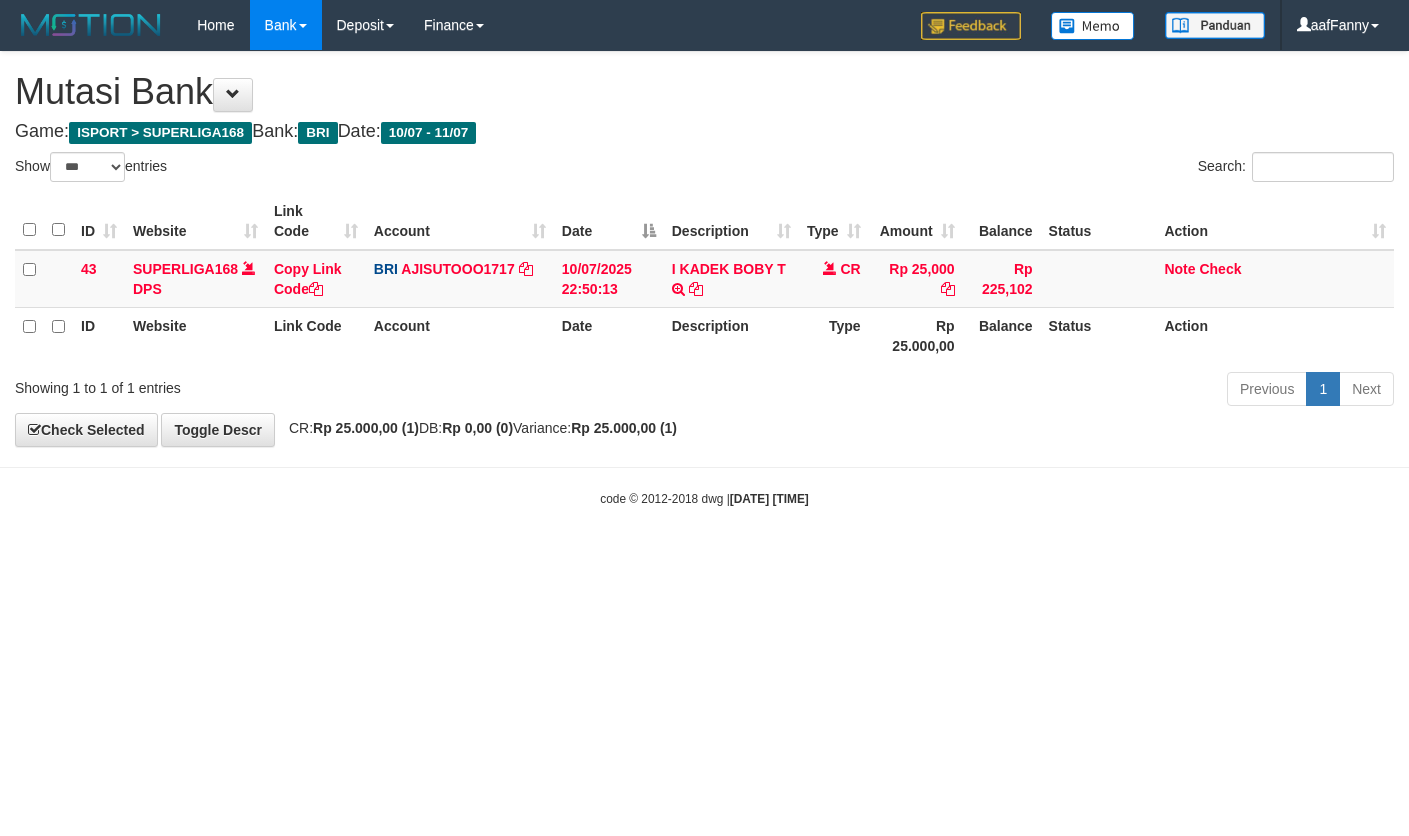 select on "***" 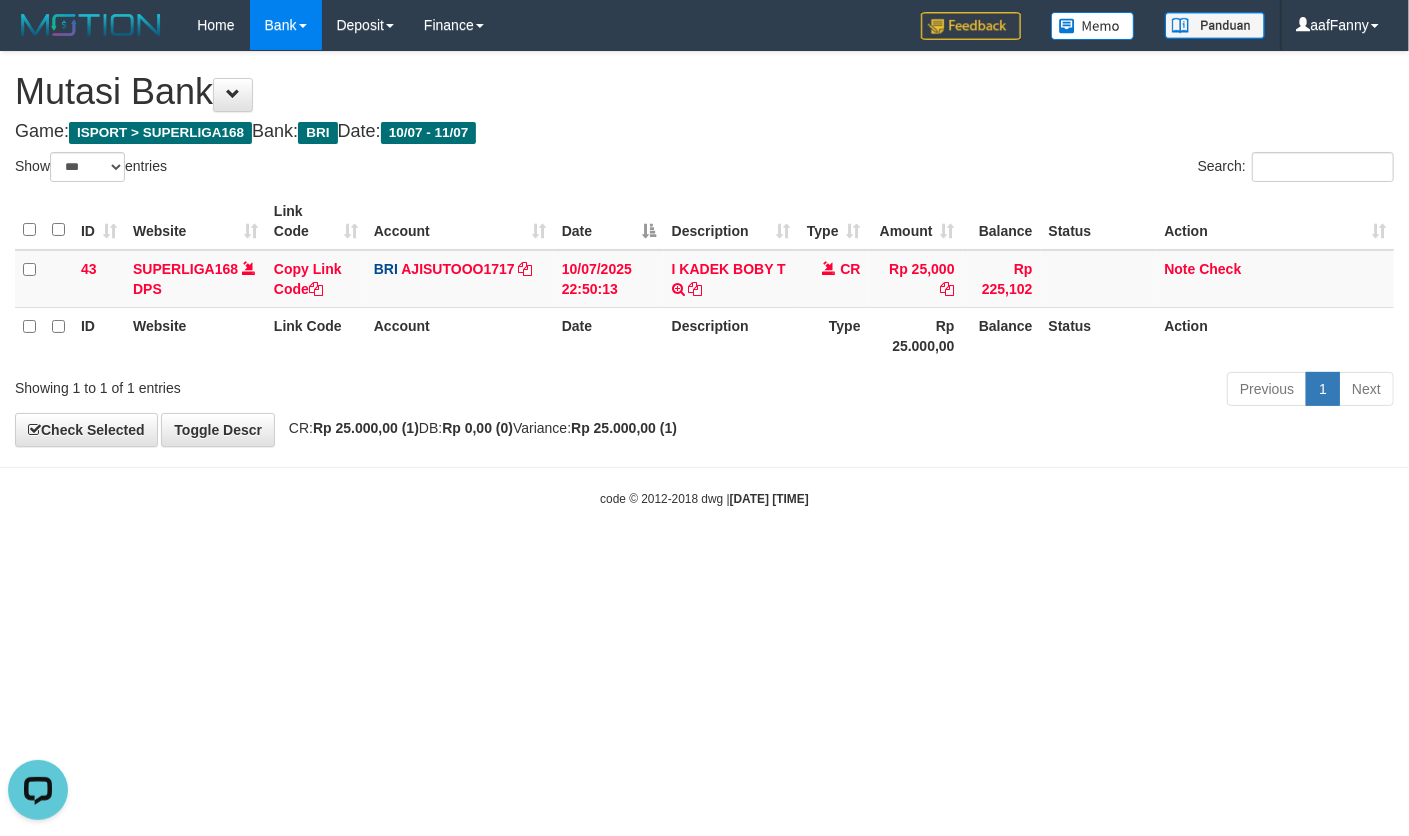 scroll, scrollTop: 0, scrollLeft: 0, axis: both 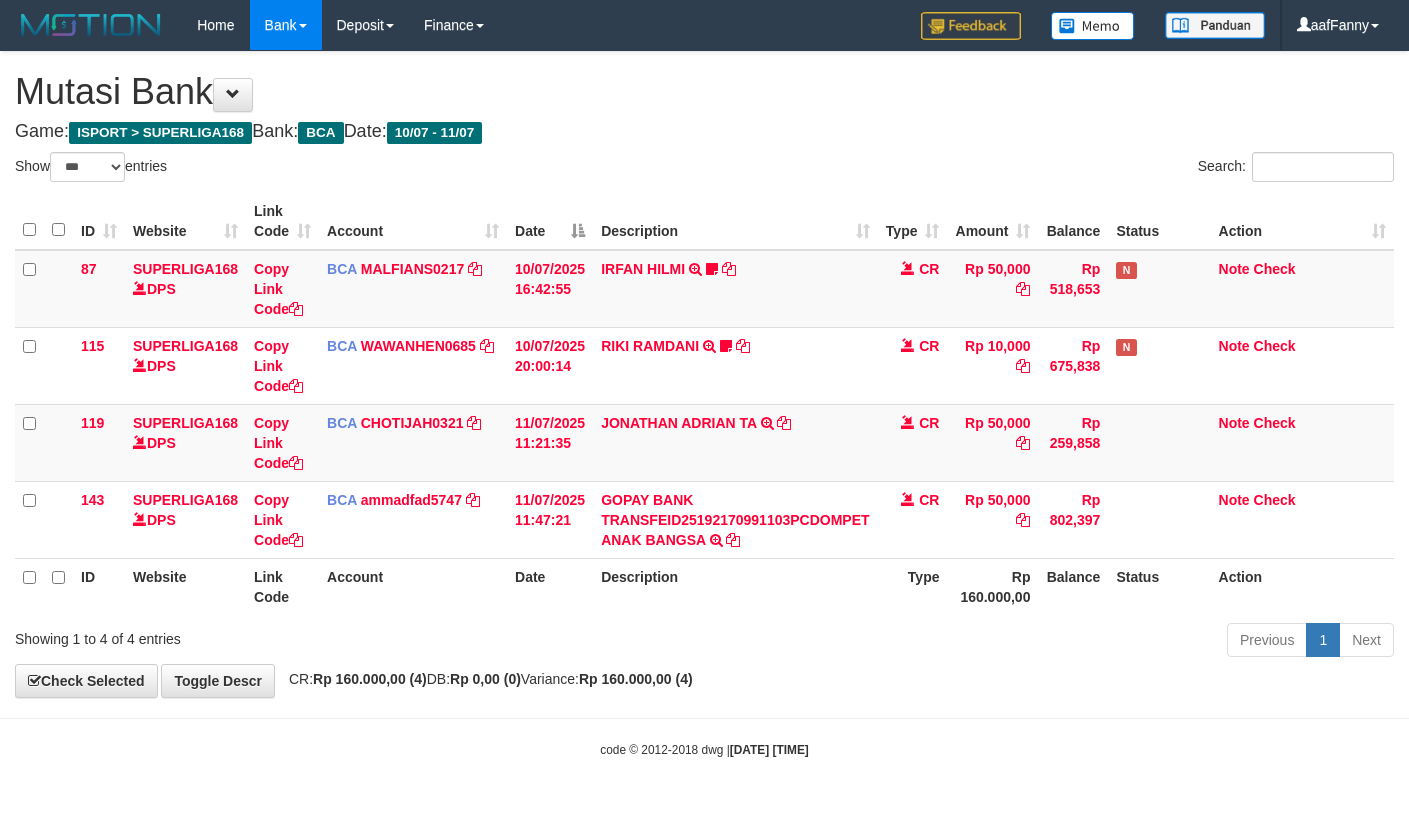 select on "***" 